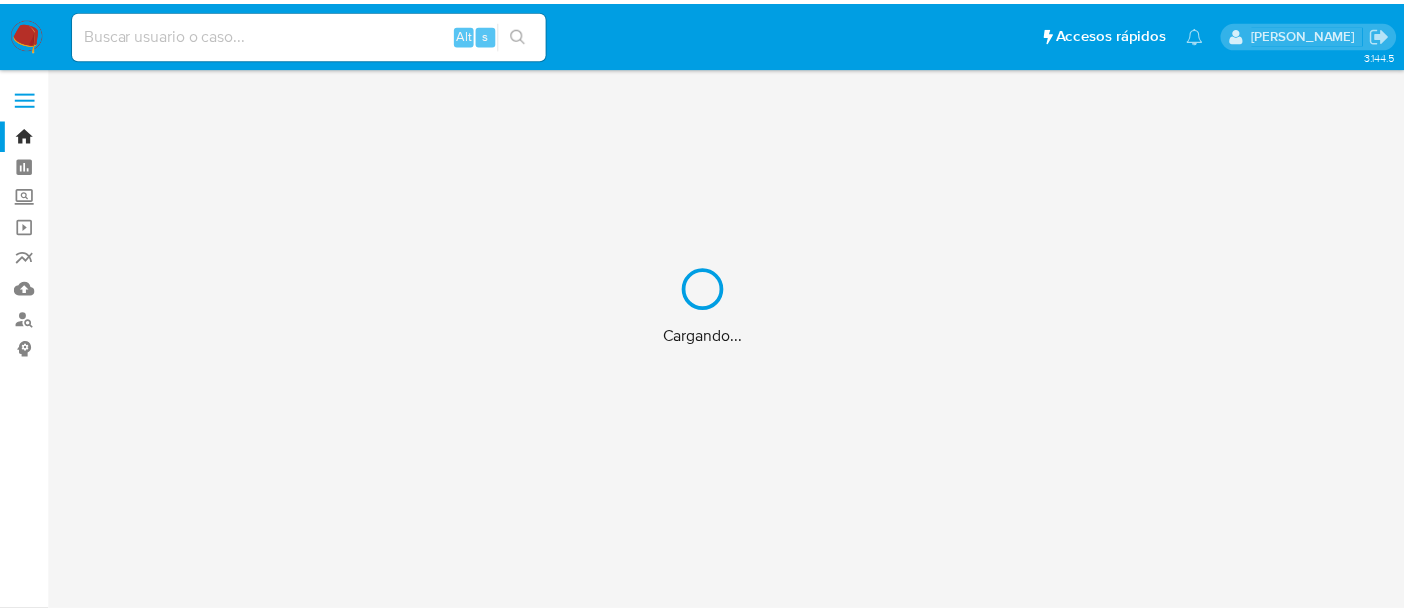 scroll, scrollTop: 0, scrollLeft: 0, axis: both 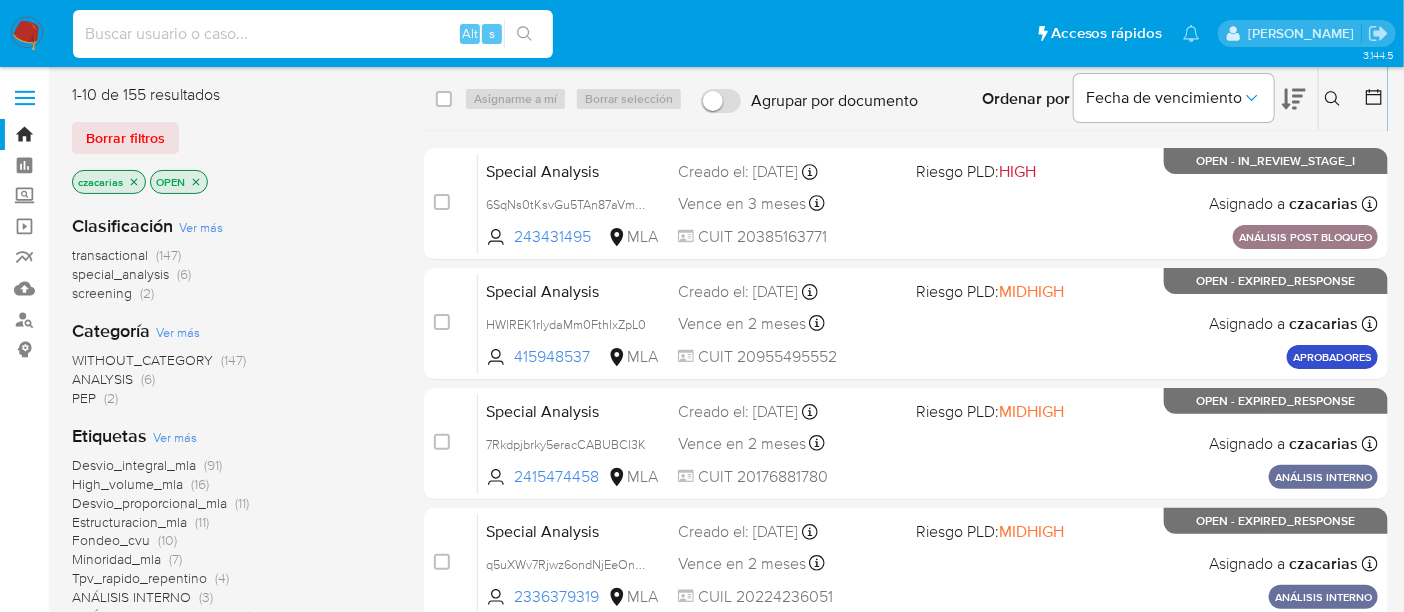 drag, startPoint x: 431, startPoint y: 24, endPoint x: 517, endPoint y: 37, distance: 86.977005 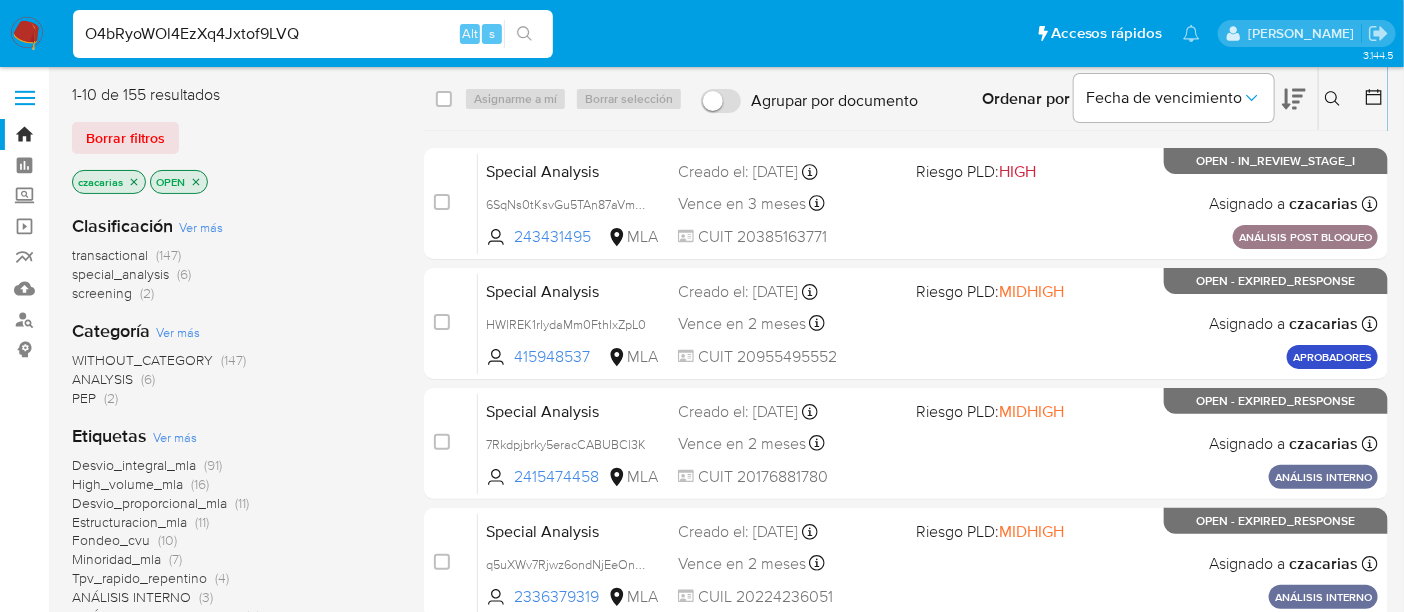type on "O4bRyoWOl4EzXq4Jxtof9LVQ" 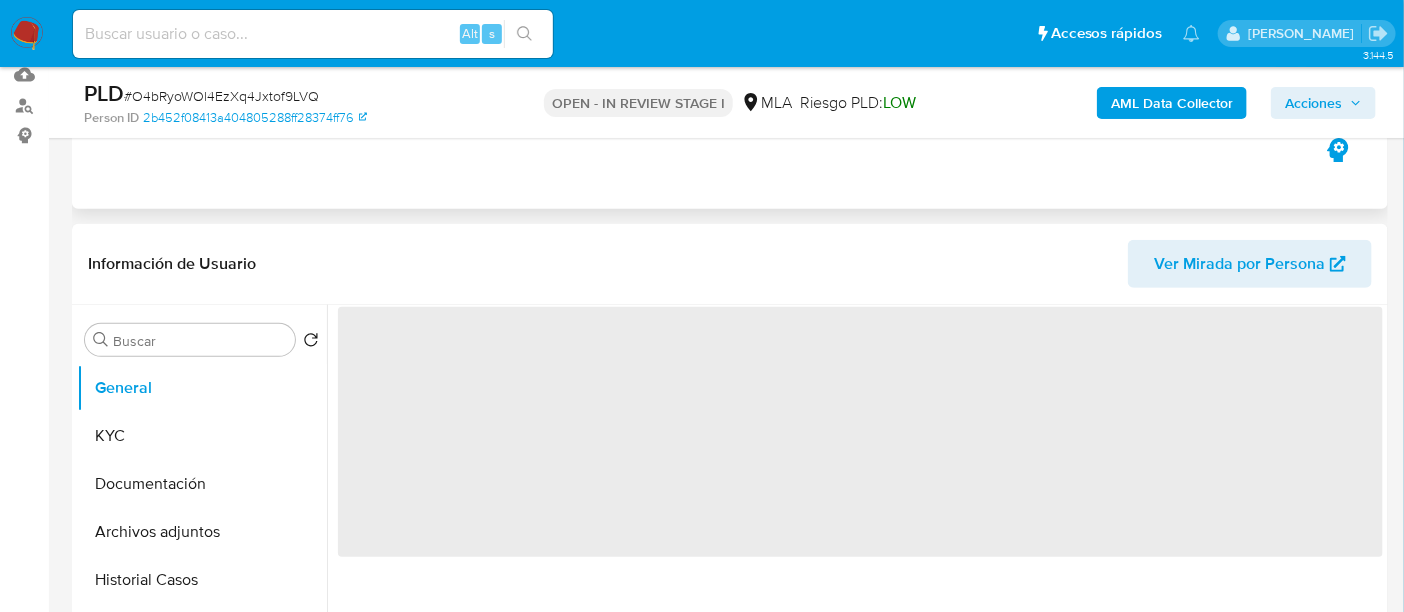scroll, scrollTop: 250, scrollLeft: 0, axis: vertical 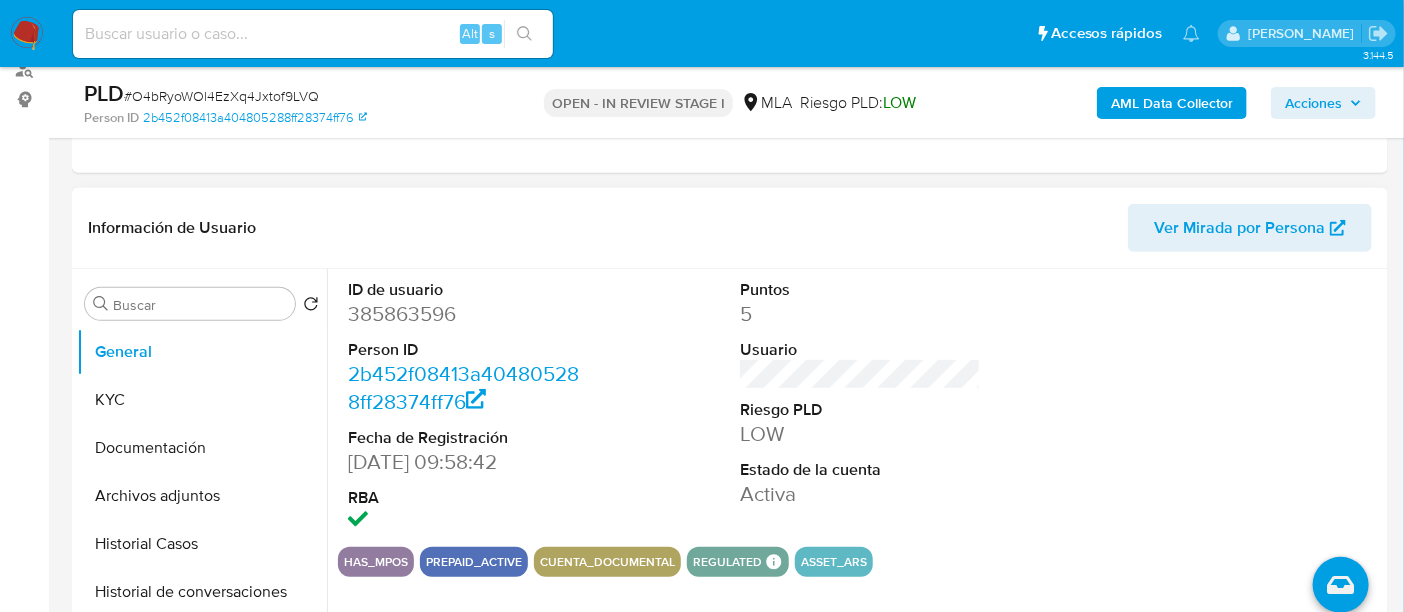 select on "10" 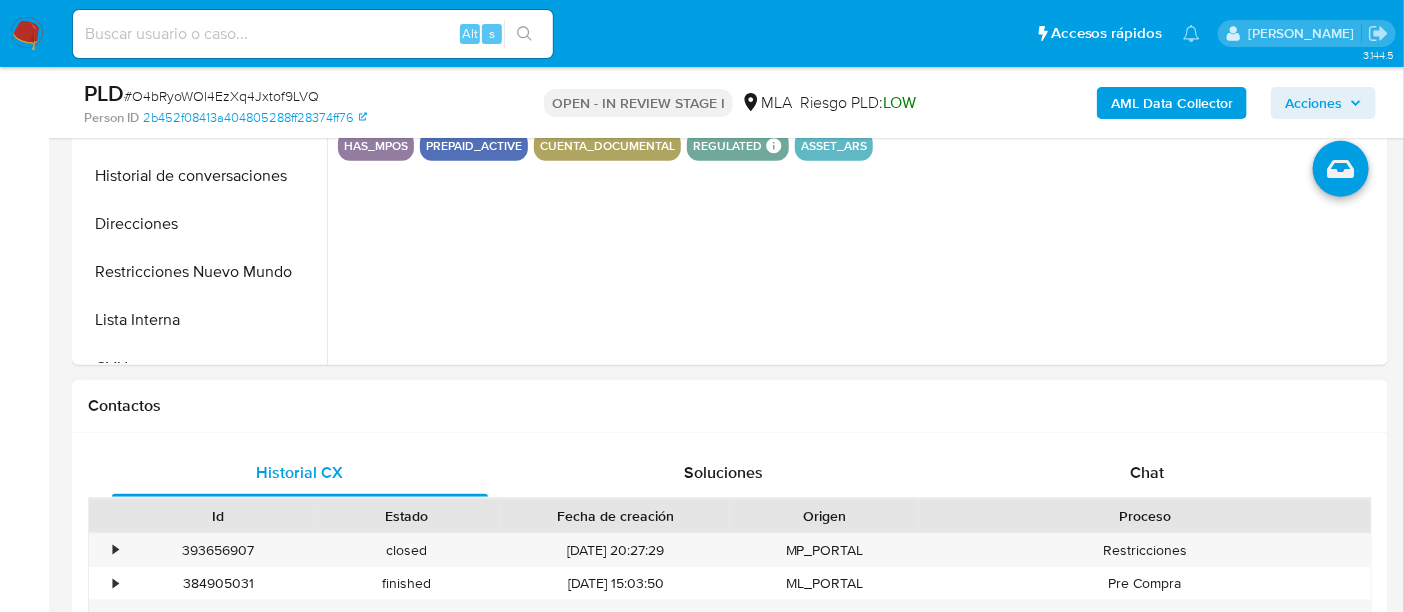 scroll, scrollTop: 750, scrollLeft: 0, axis: vertical 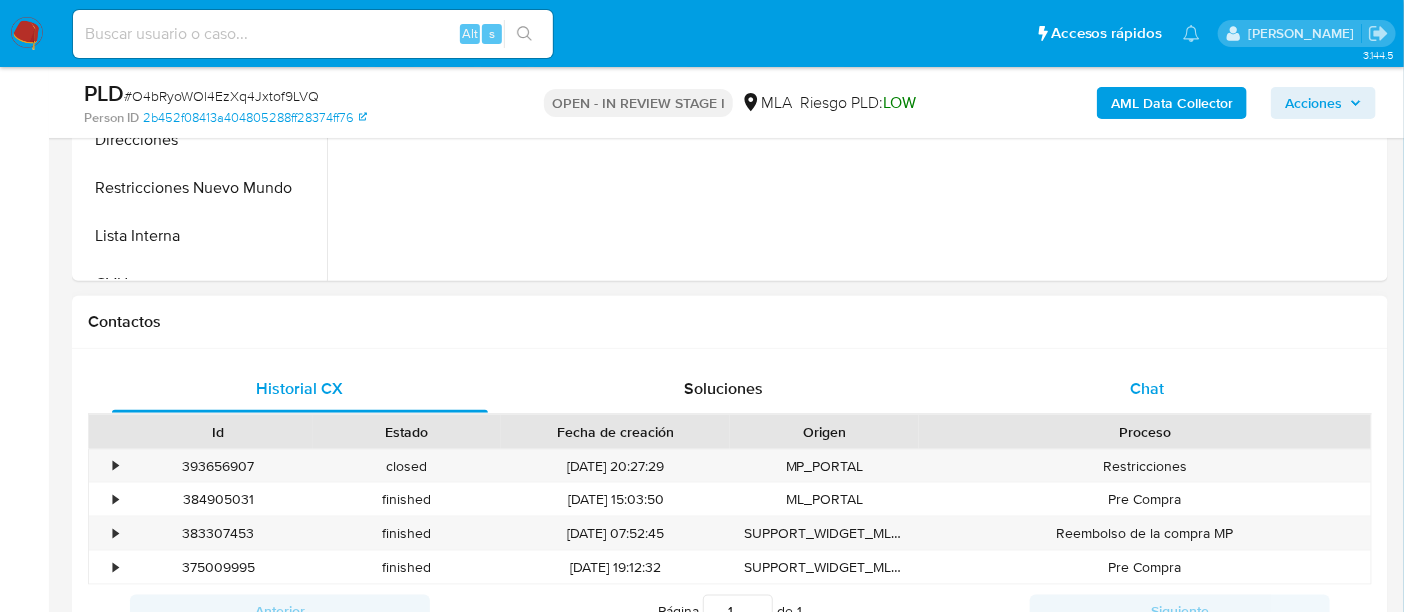click on "Chat" at bounding box center (1147, 389) 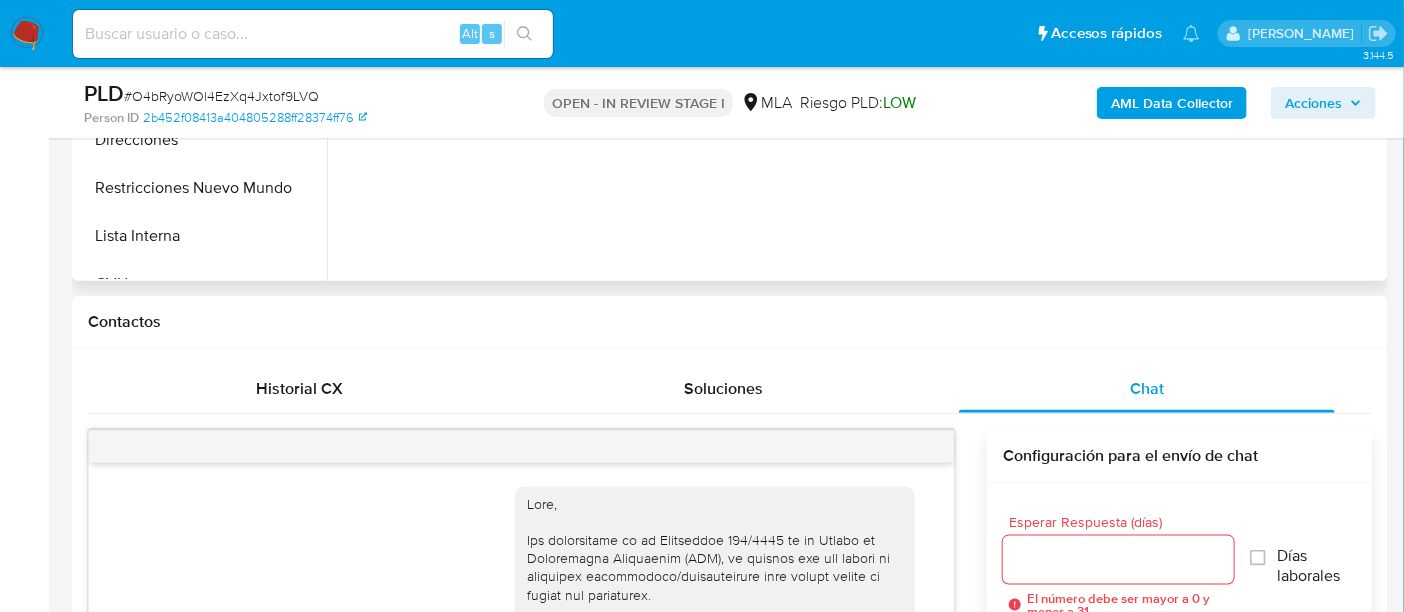 scroll, scrollTop: 4792, scrollLeft: 0, axis: vertical 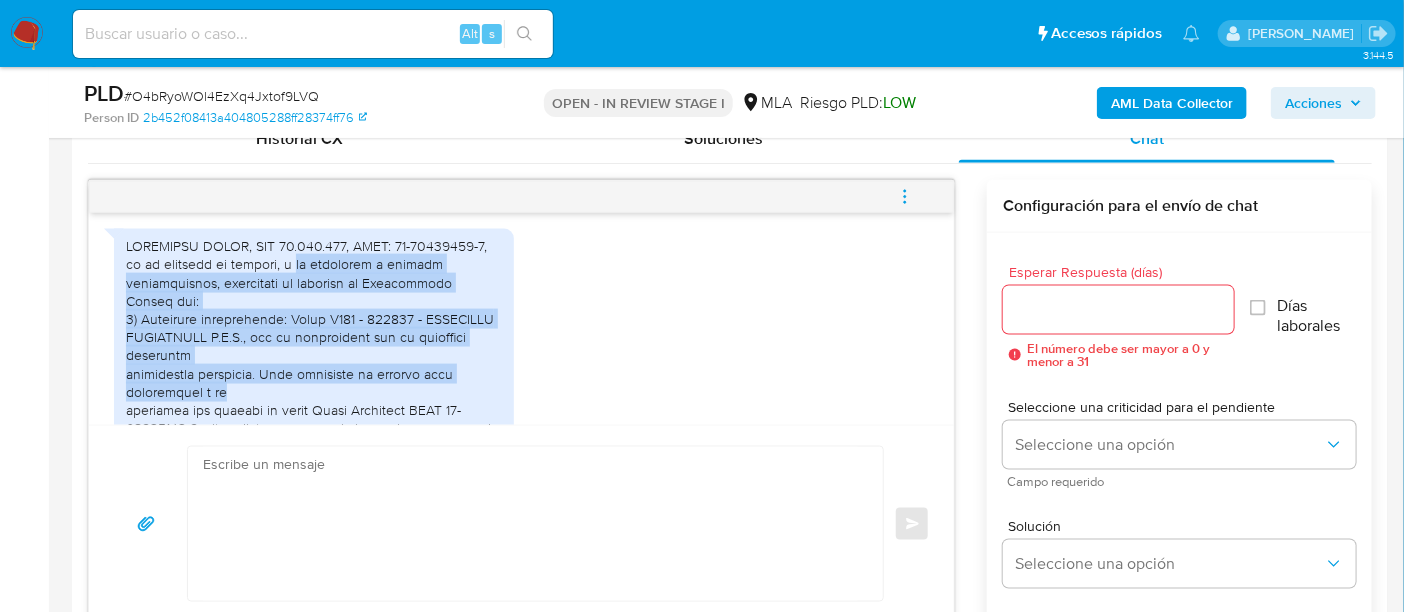 drag, startPoint x: 268, startPoint y: 309, endPoint x: 358, endPoint y: 405, distance: 131.59027 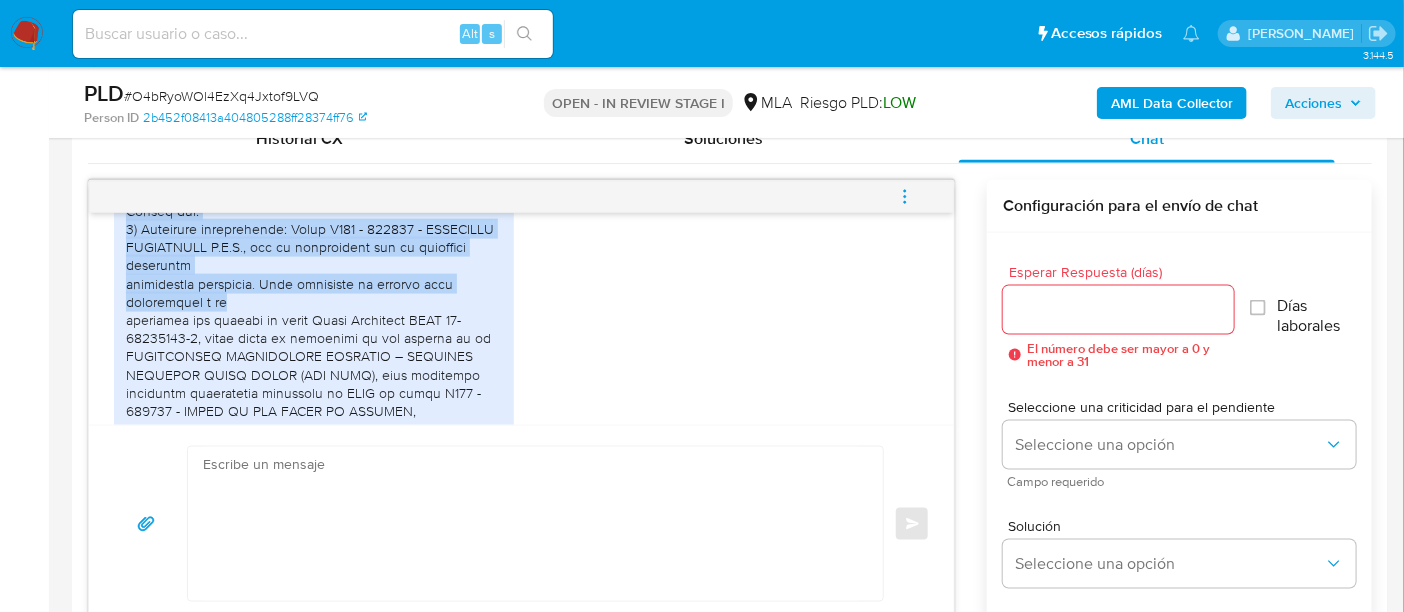 scroll, scrollTop: 4292, scrollLeft: 0, axis: vertical 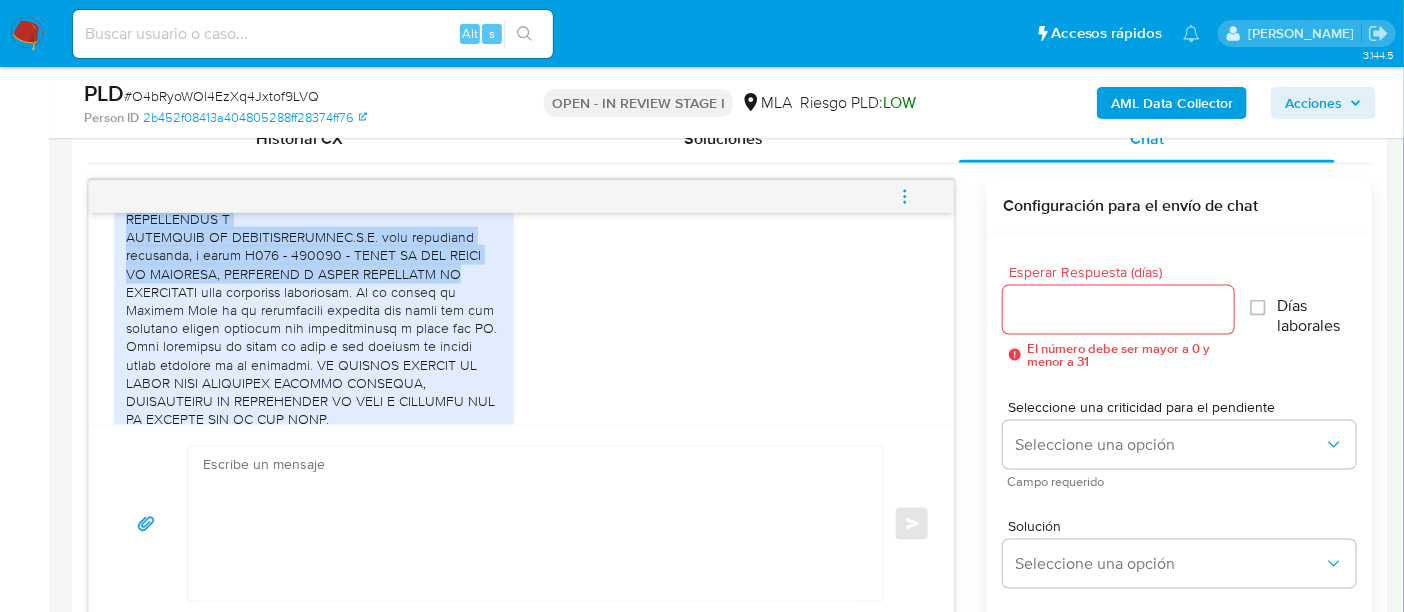 drag, startPoint x: 362, startPoint y: 323, endPoint x: 488, endPoint y: 293, distance: 129.5222 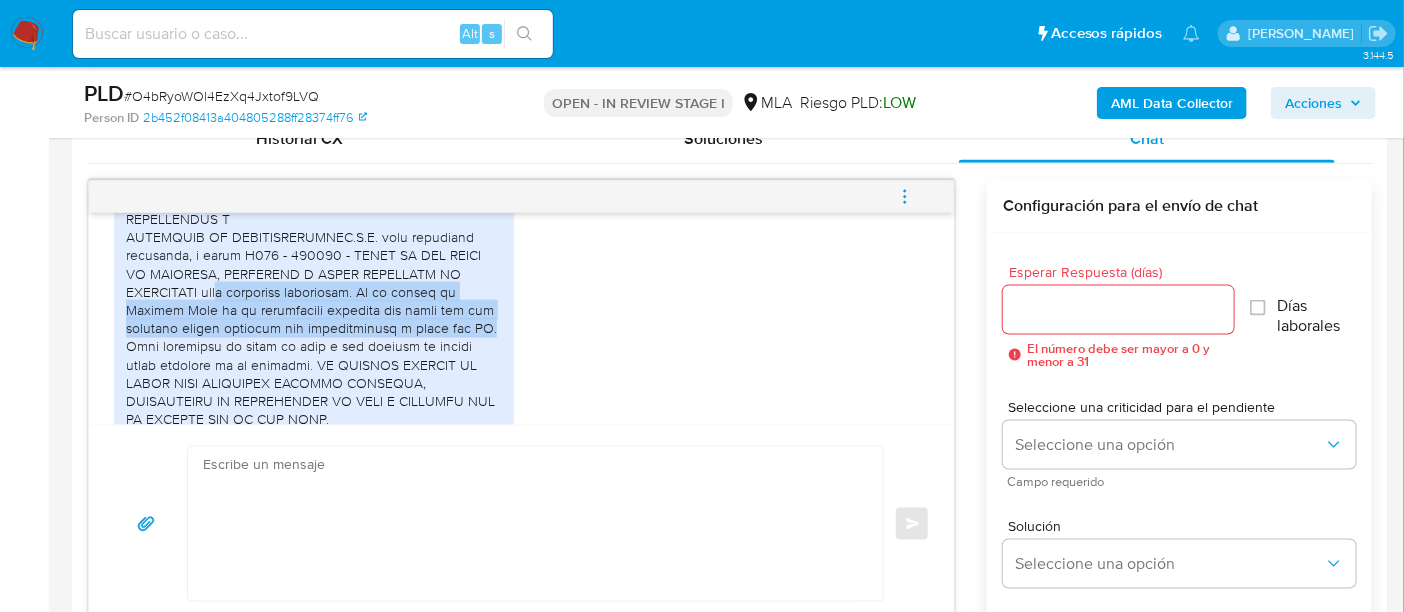 drag, startPoint x: 227, startPoint y: 310, endPoint x: 488, endPoint y: 347, distance: 263.60956 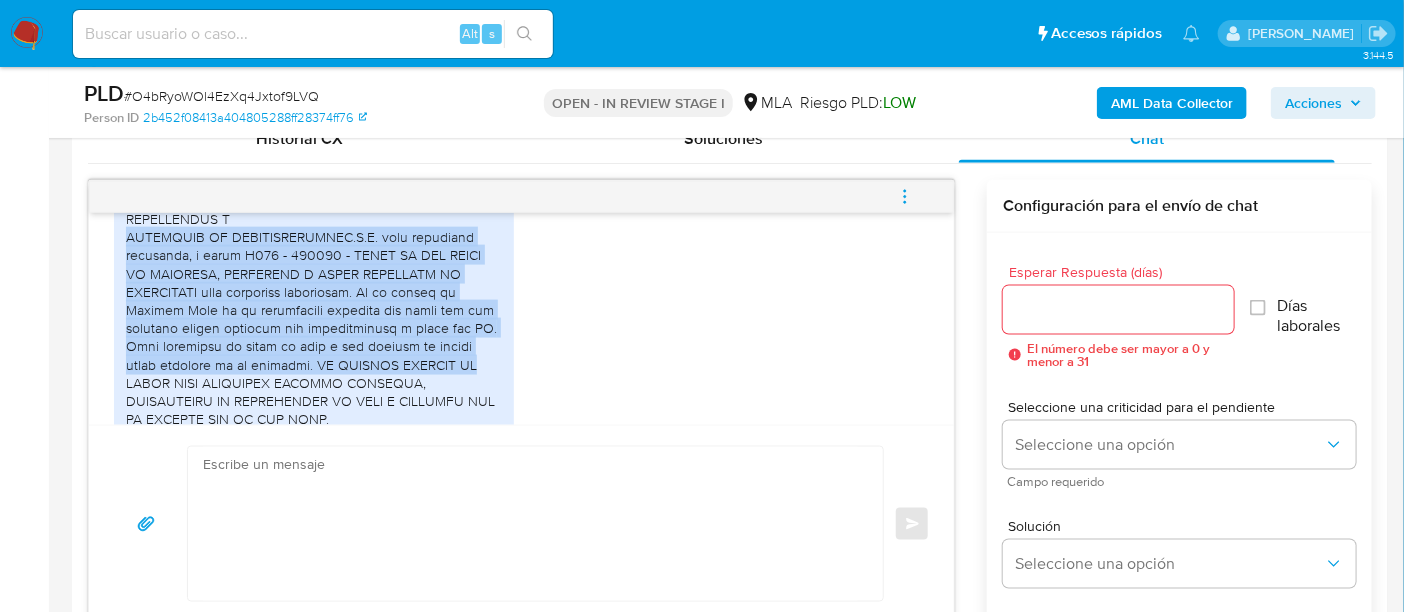 drag, startPoint x: 123, startPoint y: 254, endPoint x: 491, endPoint y: 385, distance: 390.6213 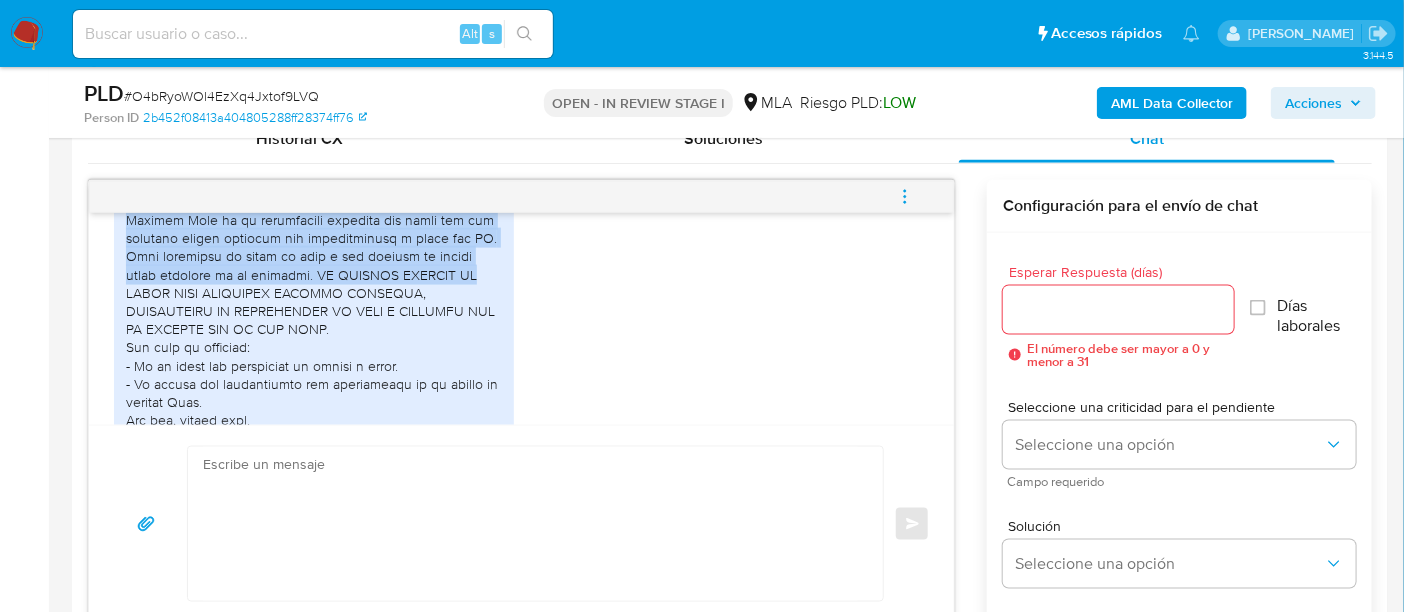 scroll, scrollTop: 4592, scrollLeft: 0, axis: vertical 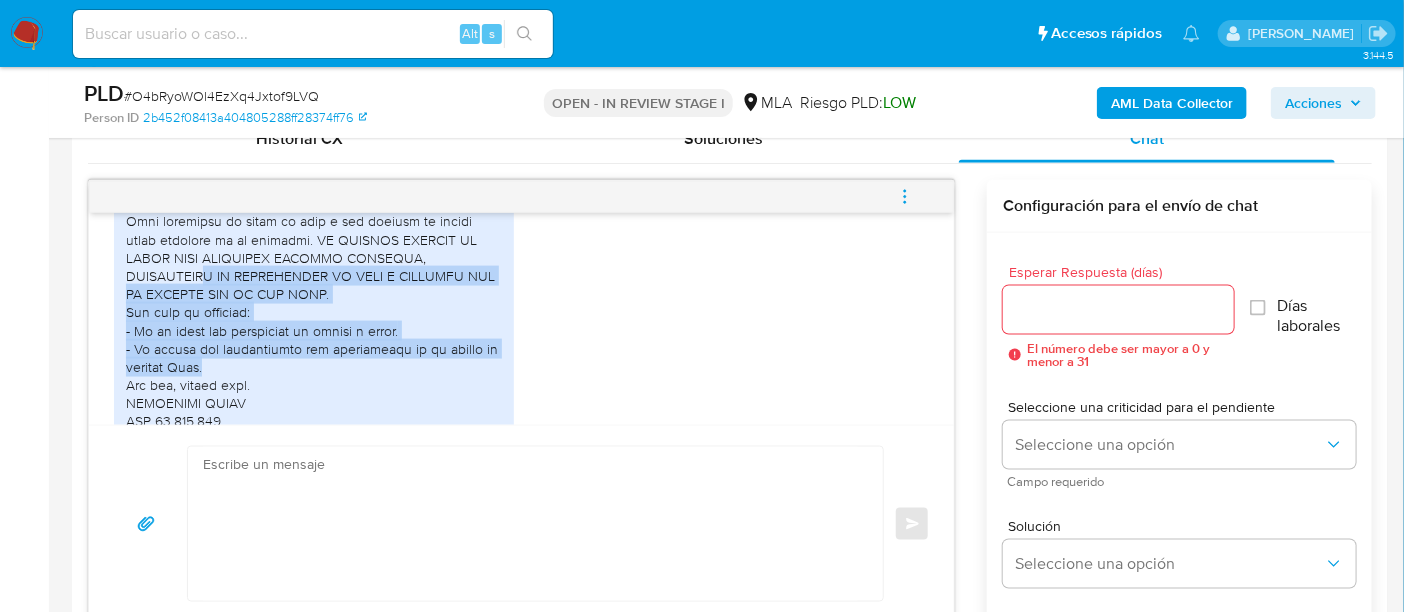 drag, startPoint x: 209, startPoint y: 295, endPoint x: 456, endPoint y: 390, distance: 264.63937 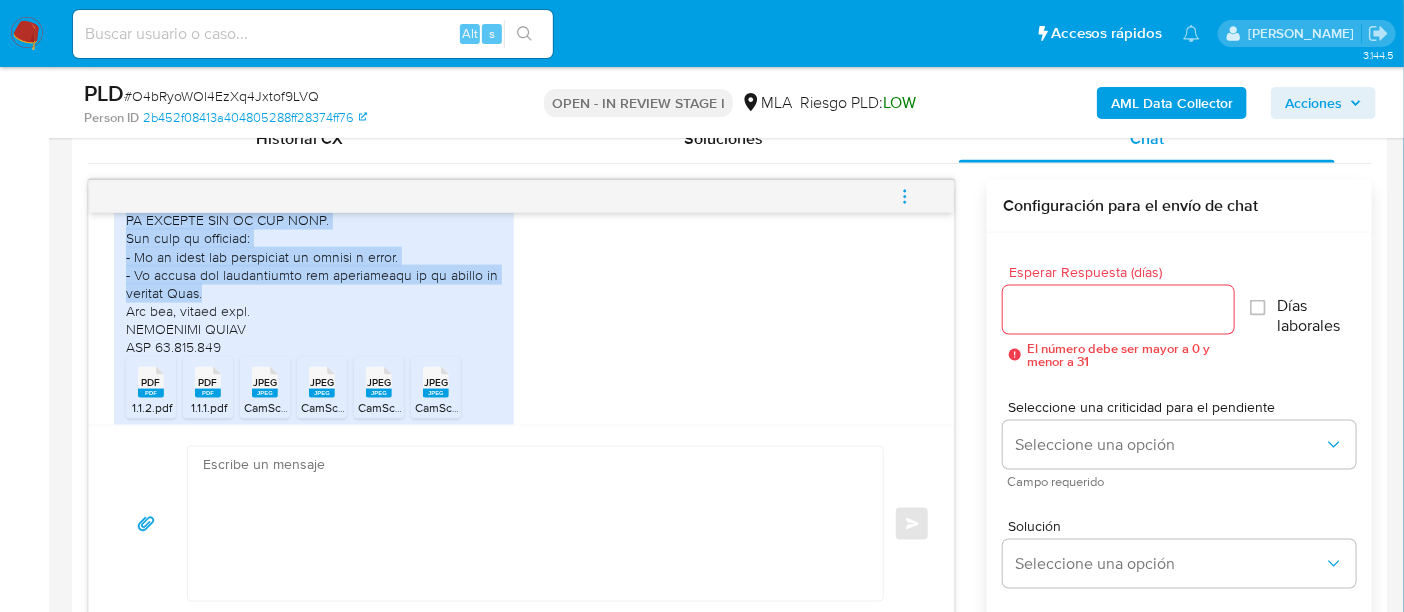 scroll, scrollTop: 4792, scrollLeft: 0, axis: vertical 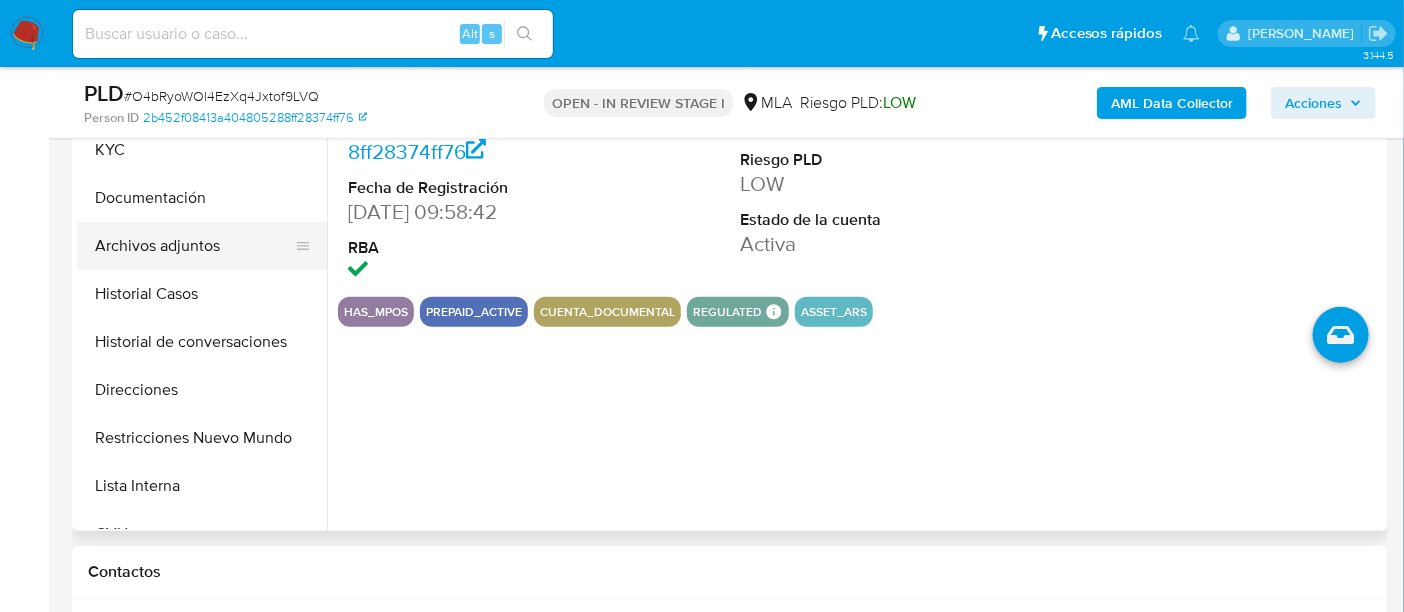 click on "Archivos adjuntos" at bounding box center [194, 246] 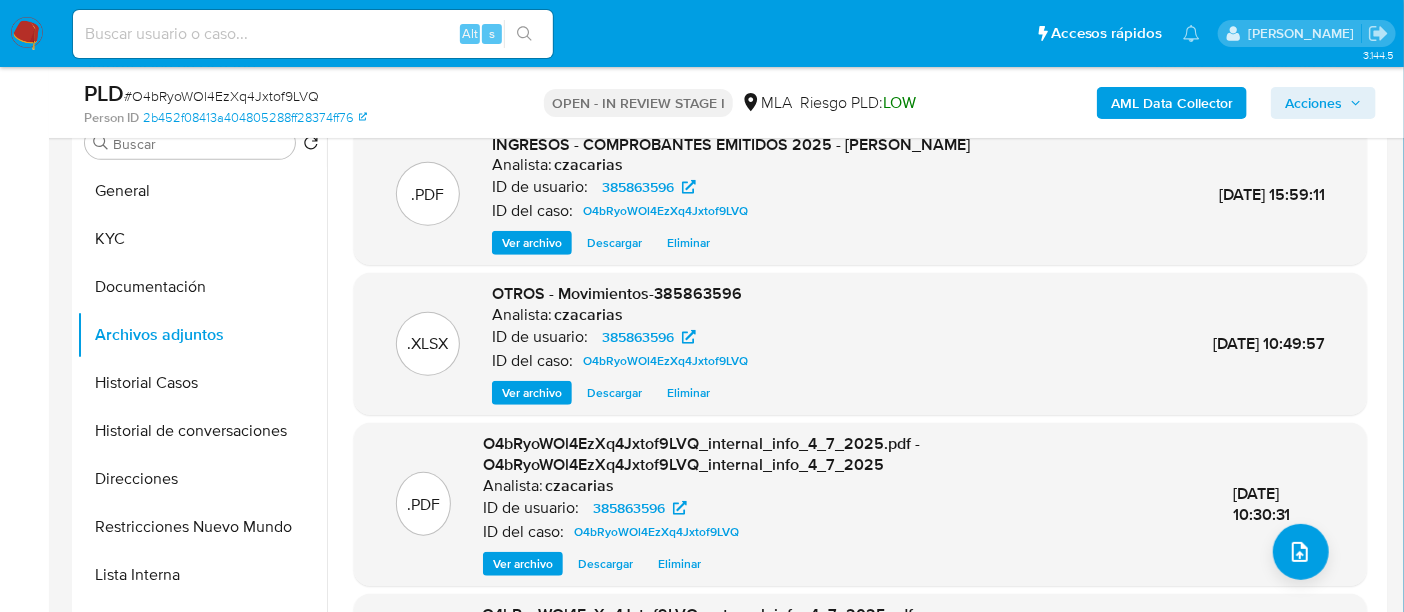scroll, scrollTop: 374, scrollLeft: 0, axis: vertical 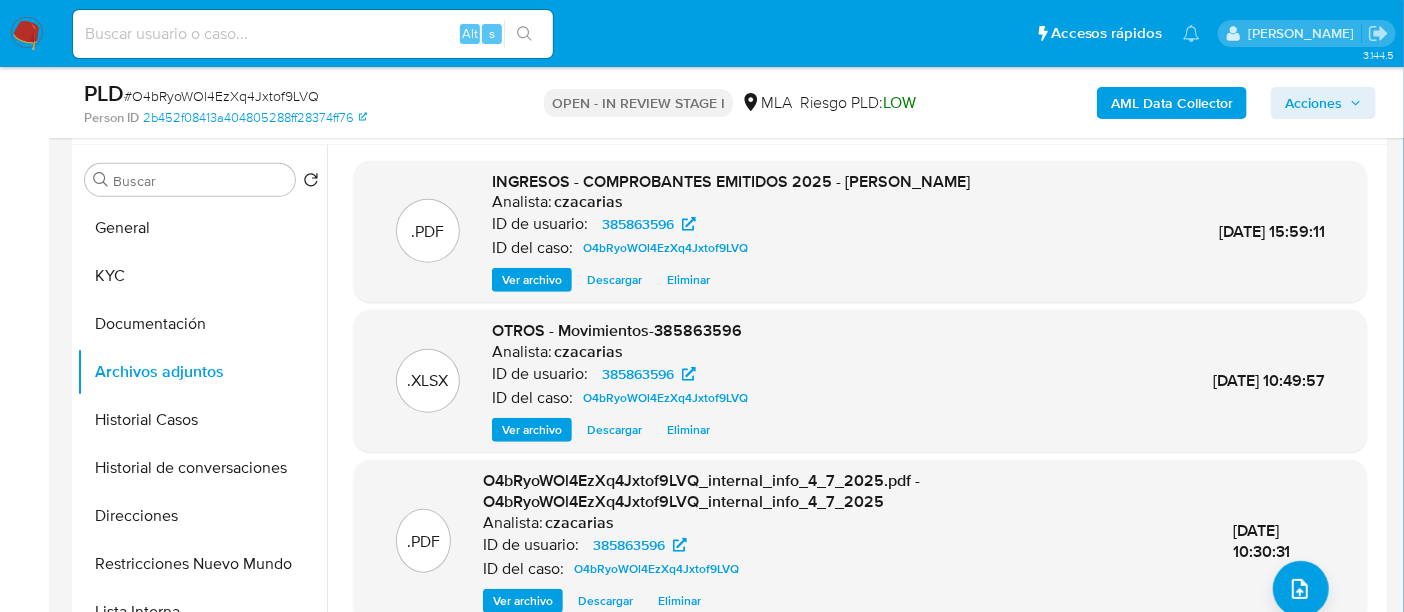 click on "Ver archivo" at bounding box center [532, 280] 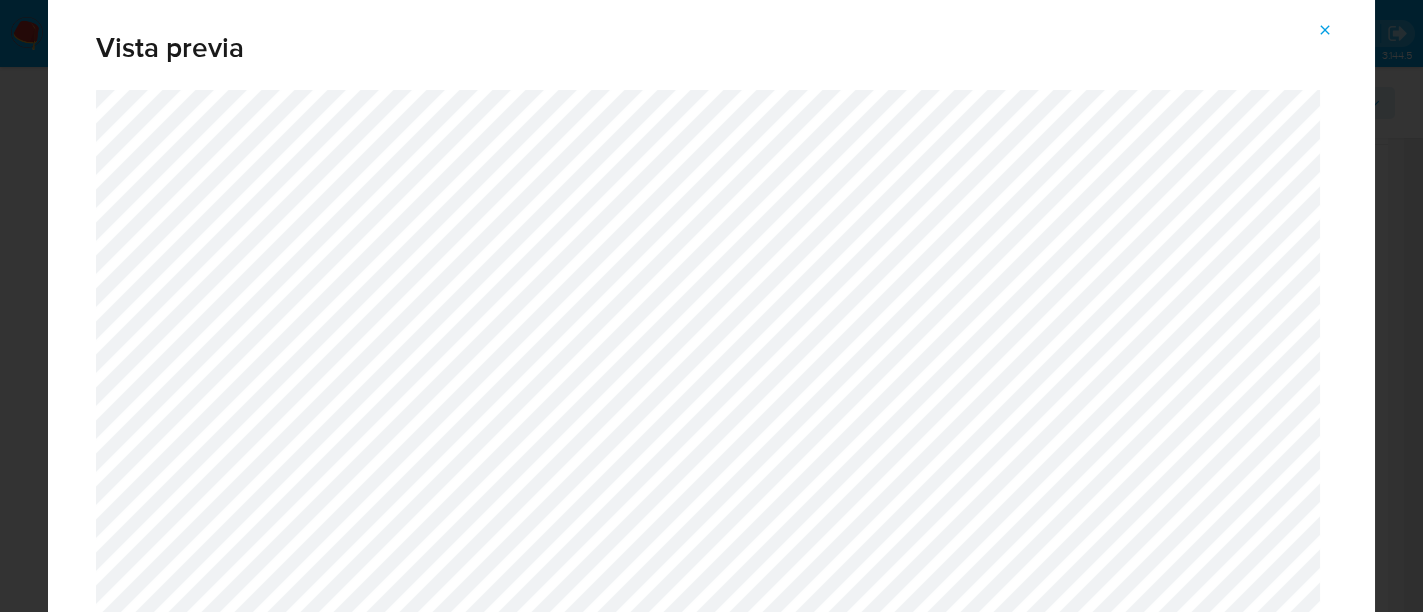 click 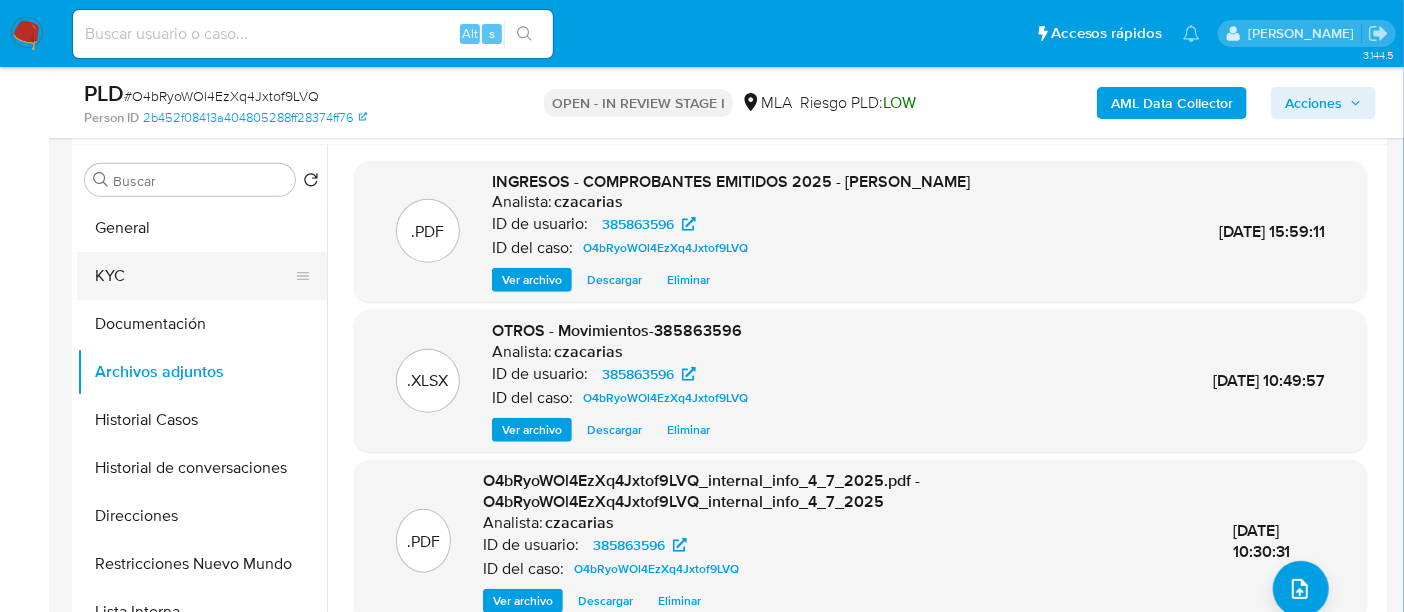 click on "KYC" at bounding box center (194, 276) 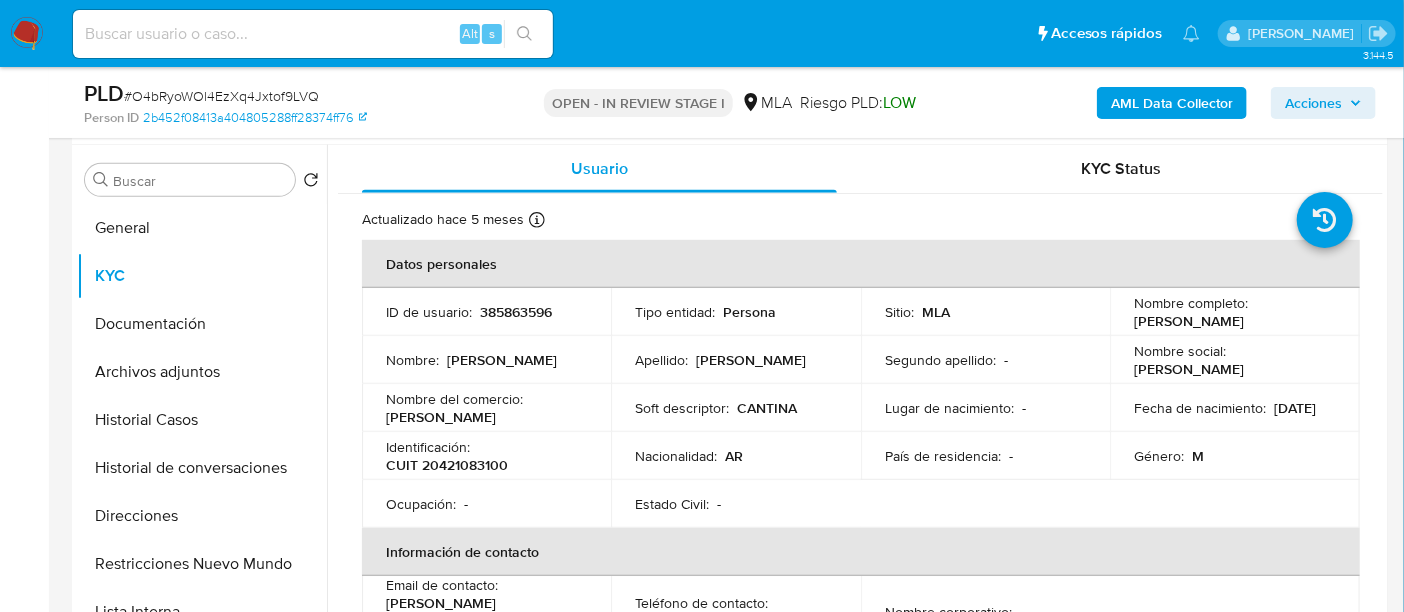 click on "CUIT 20421083100" at bounding box center (447, 465) 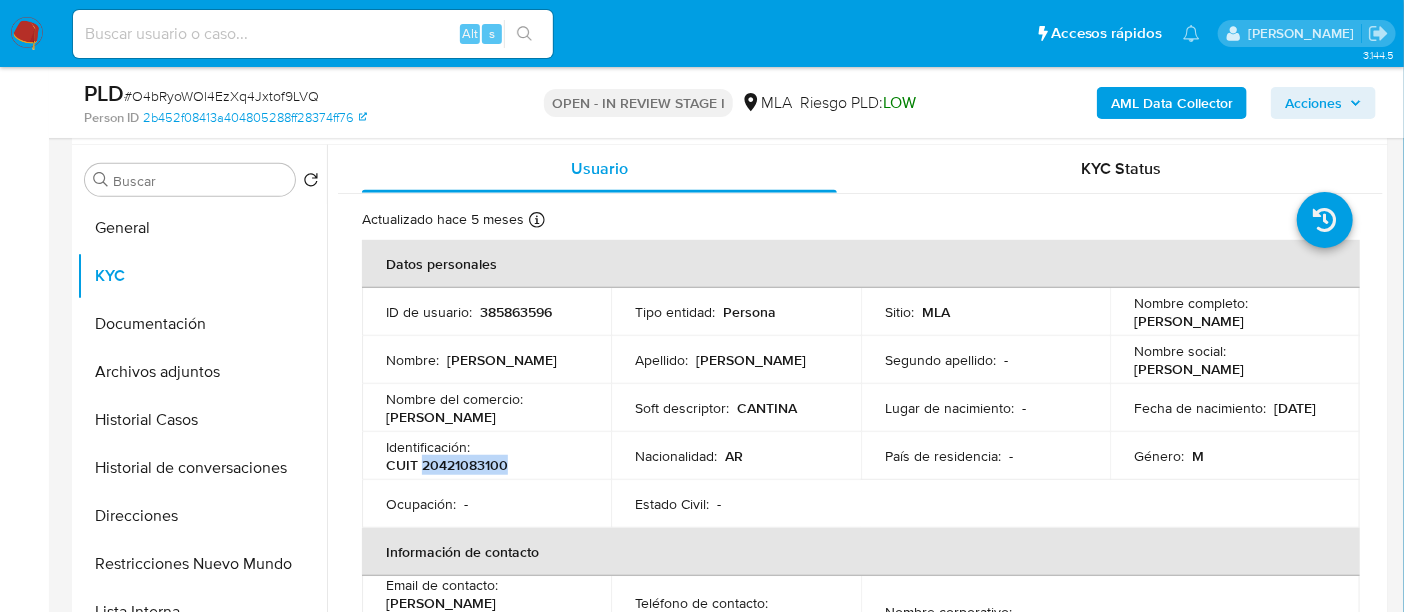 click on "CUIT 20421083100" at bounding box center (447, 465) 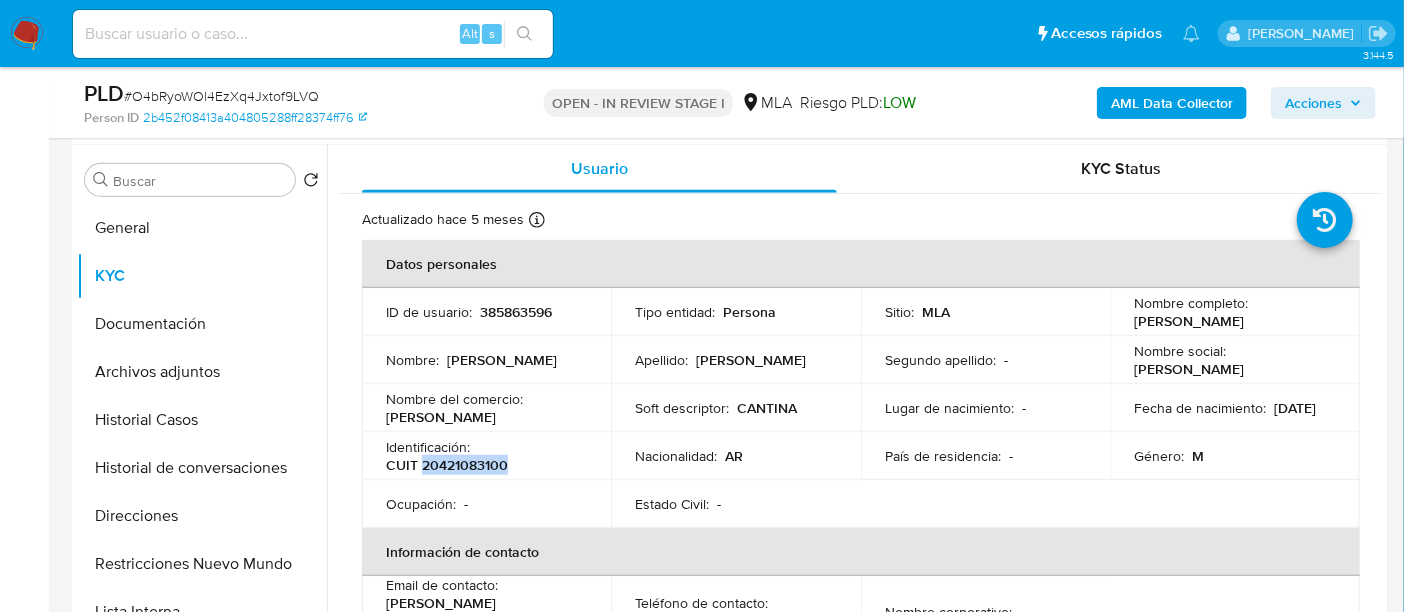 click on "CUIT 20421083100" at bounding box center [447, 465] 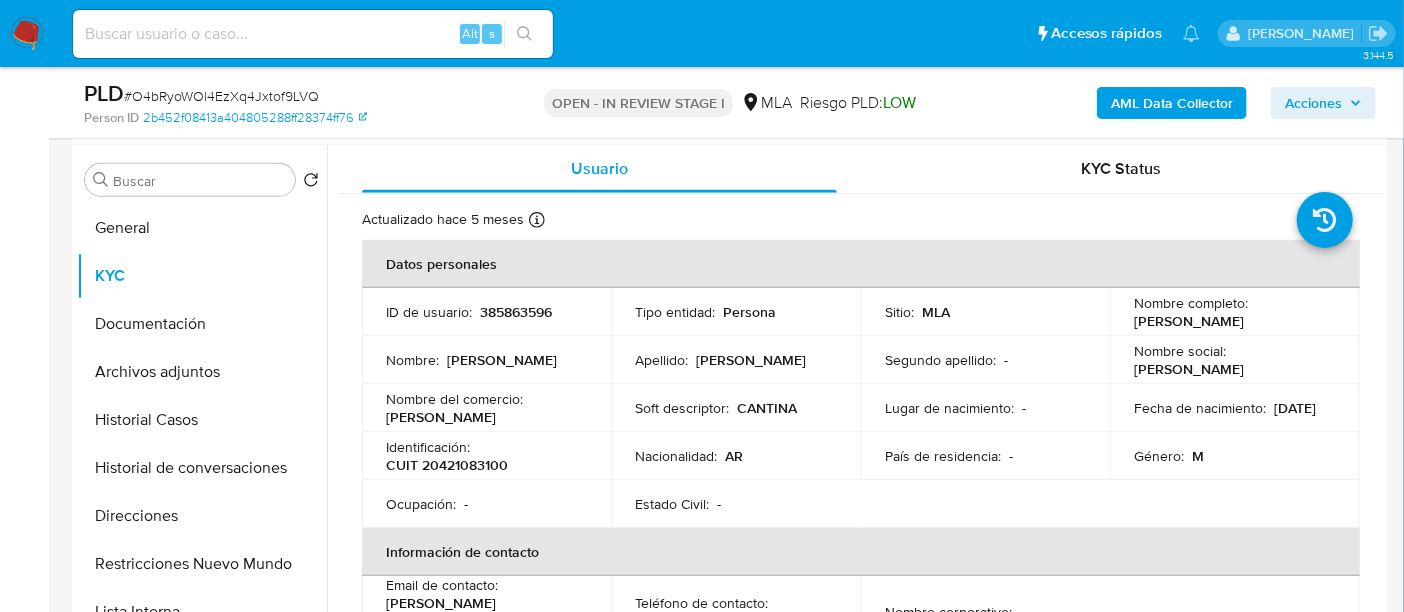 click on "# O4bRyoWOl4EzXq4Jxtof9LVQ" at bounding box center [221, 96] 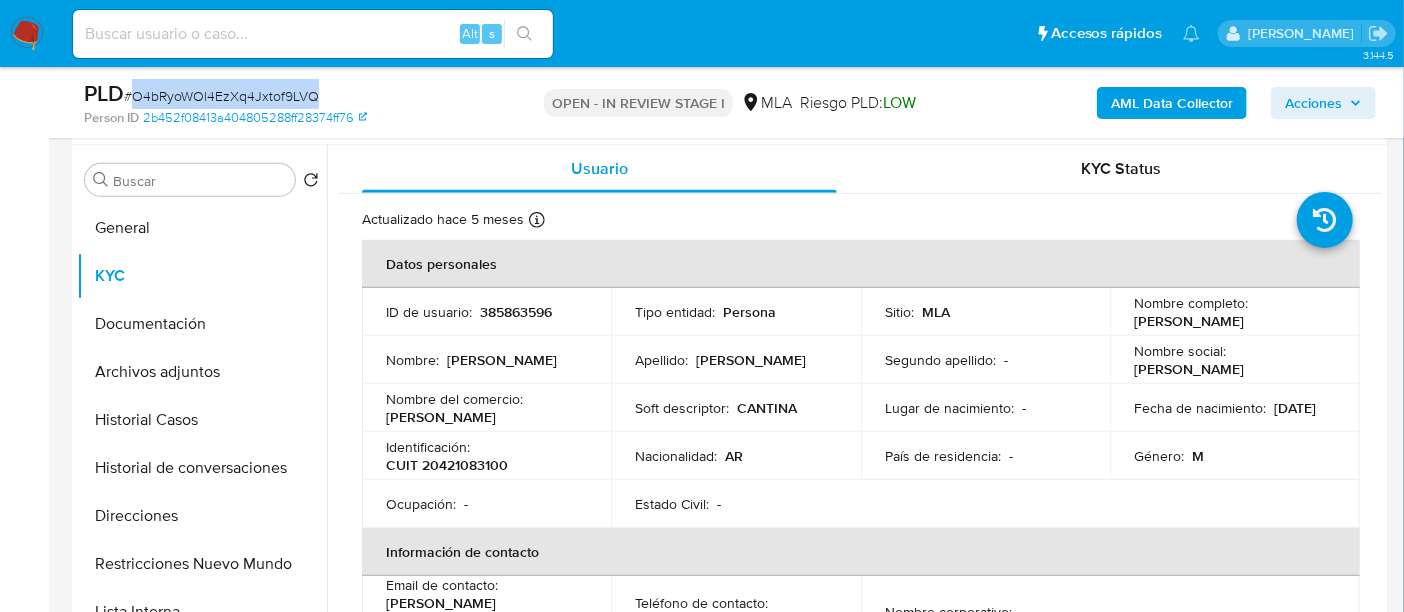 click on "# O4bRyoWOl4EzXq4Jxtof9LVQ" at bounding box center [221, 96] 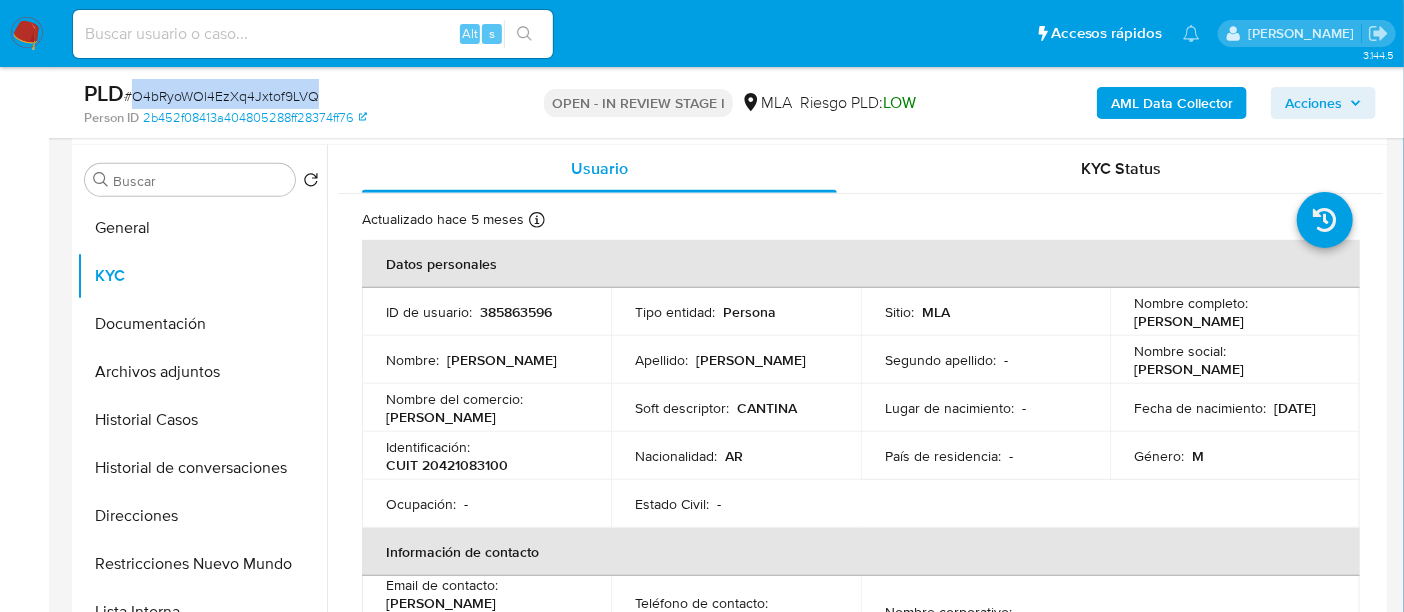 copy on "O4bRyoWOl4EzXq4Jxtof9LVQ" 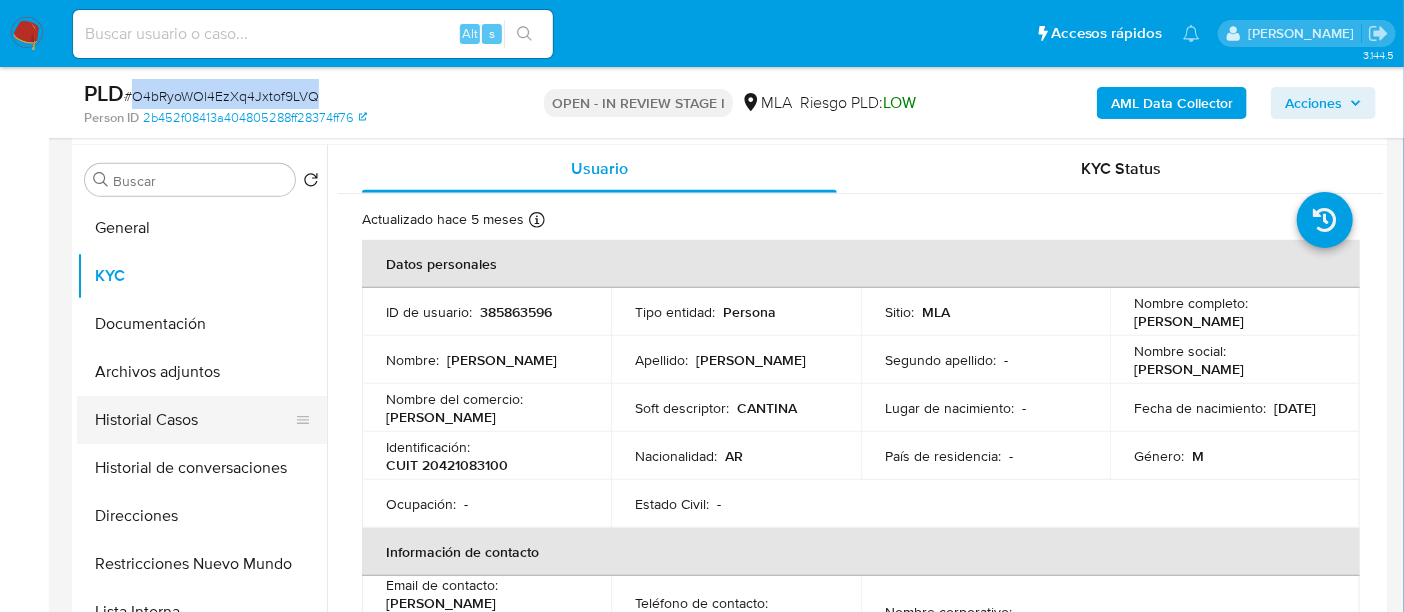 click on "Historial Casos" at bounding box center (194, 420) 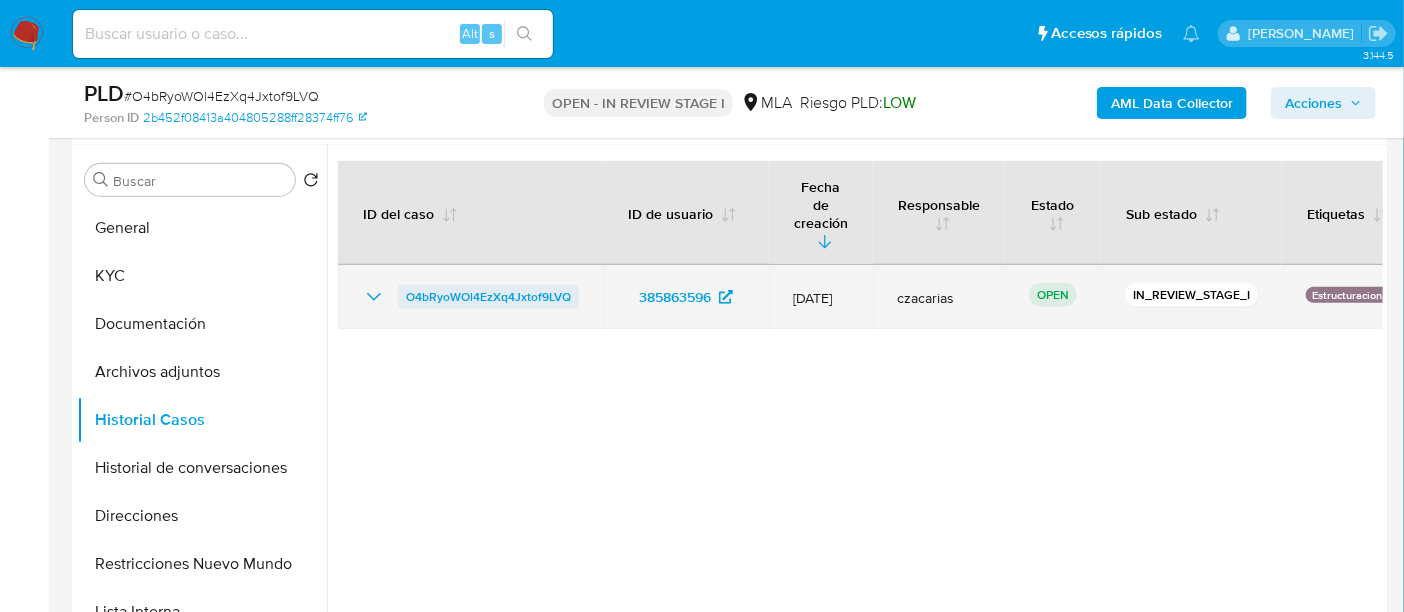drag, startPoint x: 584, startPoint y: 256, endPoint x: 397, endPoint y: 258, distance: 187.0107 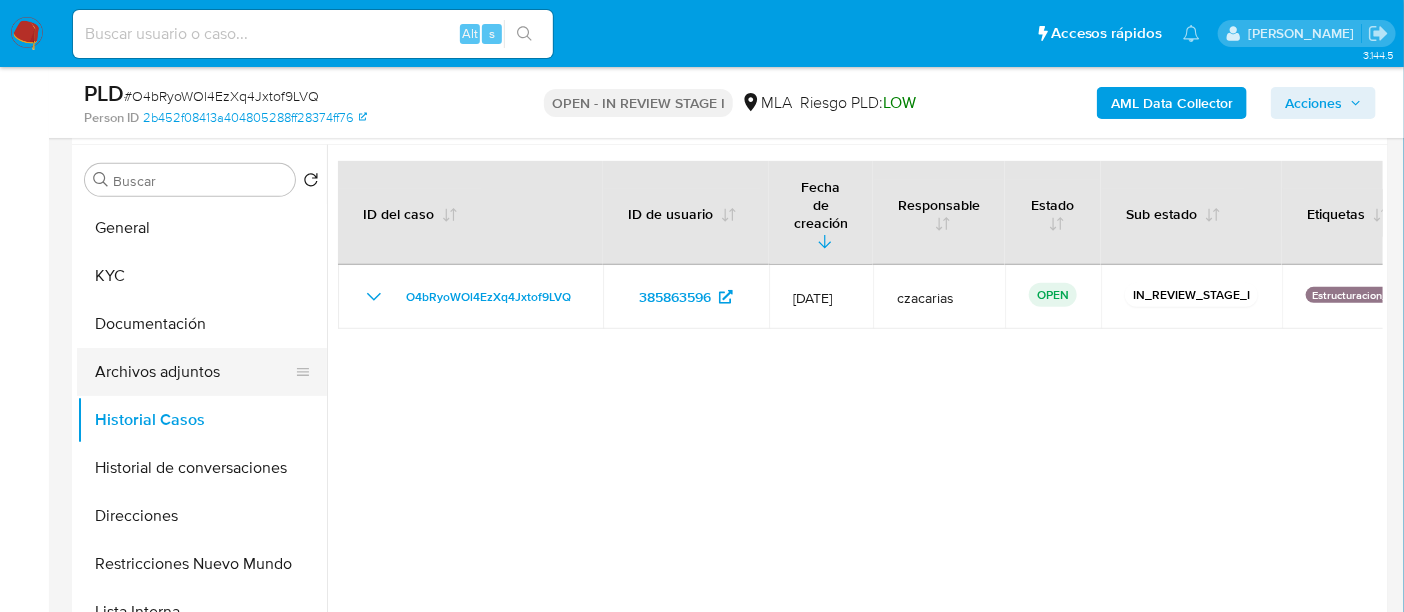 click on "Archivos adjuntos" at bounding box center [194, 372] 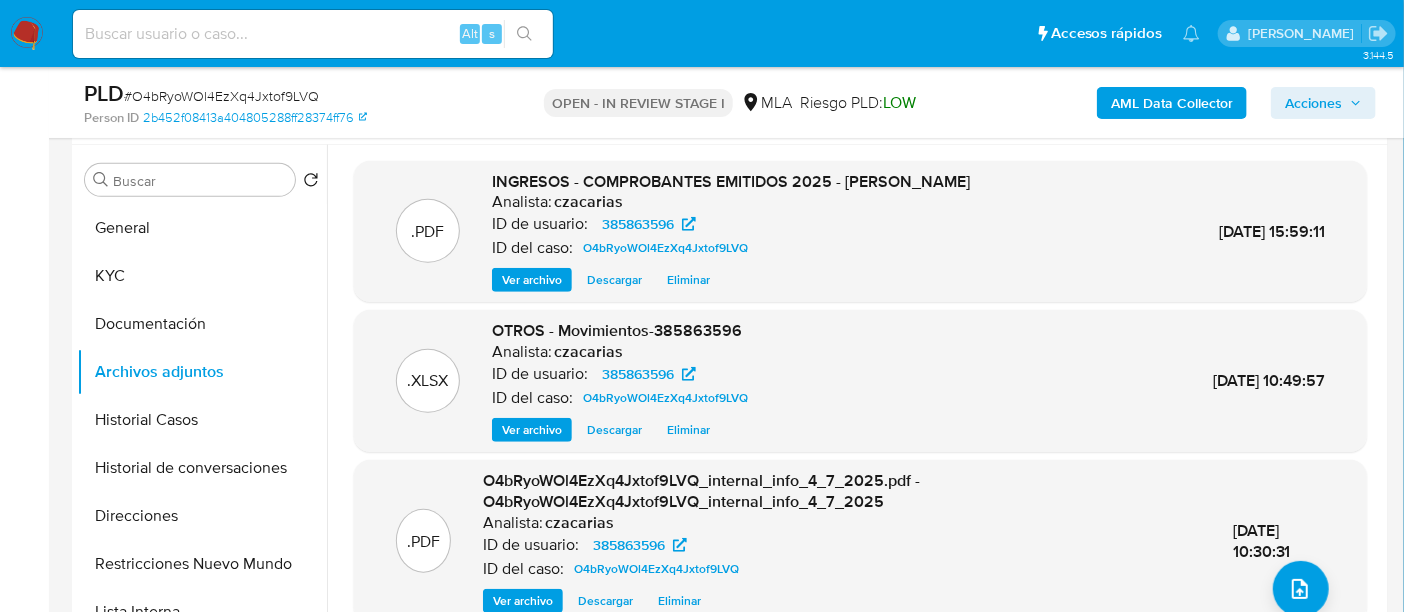 click on ".PDF INGRESOS - COMPROBANTES EMITIDOS 2025 - Tomas Rodriguez Analista: czacarias ID de usuario: 385863596 ID del caso: O4bRyoWOl4EzXq4Jxtof9LVQ Ver archivo Descargar Eliminar 07/Jul/2025 15:59:11" at bounding box center [860, 232] 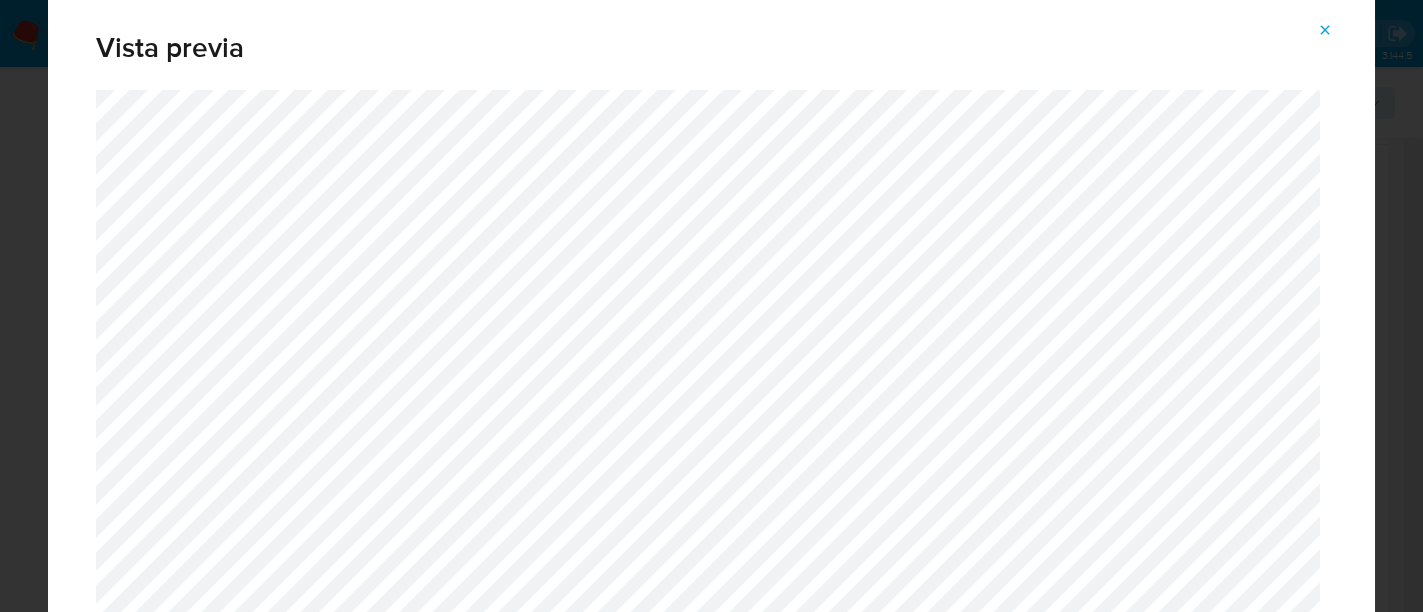 drag, startPoint x: 1325, startPoint y: 33, endPoint x: 1116, endPoint y: 266, distance: 313.0016 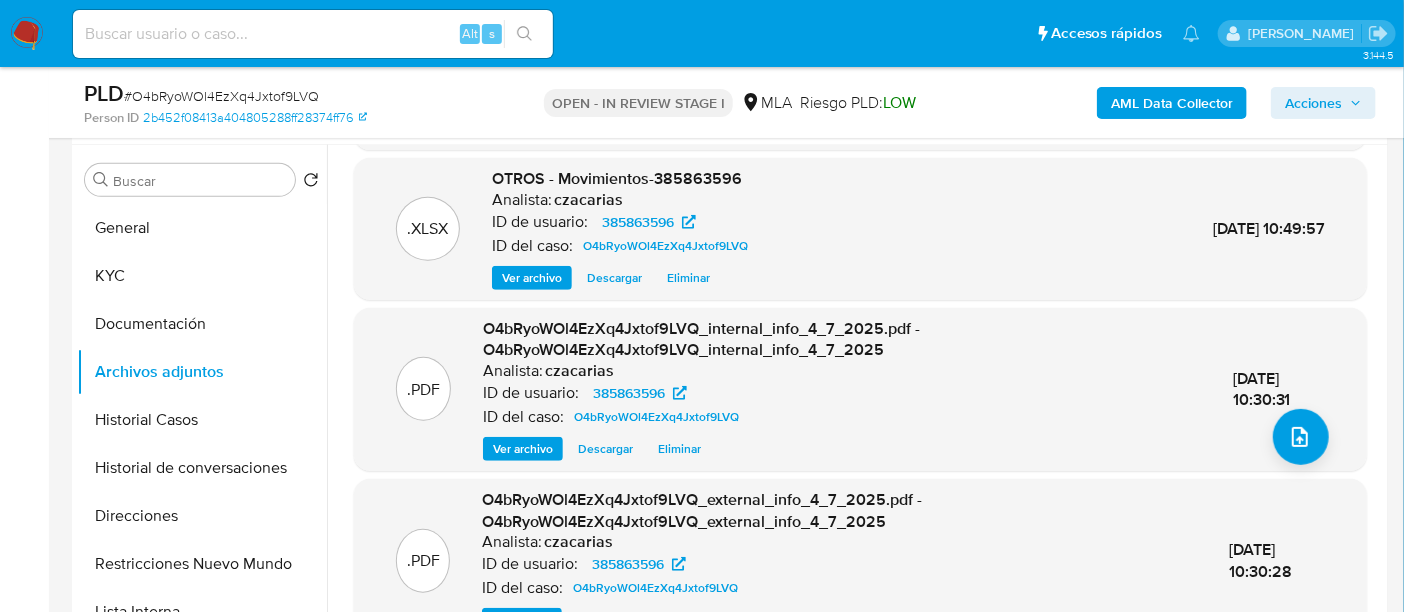 scroll, scrollTop: 154, scrollLeft: 0, axis: vertical 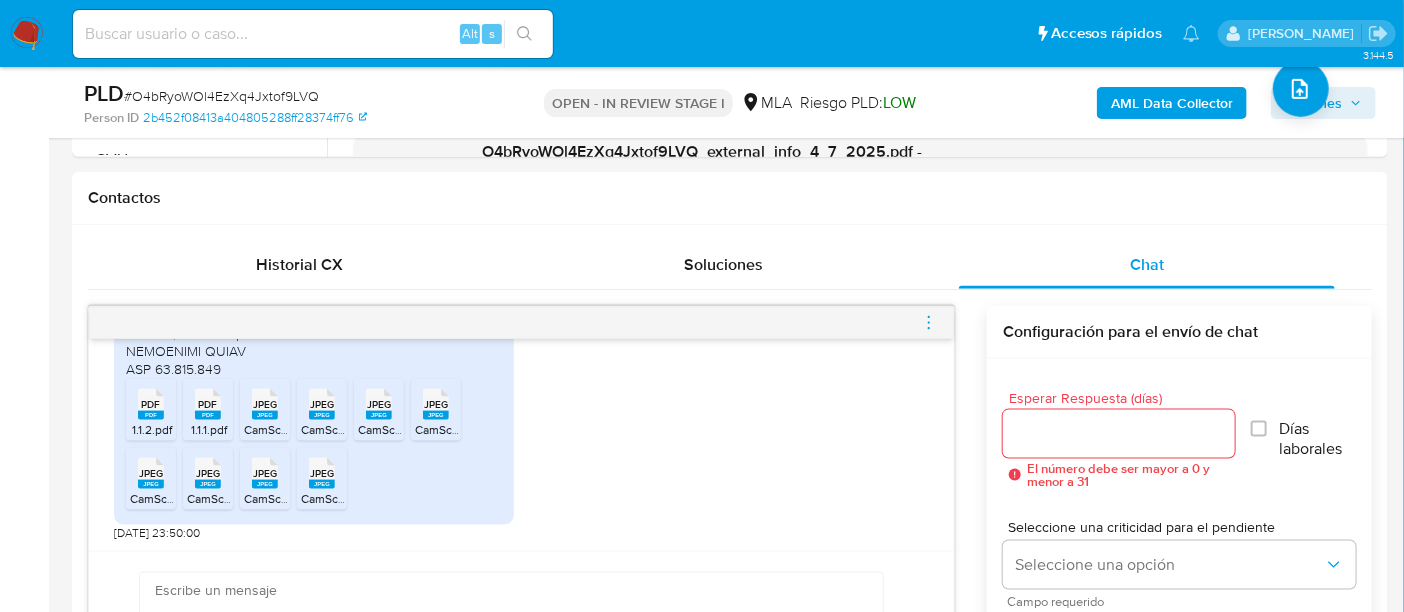 click on "Bandeja Tablero Screening Búsqueda en Listas Watchlist Herramientas Operaciones masivas Reportes Mulan Buscador de personas Consolidado" at bounding box center (24, 1213) 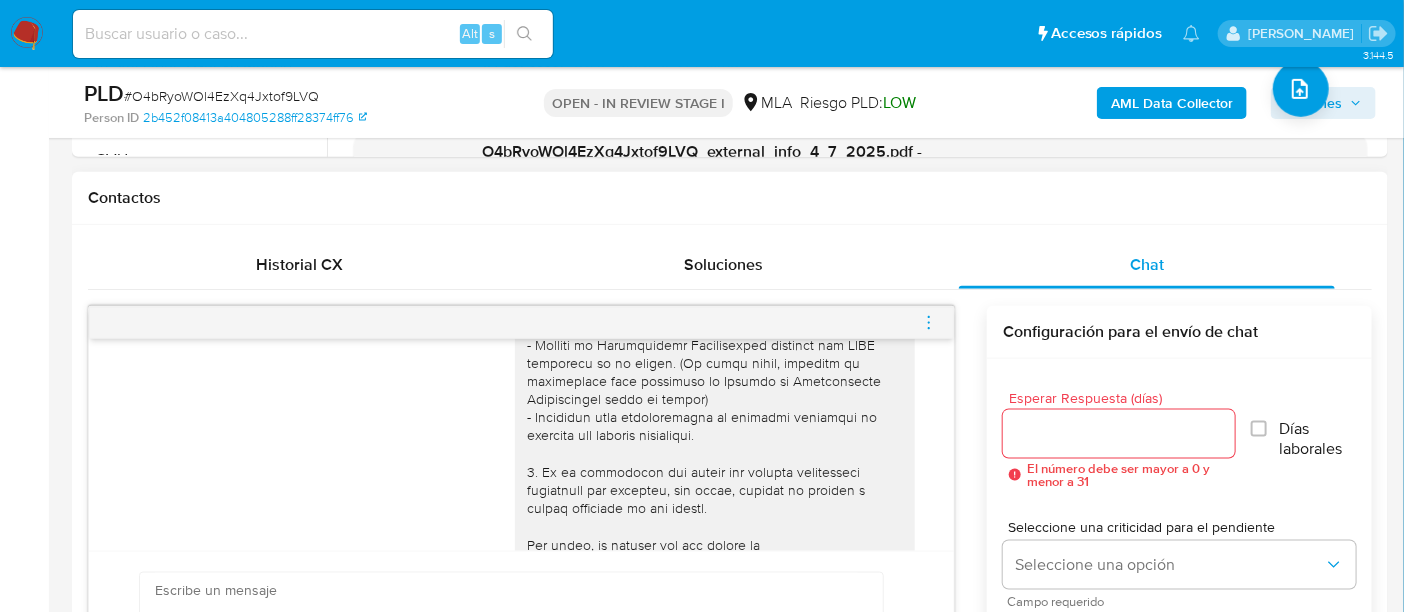 scroll, scrollTop: 0, scrollLeft: 0, axis: both 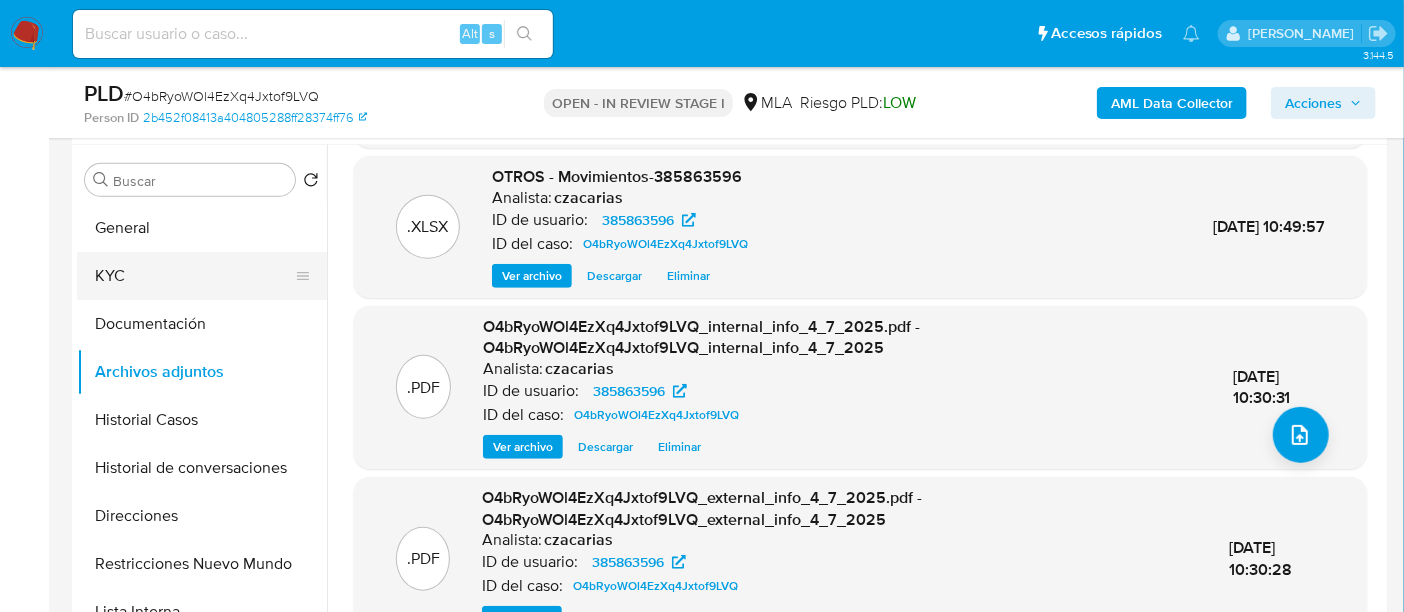 click on "KYC" at bounding box center (194, 276) 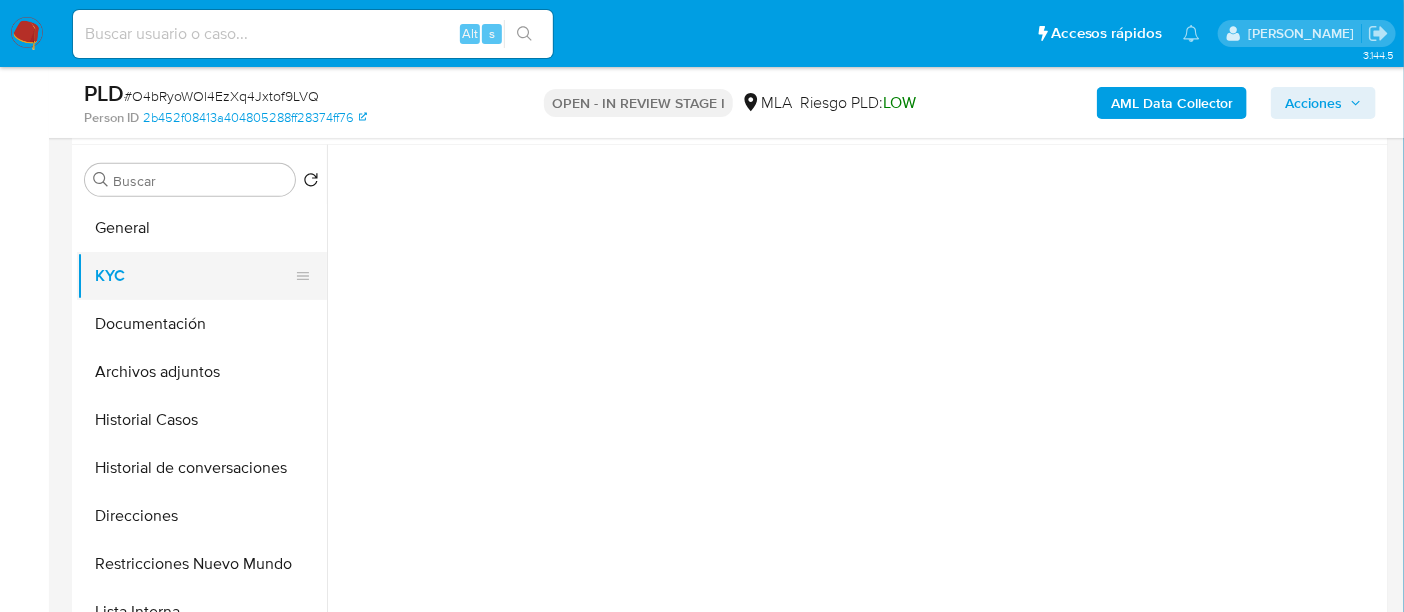 scroll, scrollTop: 0, scrollLeft: 0, axis: both 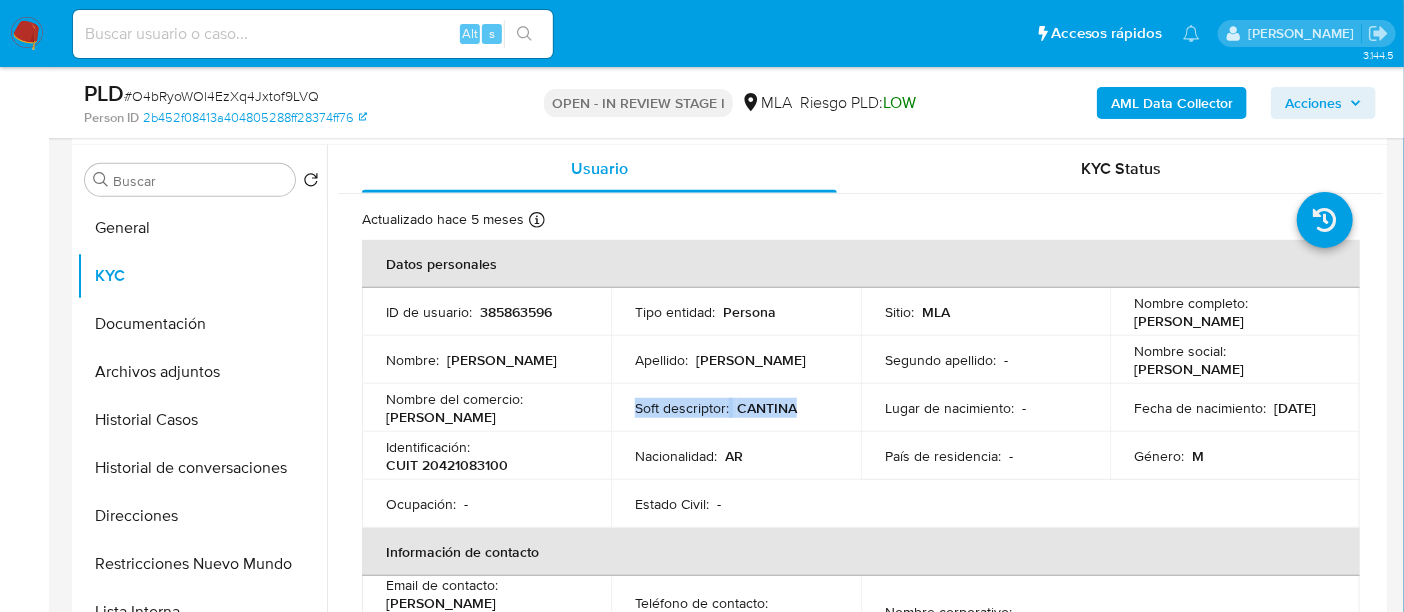 drag, startPoint x: 635, startPoint y: 406, endPoint x: 837, endPoint y: 418, distance: 202.35612 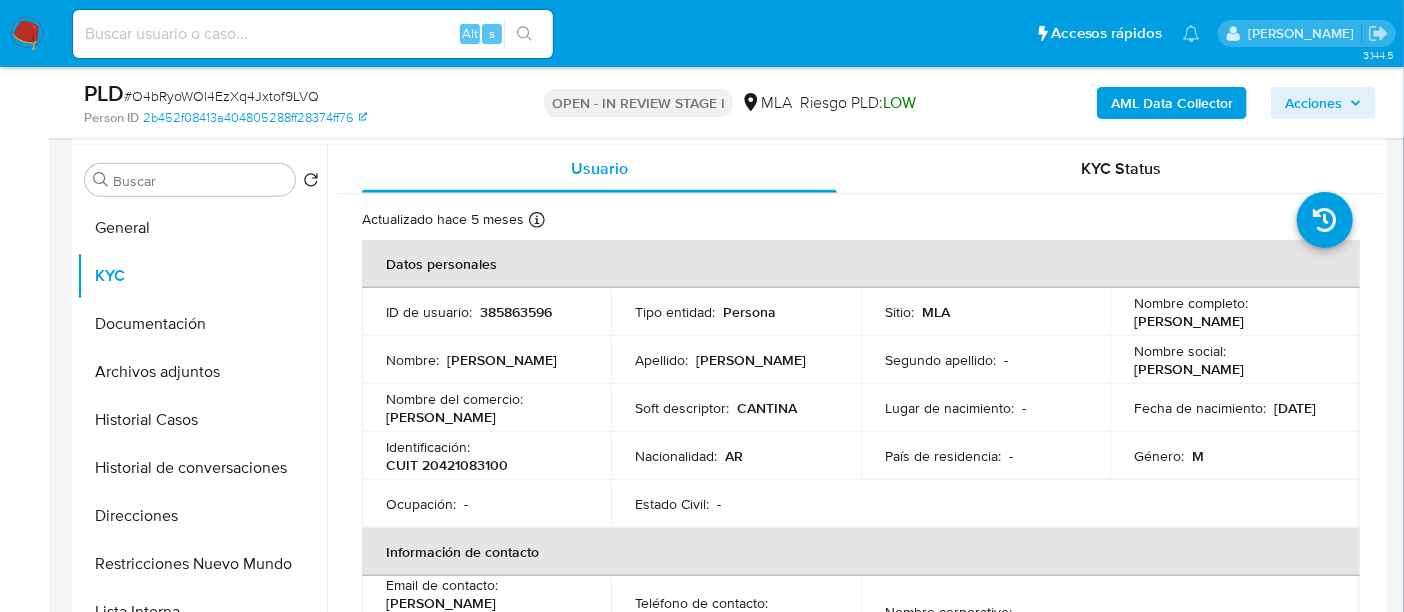 click on "Soft descriptor :    CANTINA" at bounding box center (735, 408) 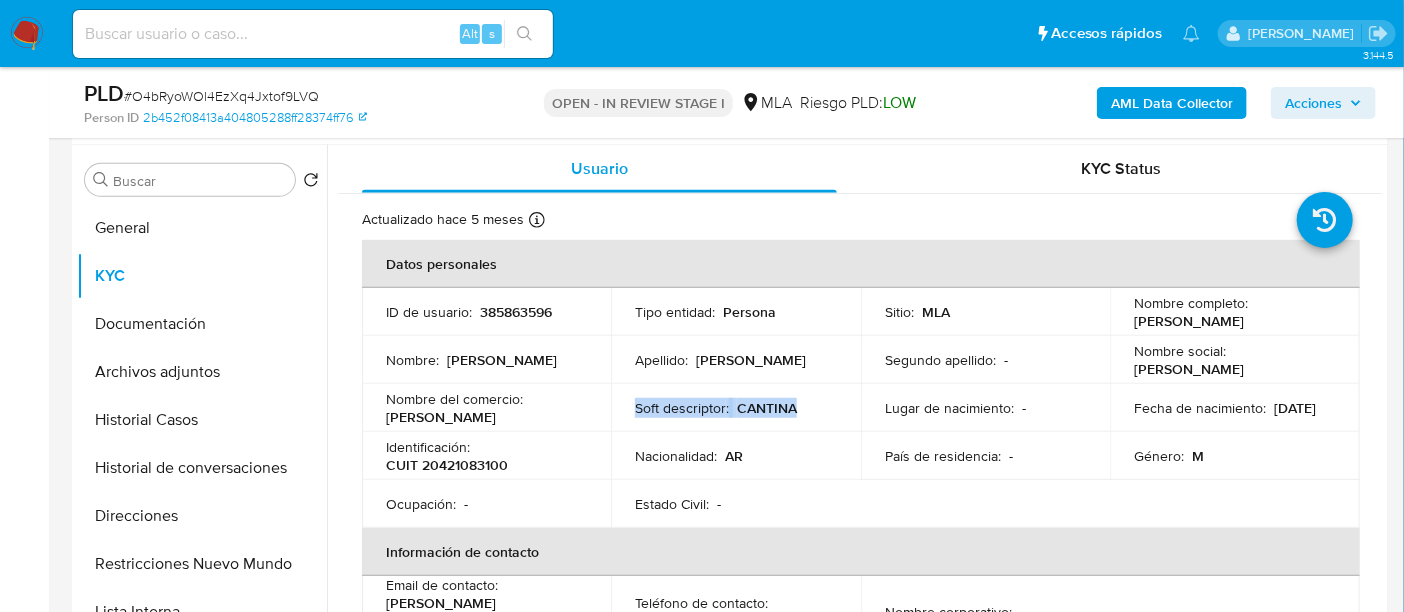 drag, startPoint x: 622, startPoint y: 404, endPoint x: 834, endPoint y: 402, distance: 212.00943 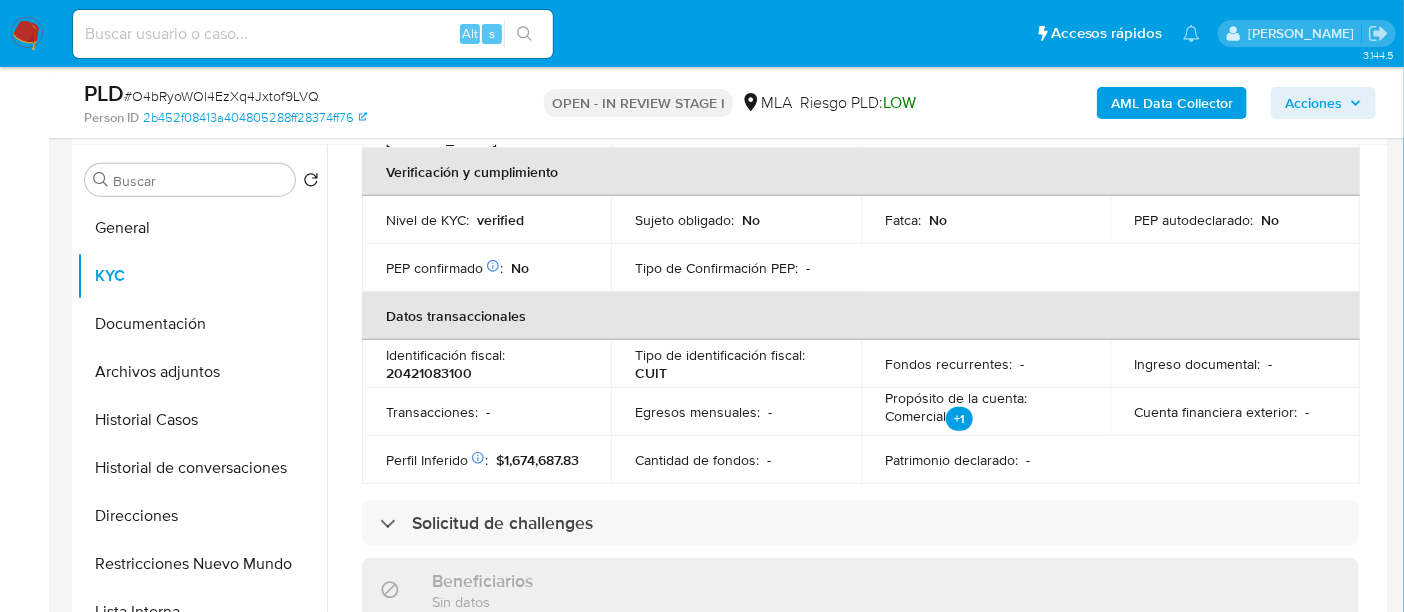scroll, scrollTop: 250, scrollLeft: 0, axis: vertical 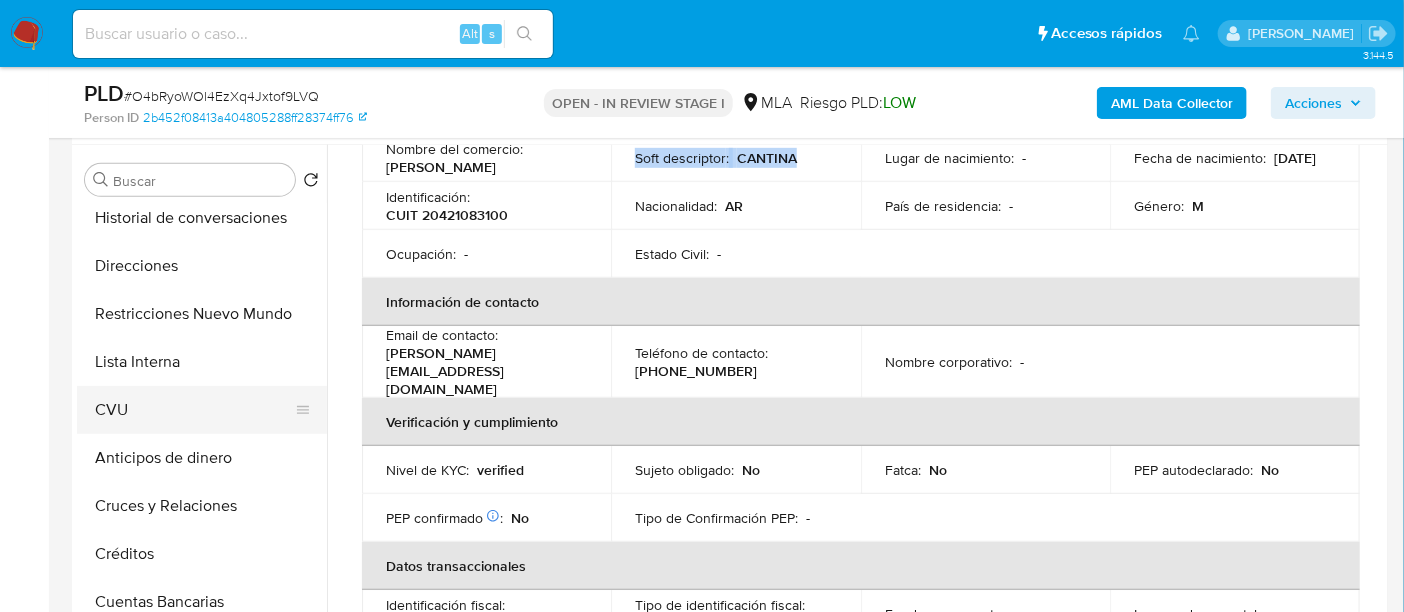 click on "CVU" at bounding box center [194, 410] 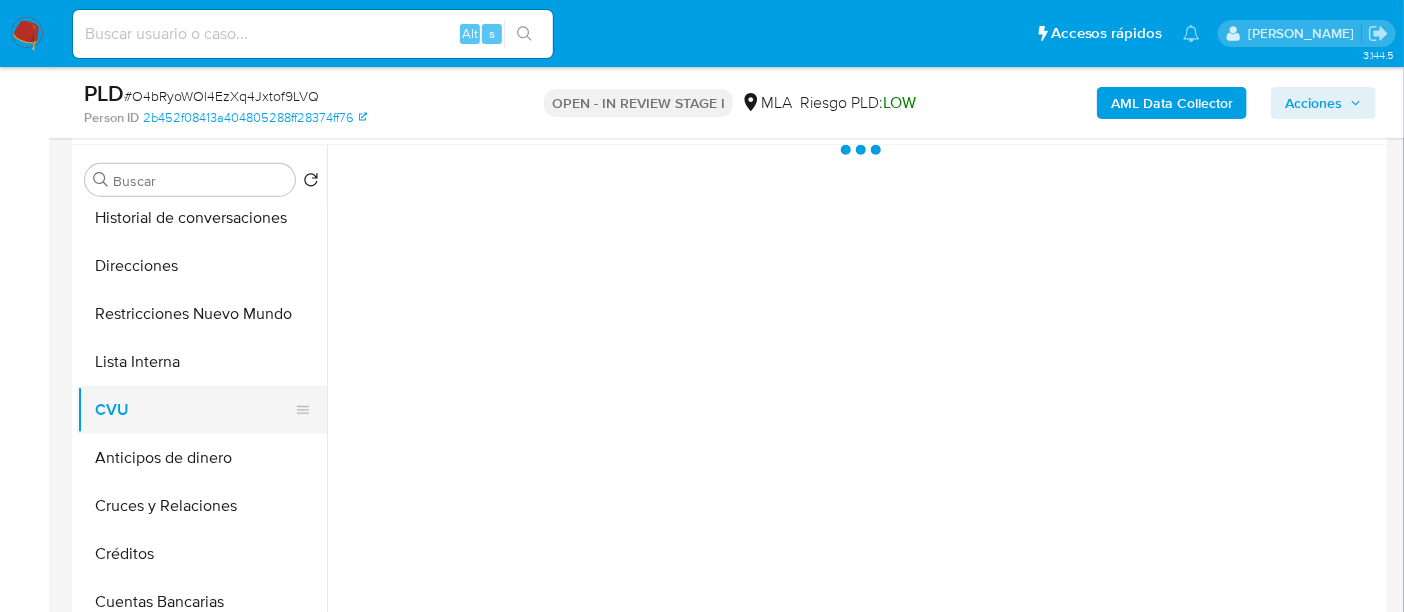 scroll, scrollTop: 0, scrollLeft: 0, axis: both 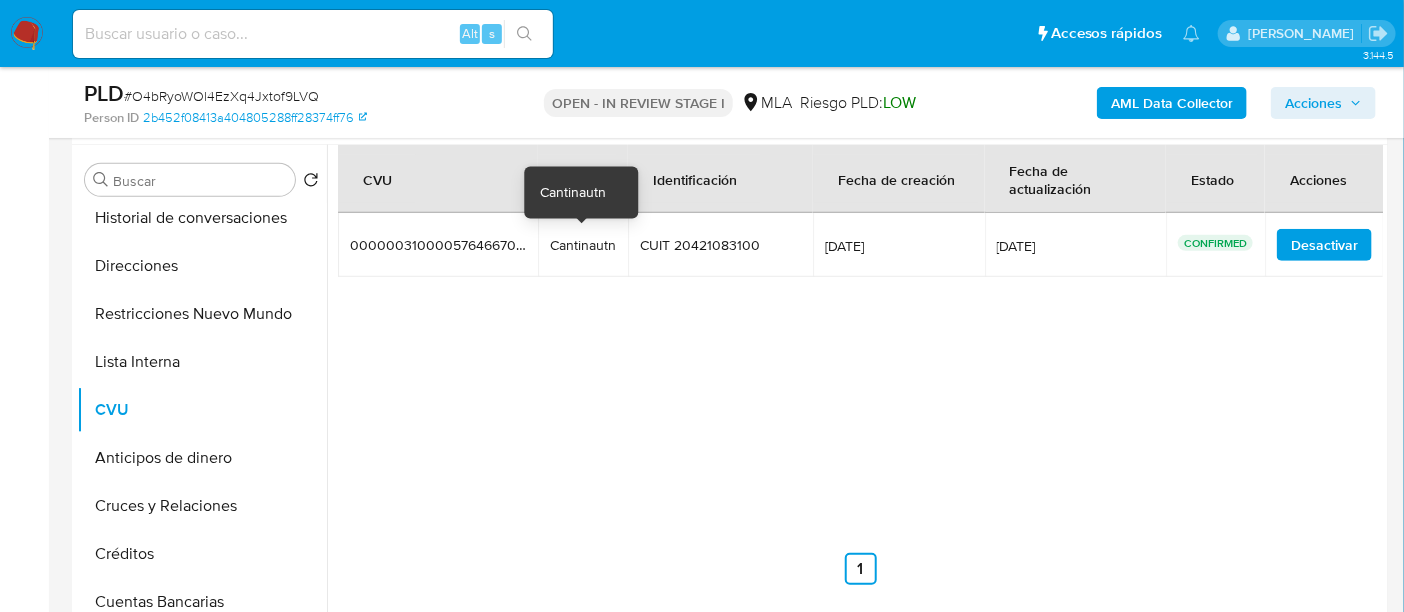 click on "Cantinautn" at bounding box center (583, 245) 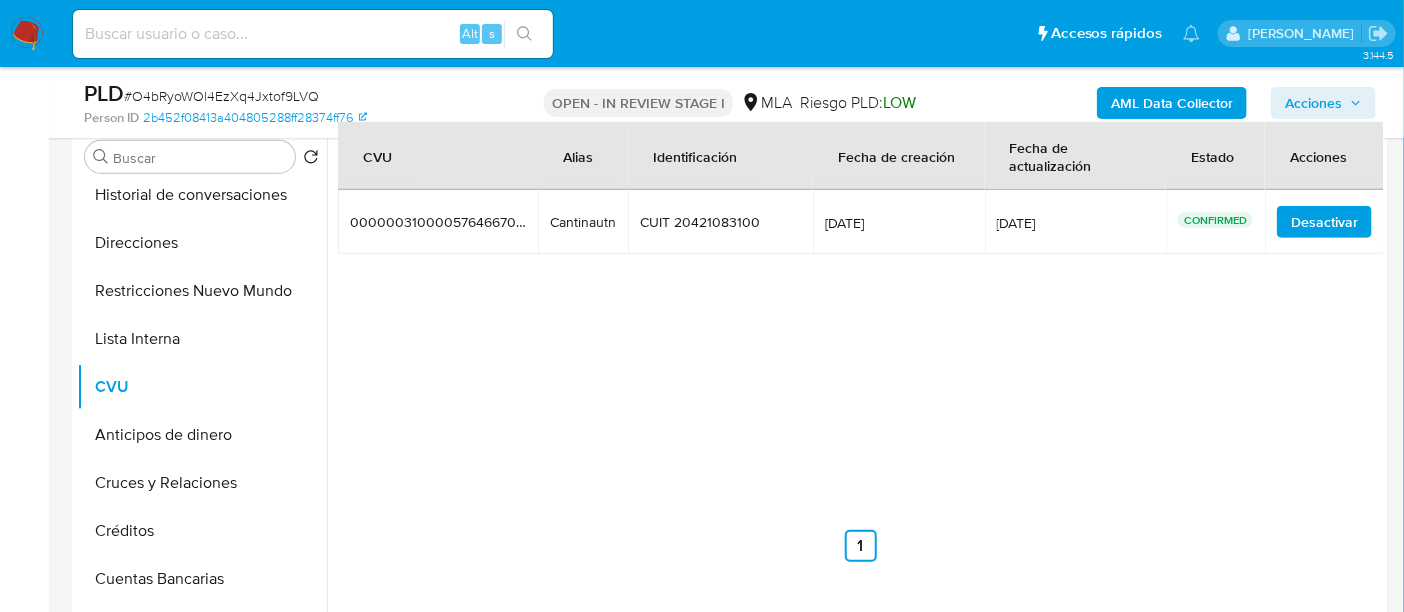 scroll, scrollTop: 874, scrollLeft: 0, axis: vertical 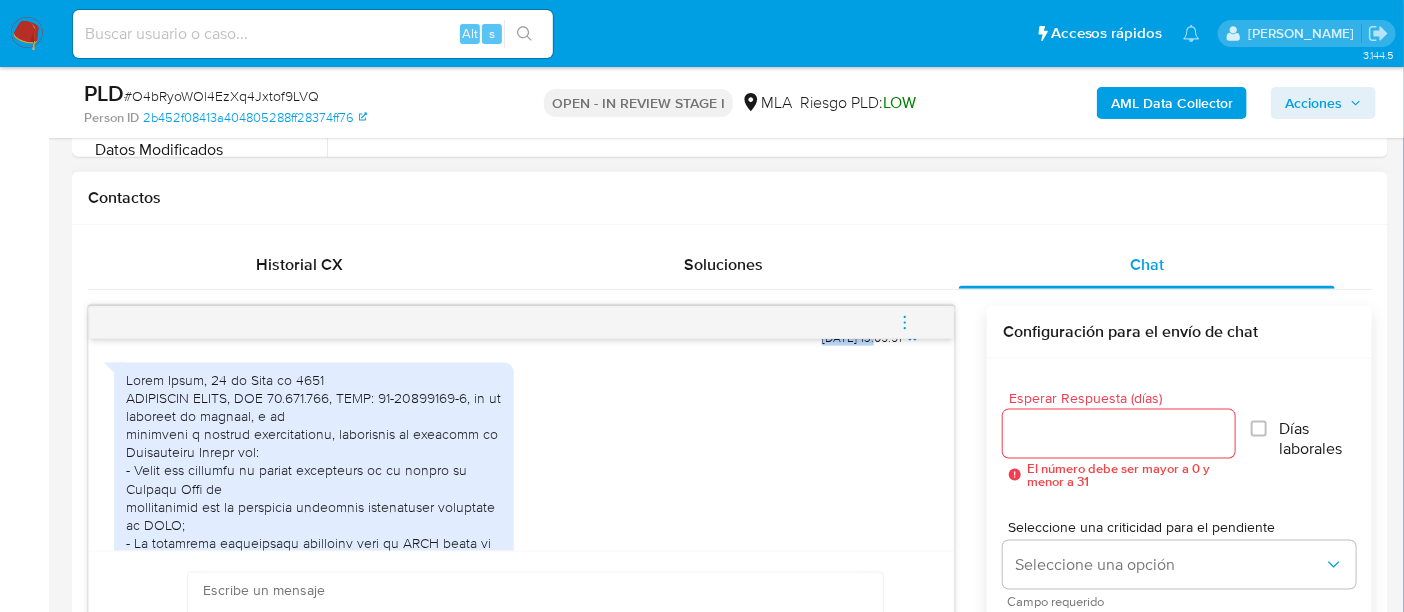 drag, startPoint x: 776, startPoint y: 379, endPoint x: 838, endPoint y: 379, distance: 62 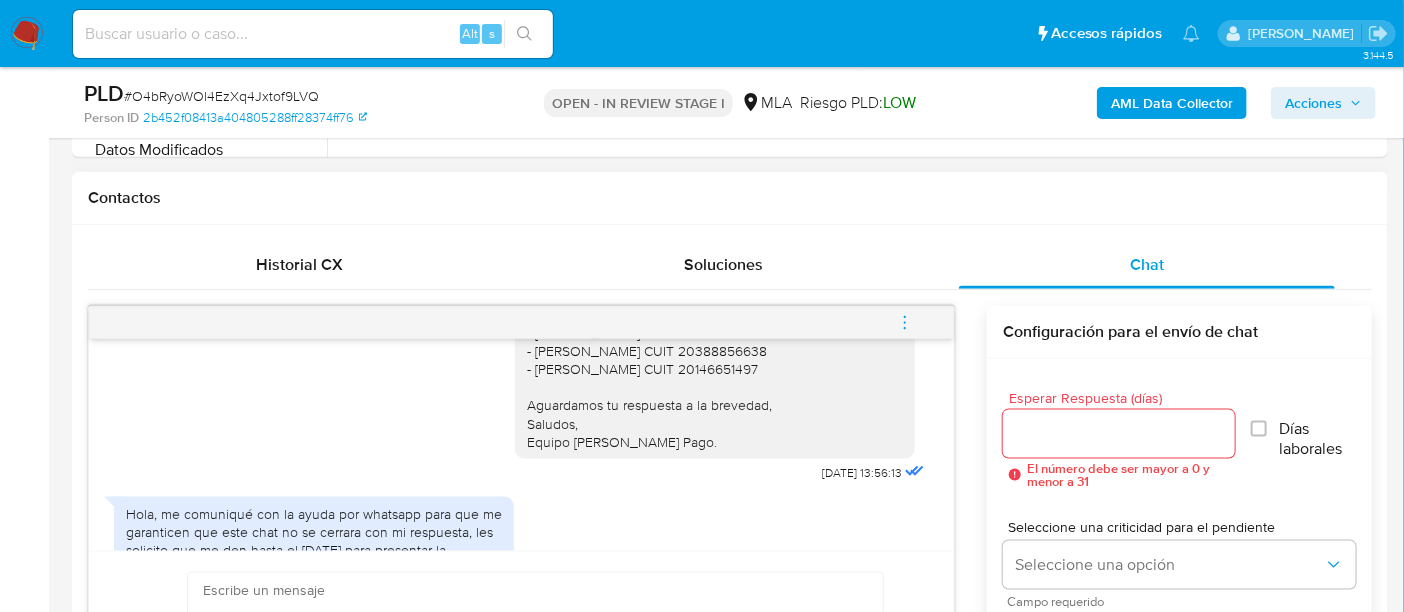 scroll, scrollTop: 2250, scrollLeft: 0, axis: vertical 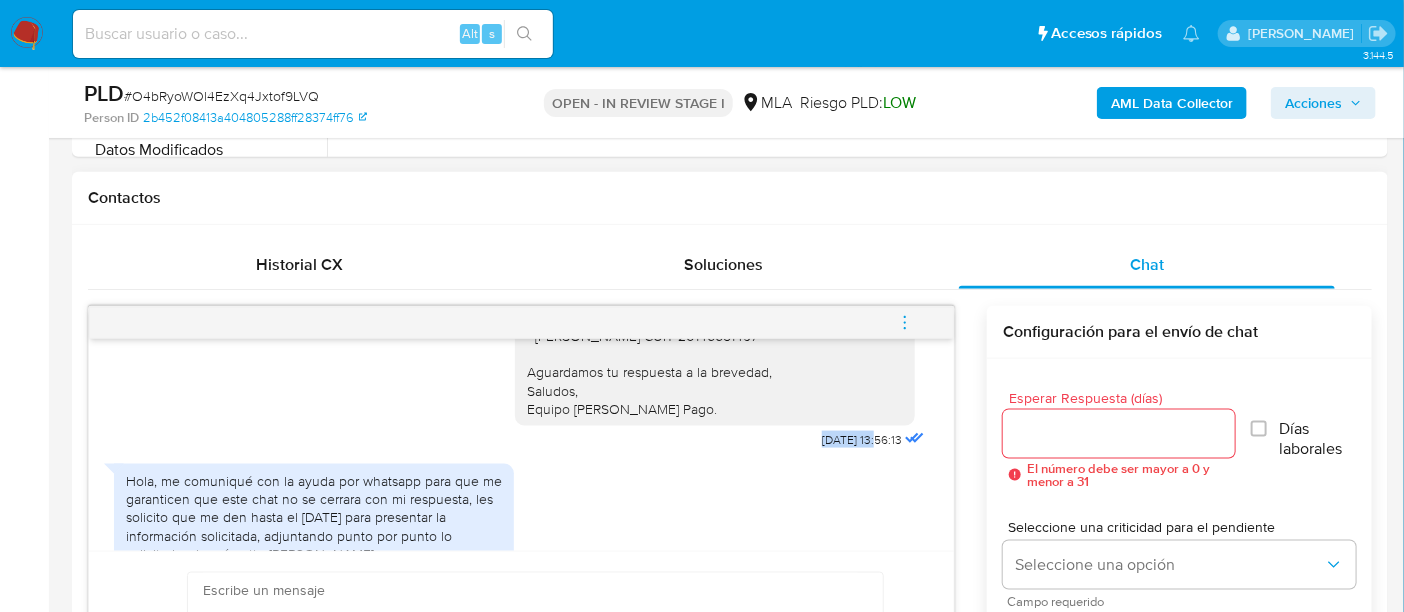 drag, startPoint x: 777, startPoint y: 502, endPoint x: 834, endPoint y: 498, distance: 57.14018 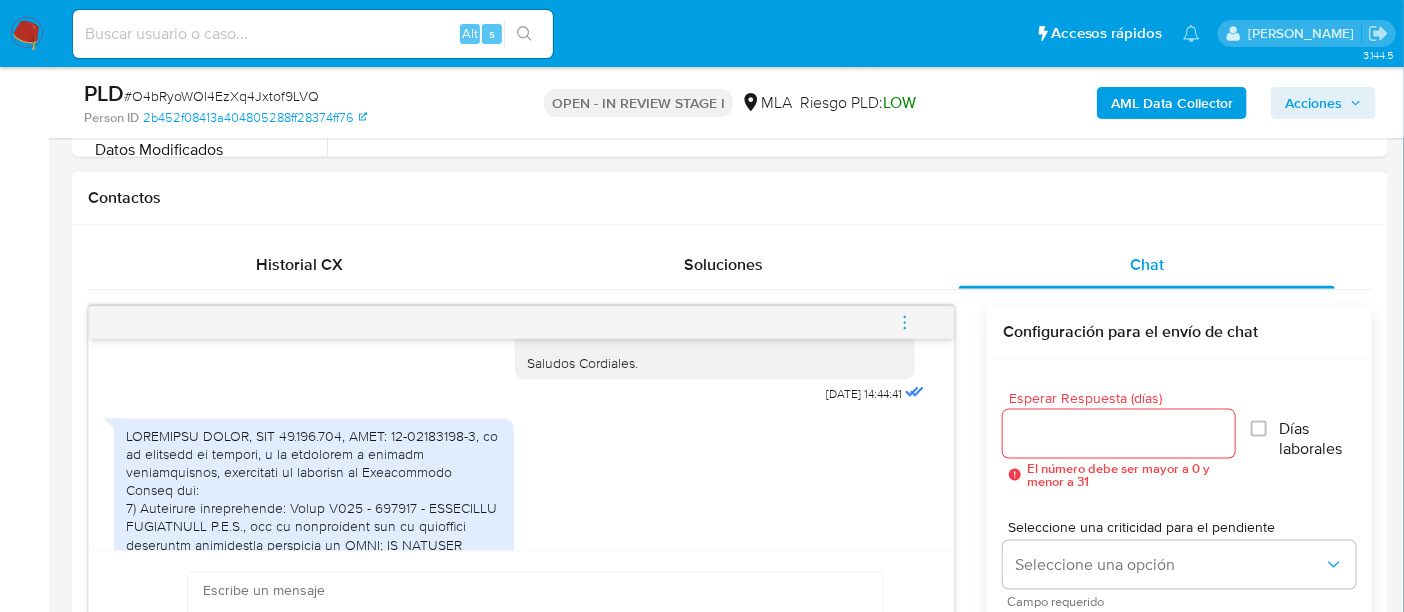 scroll, scrollTop: 2625, scrollLeft: 0, axis: vertical 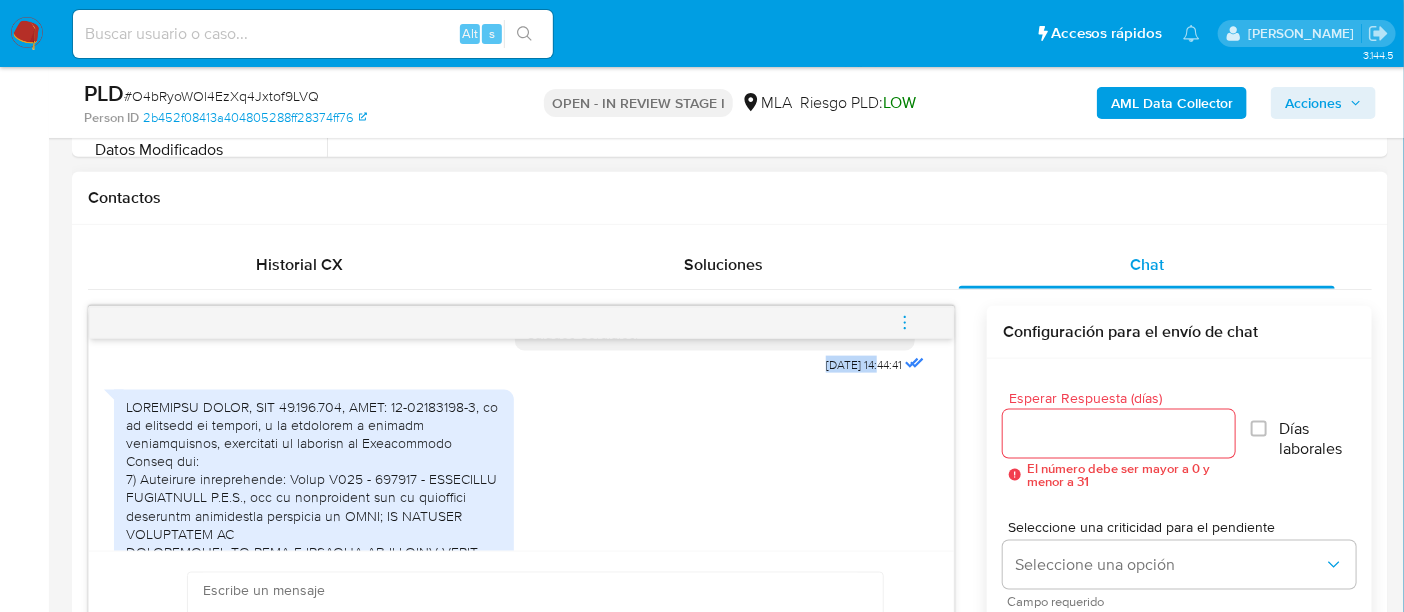 drag, startPoint x: 773, startPoint y: 421, endPoint x: 840, endPoint y: 419, distance: 67.02985 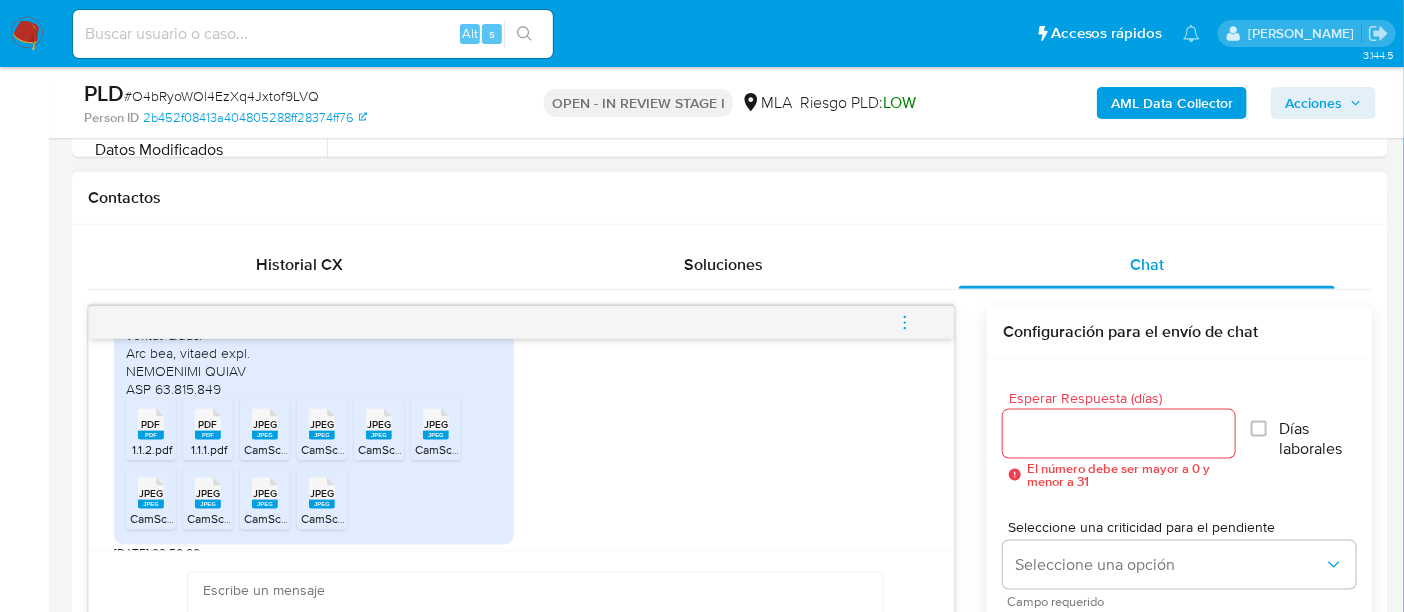 scroll, scrollTop: 4792, scrollLeft: 0, axis: vertical 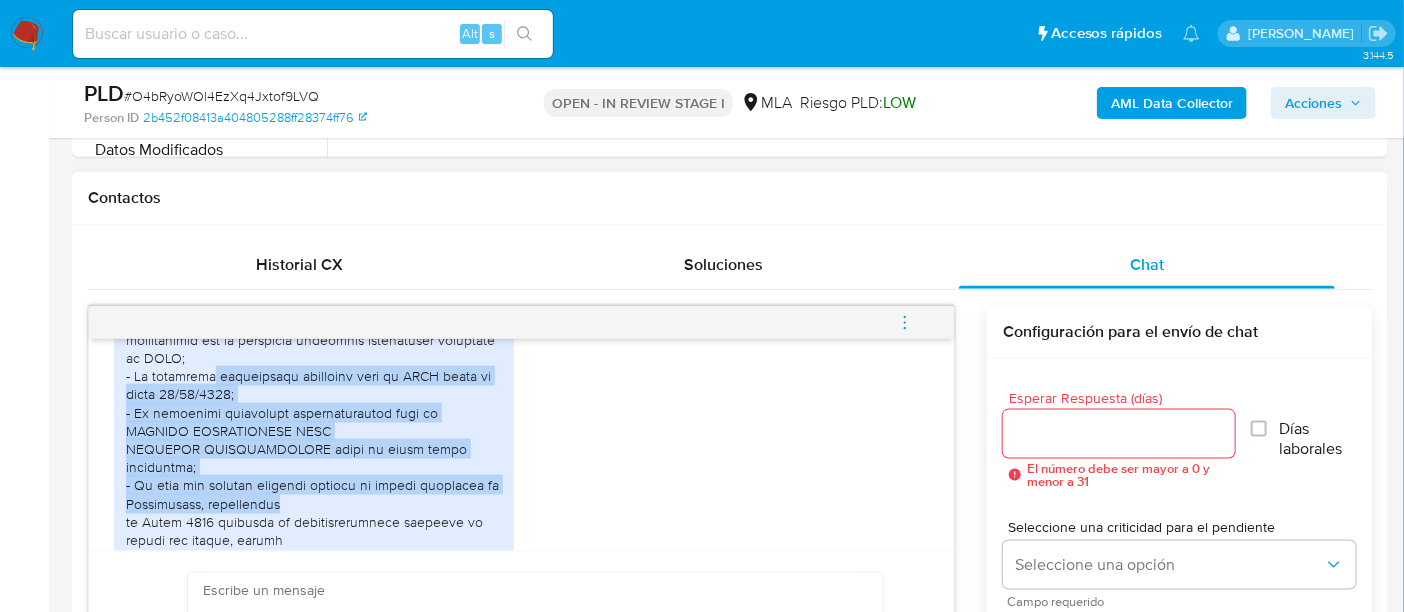 drag, startPoint x: 217, startPoint y: 405, endPoint x: 465, endPoint y: 522, distance: 274.2134 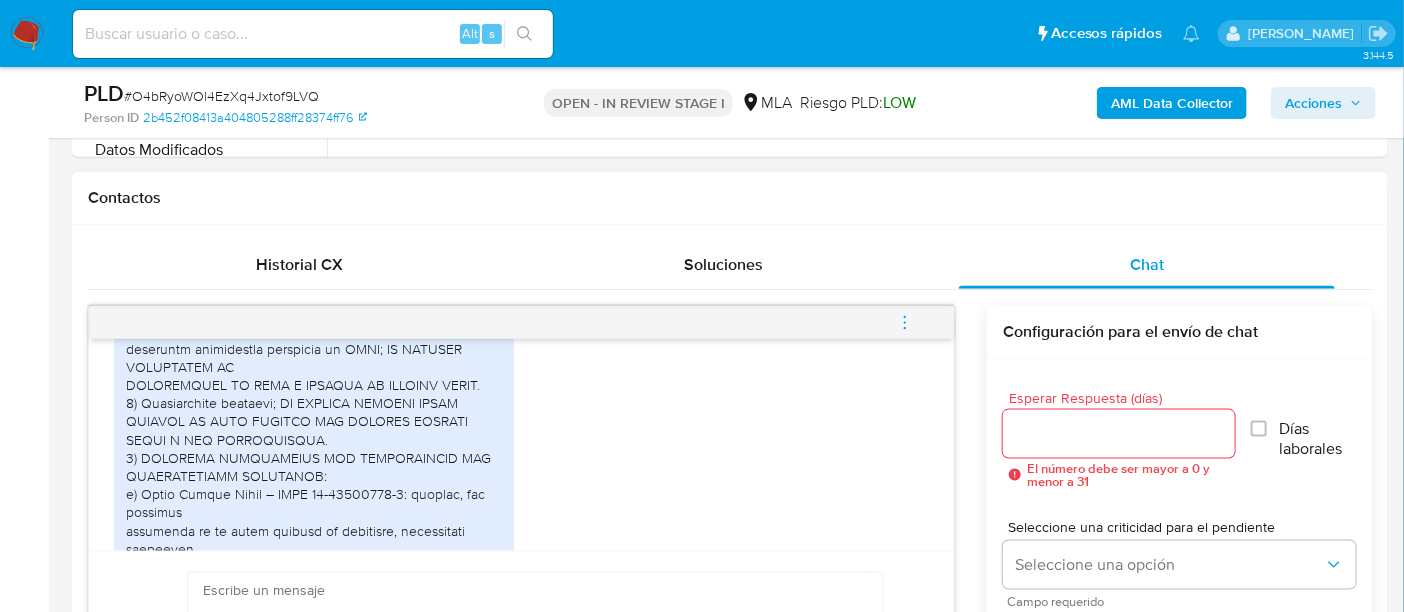 scroll, scrollTop: 2917, scrollLeft: 0, axis: vertical 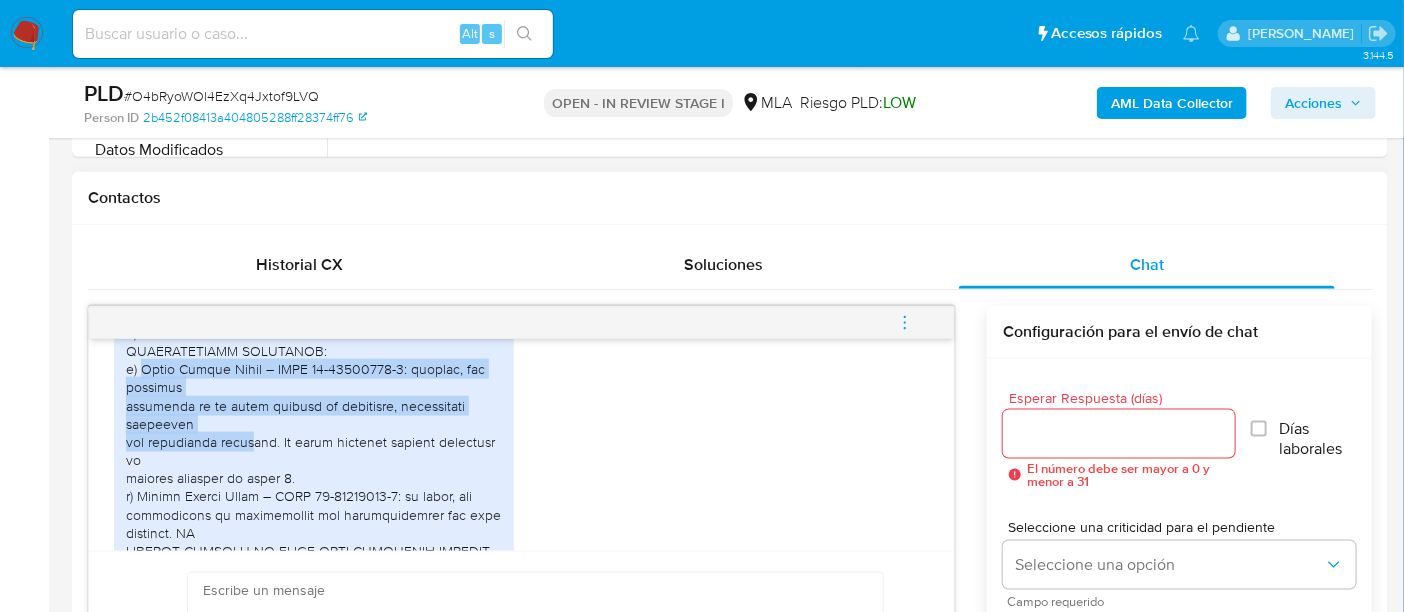 drag, startPoint x: 142, startPoint y: 410, endPoint x: 246, endPoint y: 482, distance: 126.491104 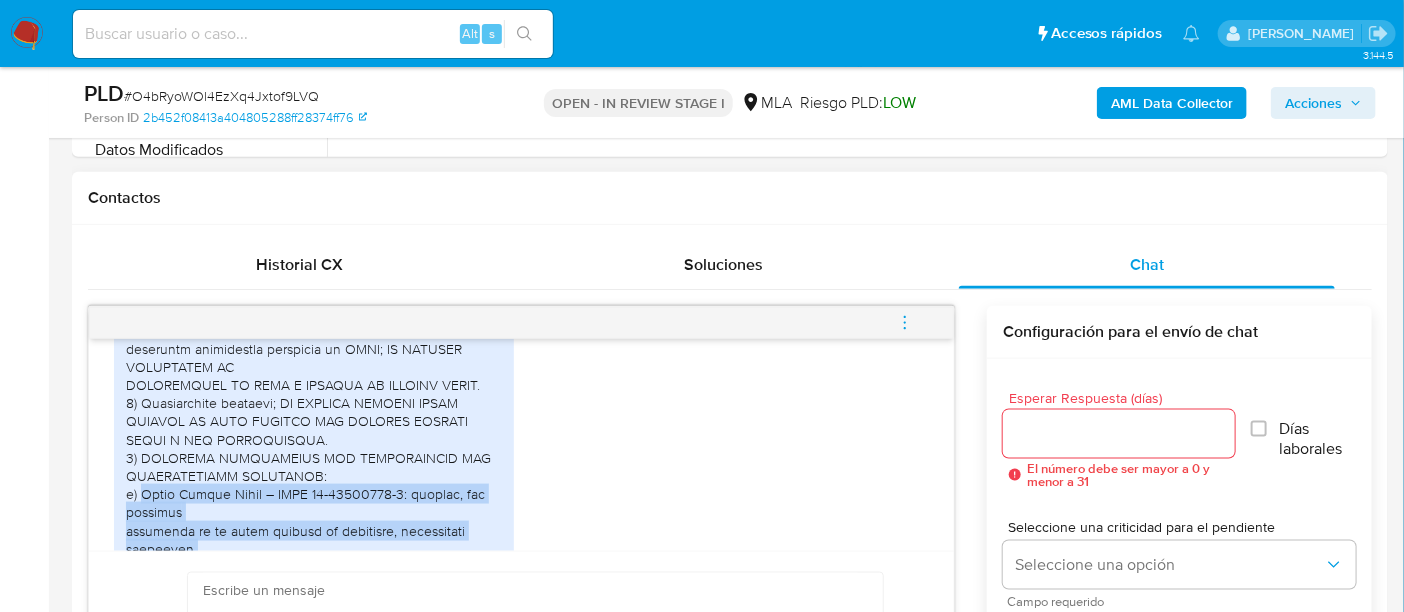 scroll, scrollTop: 2667, scrollLeft: 0, axis: vertical 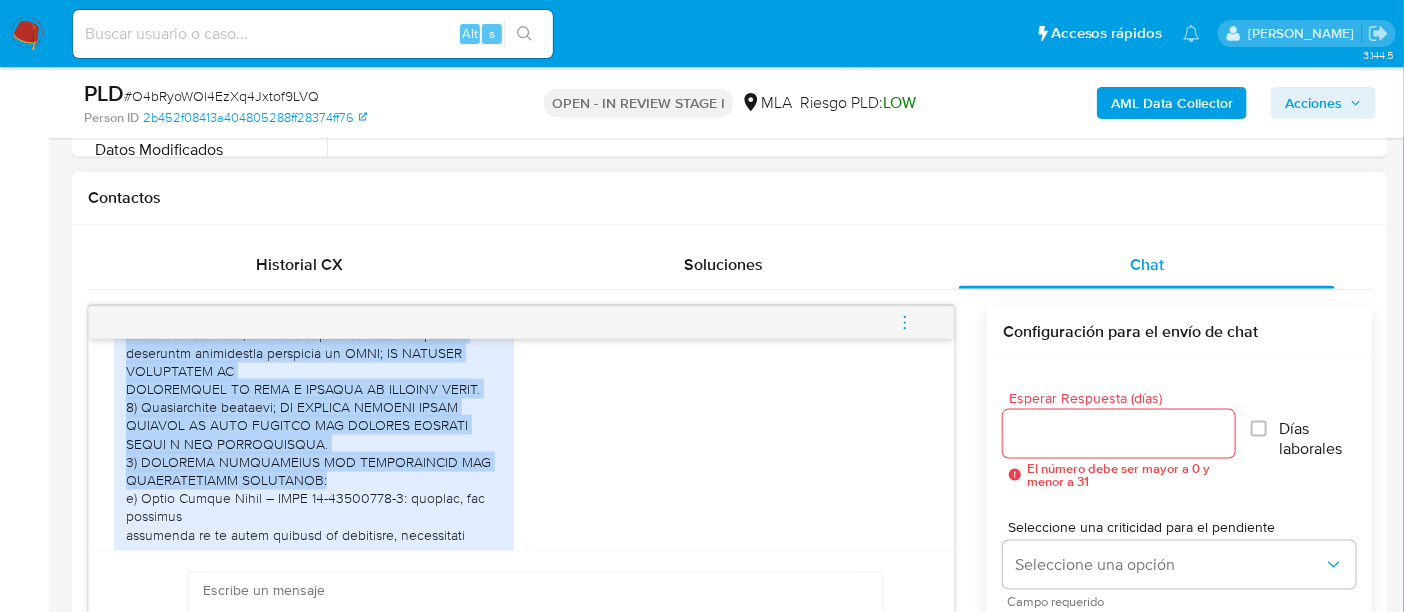 drag, startPoint x: 128, startPoint y: 477, endPoint x: 488, endPoint y: 512, distance: 361.6974 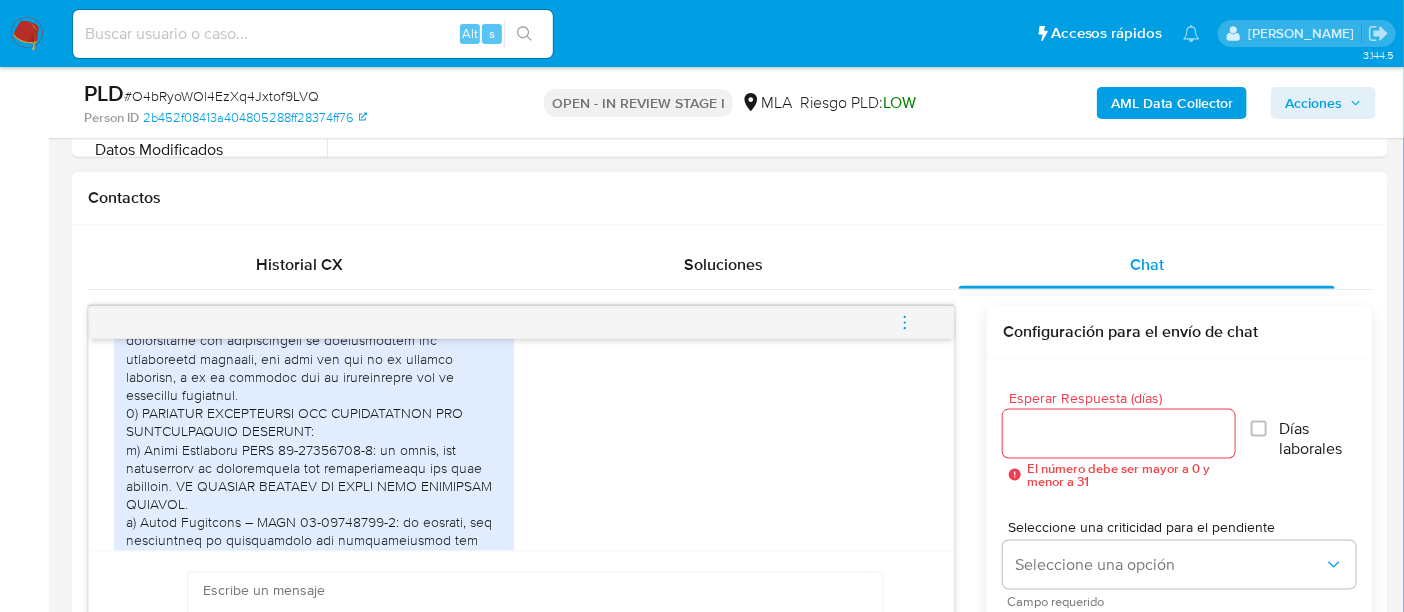 scroll, scrollTop: 3288, scrollLeft: 0, axis: vertical 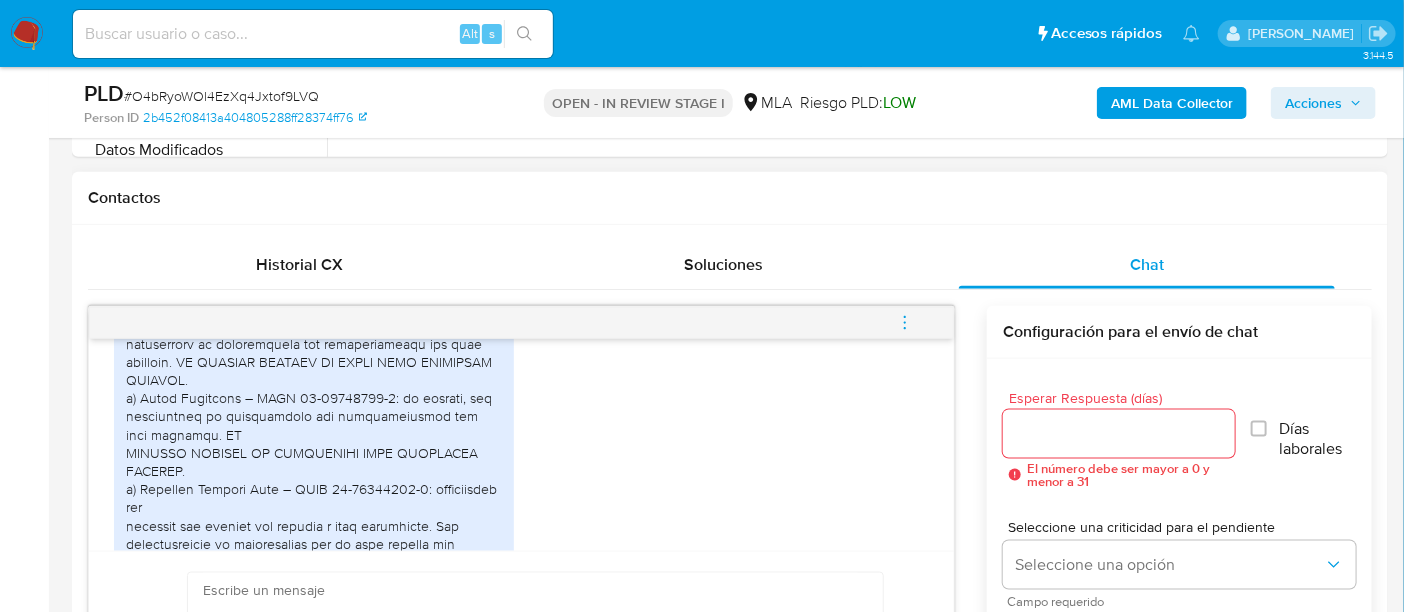 drag, startPoint x: 144, startPoint y: 359, endPoint x: 424, endPoint y: 360, distance: 280.0018 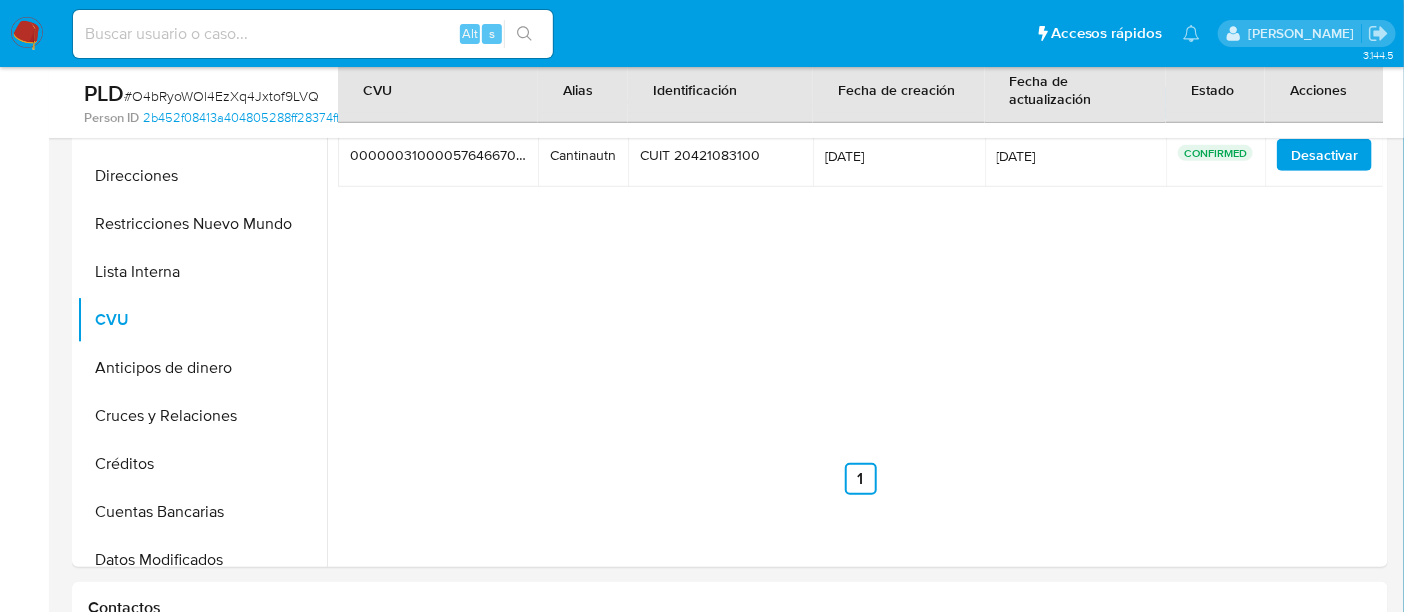 scroll, scrollTop: 374, scrollLeft: 0, axis: vertical 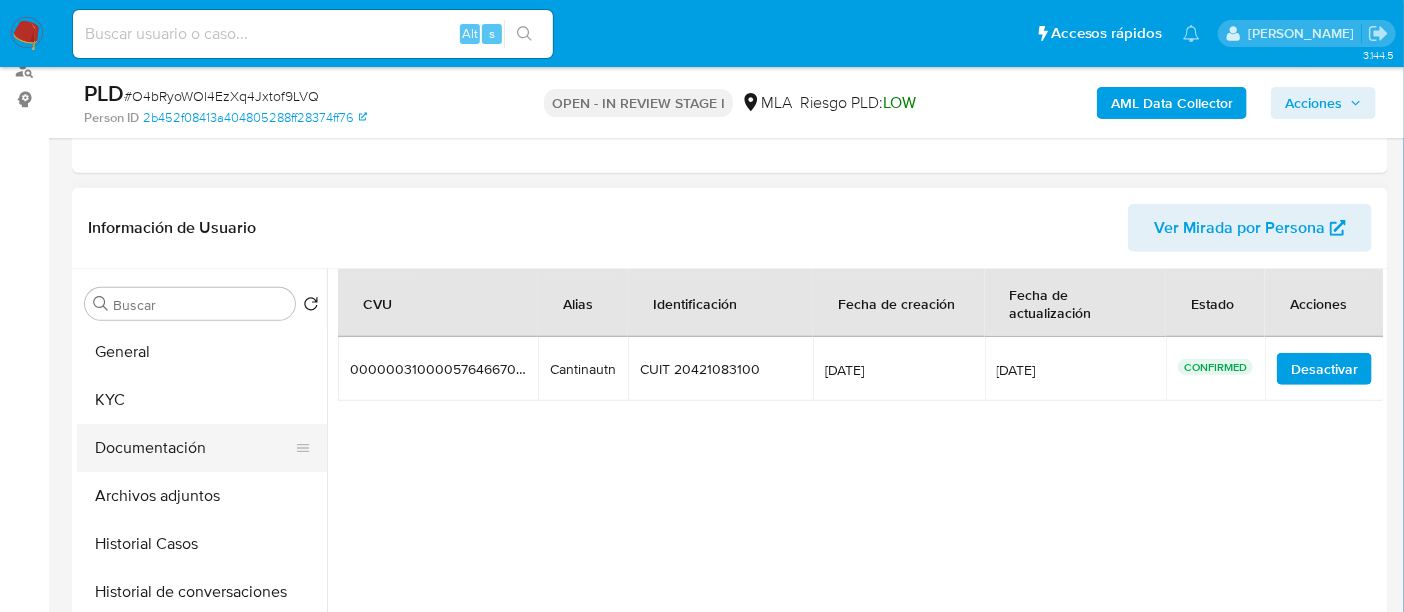 click on "Documentación" at bounding box center (194, 448) 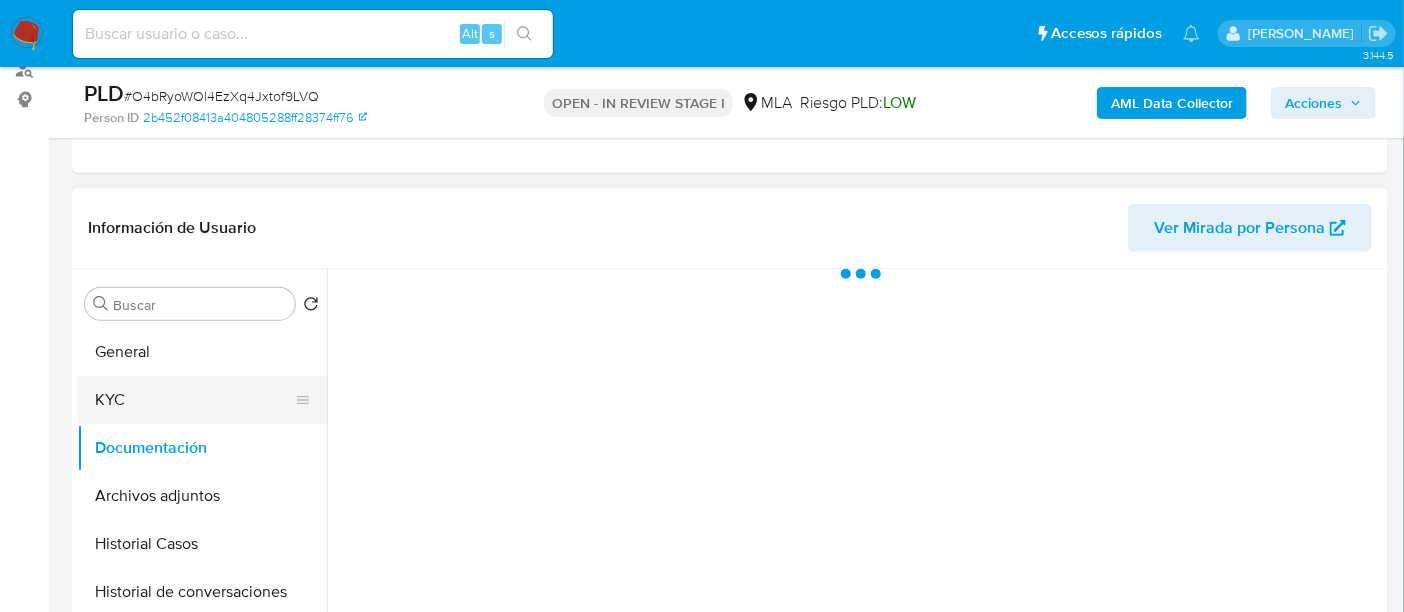 click on "KYC" at bounding box center [194, 400] 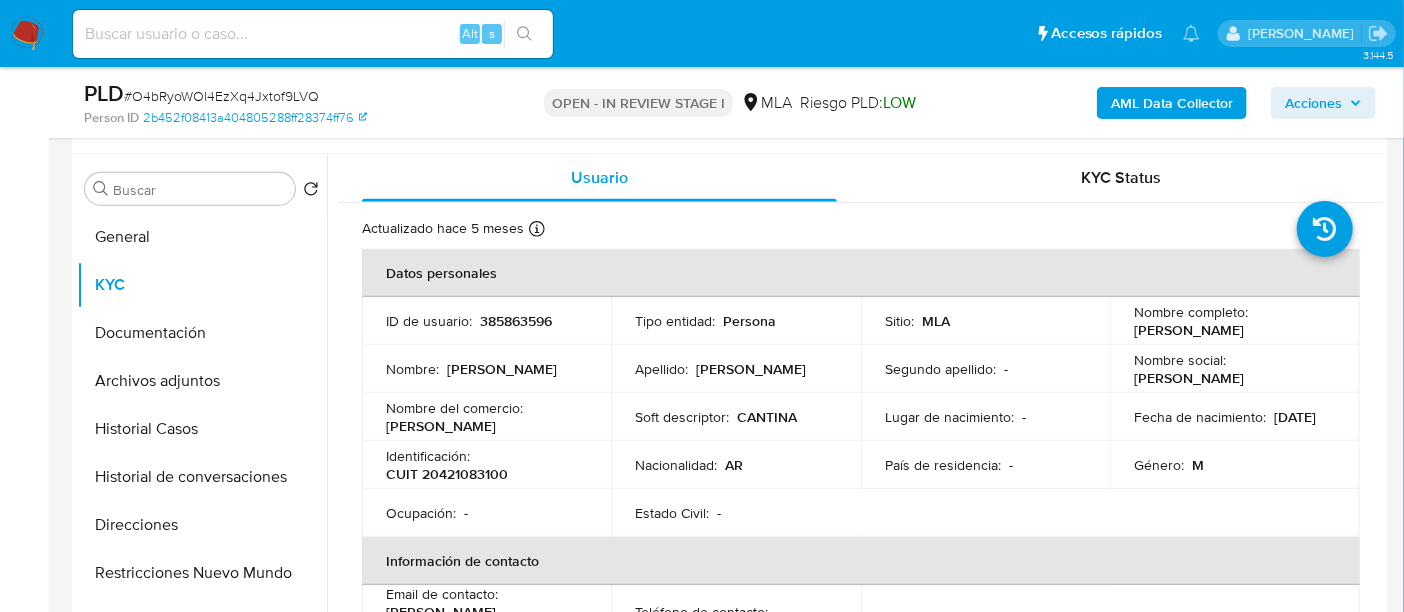 scroll, scrollTop: 374, scrollLeft: 0, axis: vertical 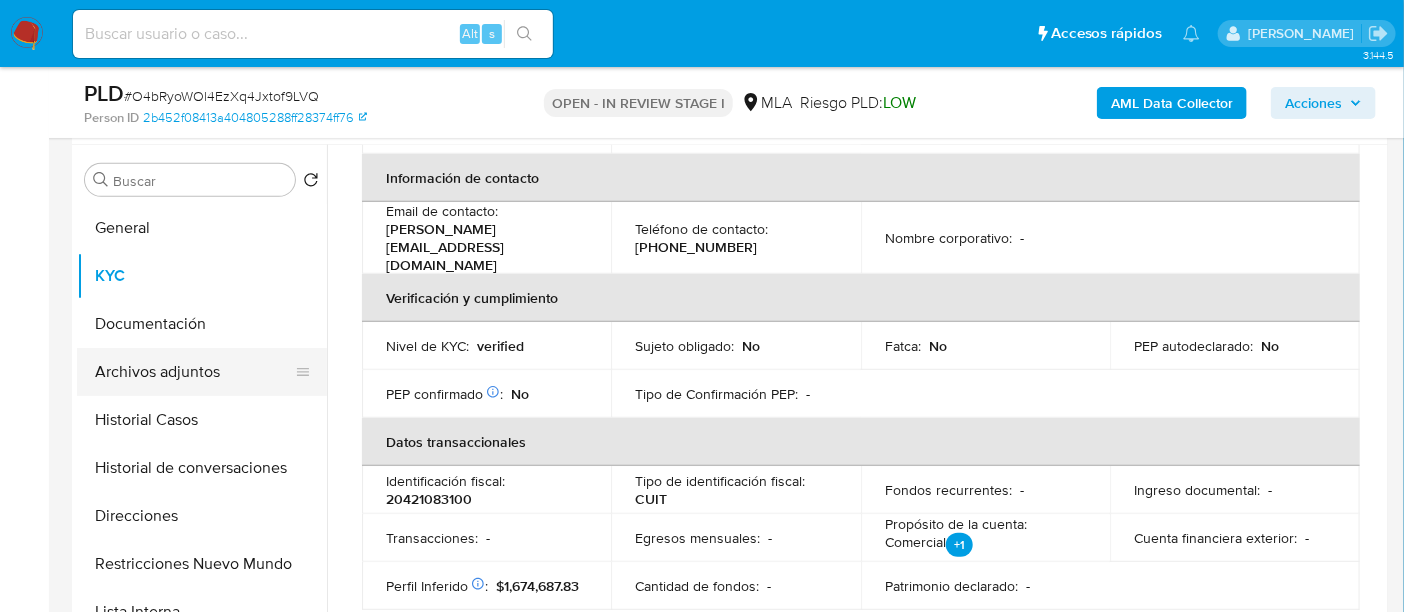 click on "Archivos adjuntos" at bounding box center (194, 372) 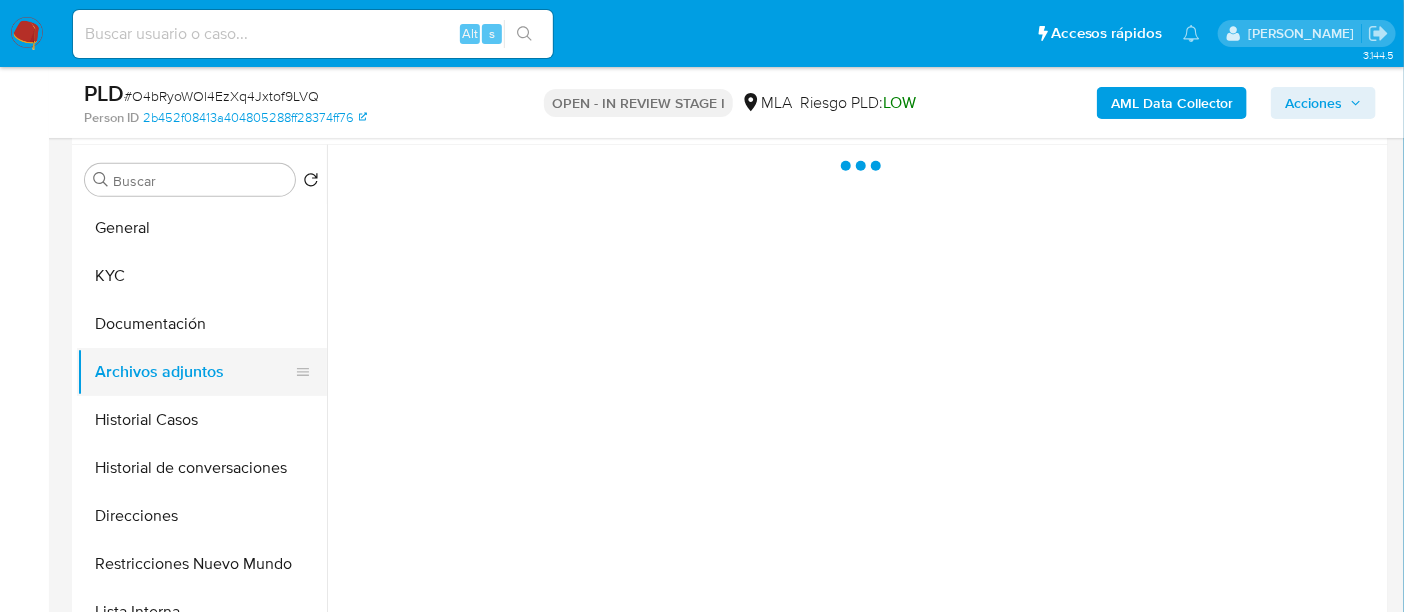 scroll, scrollTop: 0, scrollLeft: 0, axis: both 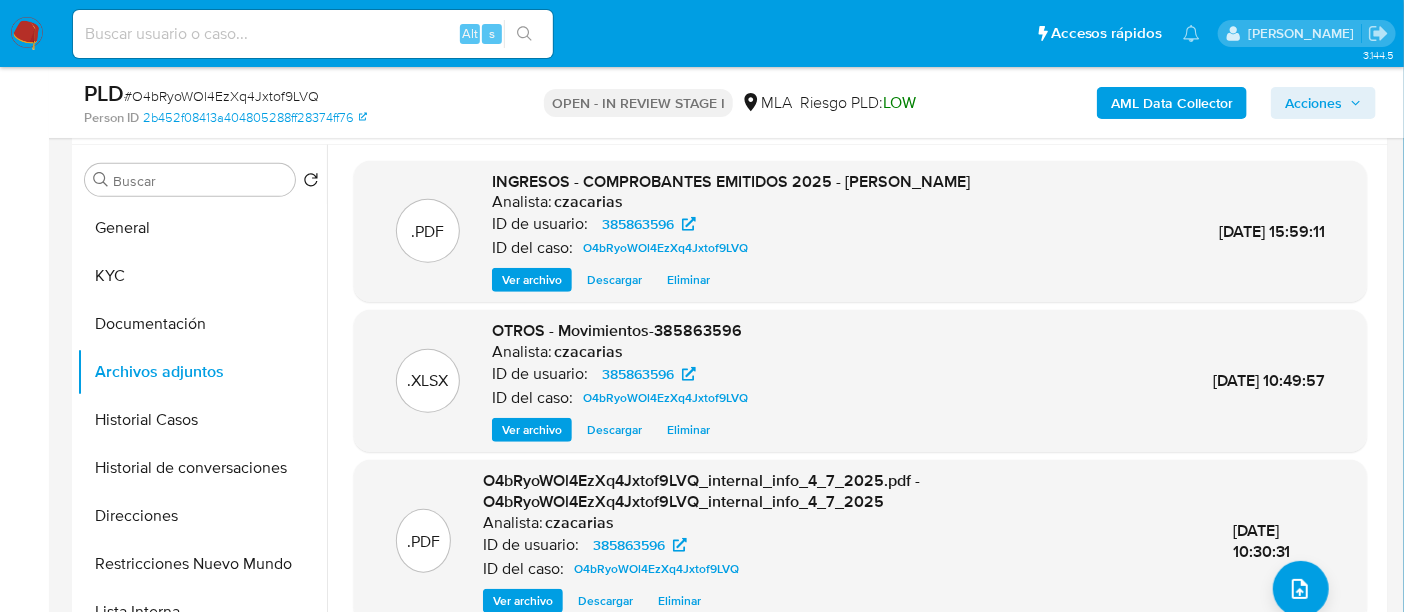 click on ".PDF INGRESOS - COMPROBANTES EMITIDOS 2025 - Tomas Rodriguez Analista: czacarias ID de usuario: 385863596 ID del caso: O4bRyoWOl4EzXq4Jxtof9LVQ Ver archivo Descargar Eliminar 07/Jul/2025 15:59:11" at bounding box center [860, 232] 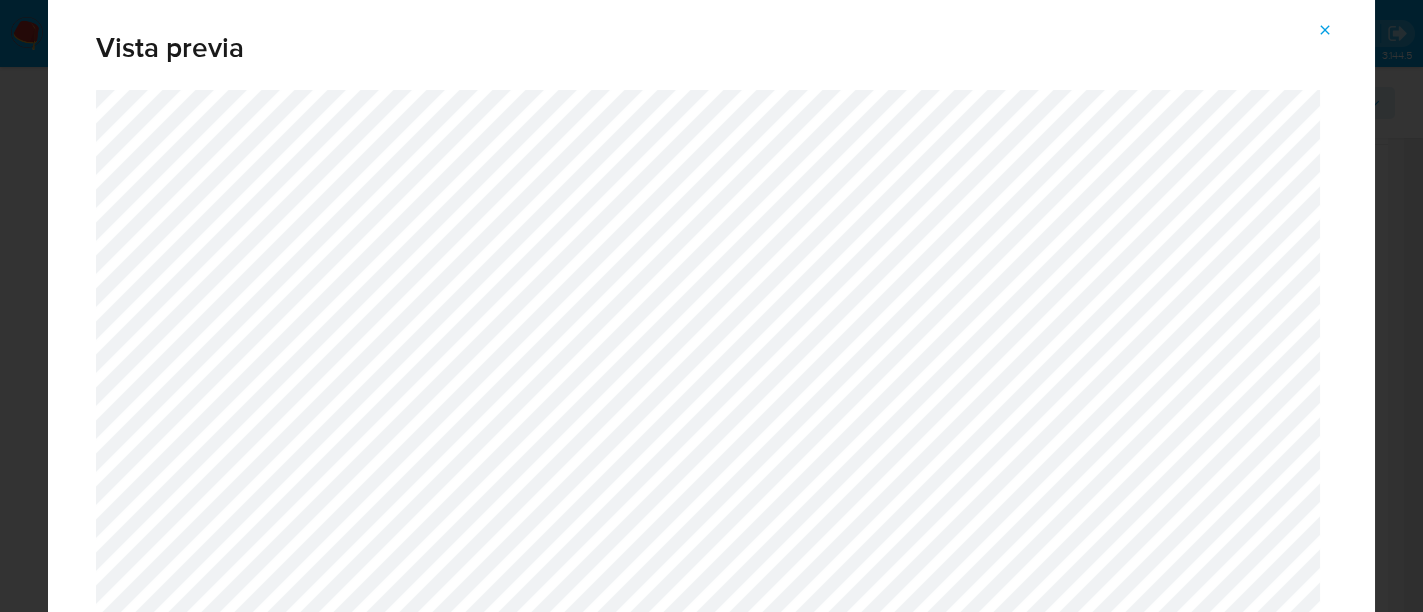 click at bounding box center [1325, 30] 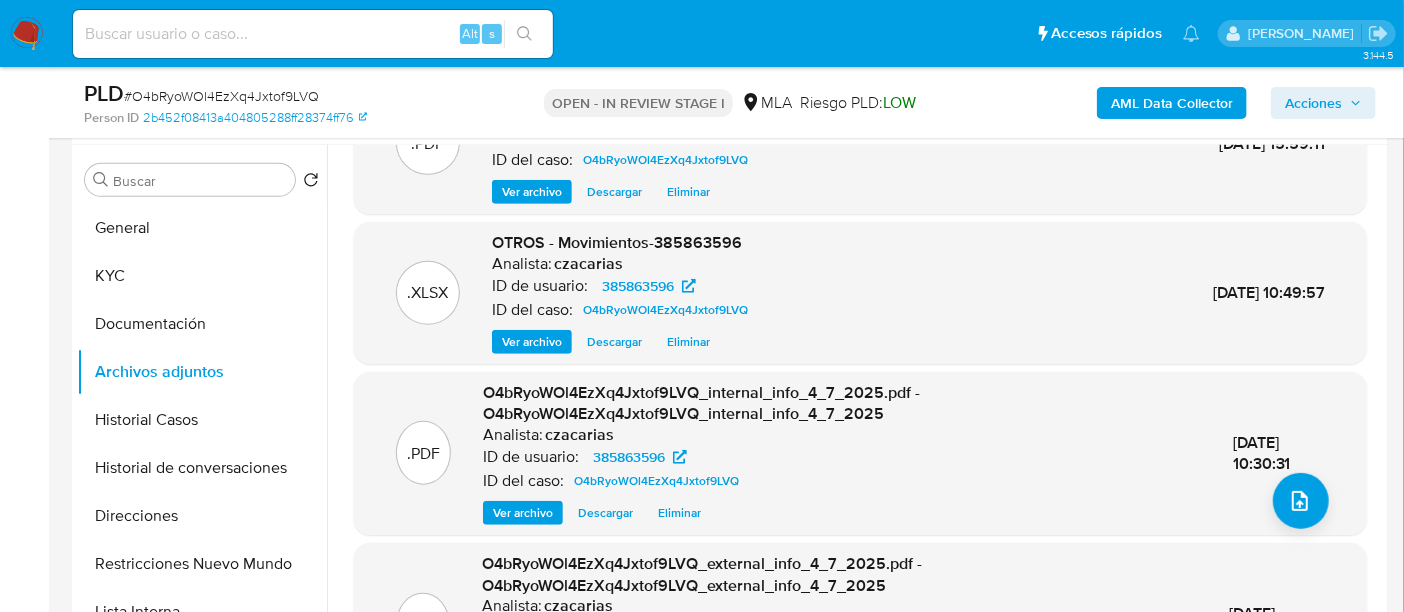 scroll, scrollTop: 154, scrollLeft: 0, axis: vertical 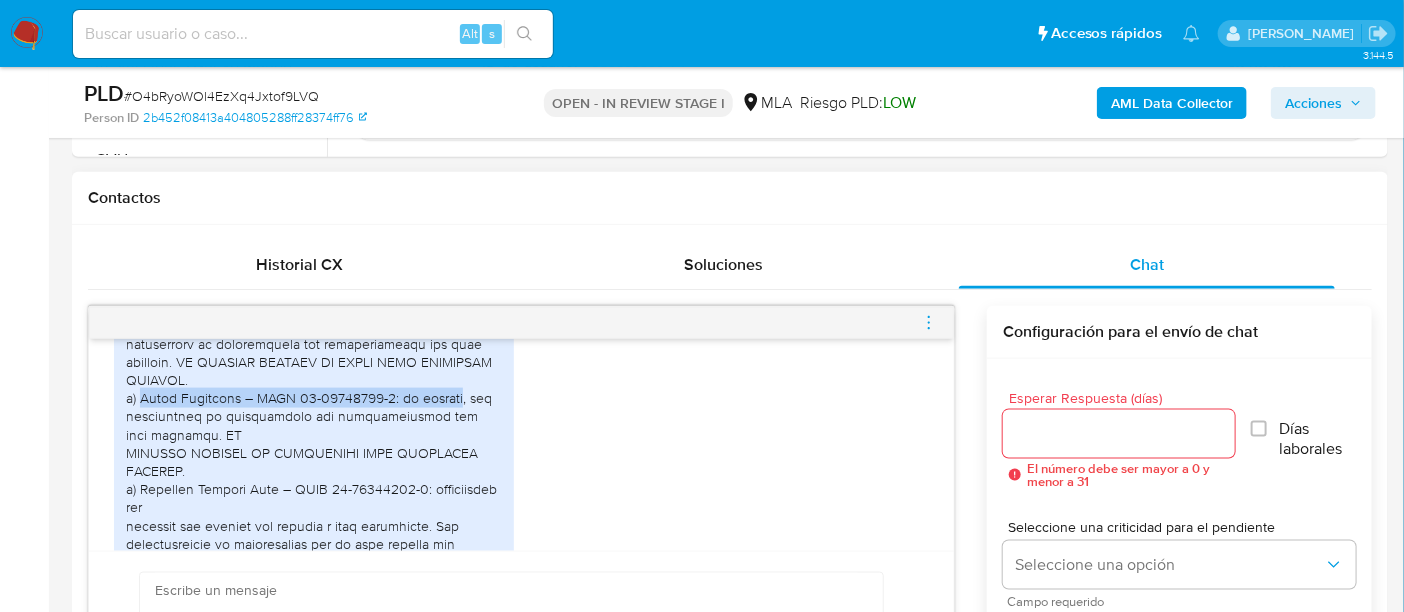 drag, startPoint x: 140, startPoint y: 438, endPoint x: 466, endPoint y: 431, distance: 326.07513 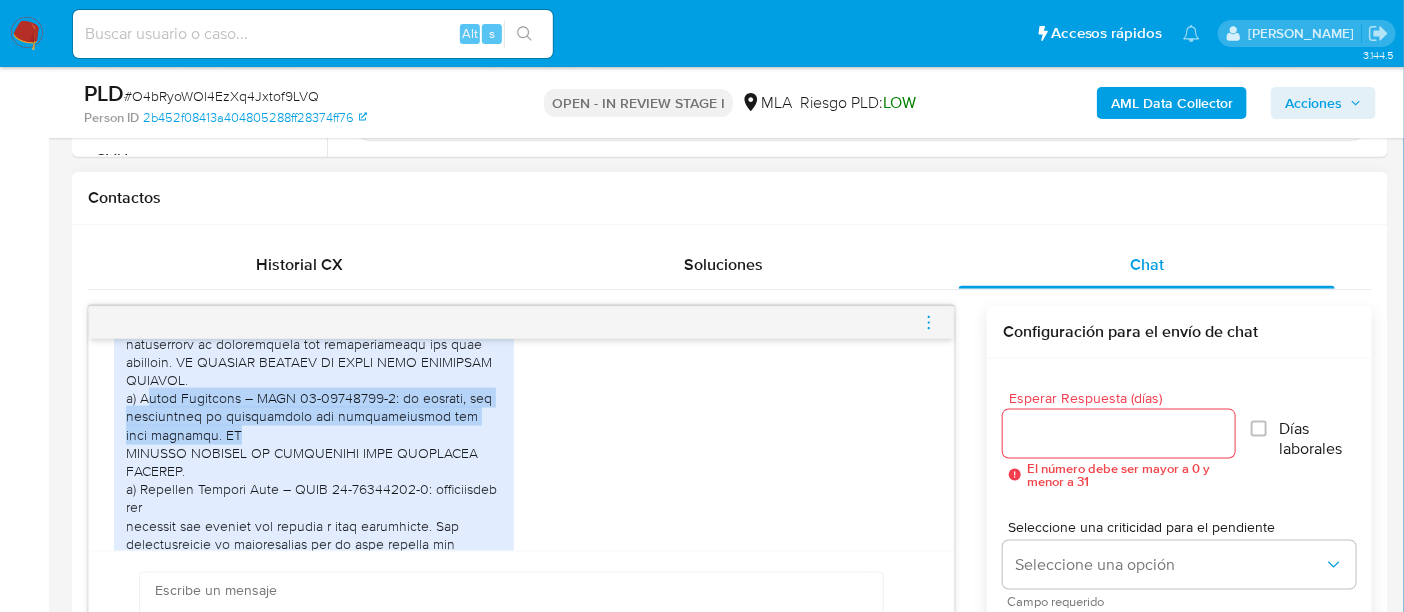 drag, startPoint x: 144, startPoint y: 432, endPoint x: 242, endPoint y: 502, distance: 120.432556 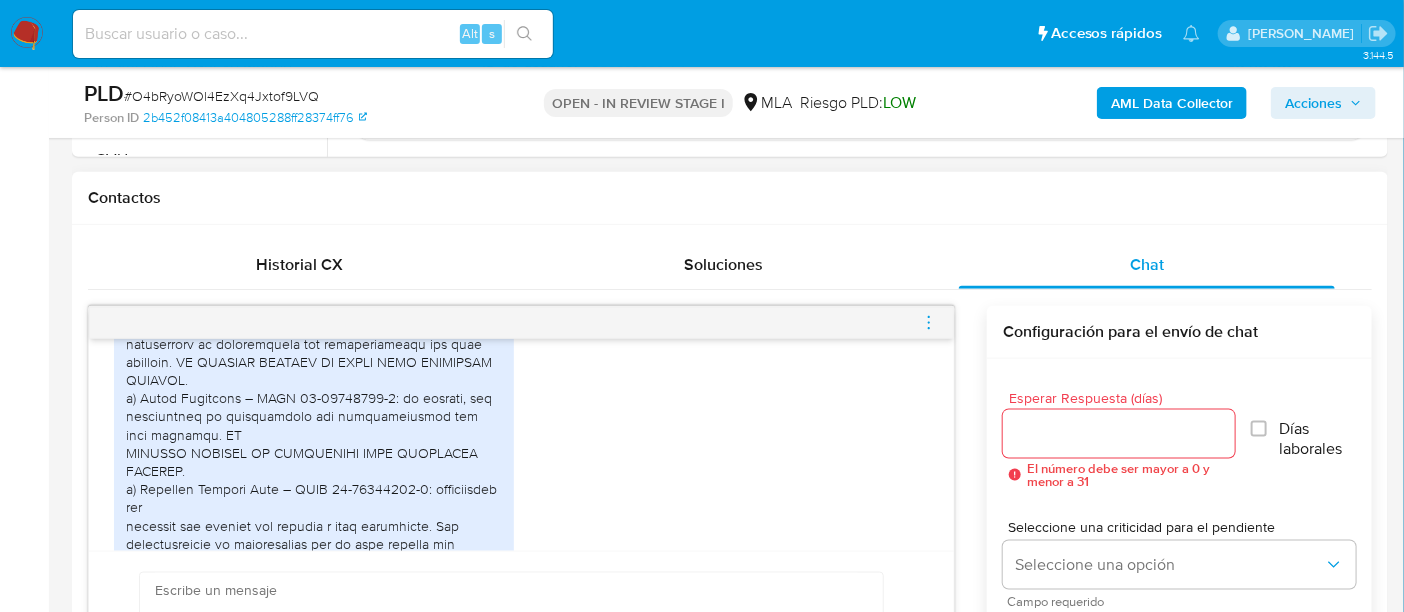 click at bounding box center [314, 235] 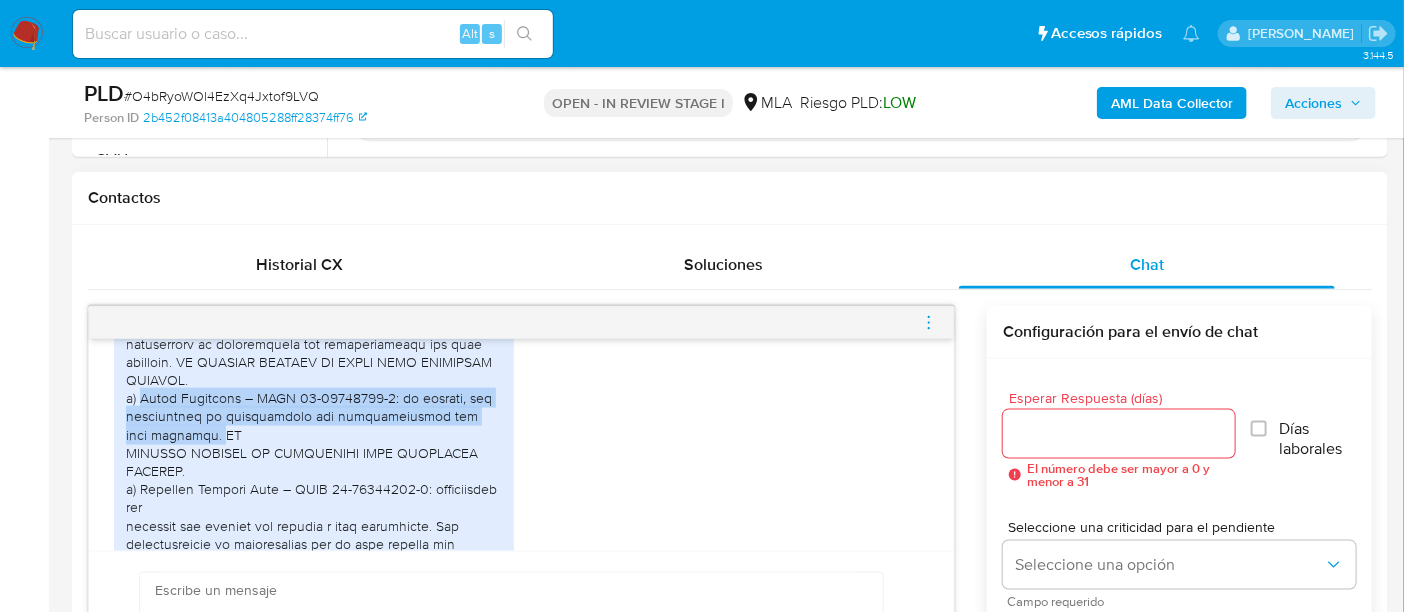 drag, startPoint x: 139, startPoint y: 434, endPoint x: 175, endPoint y: 468, distance: 49.517673 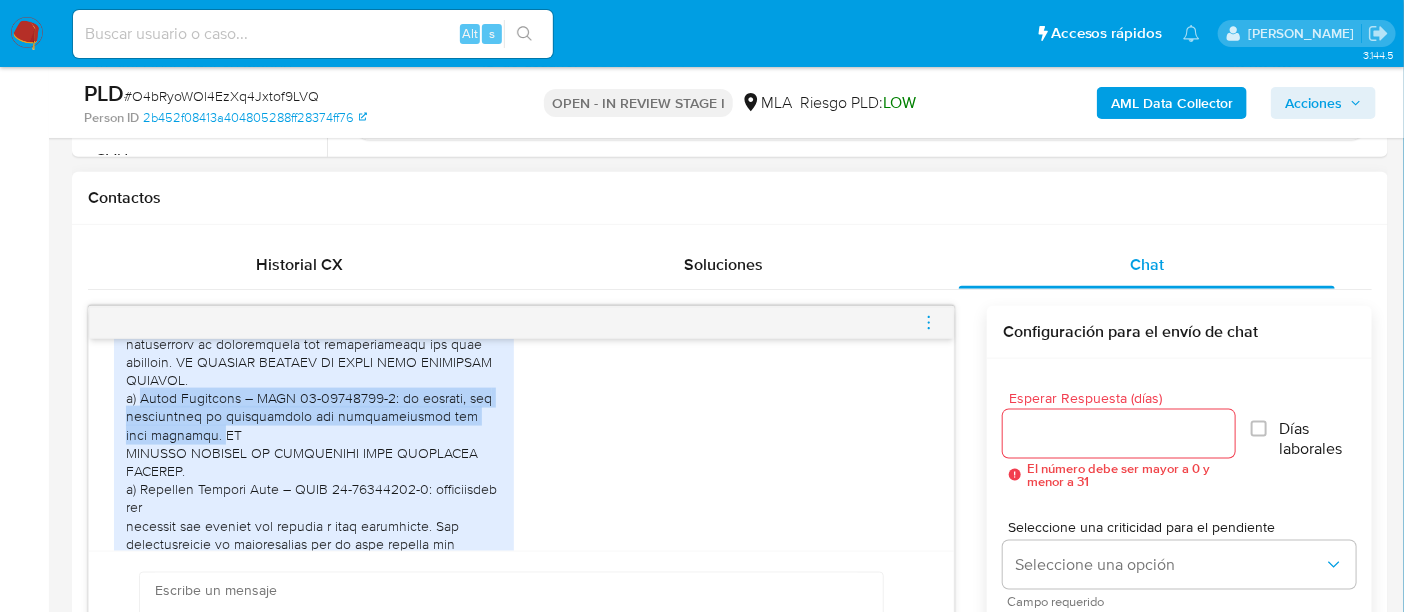 copy on "Pedro Rodríguez – CUIT 20-38885663-8: mi hermano, los
movimientos se corresponden con transferencias del giro familiar." 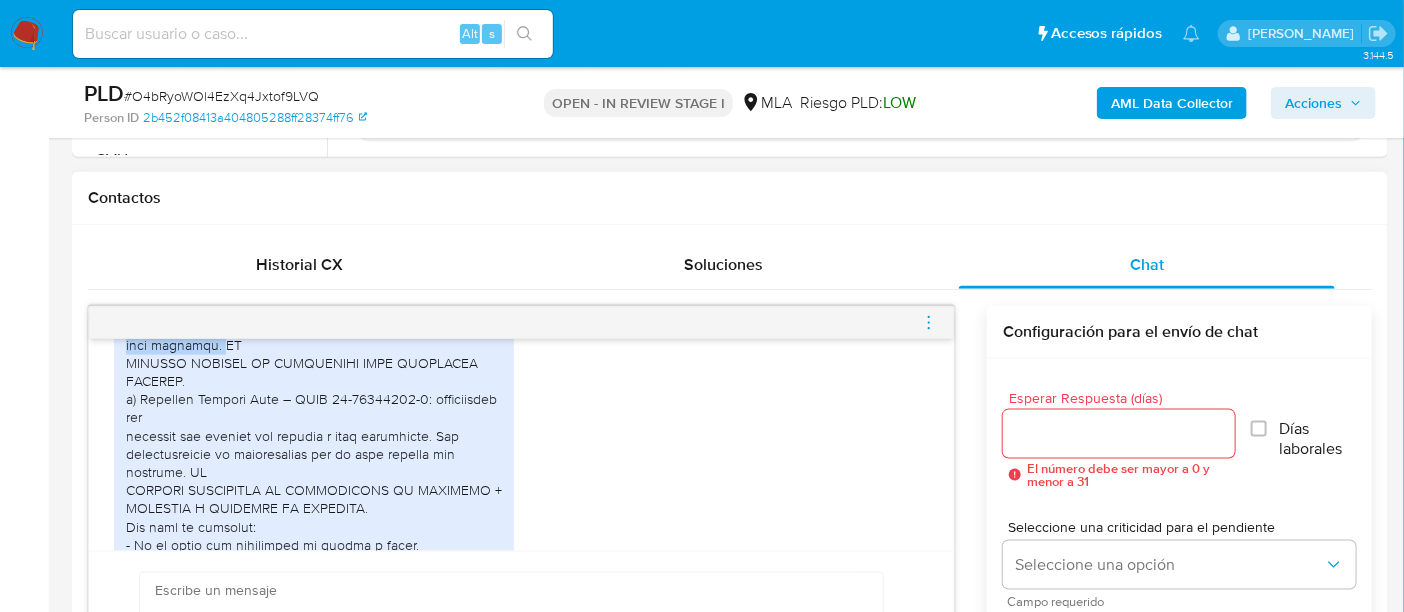 scroll, scrollTop: 3414, scrollLeft: 0, axis: vertical 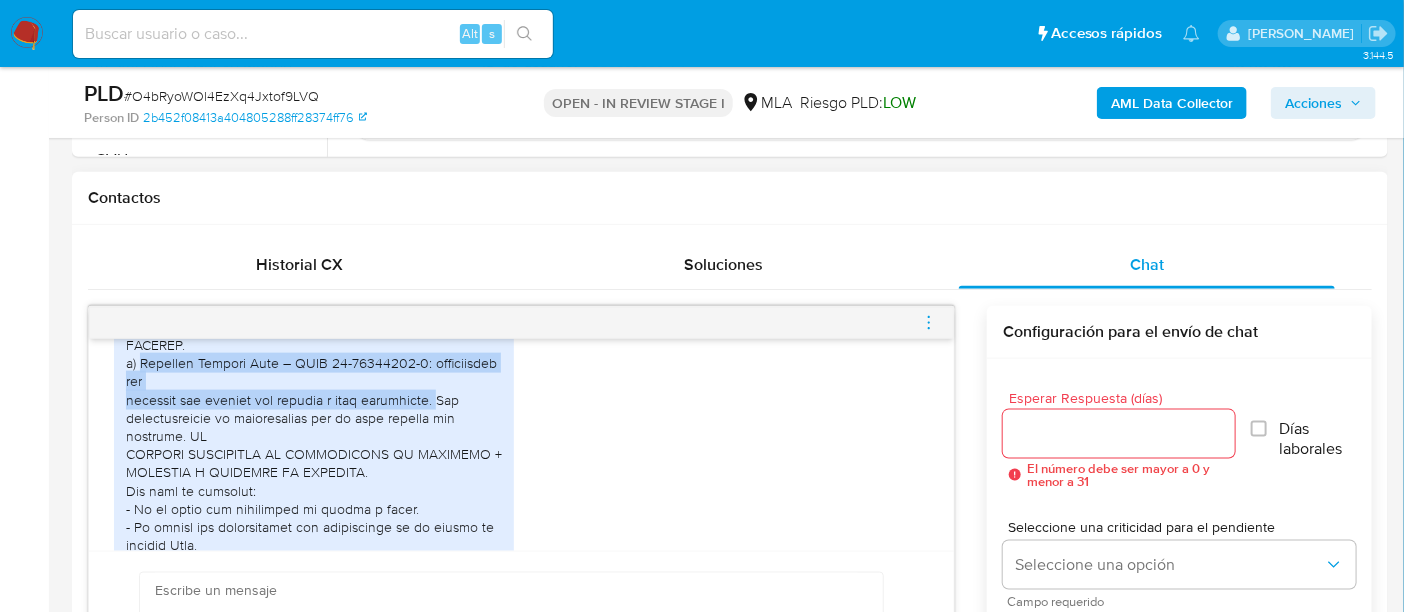 drag, startPoint x: 140, startPoint y: 403, endPoint x: 440, endPoint y: 446, distance: 303.066 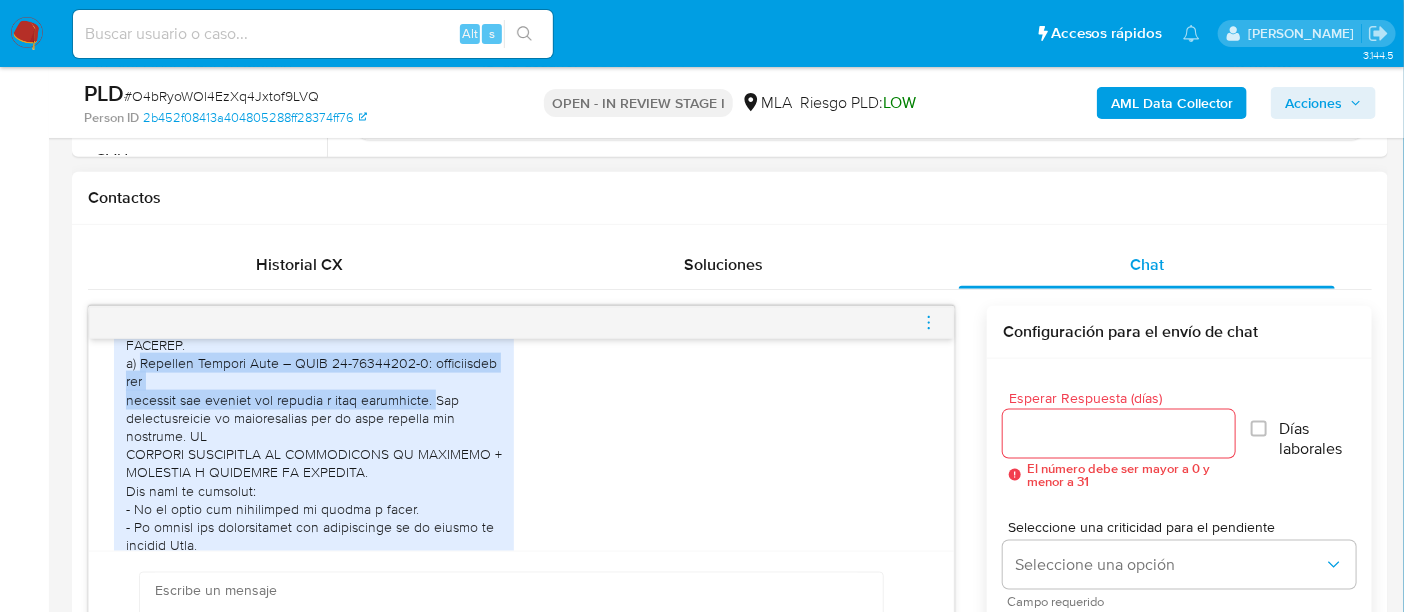 copy on "Giordano Gerardo Juan – CUIT 20-14665149-7: propietario del
inmueble que alquilo con destino a casa habitación." 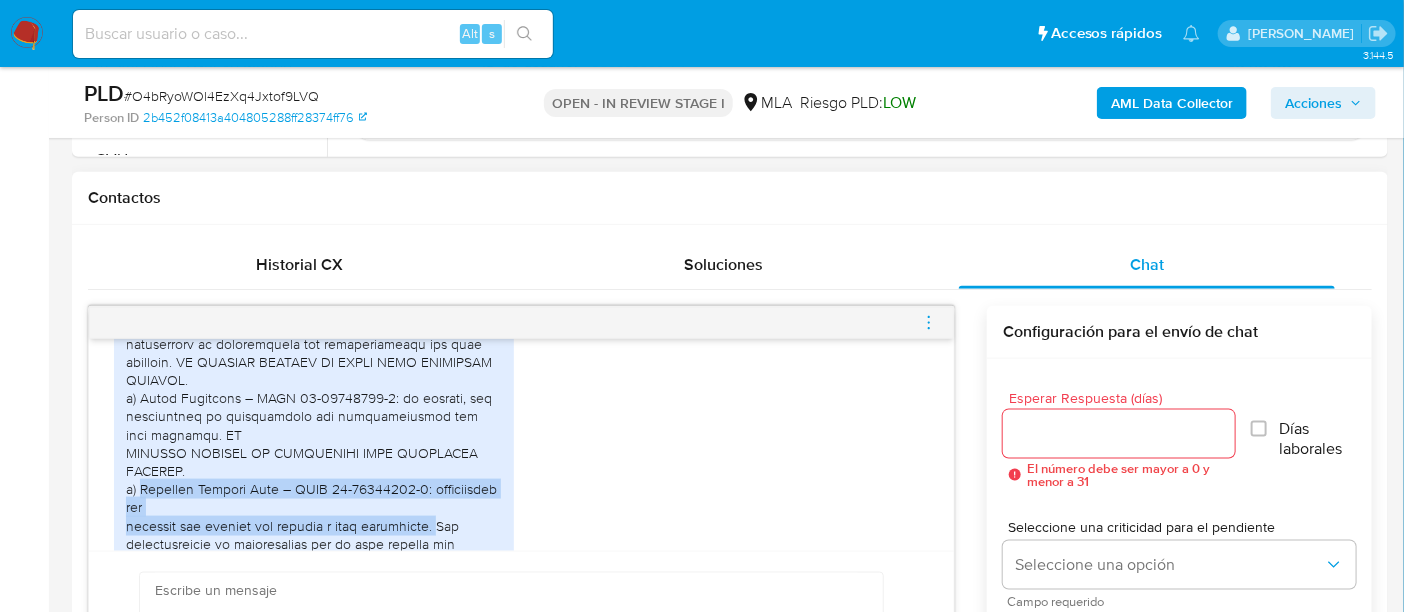 scroll, scrollTop: 3164, scrollLeft: 0, axis: vertical 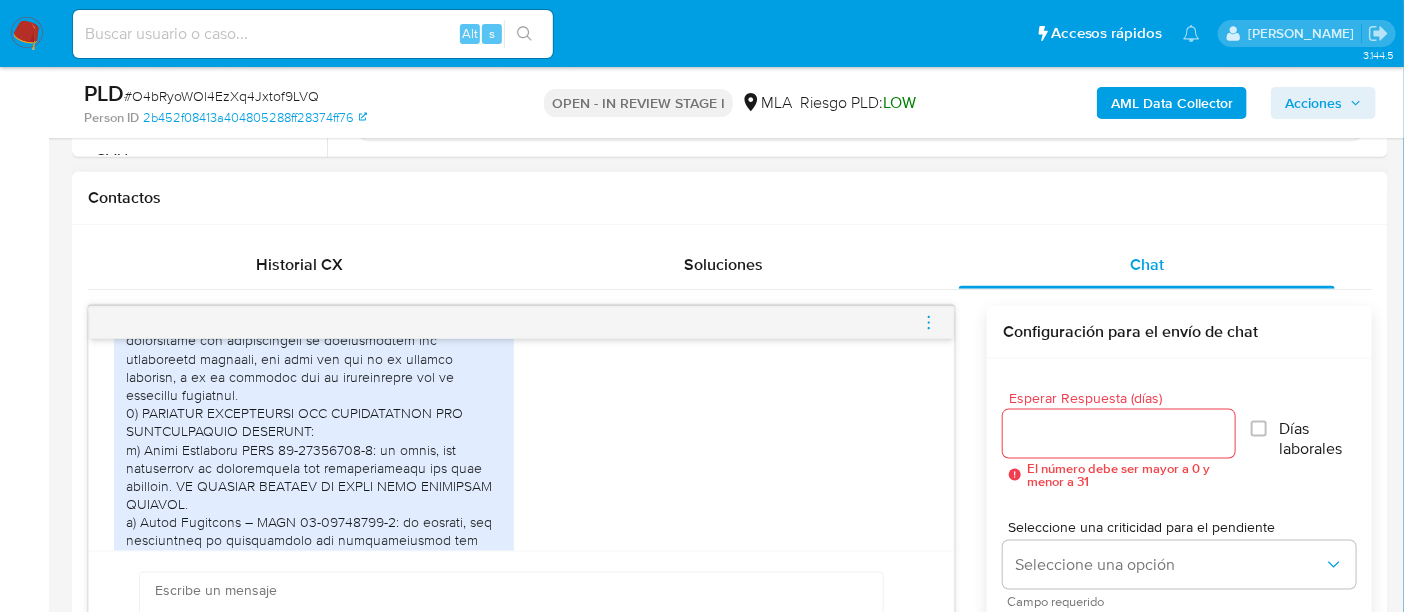 drag, startPoint x: 140, startPoint y: 363, endPoint x: 431, endPoint y: 365, distance: 291.00687 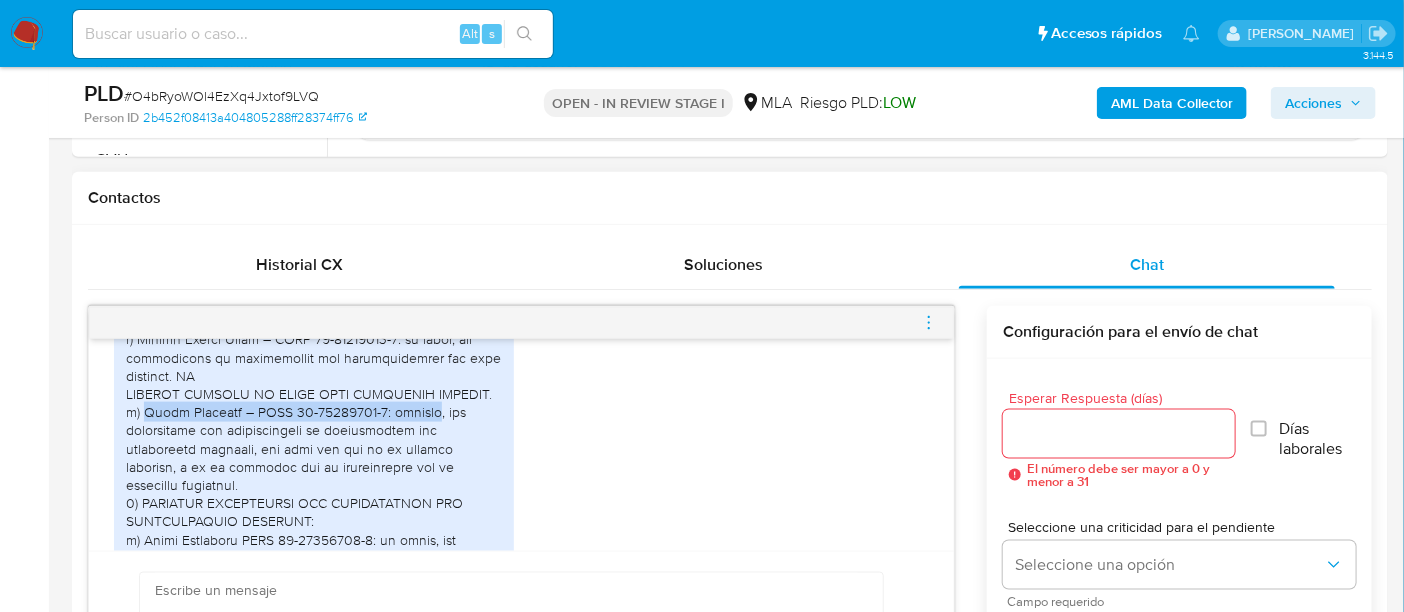 scroll, scrollTop: 3039, scrollLeft: 0, axis: vertical 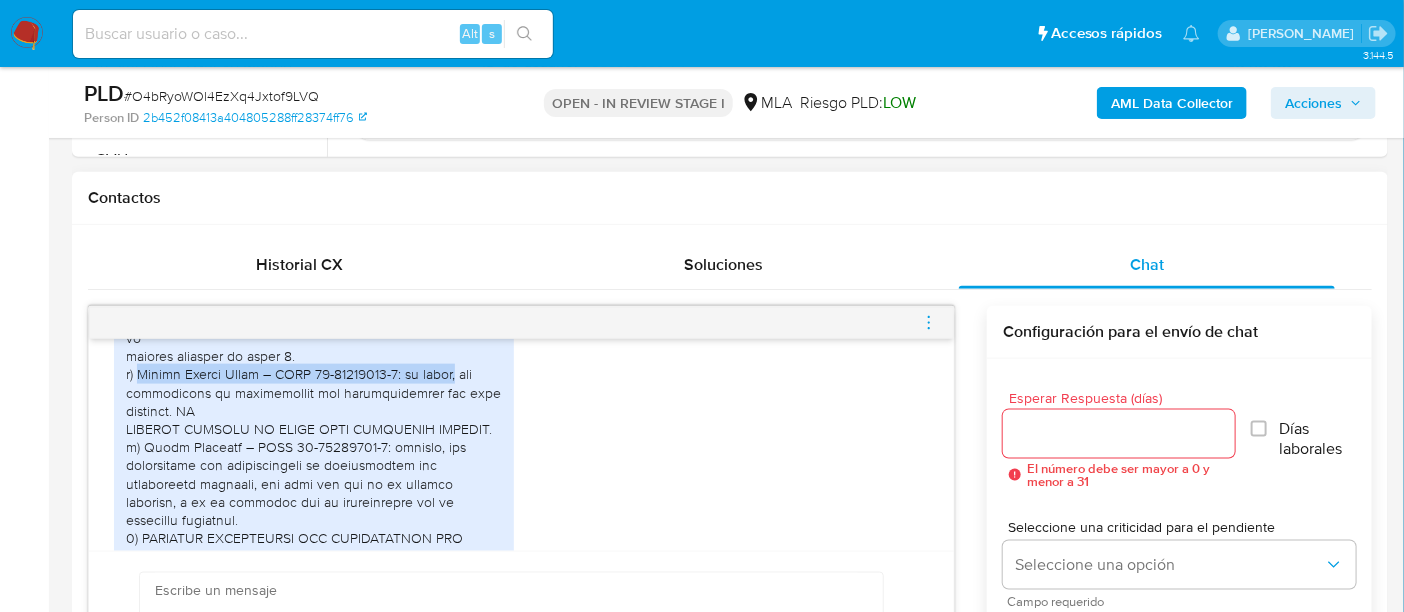 drag, startPoint x: 139, startPoint y: 416, endPoint x: 465, endPoint y: 414, distance: 326.00613 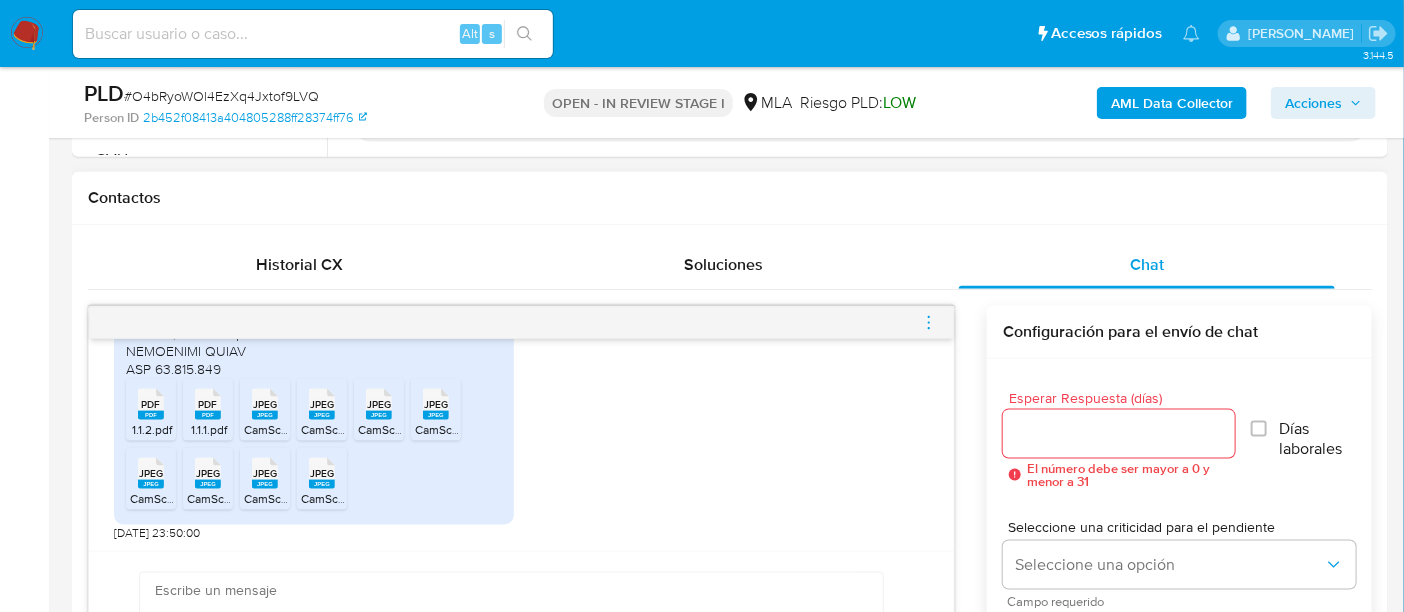 scroll, scrollTop: 4792, scrollLeft: 0, axis: vertical 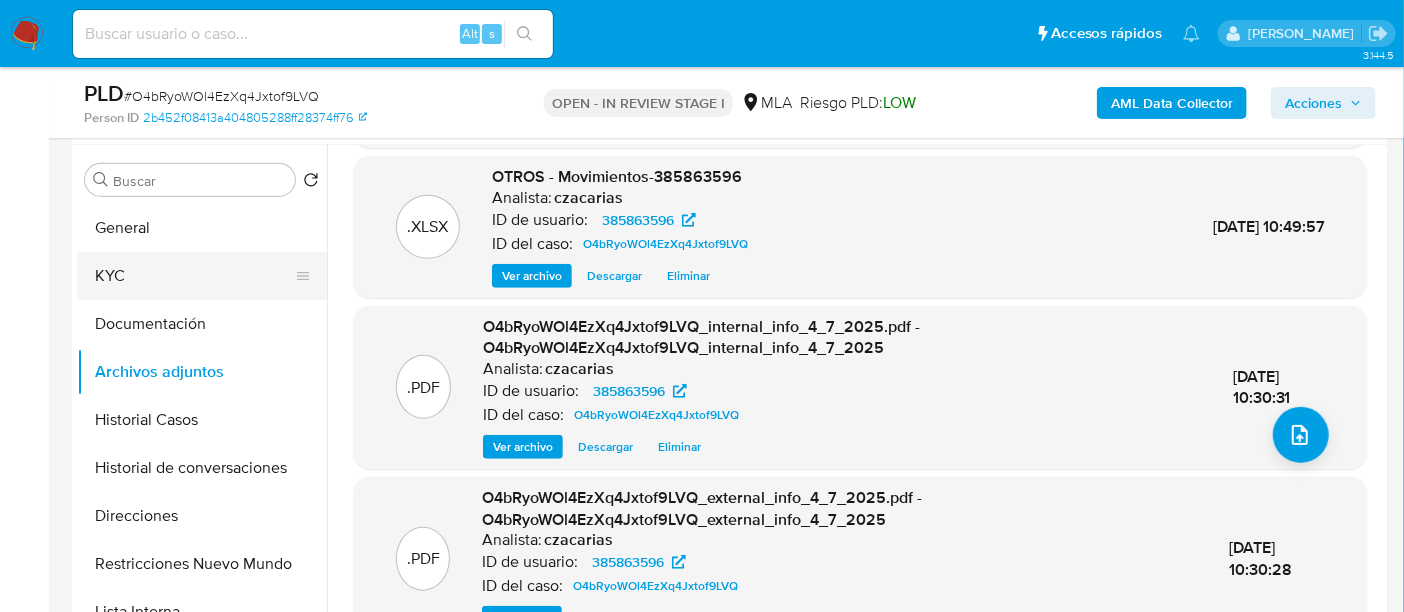 click on "KYC" at bounding box center (194, 276) 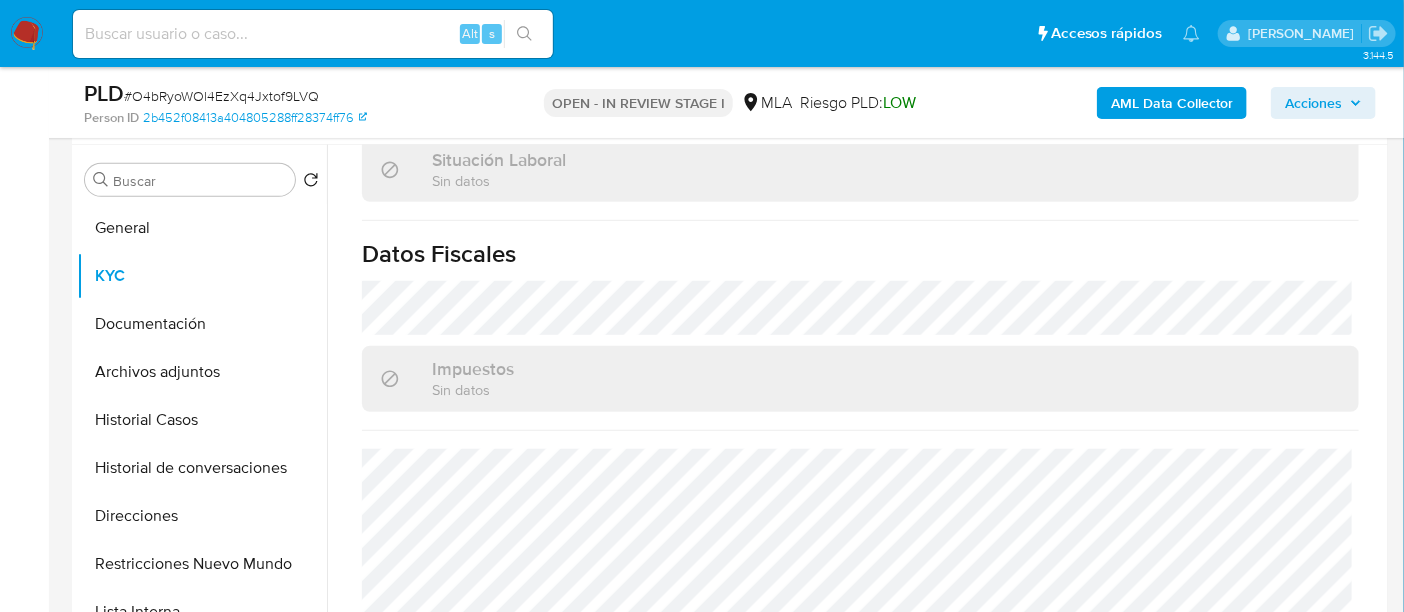 scroll, scrollTop: 1102, scrollLeft: 0, axis: vertical 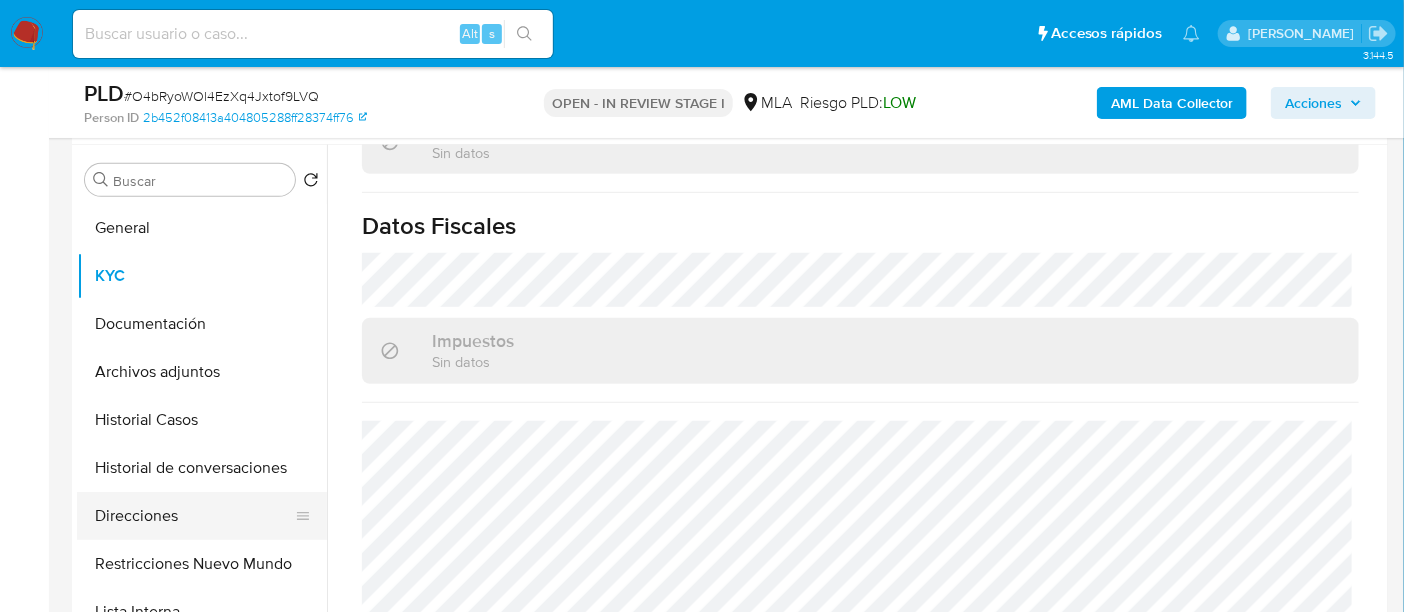 click on "Direcciones" at bounding box center (194, 516) 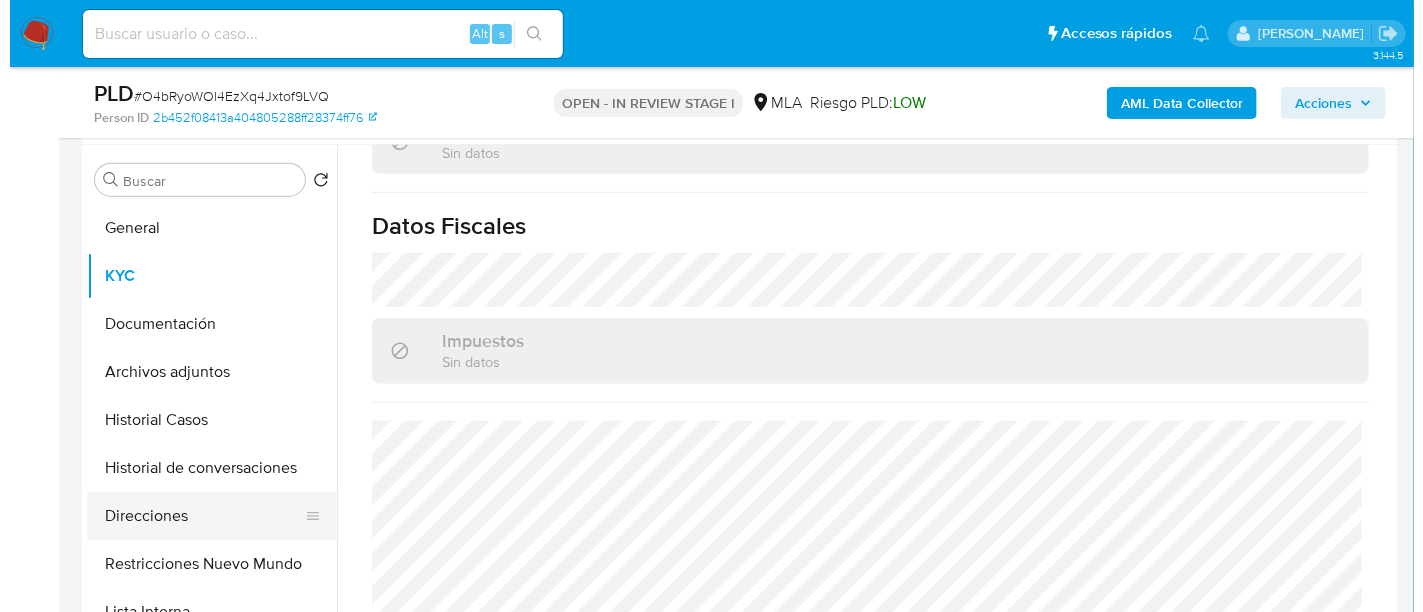 scroll, scrollTop: 0, scrollLeft: 0, axis: both 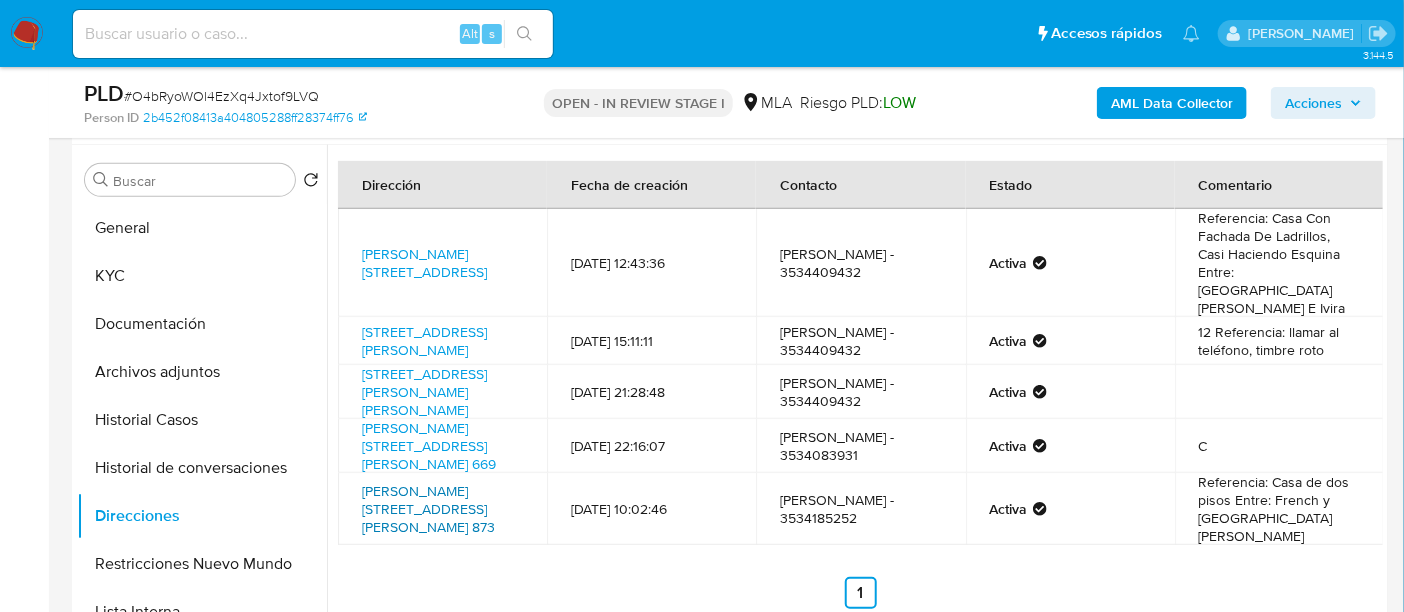 click on "Bartolomé Mitre 873, Villa María, Córdoba, 5900, Argentina 873" at bounding box center [428, 509] 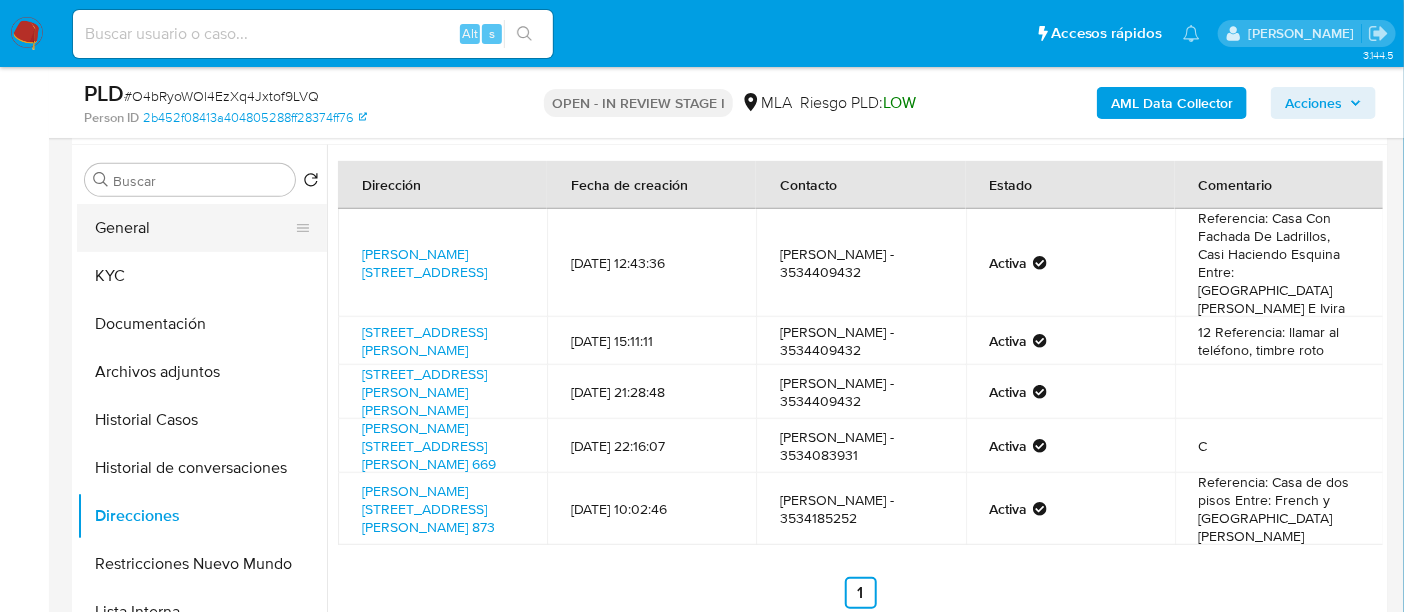 click on "General" at bounding box center (194, 228) 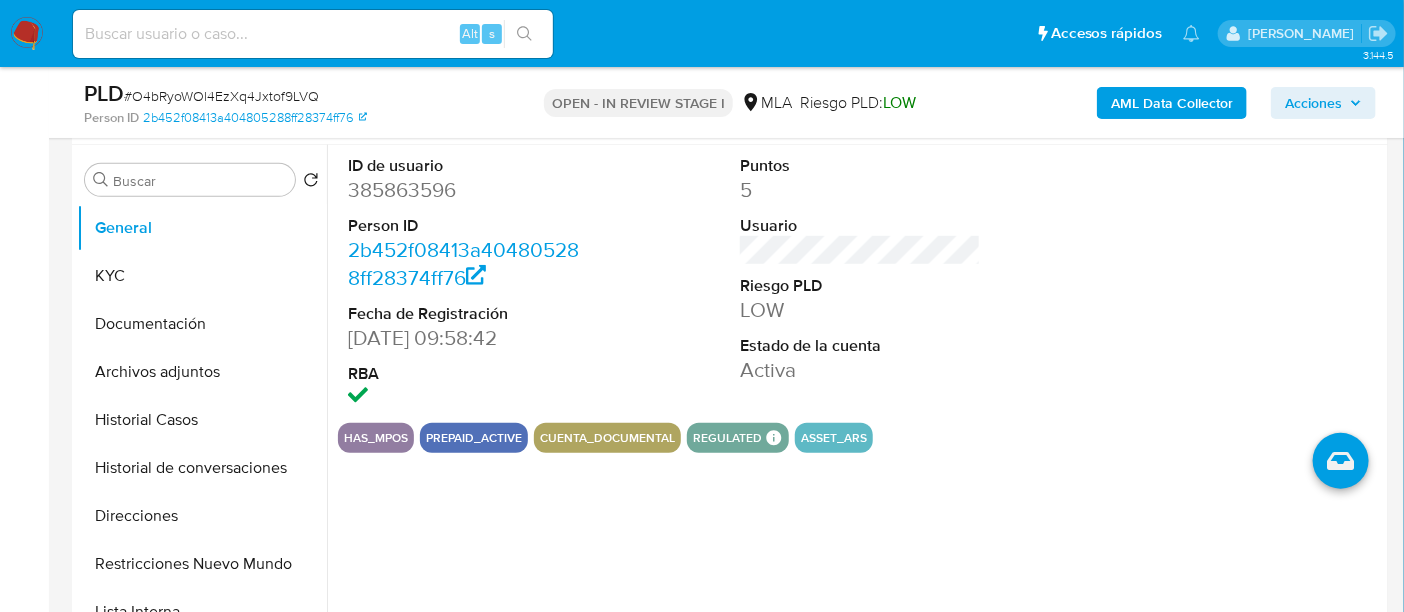 click on "385863596" at bounding box center [468, 190] 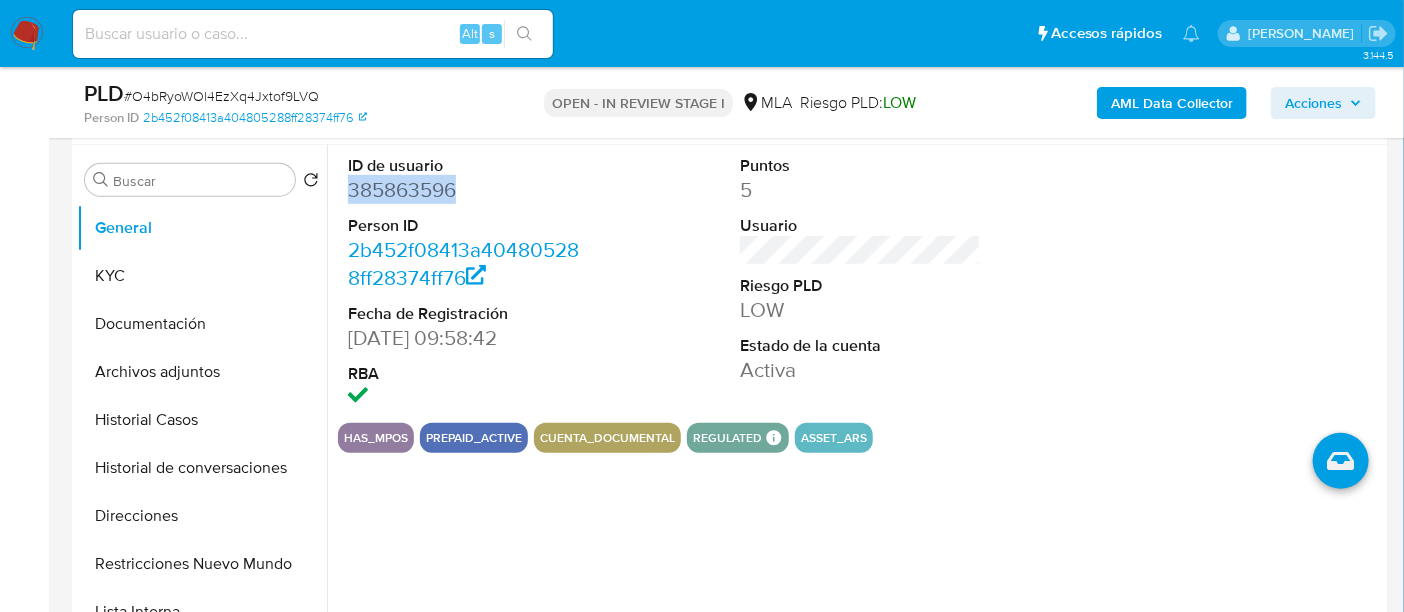 click on "385863596" at bounding box center (468, 190) 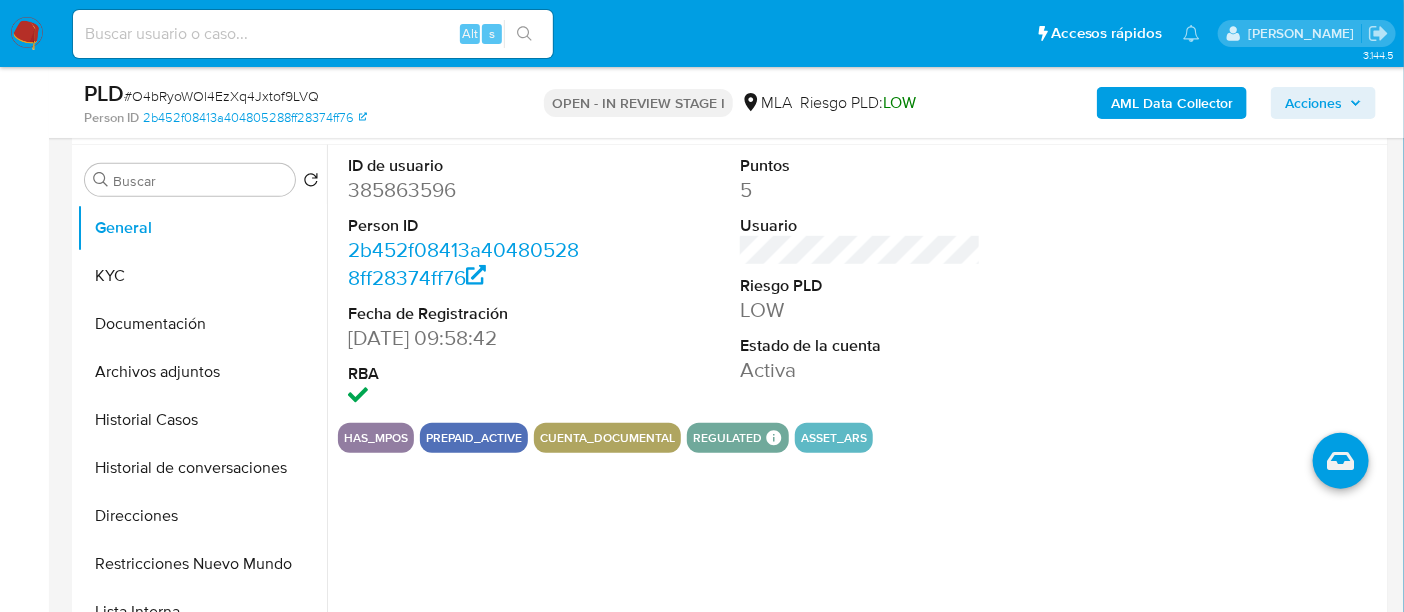 click on "# O4bRyoWOl4EzXq4Jxtof9LVQ" at bounding box center [221, 96] 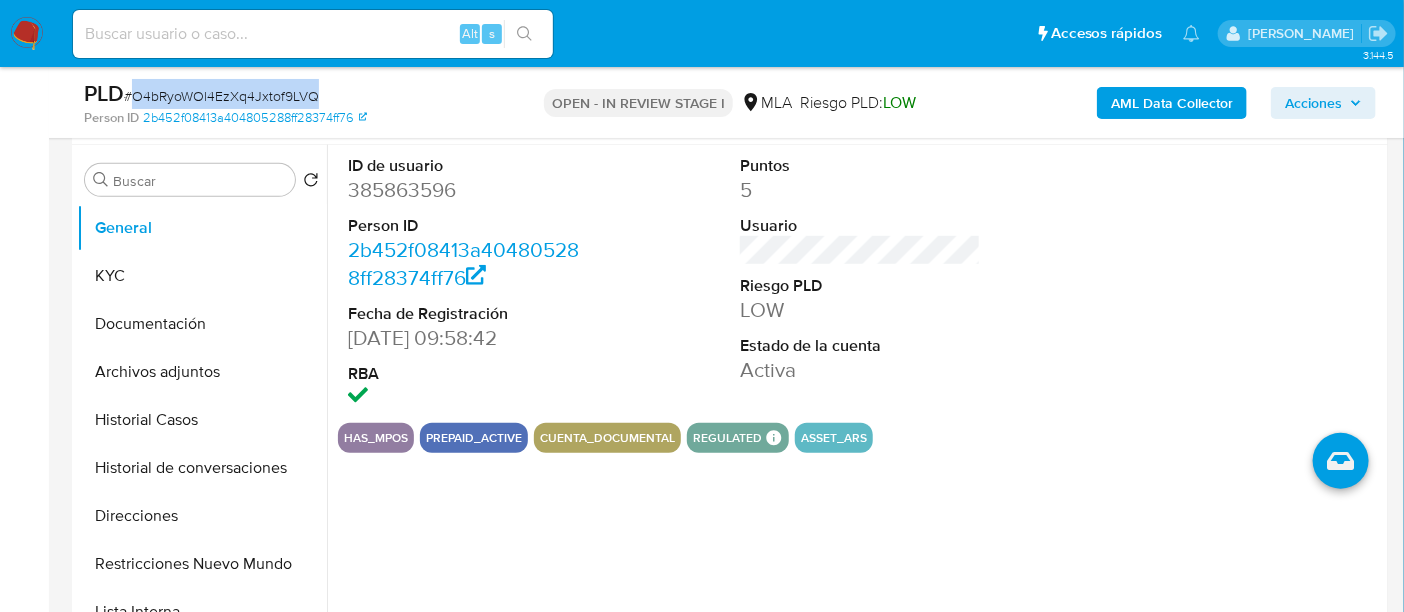 click on "# O4bRyoWOl4EzXq4Jxtof9LVQ" at bounding box center (221, 96) 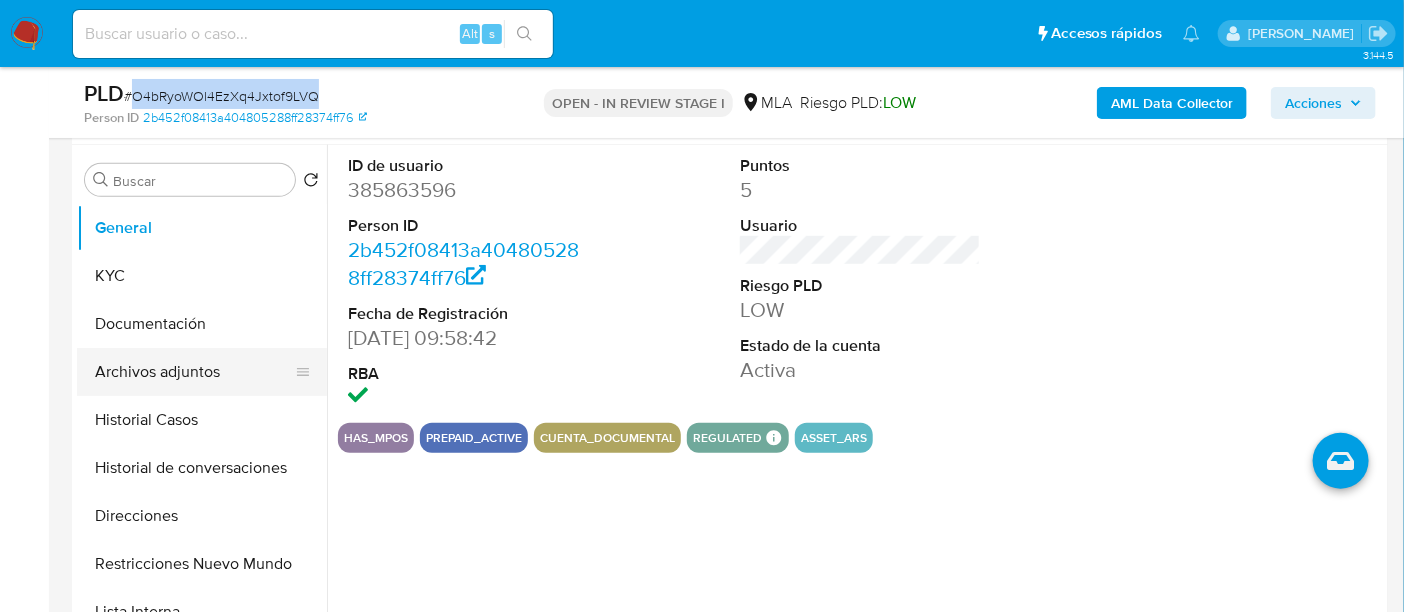 click on "Archivos adjuntos" at bounding box center (194, 372) 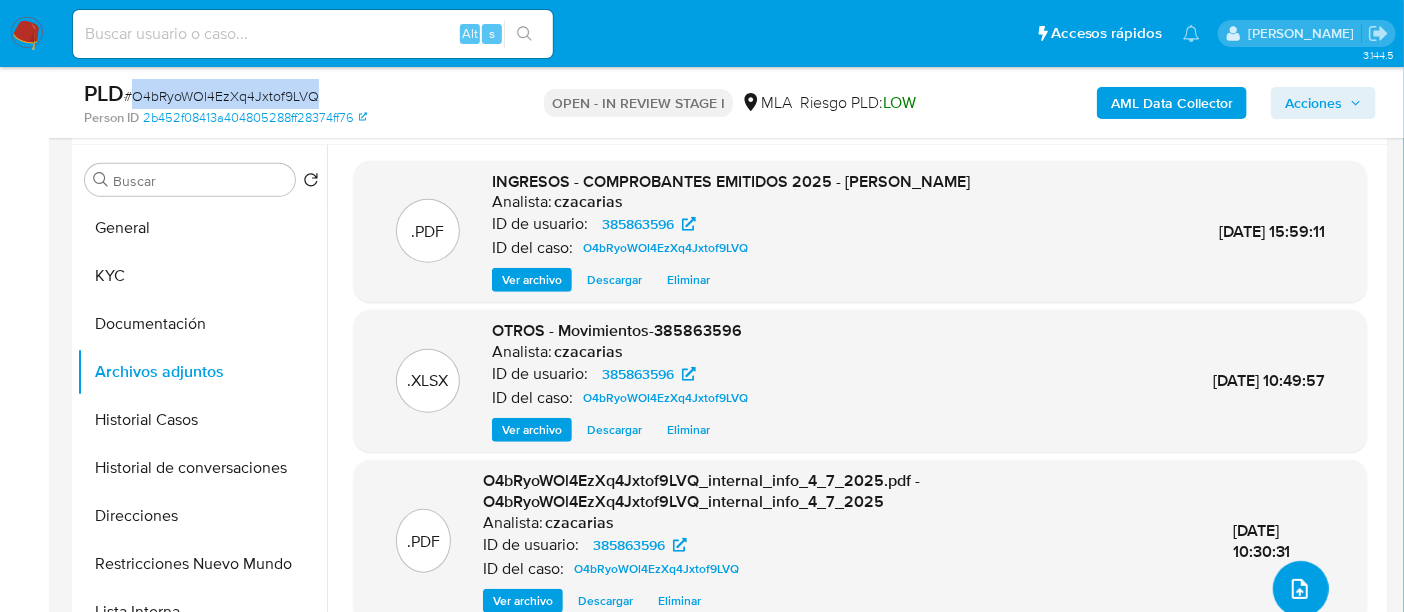 click at bounding box center (1301, 589) 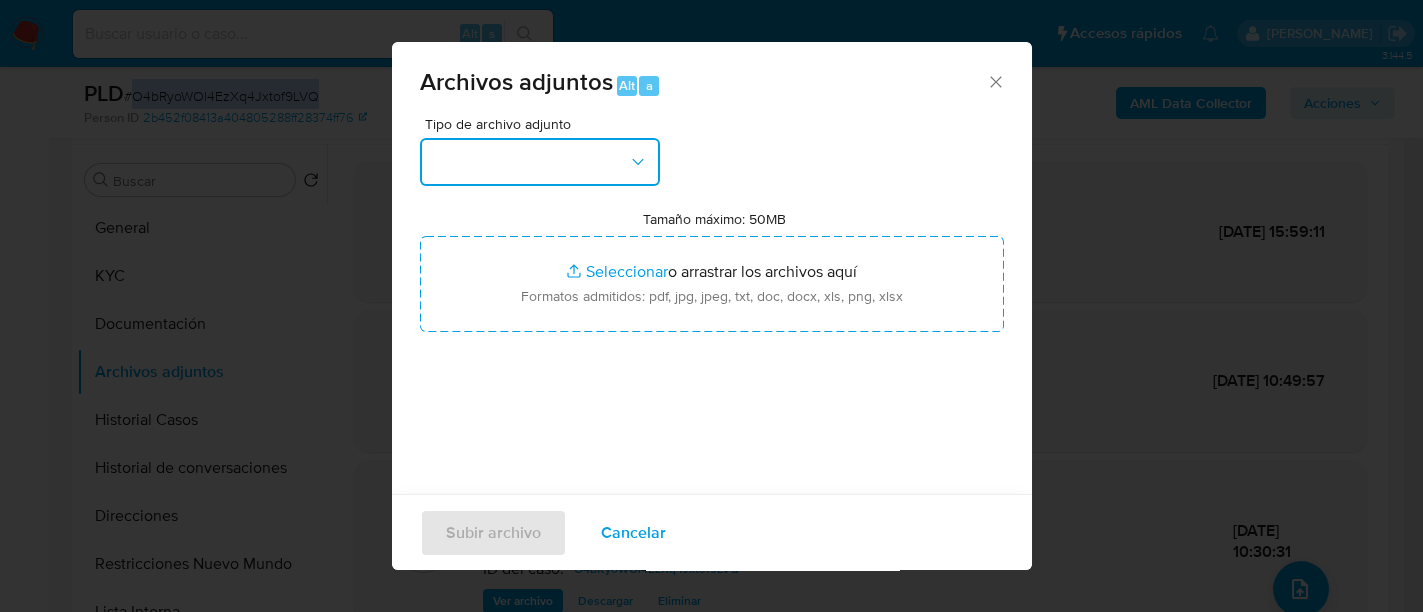 click at bounding box center (540, 162) 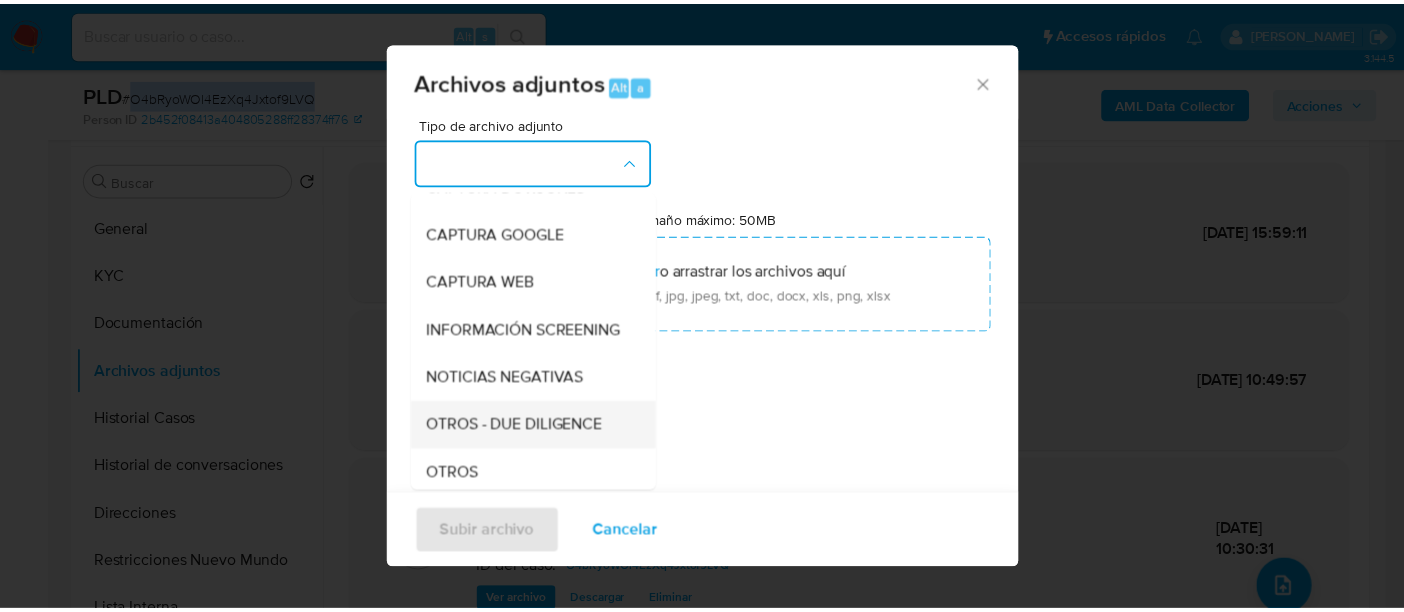 scroll, scrollTop: 250, scrollLeft: 0, axis: vertical 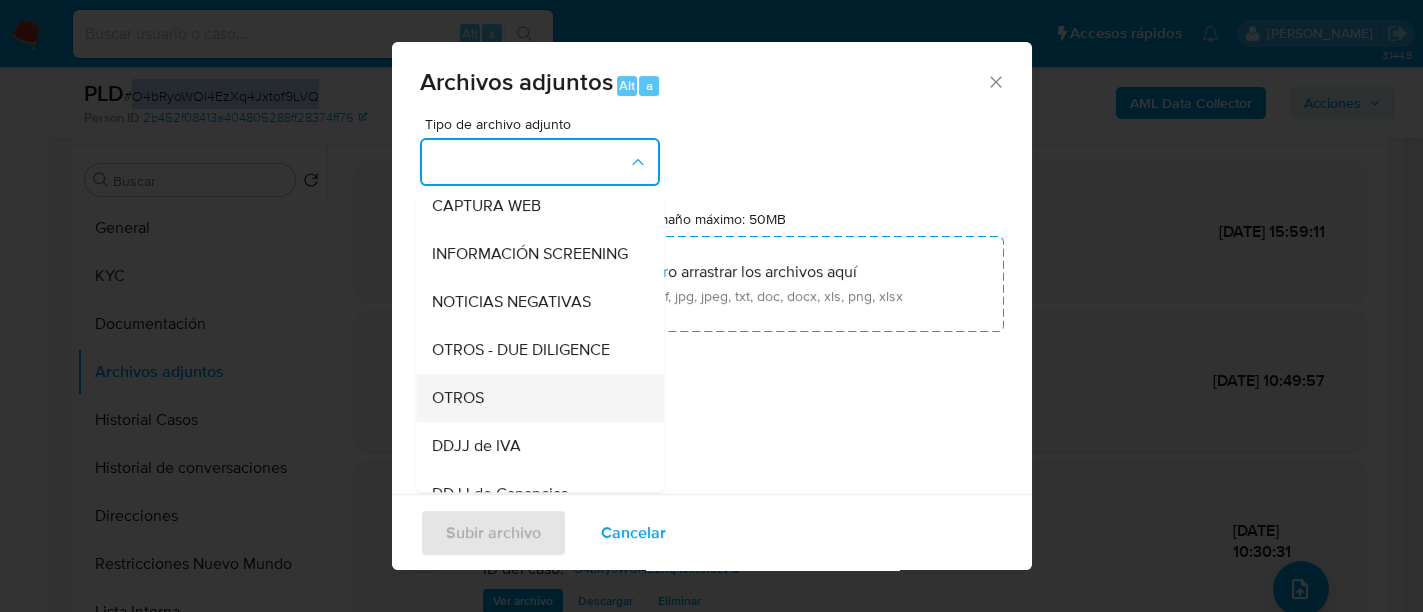 click on "OTROS" at bounding box center (534, 398) 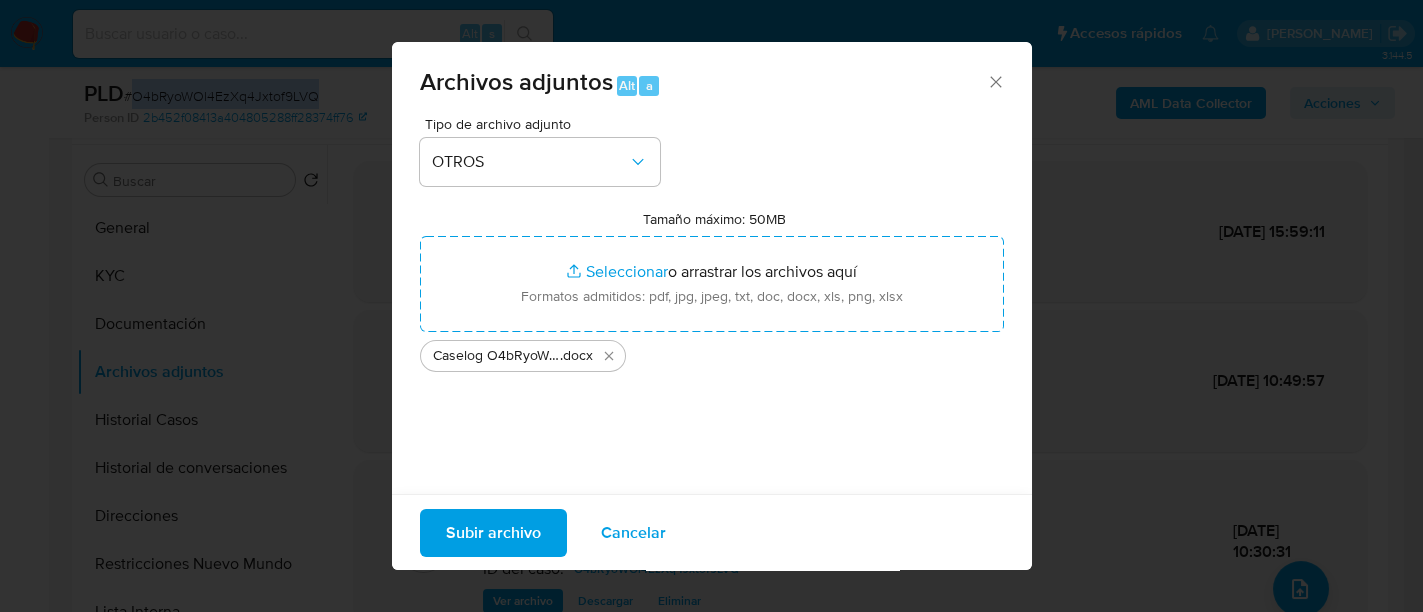 click on "Subir archivo" at bounding box center [493, 532] 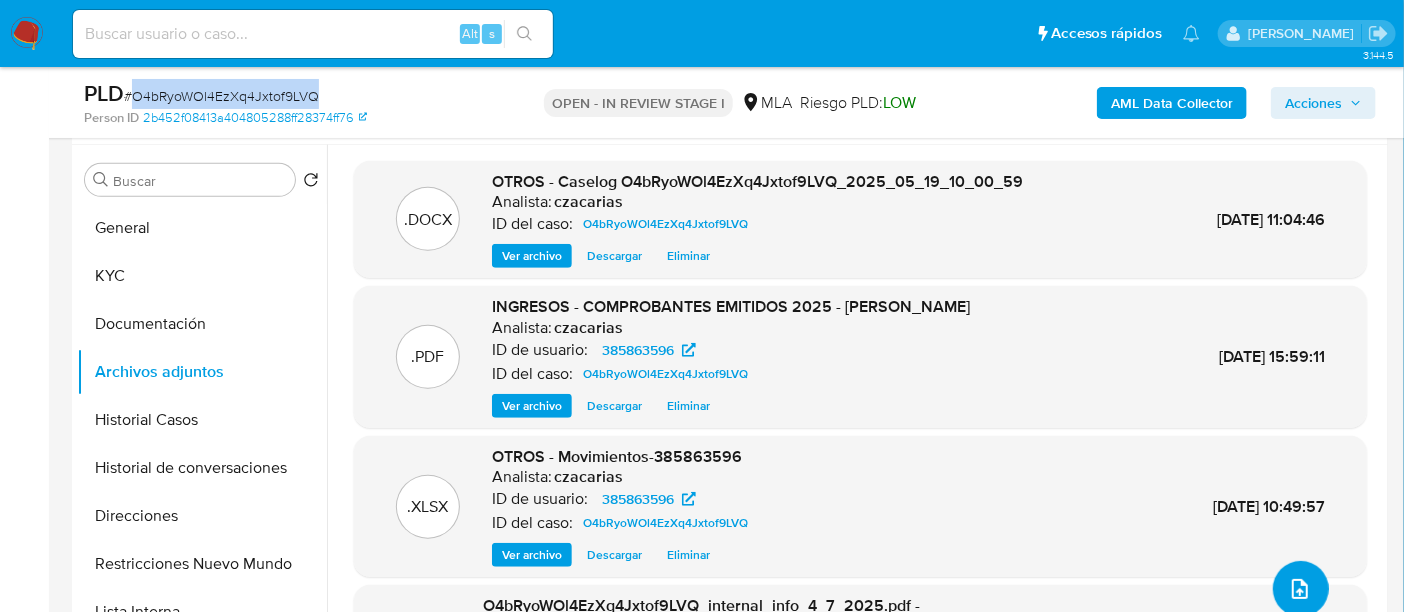 scroll, scrollTop: 250, scrollLeft: 0, axis: vertical 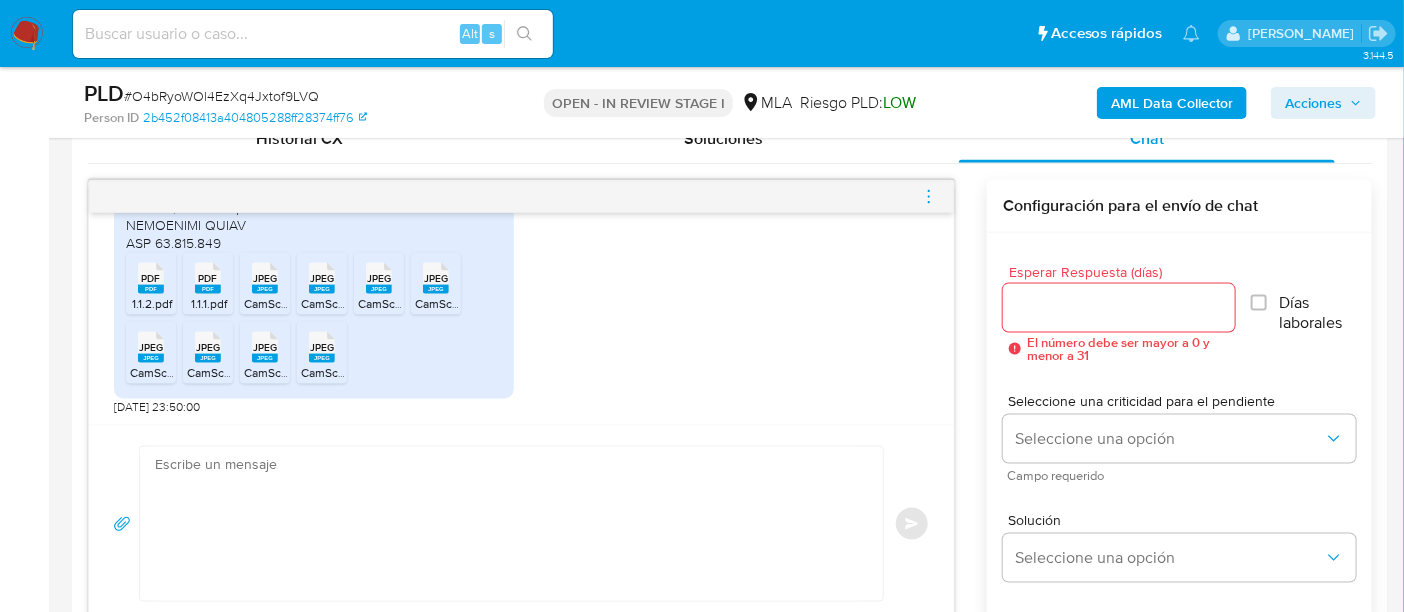 click at bounding box center [506, 524] 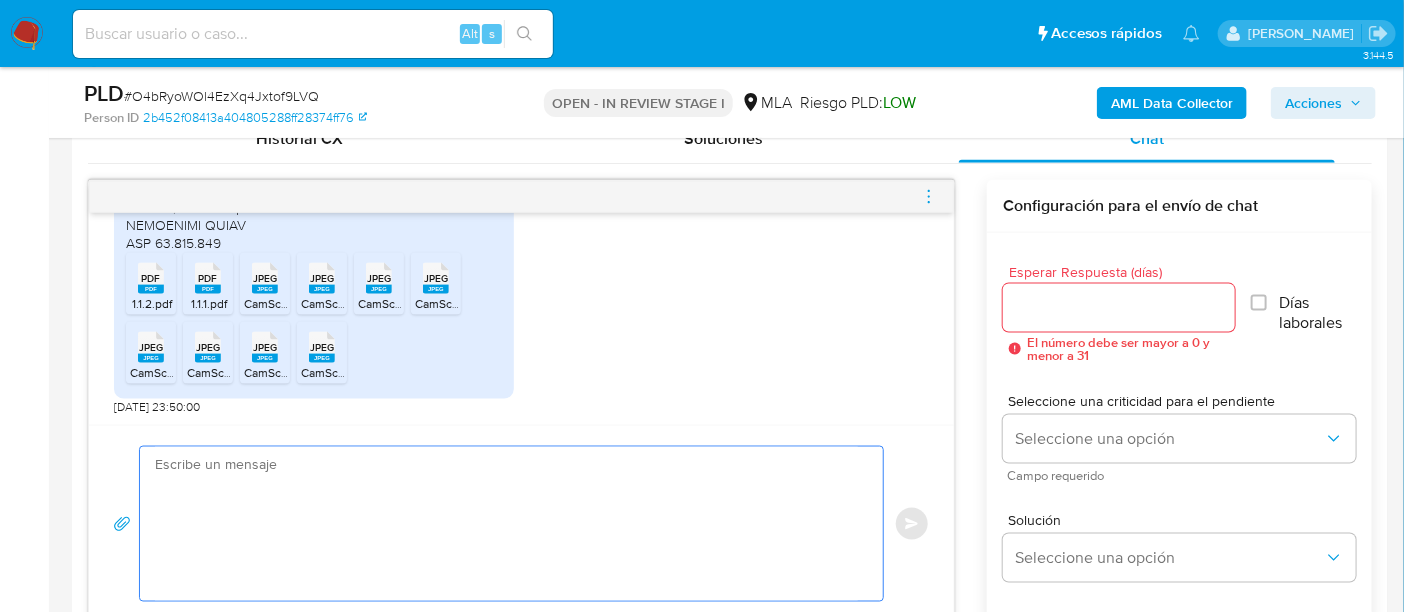 paste on "Hola,
Muchas gracias por la respuesta.
Analizamos tu caso y notamos que la información registra inconsistencias.
Verificamos que [la documentación aportada no es suficiente para justificar la operatoria canalizada en tu cuenta de Mercado Pago] / [la documentación aportada no es congruente con la operatoria canalizada en tu cuenta de Mercado Pago].
Por este motivo, decidimos suspender tu cuenta de acuerdo con lo previsto en las condiciones de registro y operación de la cuenta de nuestros Términos y Condiciones.
Recordá que si tenés dinero en Mercado de Pago, podés retirarlo realizando una transferencia a una cuenta de tu preferencia. En caso de regularizar esta situación, podés contactarte a través de nuestro Portal de Ayuda.
Saludos, Equipo de Mercado Pago." 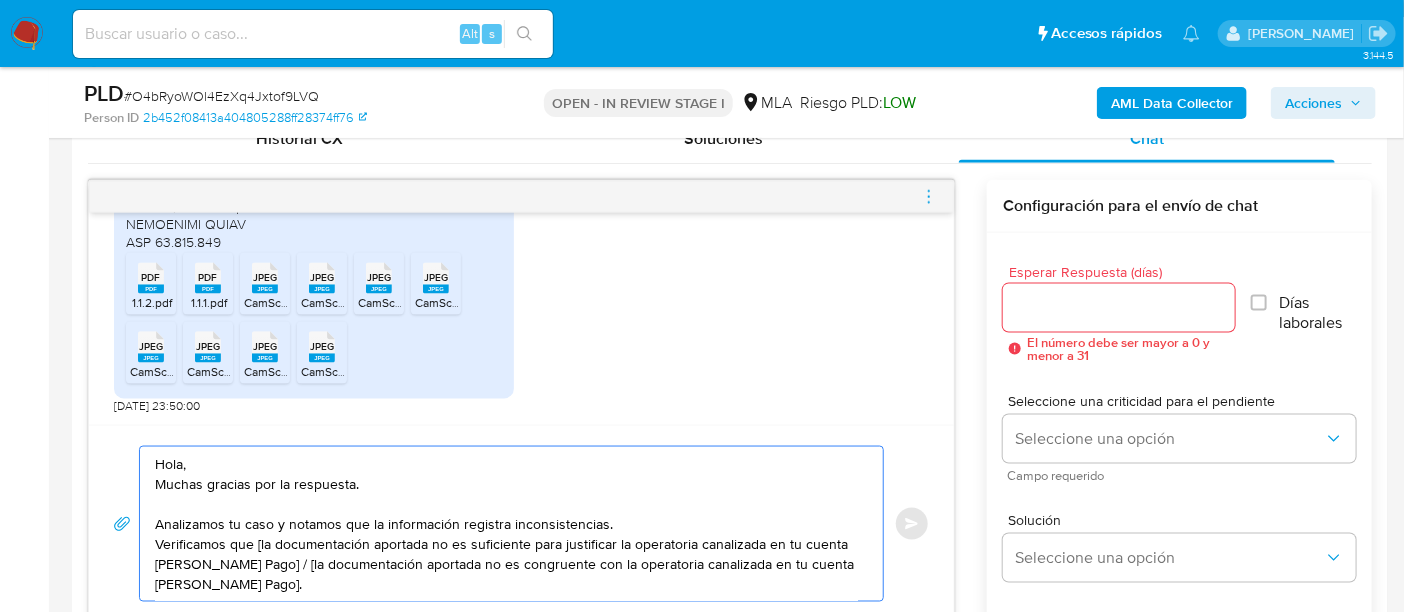 scroll, scrollTop: 187, scrollLeft: 0, axis: vertical 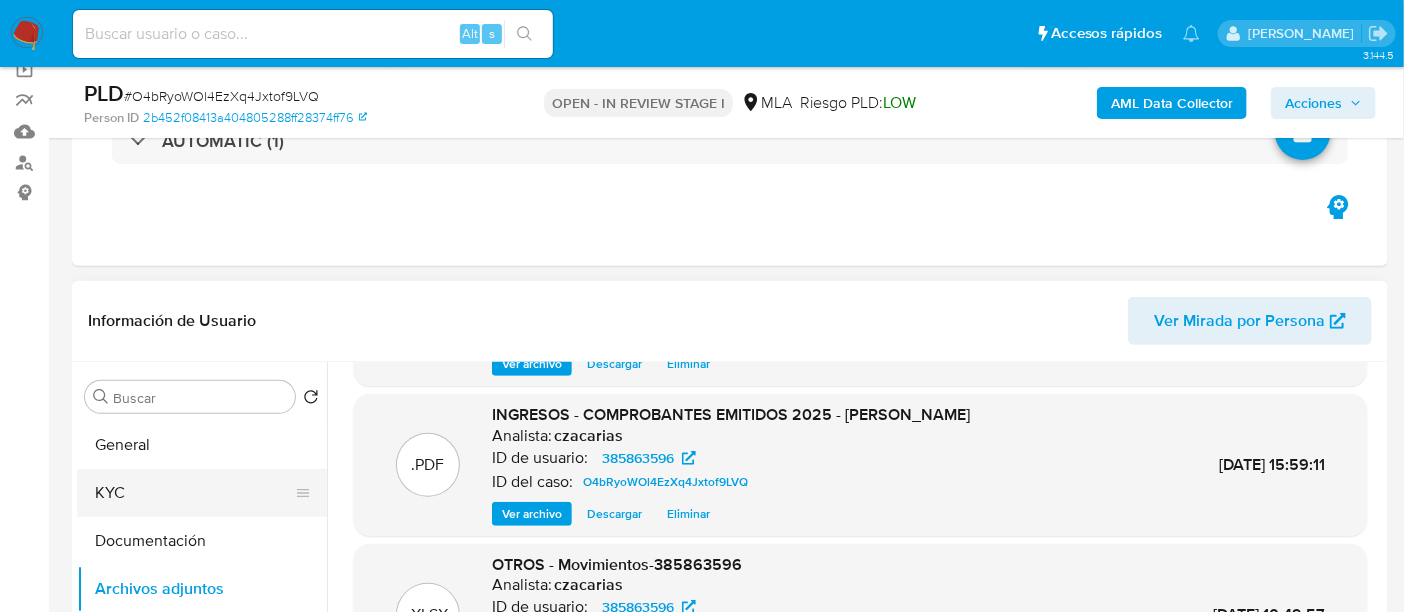 click on "KYC" at bounding box center (194, 493) 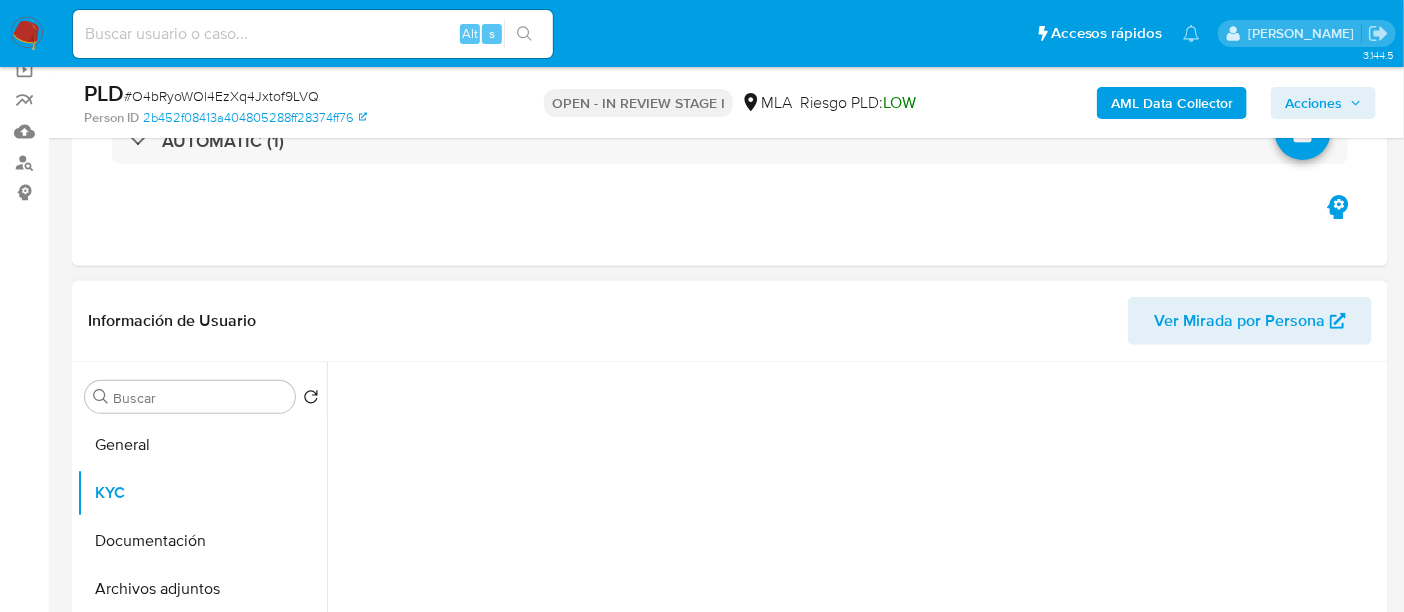 scroll, scrollTop: 0, scrollLeft: 0, axis: both 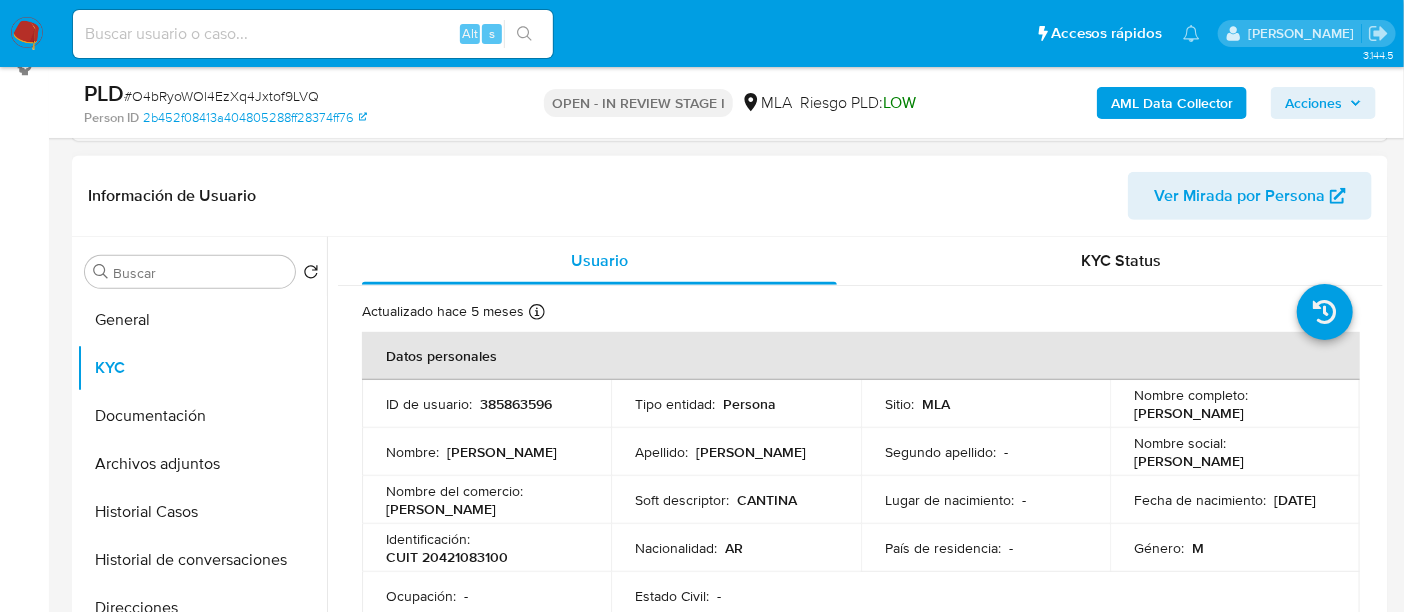 drag, startPoint x: 1130, startPoint y: 406, endPoint x: 1257, endPoint y: 415, distance: 127.3185 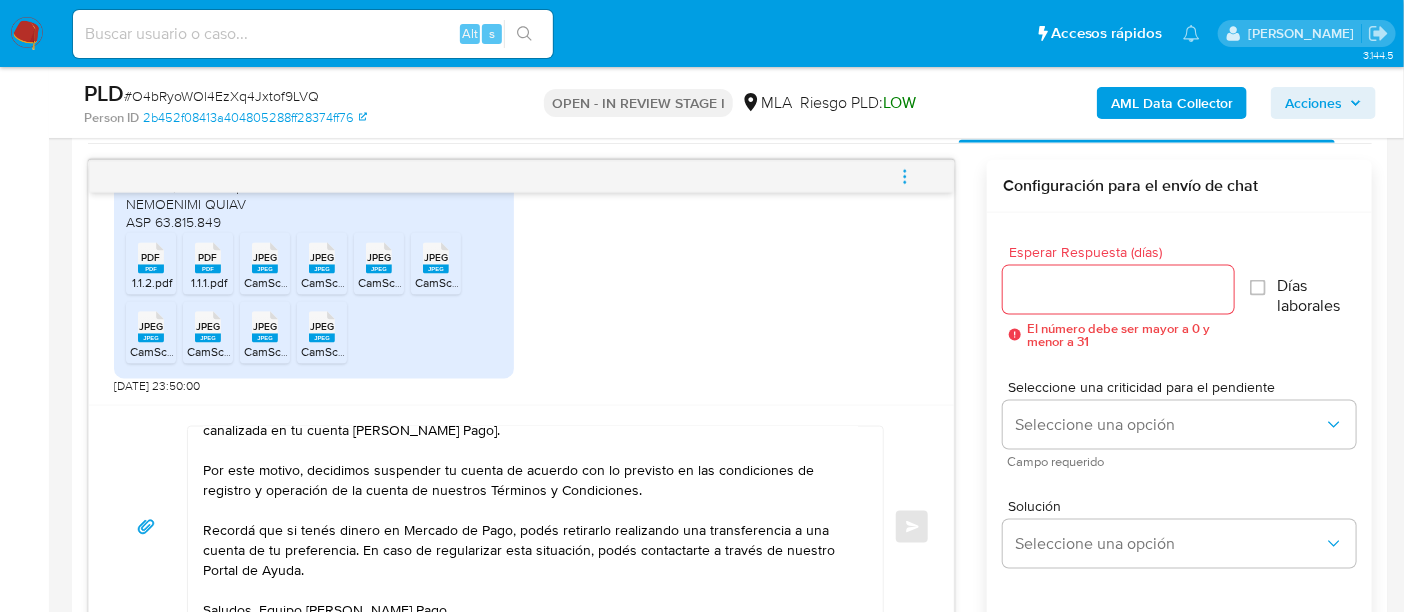 scroll, scrollTop: 1032, scrollLeft: 0, axis: vertical 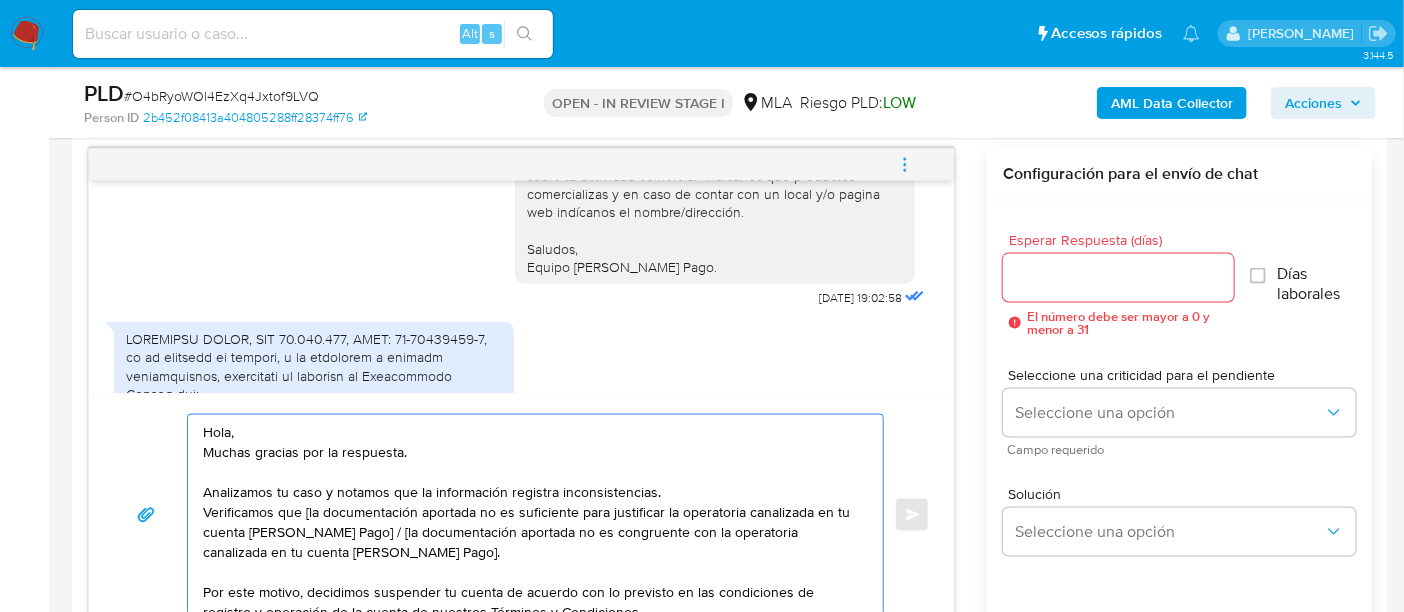 click on "Hola,
Muchas gracias por la respuesta.
Analizamos tu caso y notamos que la información registra inconsistencias.
Verificamos que [la documentación aportada no es suficiente para justificar la operatoria canalizada en tu cuenta de Mercado Pago] / [la documentación aportada no es congruente con la operatoria canalizada en tu cuenta de Mercado Pago].
Por este motivo, decidimos suspender tu cuenta de acuerdo con lo previsto en las condiciones de registro y operación de la cuenta de nuestros Términos y Condiciones.
Recordá que si tenés dinero en Mercado de Pago, podés retirarlo realizando una transferencia a una cuenta de tu preferencia. En caso de regularizar esta situación, podés contactarte a través de nuestro Portal de Ayuda.
Saludos, Equipo de Mercado Pago." at bounding box center [530, 515] 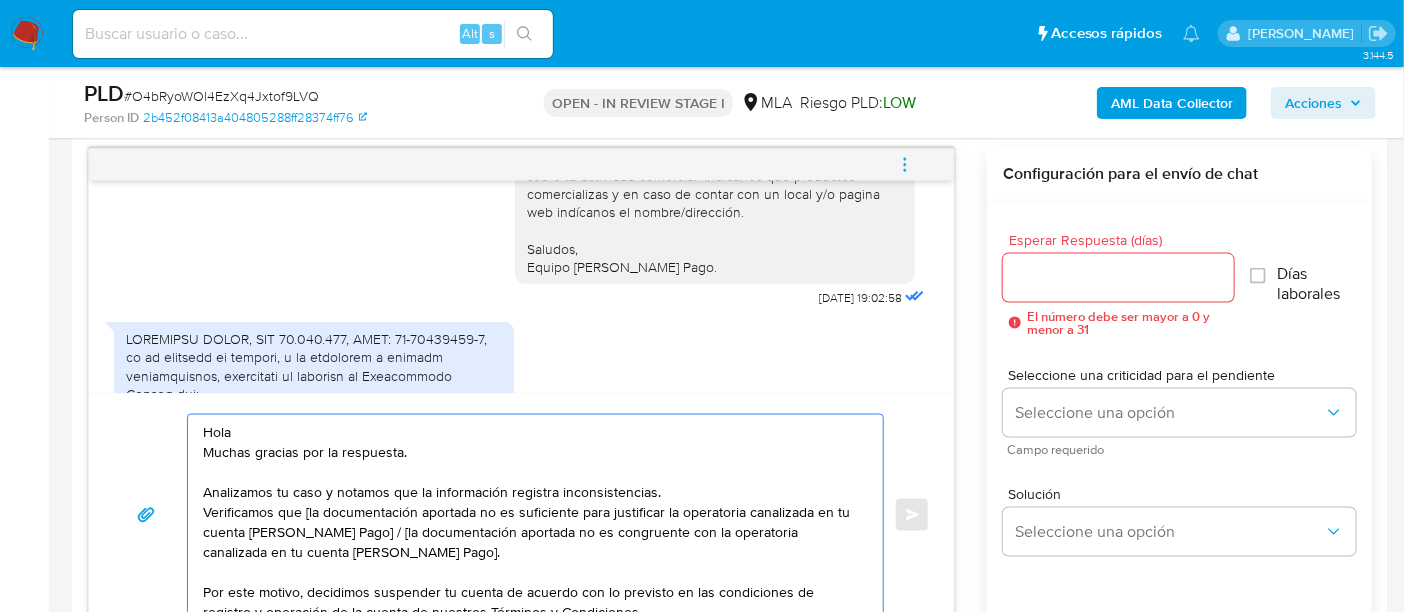 paste on "Tomas Rodriguez" 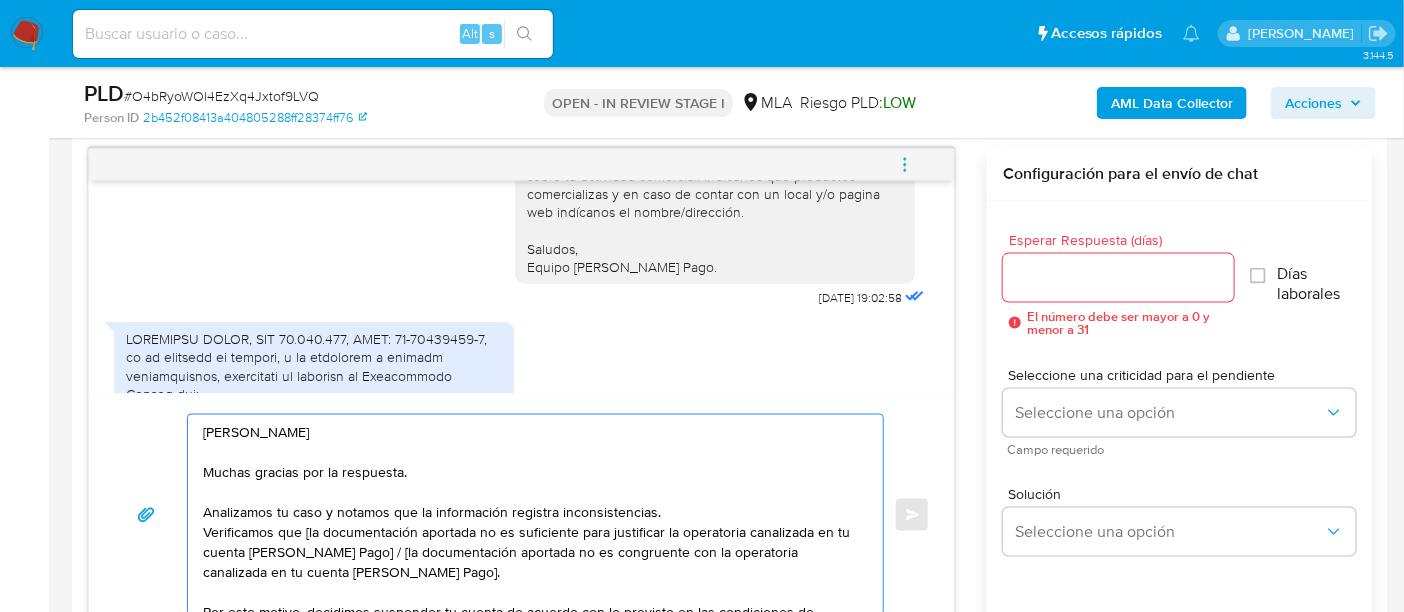 drag, startPoint x: 333, startPoint y: 513, endPoint x: 640, endPoint y: 507, distance: 307.05862 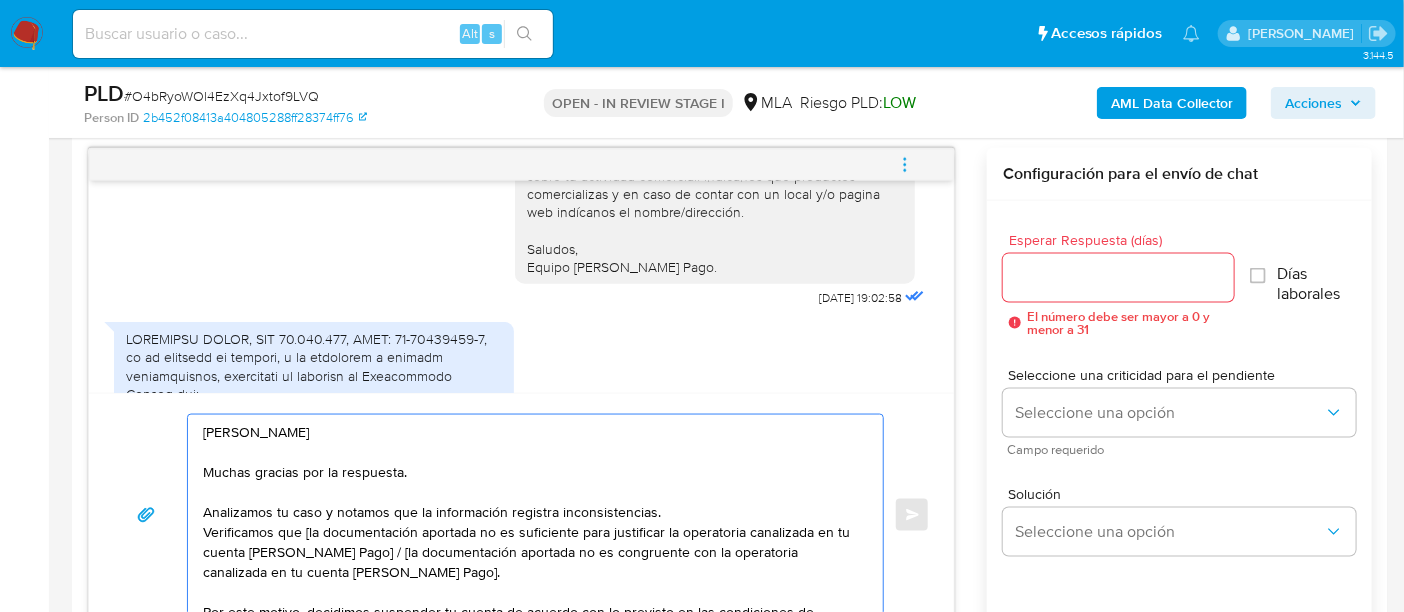 drag, startPoint x: 307, startPoint y: 529, endPoint x: 362, endPoint y: 517, distance: 56.293873 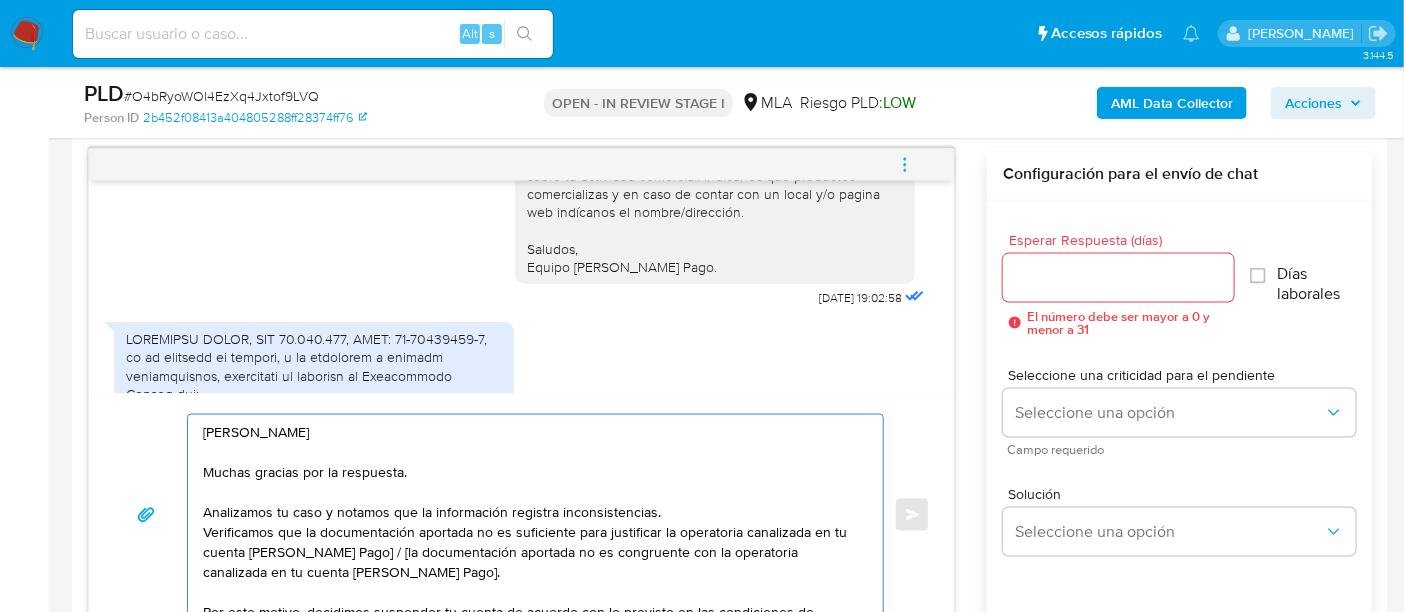 drag, startPoint x: 373, startPoint y: 550, endPoint x: 489, endPoint y: 577, distance: 119.1008 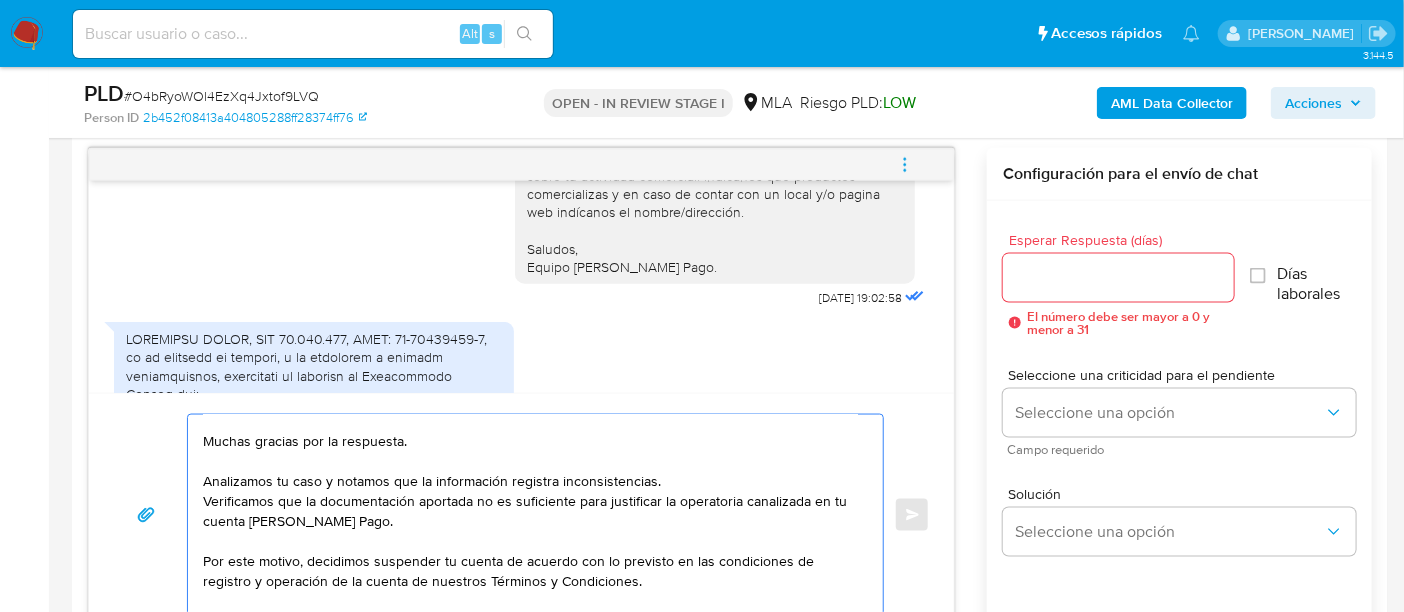 scroll, scrollTop: 0, scrollLeft: 0, axis: both 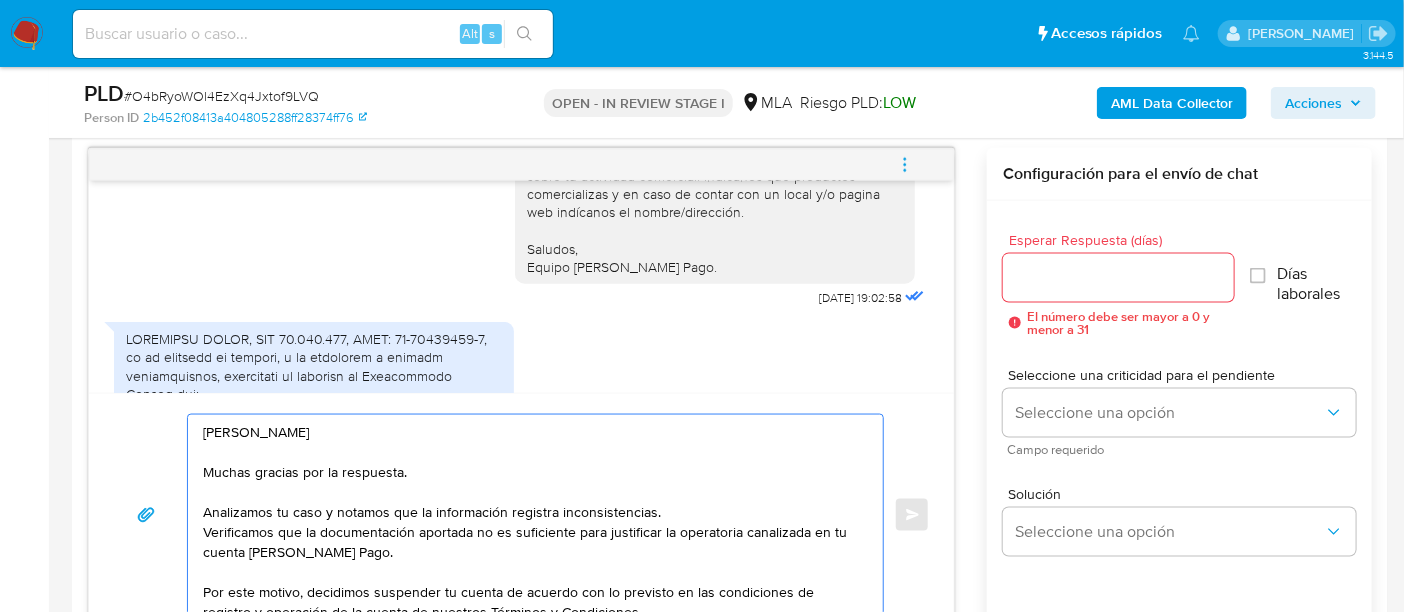 click on "Hola Tomas Rodriguez
Muchas gracias por la respuesta.
Analizamos tu caso y notamos que la información registra inconsistencias.
Verificamos que la documentación aportada no es suficiente para justificar la operatoria canalizada en tu cuenta de Mercado Pago.
Por este motivo, decidimos suspender tu cuenta de acuerdo con lo previsto en las condiciones de registro y operación de la cuenta de nuestros Términos y Condiciones.
Recordá que si tenés dinero en Mercado de Pago, podés retirarlo realizando una transferencia a una cuenta de tu preferencia. En caso de regularizar esta situación, podés contactarte a través de nuestro Portal de Ayuda.
Saludos, Equipo de Mercado Pago." at bounding box center [530, 515] 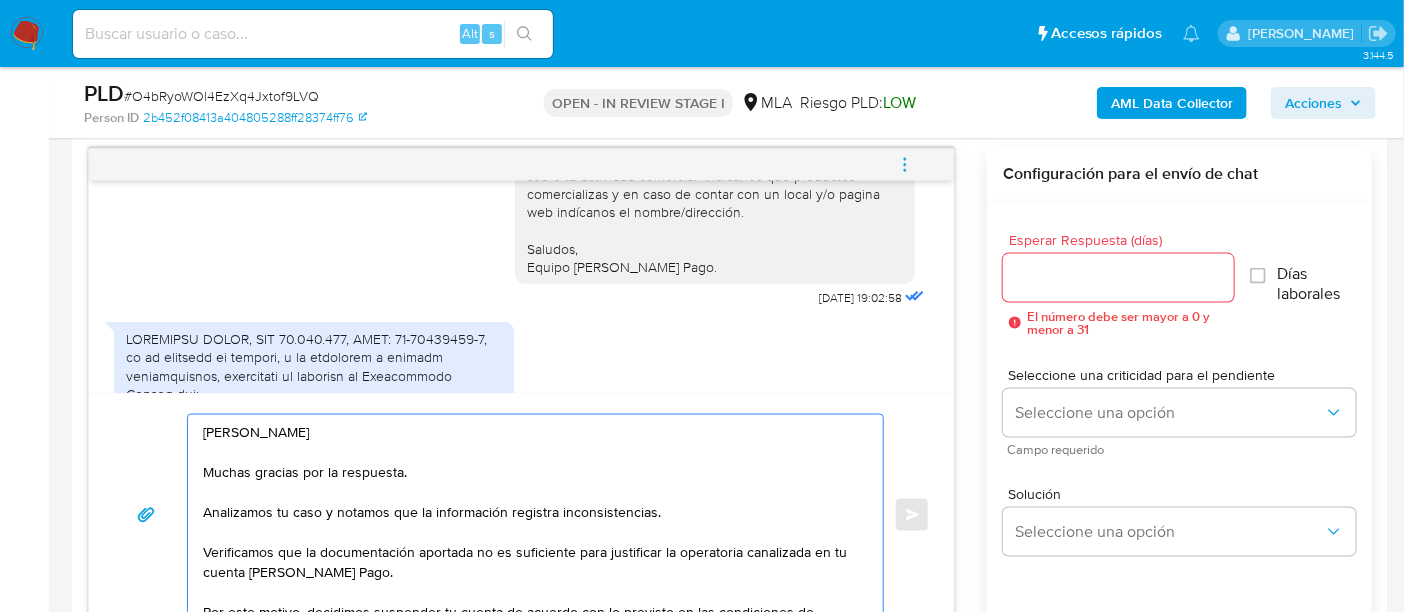 drag, startPoint x: 466, startPoint y: 543, endPoint x: 604, endPoint y: 571, distance: 140.81194 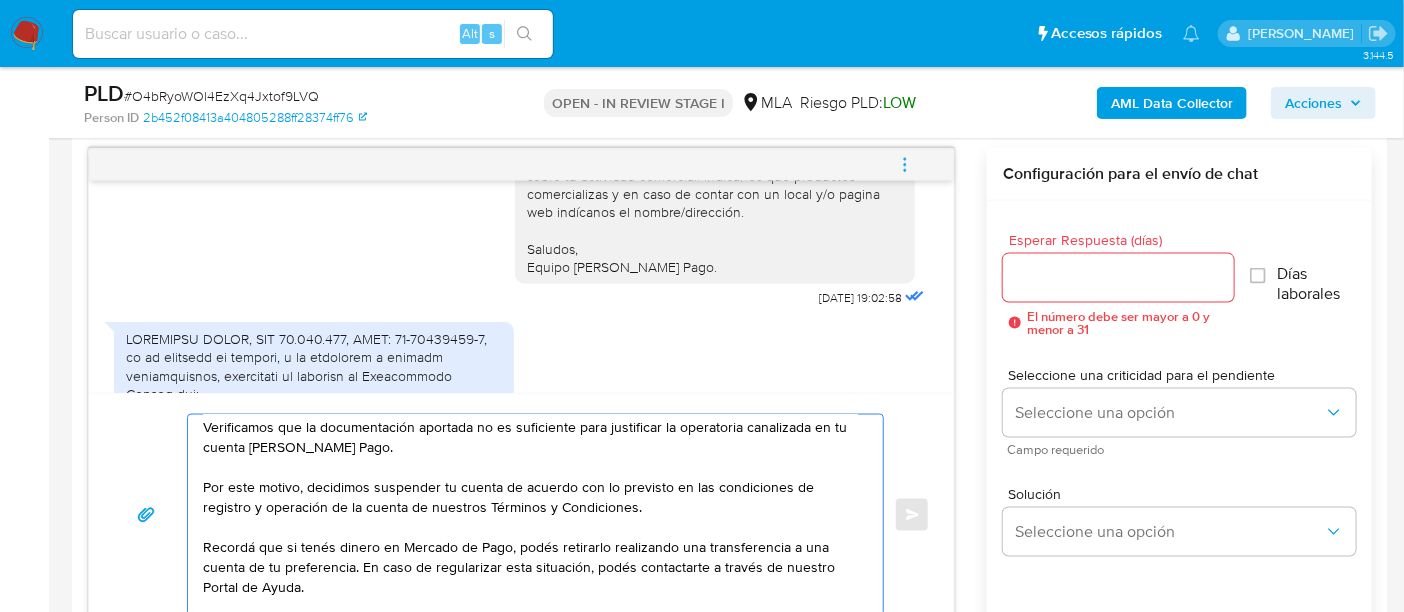 drag, startPoint x: 224, startPoint y: 476, endPoint x: 694, endPoint y: 516, distance: 471.69907 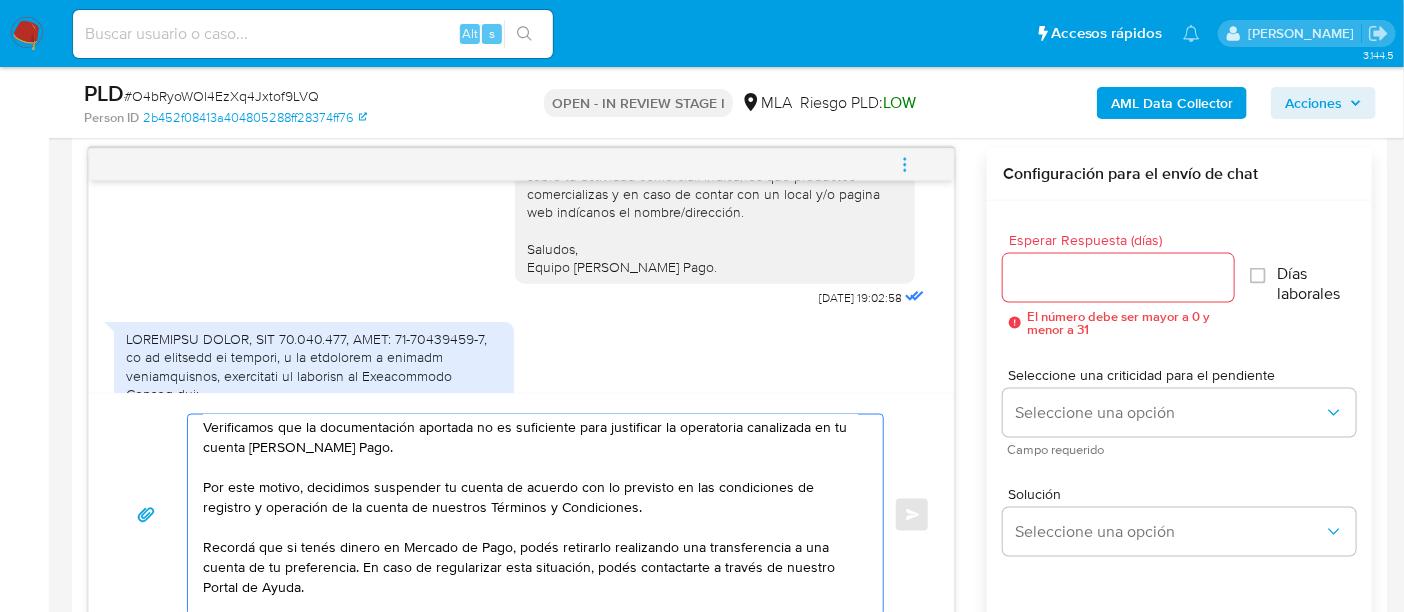 scroll, scrollTop: 234, scrollLeft: 0, axis: vertical 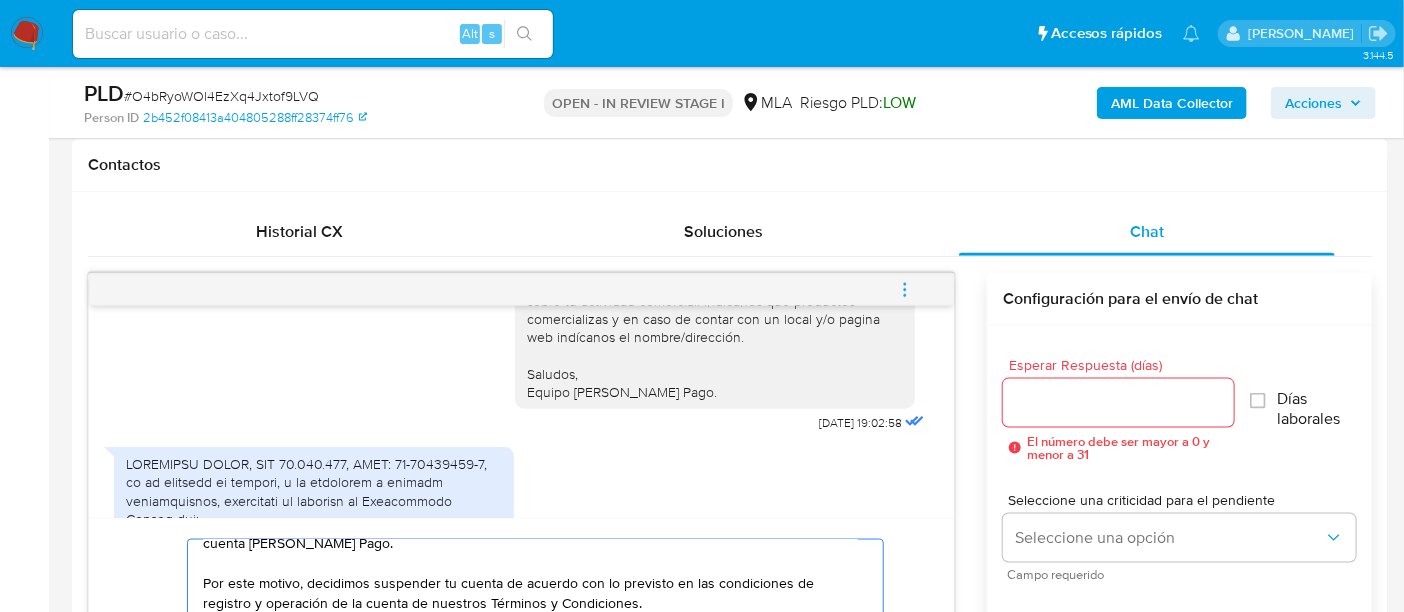type on "Hola Tomas Rodriguez
Muchas gracias por la respuesta.
Analizamos tu caso y notamos que la información registra inconsistencias.
Verificamos que la documentación aportada no es suficiente para justificar la operatoria canalizada en tu cuenta de Mercado Pago.
Por este motivo, decidimos suspender tu cuenta de acuerdo con lo previsto en las condiciones de registro y operación de la cuenta de nuestros Términos y Condiciones.
Recordá que si tenés dinero en Mercado de Pago, podés retirarlo realizando una transferencia a una cuenta de tu preferencia. En caso de regularizar esta situación, podés contactarte a través de nuestro Portal de Ayuda.
Saludos, Equipo de Mercado Pago." 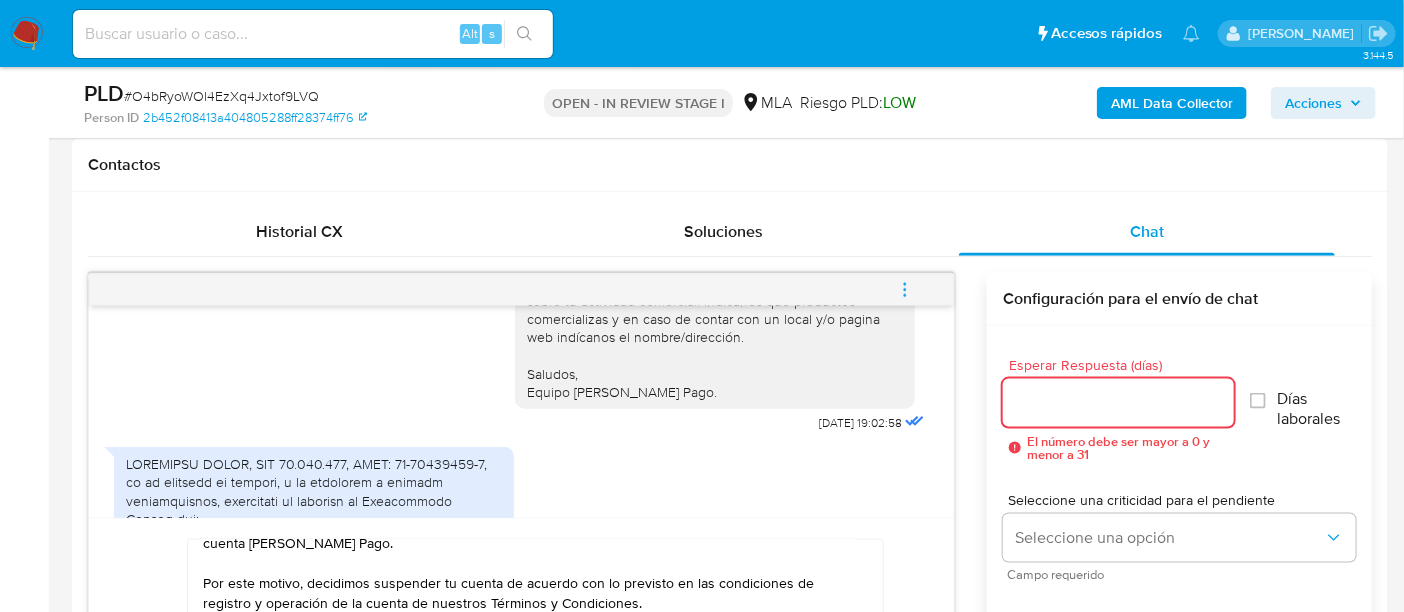 click on "Esperar Respuesta (días)" at bounding box center (1118, 403) 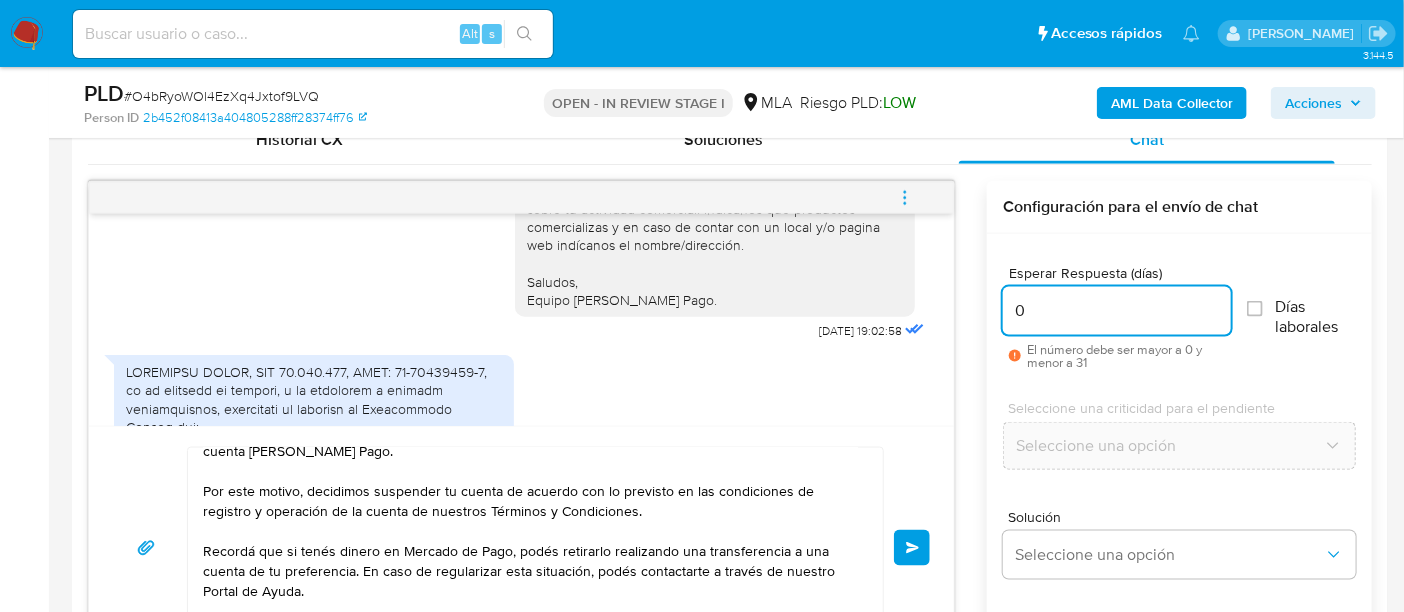 scroll, scrollTop: 1032, scrollLeft: 0, axis: vertical 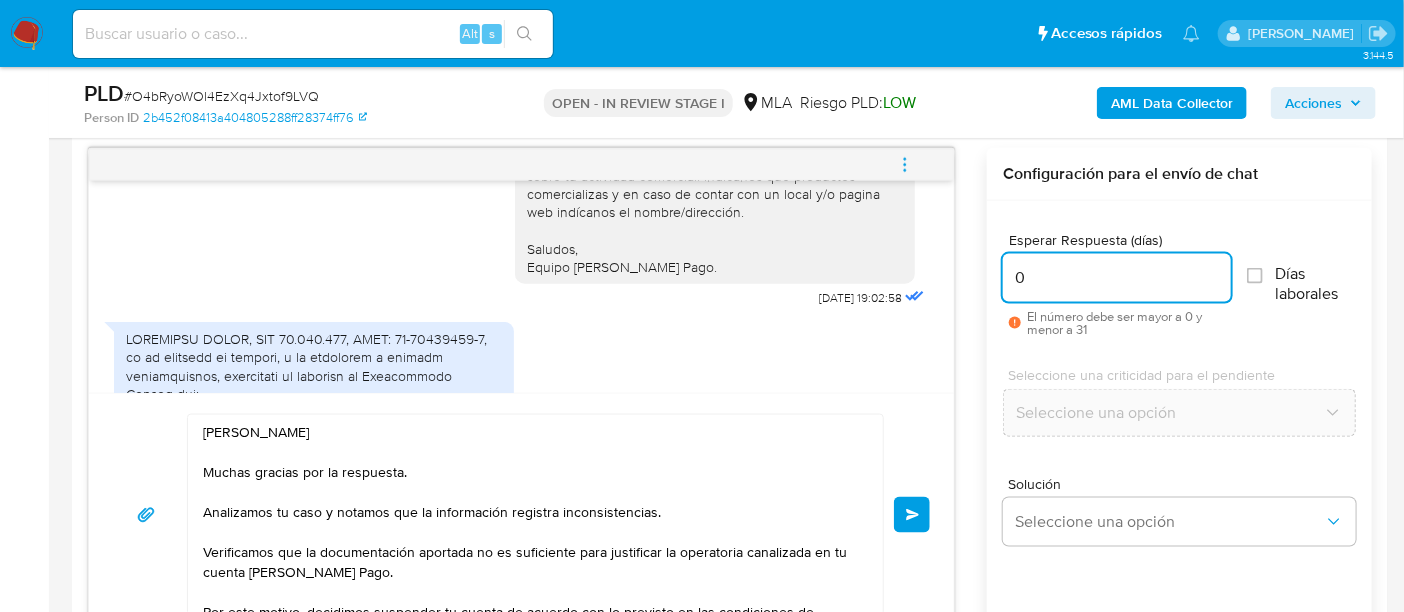 type on "0" 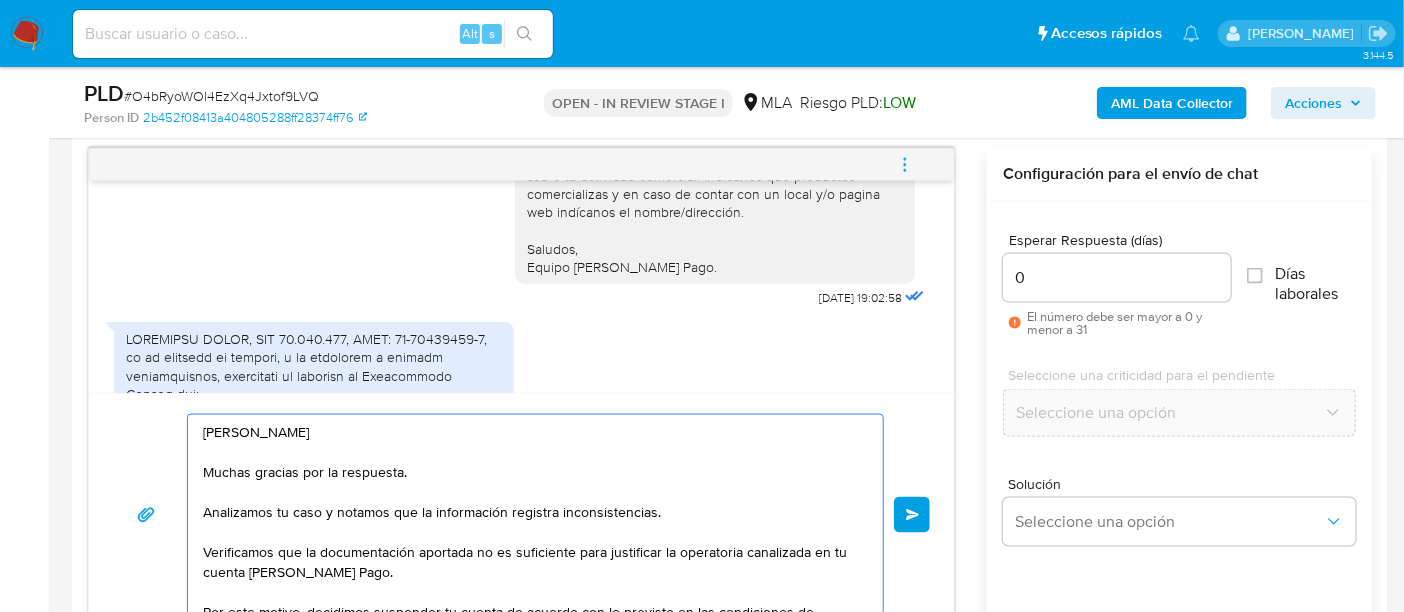 click on "Hola Tomas Rodriguez
Muchas gracias por la respuesta.
Analizamos tu caso y notamos que la información registra inconsistencias.
Verificamos que la documentación aportada no es suficiente para justificar la operatoria canalizada en tu cuenta de Mercado Pago.
Por este motivo, decidimos suspender tu cuenta de acuerdo con lo previsto en las condiciones de registro y operación de la cuenta de nuestros Términos y Condiciones.
Recordá que si tenés dinero en Mercado de Pago, podés retirarlo realizando una transferencia a una cuenta de tu preferencia. En caso de regularizar esta situación, podés contactarte a través de nuestro Portal de Ayuda.
Saludos, Equipo de Mercado Pago." at bounding box center [530, 515] 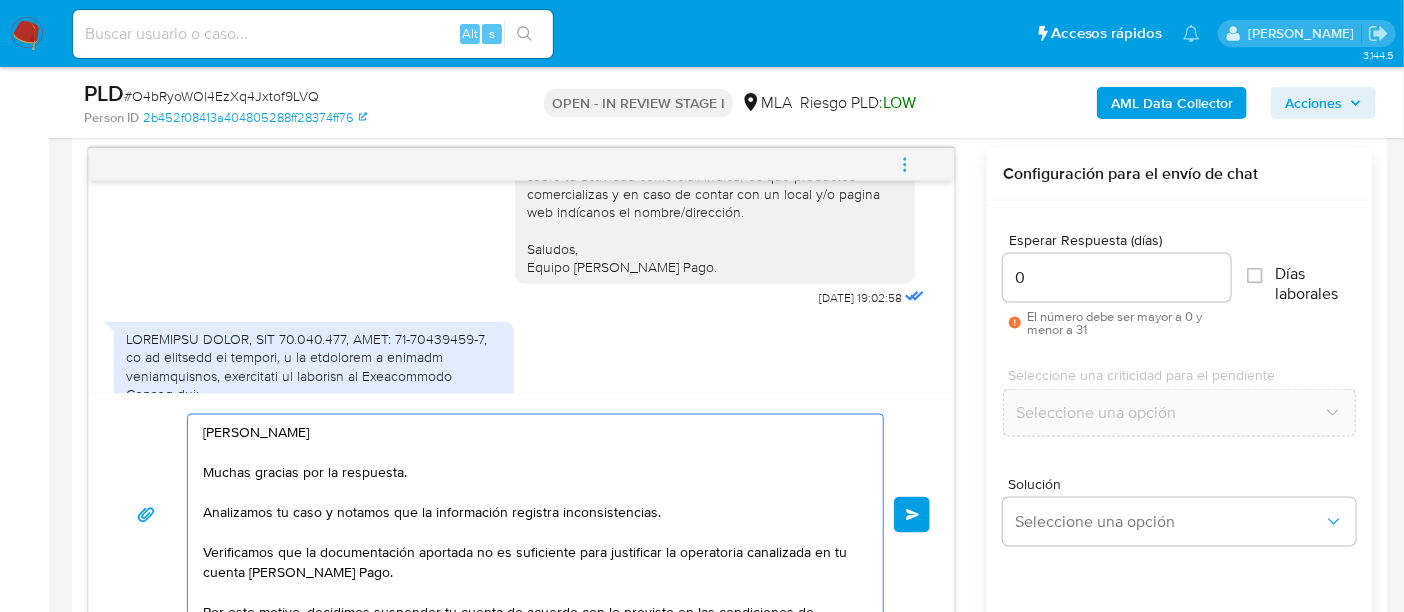 click on "Hola Tomas Rodriguez
Muchas gracias por la respuesta.
Analizamos tu caso y notamos que la información registra inconsistencias.
Verificamos que la documentación aportada no es suficiente para justificar la operatoria canalizada en tu cuenta de Mercado Pago.
Por este motivo, decidimos suspender tu cuenta de acuerdo con lo previsto en las condiciones de registro y operación de la cuenta de nuestros Términos y Condiciones.
Recordá que si tenés dinero en Mercado de Pago, podés retirarlo realizando una transferencia a una cuenta de tu preferencia. En caso de regularizar esta situación, podés contactarte a través de nuestro Portal de Ayuda.
Saludos, Equipo de Mercado Pago." at bounding box center (530, 515) 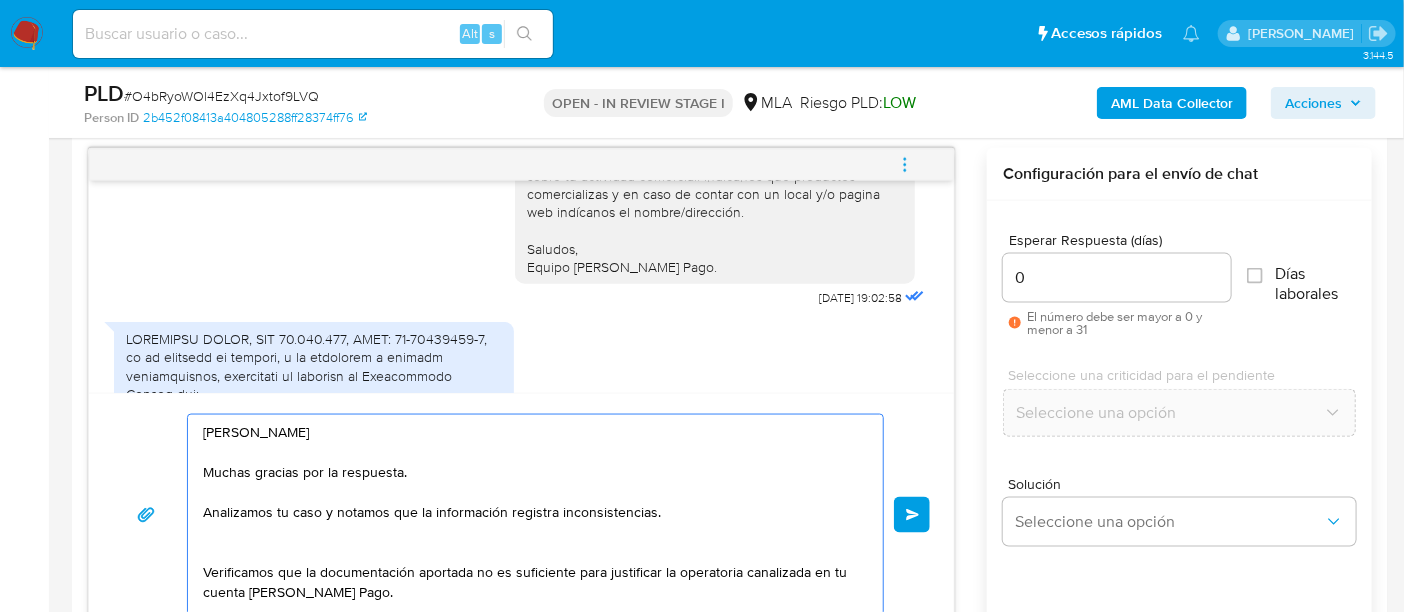 paste on "Analizamos tu caso y verificamos que la operatoria canalizada en tu cuenta de Mercado Pago superó los límites de facturación establecidos para tu categoría de Monotributo actual." 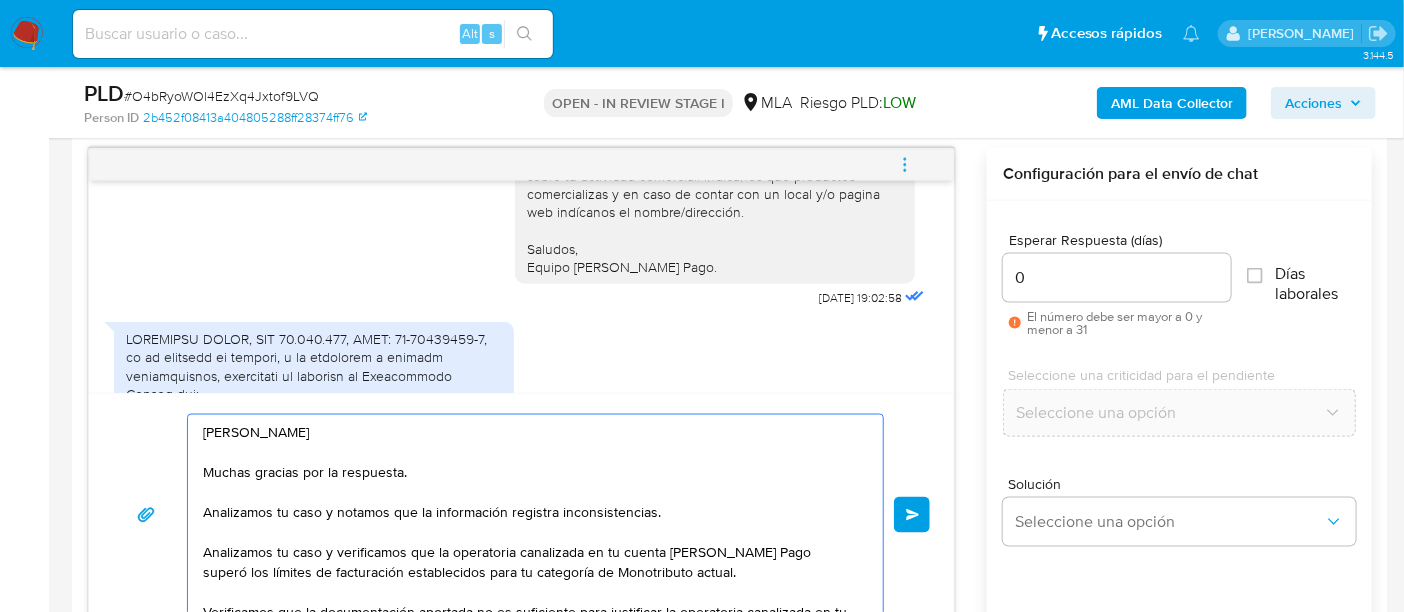 drag, startPoint x: 677, startPoint y: 508, endPoint x: 180, endPoint y: 515, distance: 497.0493 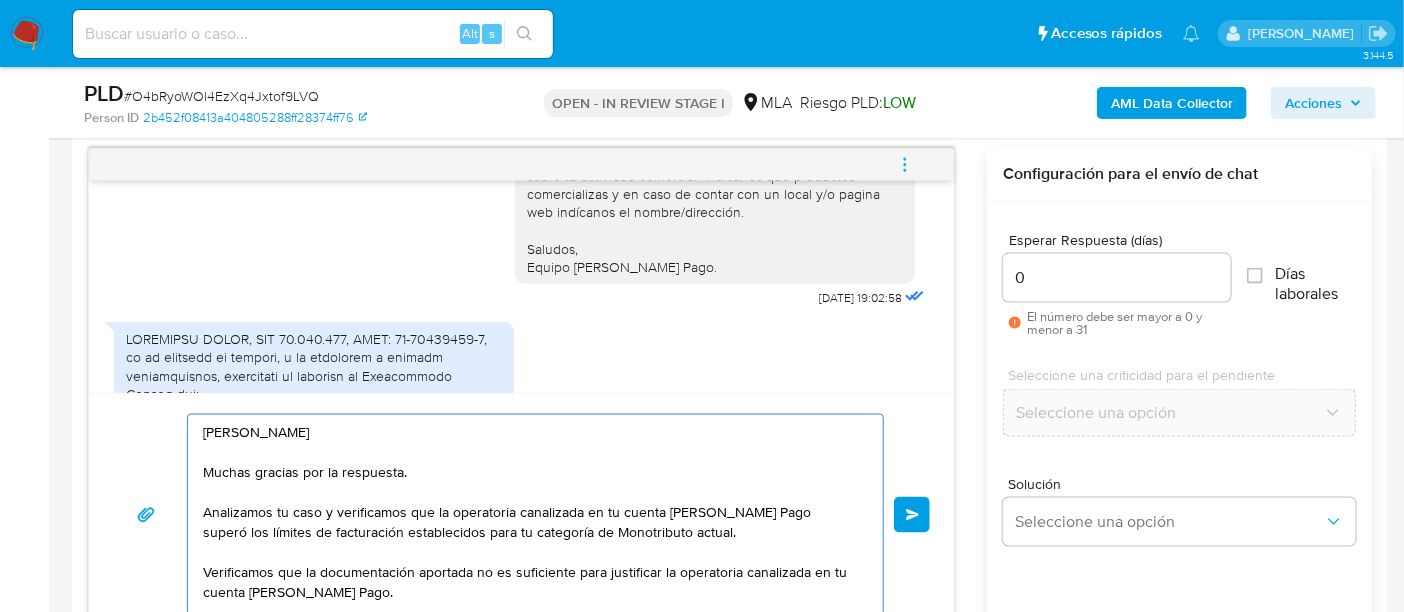 drag, startPoint x: 424, startPoint y: 502, endPoint x: 753, endPoint y: 527, distance: 329.9485 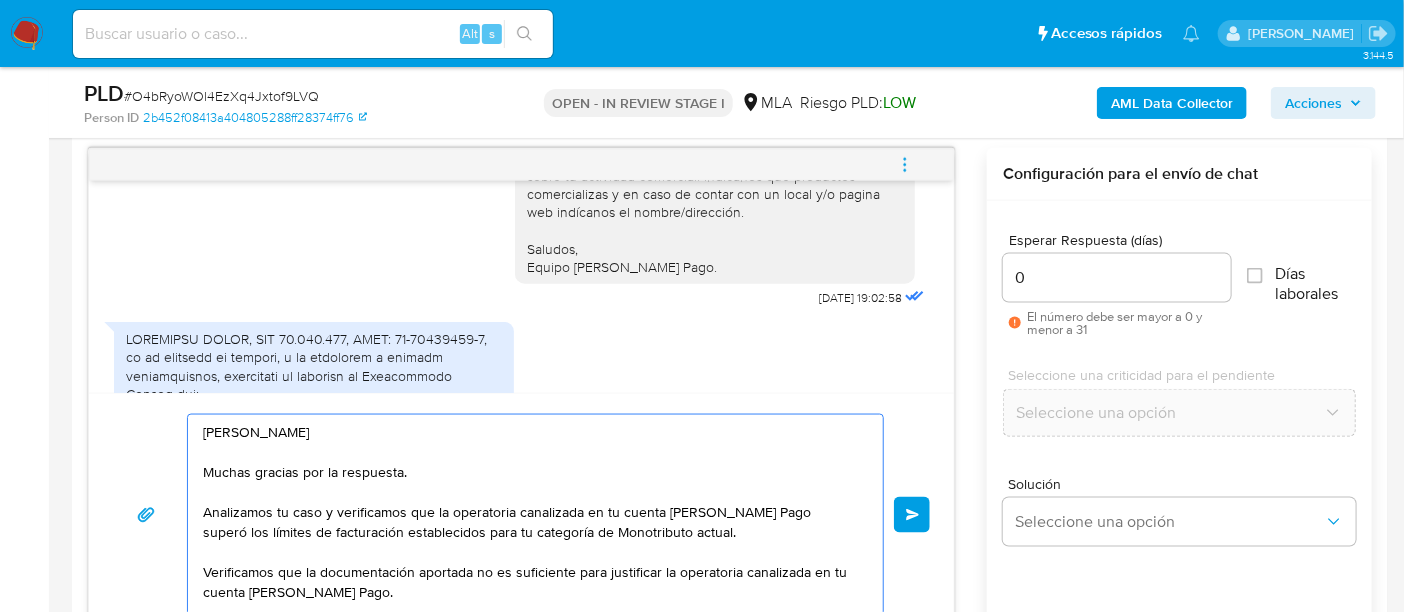 click on "Hola Tomas Rodriguez
Muchas gracias por la respuesta.
Analizamos tu caso y verificamos que la operatoria canalizada en tu cuenta de Mercado Pago superó los límites de facturación establecidos para tu categoría de Monotributo actual.
Verificamos que la documentación aportada no es suficiente para justificar la operatoria canalizada en tu cuenta de Mercado Pago.
Por este motivo, decidimos suspender tu cuenta de acuerdo con lo previsto en las condiciones de registro y operación de la cuenta de nuestros Términos y Condiciones.
Recordá que si tenés dinero en Mercado de Pago, podés retirarlo realizando una transferencia a una cuenta de tu preferencia. En caso de regularizar esta situación, podés contactarte a través de nuestro Portal de Ayuda.
Saludos, Equipo de Mercado Pago." at bounding box center [530, 515] 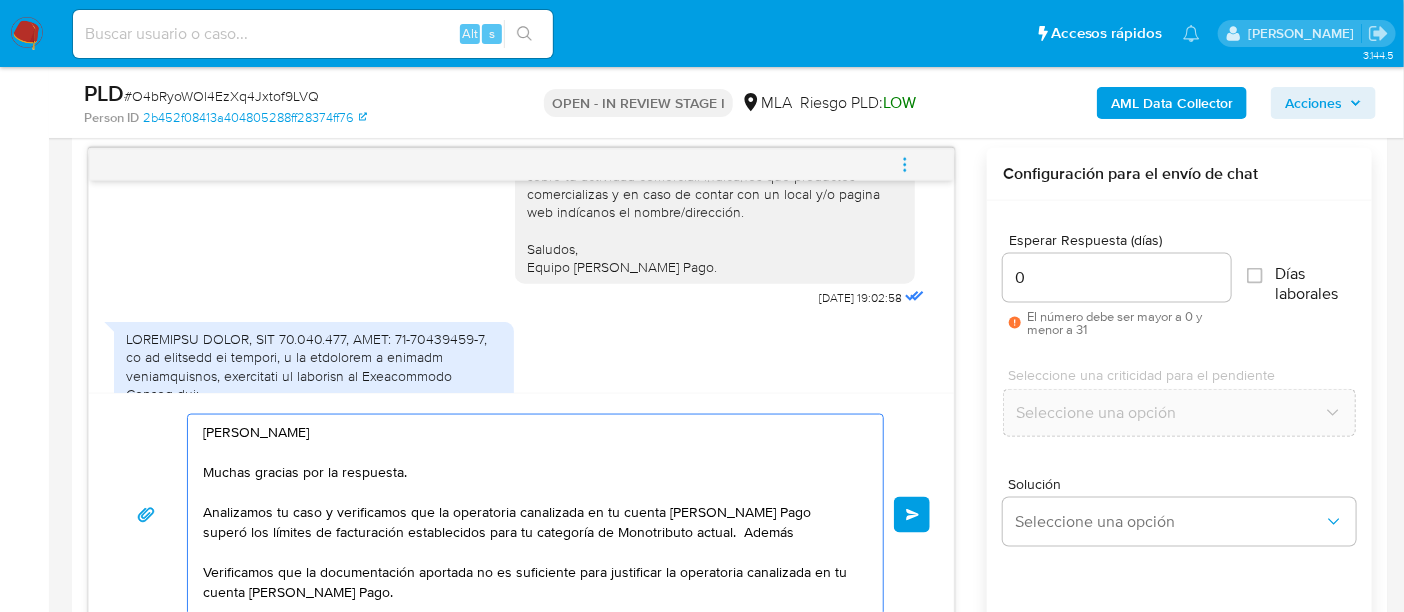 drag, startPoint x: 297, startPoint y: 571, endPoint x: 220, endPoint y: 557, distance: 78.26238 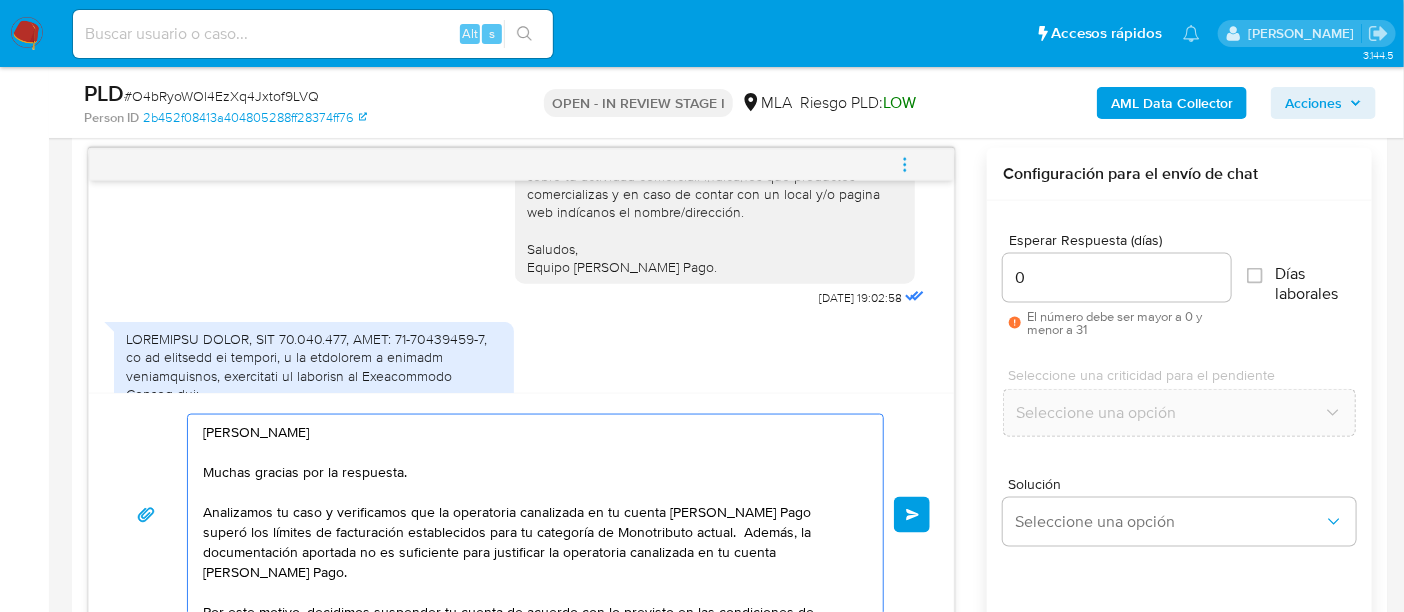 drag, startPoint x: 285, startPoint y: 549, endPoint x: 511, endPoint y: 563, distance: 226.43321 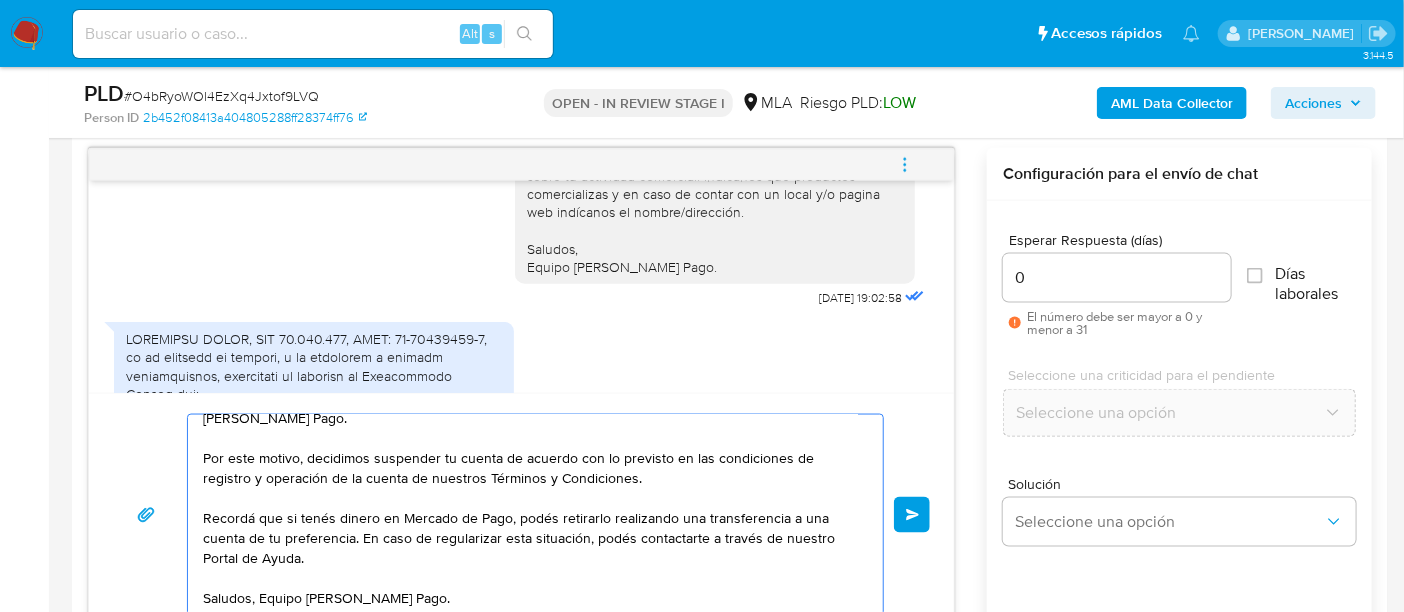 scroll, scrollTop: 234, scrollLeft: 0, axis: vertical 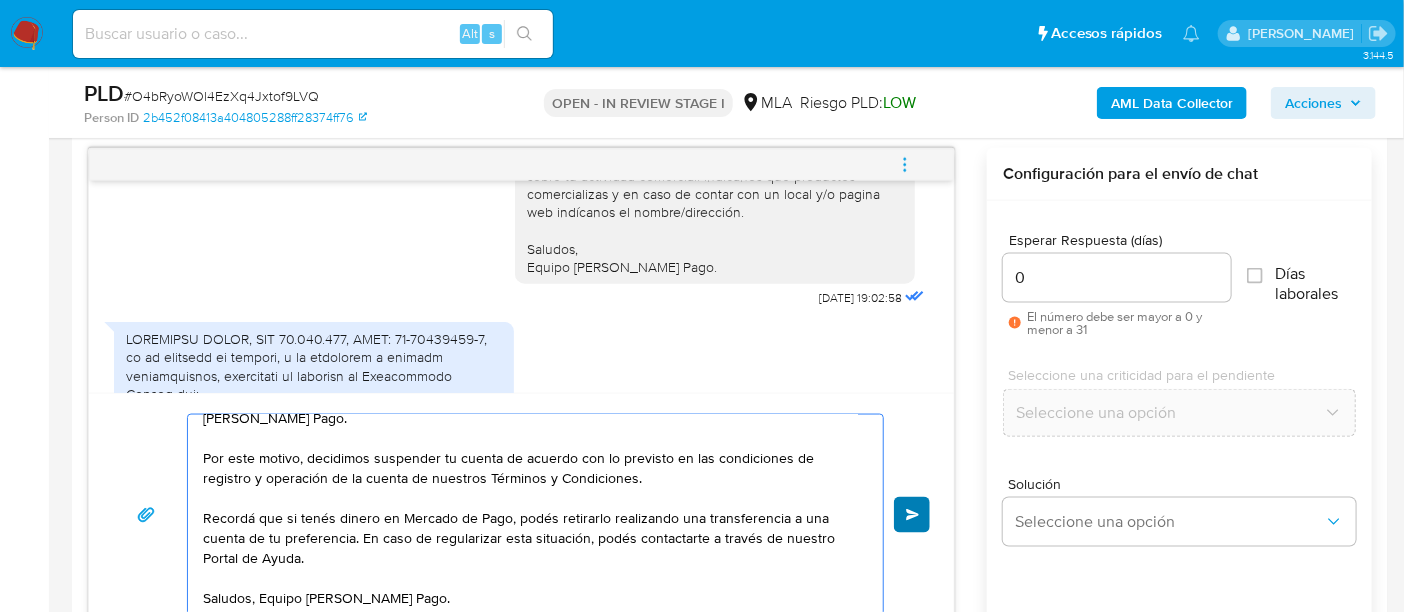 type on "Hola Tomas Rodriguez
Muchas gracias por la respuesta.
Analizamos tu caso y verificamos que la operatoria canalizada en tu cuenta de Mercado Pago superó los límites de facturación establecidos para tu categoría de Monotributo actual.  Además, la documentación aportada no es suficiente para justificar la operatoria canalizada en tu cuenta de Mercado Pago.
Por este motivo, decidimos suspender tu cuenta de acuerdo con lo previsto en las condiciones de registro y operación de la cuenta de nuestros Términos y Condiciones.
Recordá que si tenés dinero en Mercado de Pago, podés retirarlo realizando una transferencia a una cuenta de tu preferencia. En caso de regularizar esta situación, podés contactarte a través de nuestro Portal de Ayuda.
Saludos, Equipo de Mercado Pago." 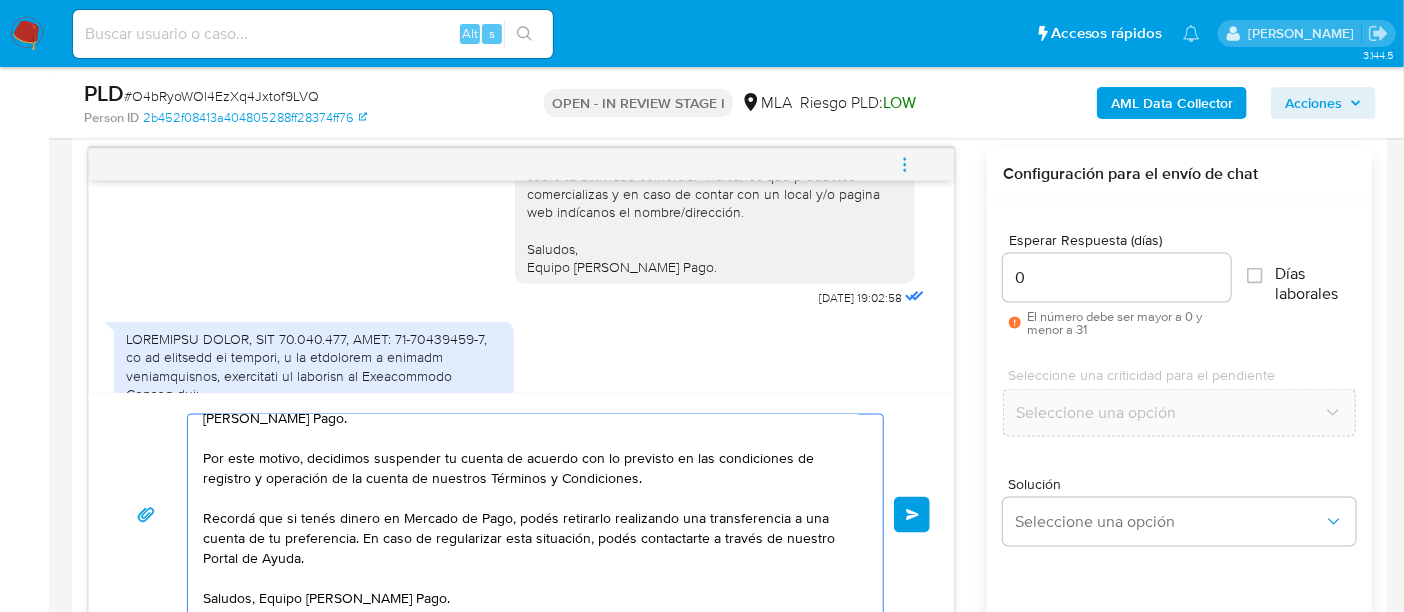 click on "Enviar" at bounding box center (913, 515) 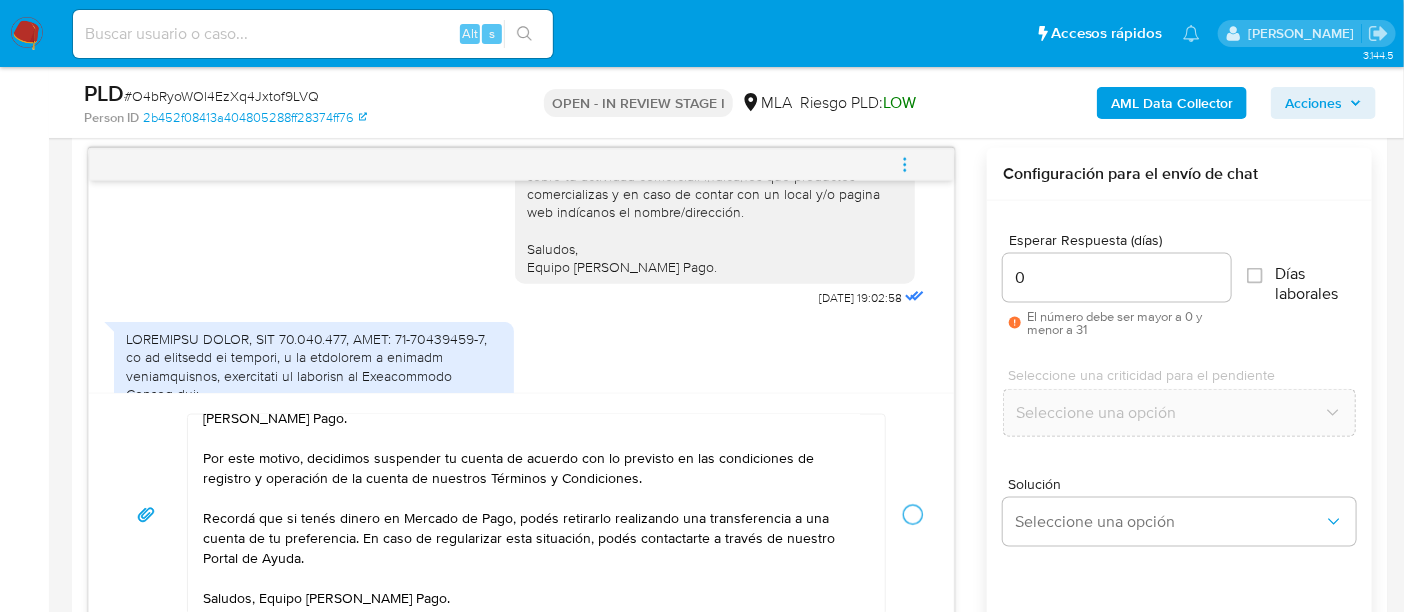 scroll, scrollTop: 214, scrollLeft: 0, axis: vertical 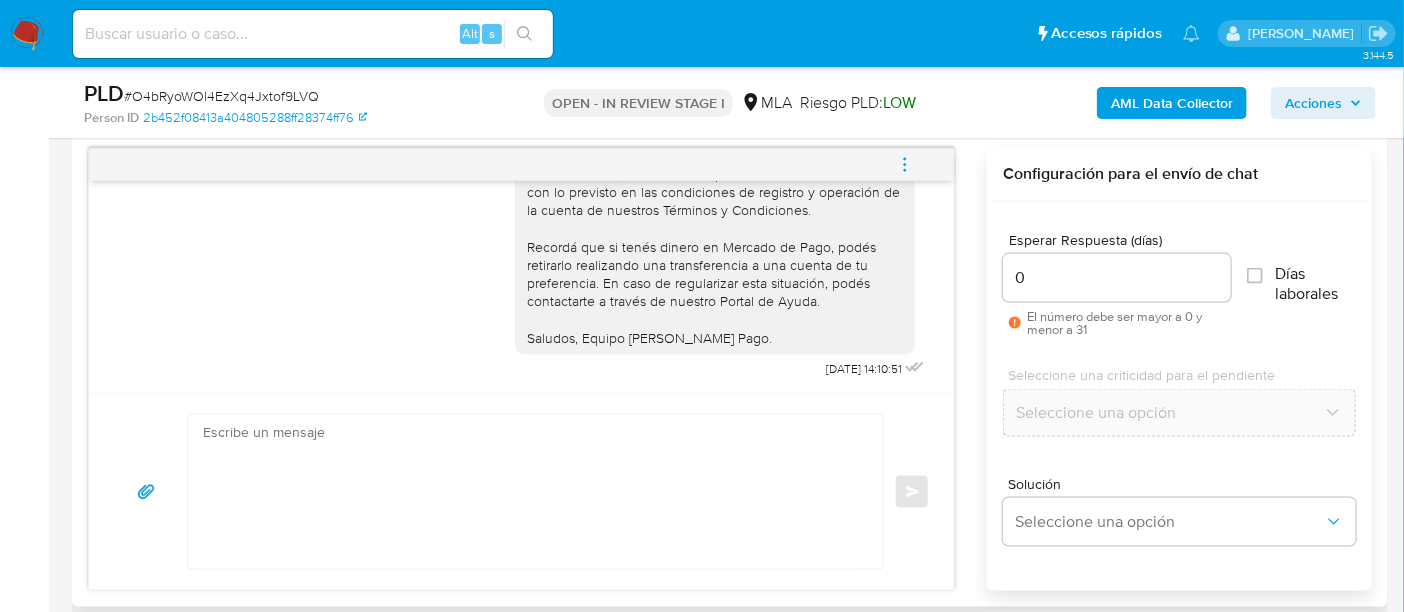 click 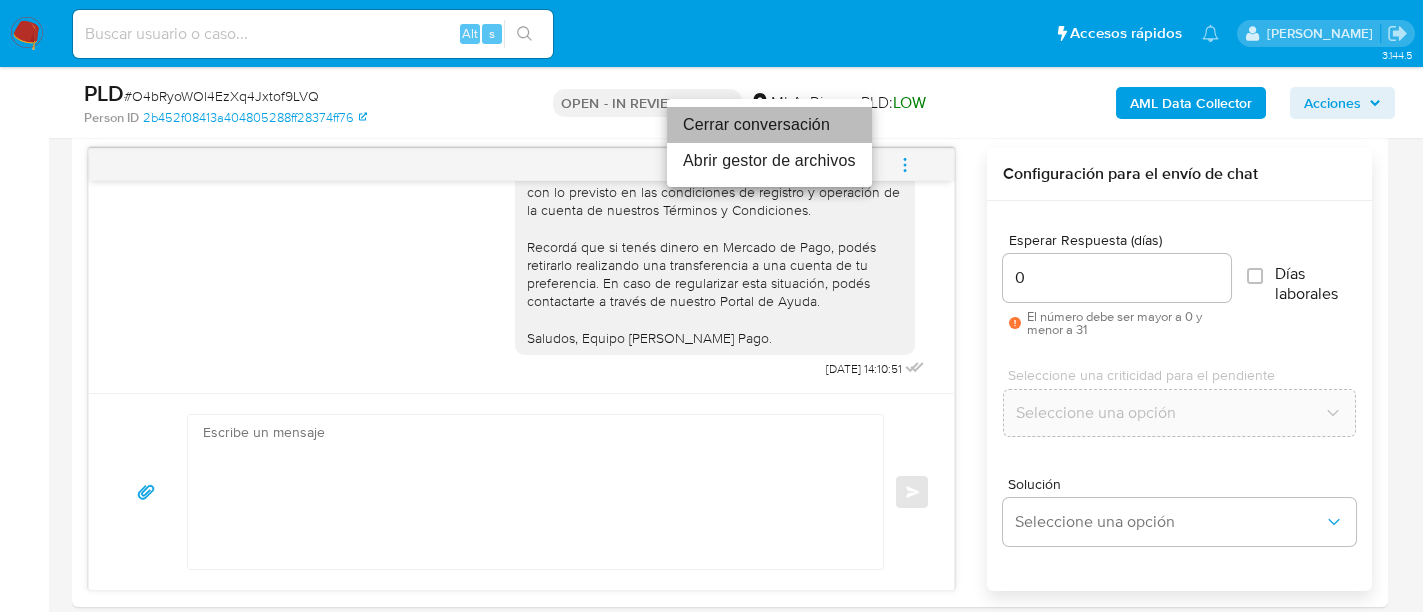click on "Cerrar conversación" at bounding box center [769, 125] 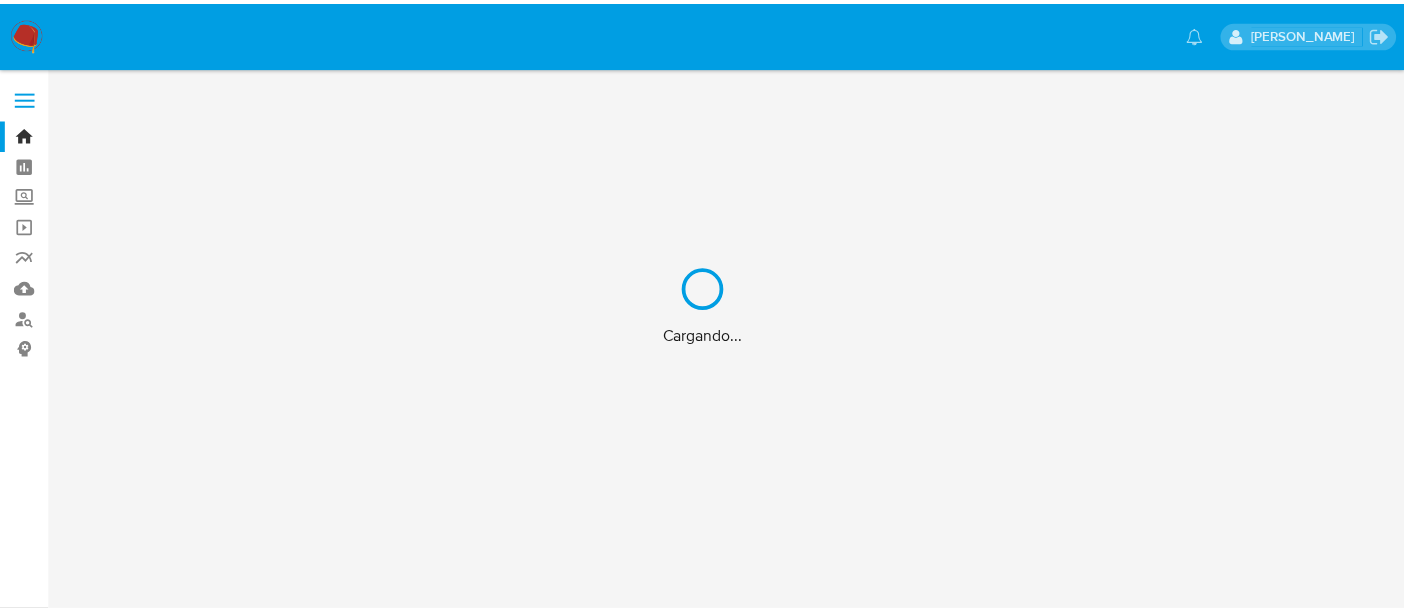 scroll, scrollTop: 0, scrollLeft: 0, axis: both 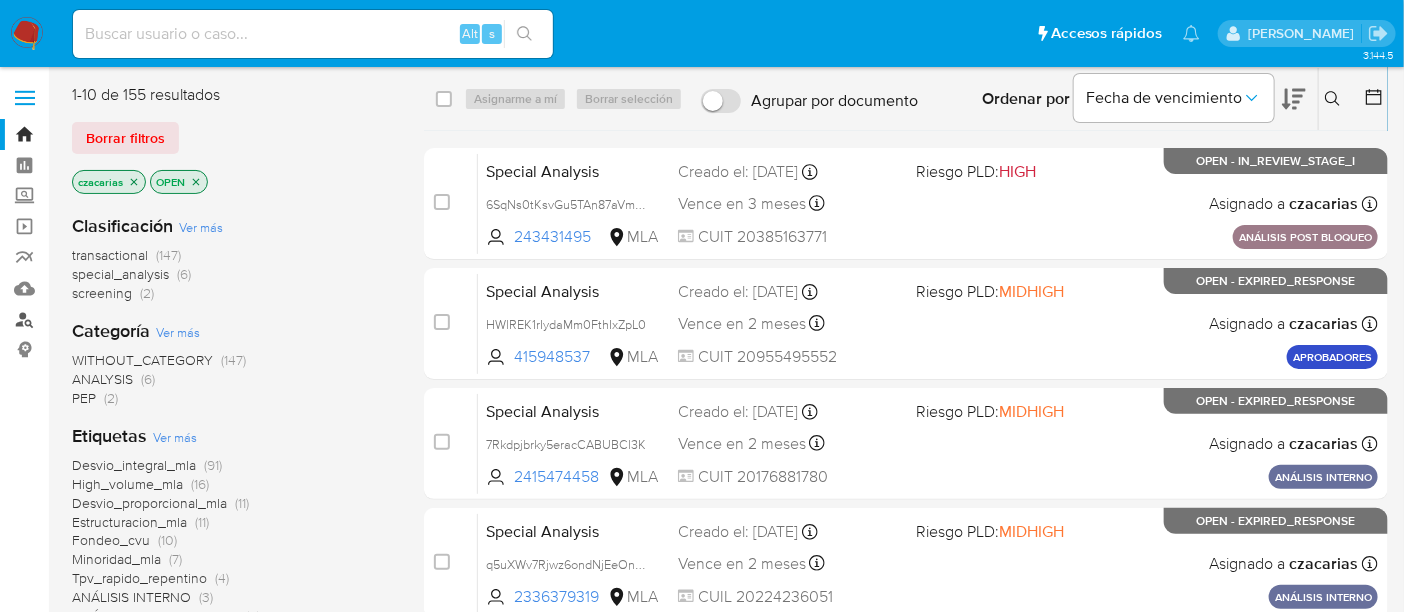 click on "Buscador de personas" at bounding box center (119, 319) 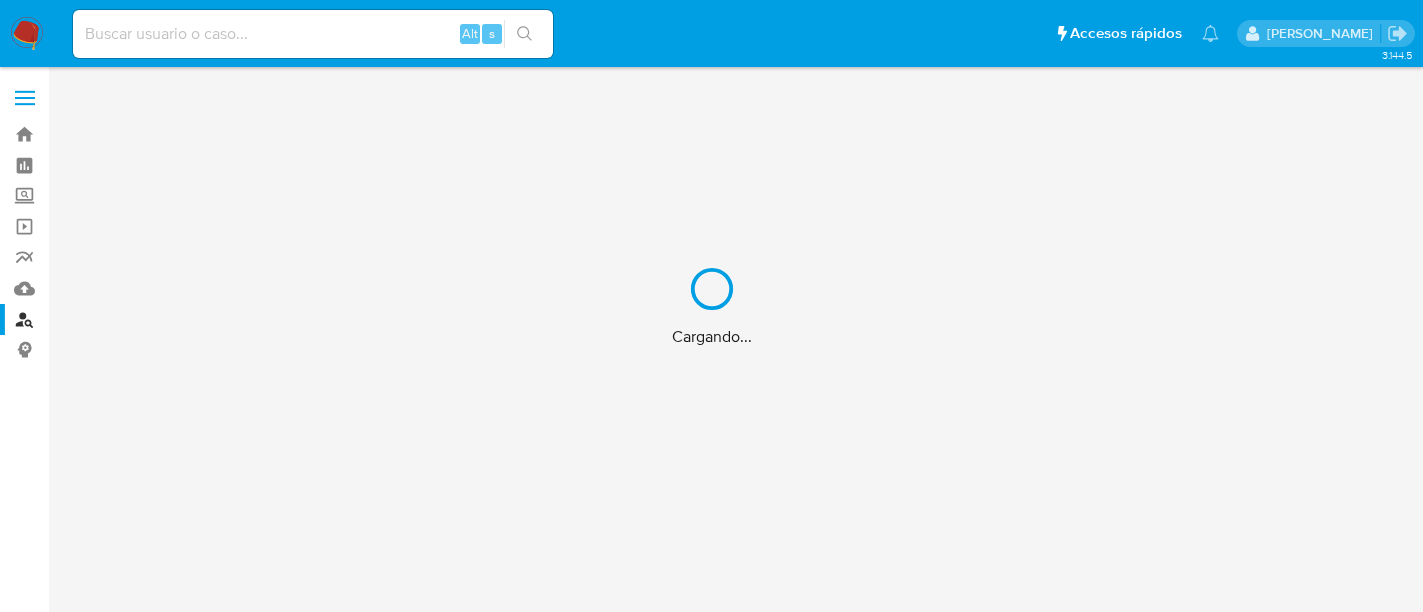 scroll, scrollTop: 0, scrollLeft: 0, axis: both 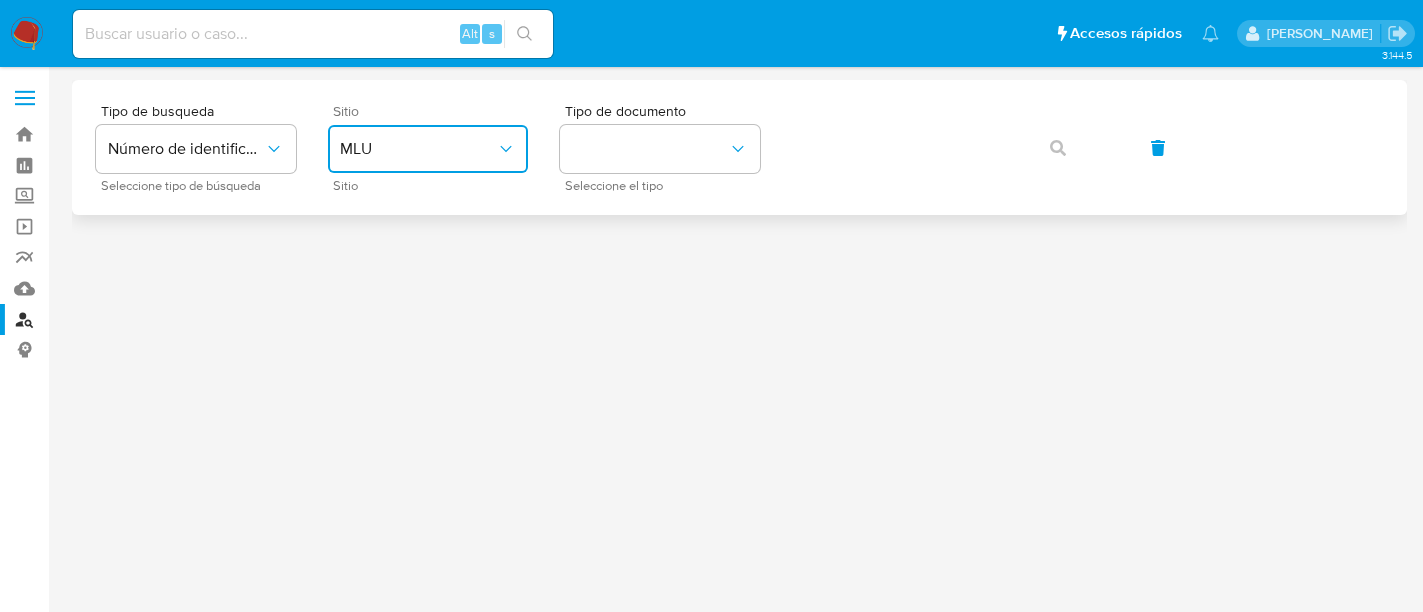 click on "MLU" at bounding box center [418, 149] 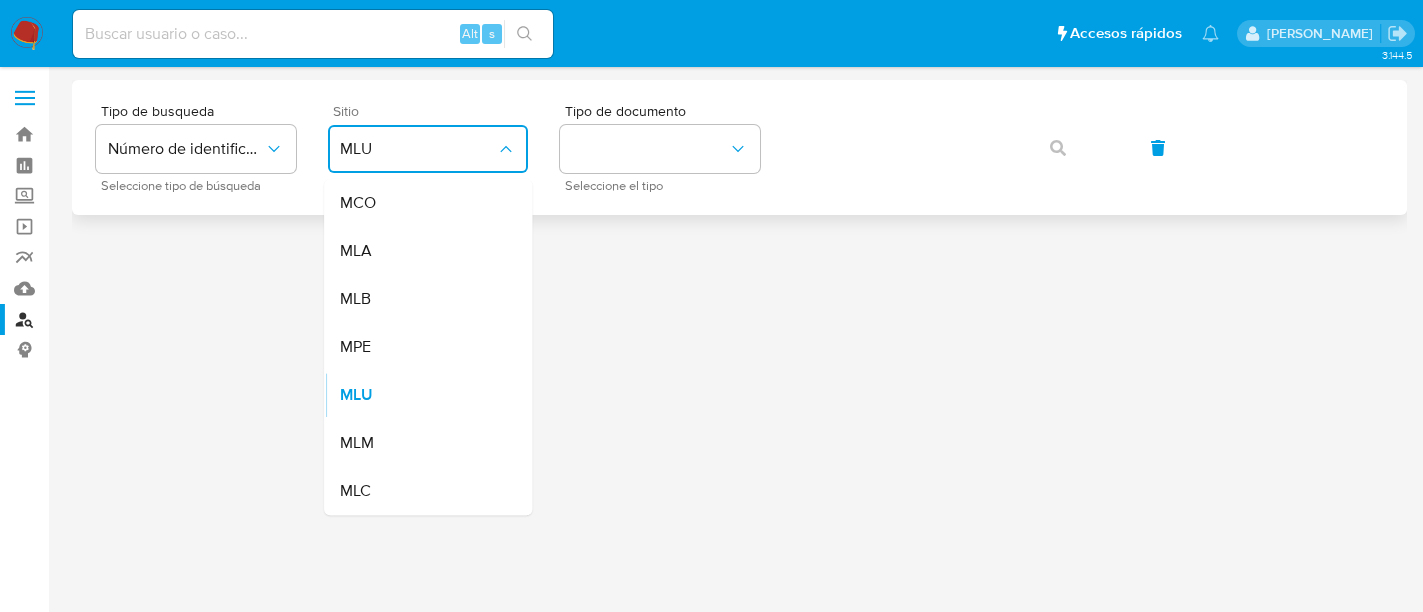 click on "MLA" at bounding box center [422, 251] 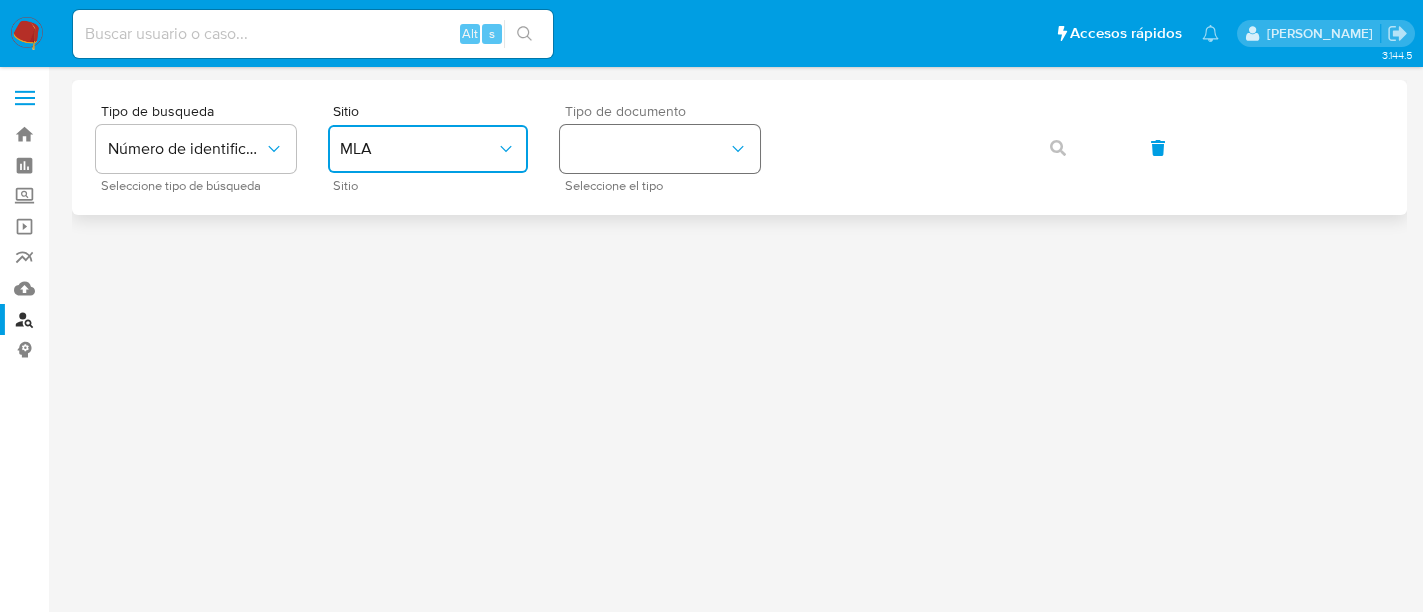 click at bounding box center [660, 149] 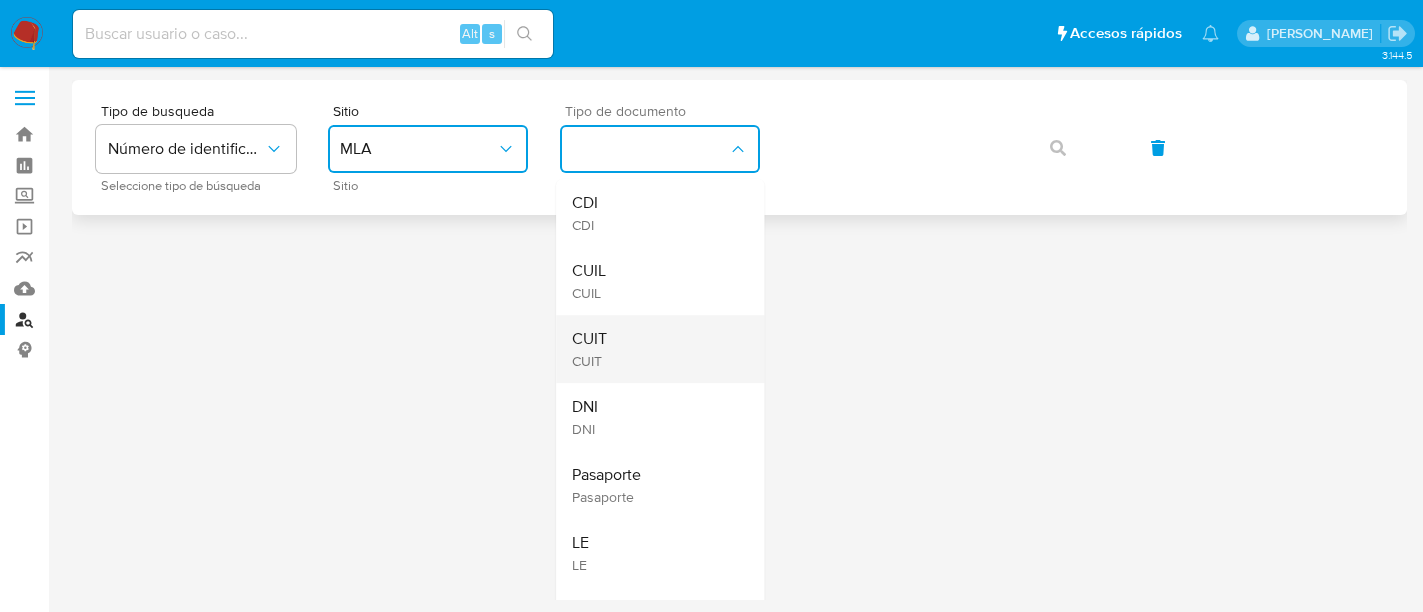 click on "CUIT CUIT" at bounding box center [654, 349] 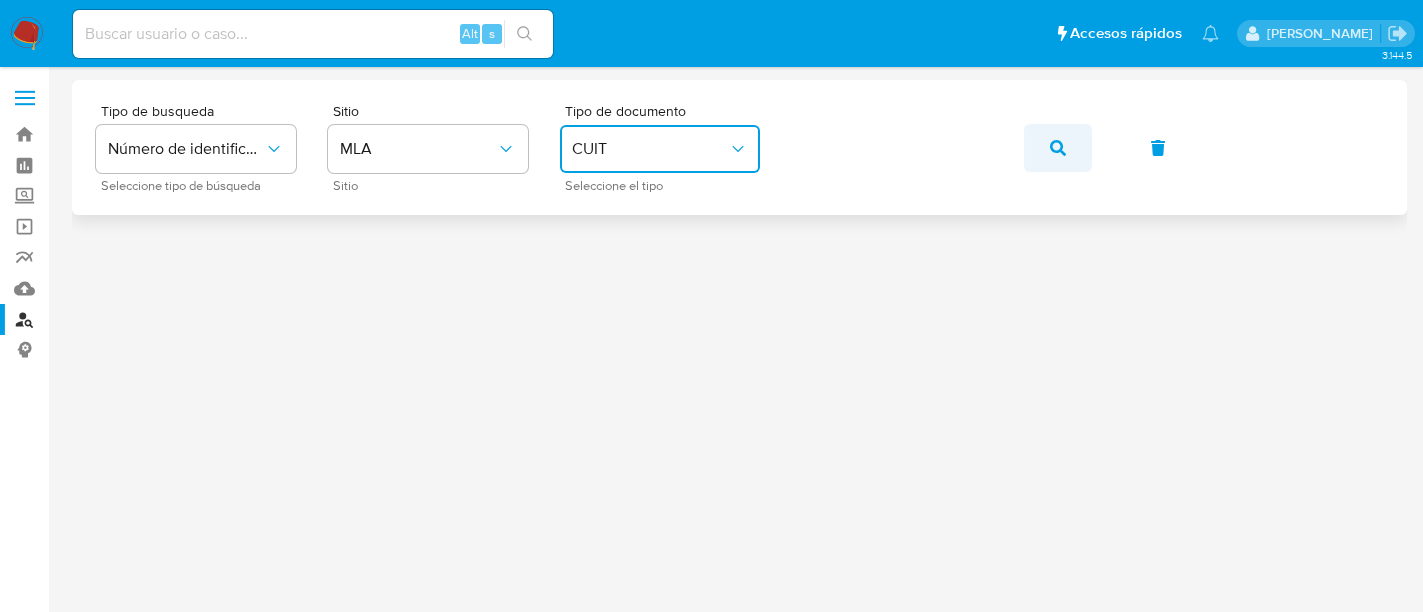 click at bounding box center [1058, 148] 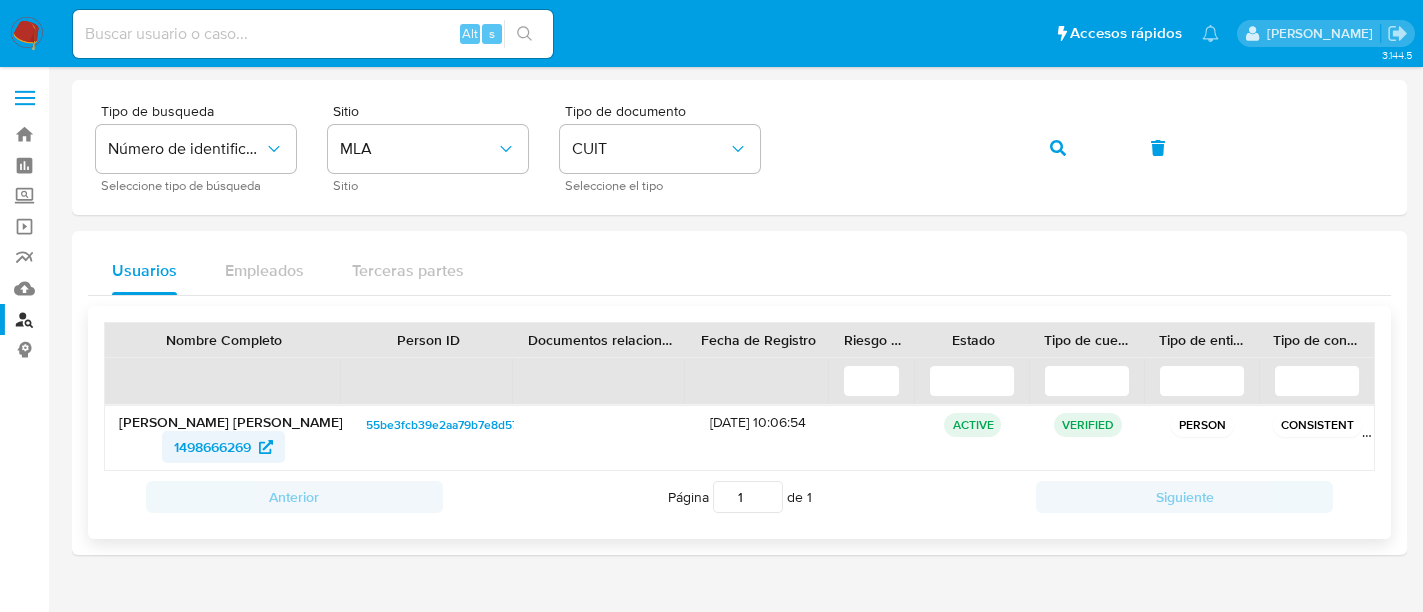 click on "1498666269" at bounding box center (212, 447) 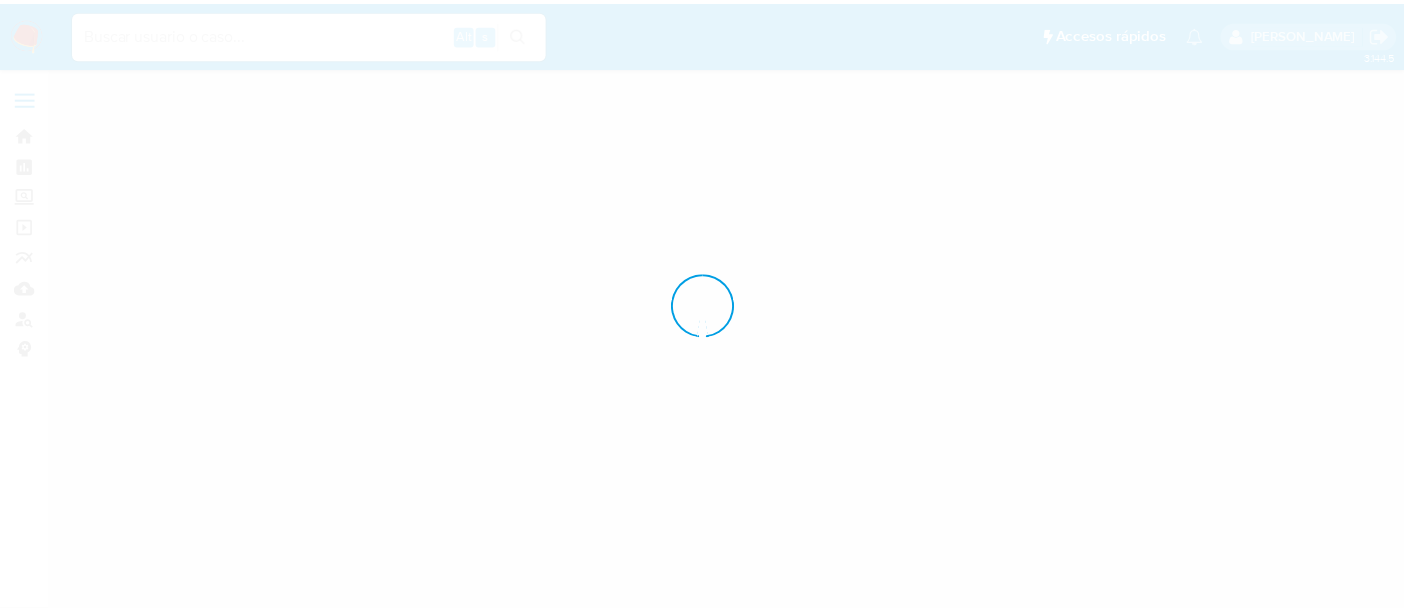 scroll, scrollTop: 0, scrollLeft: 0, axis: both 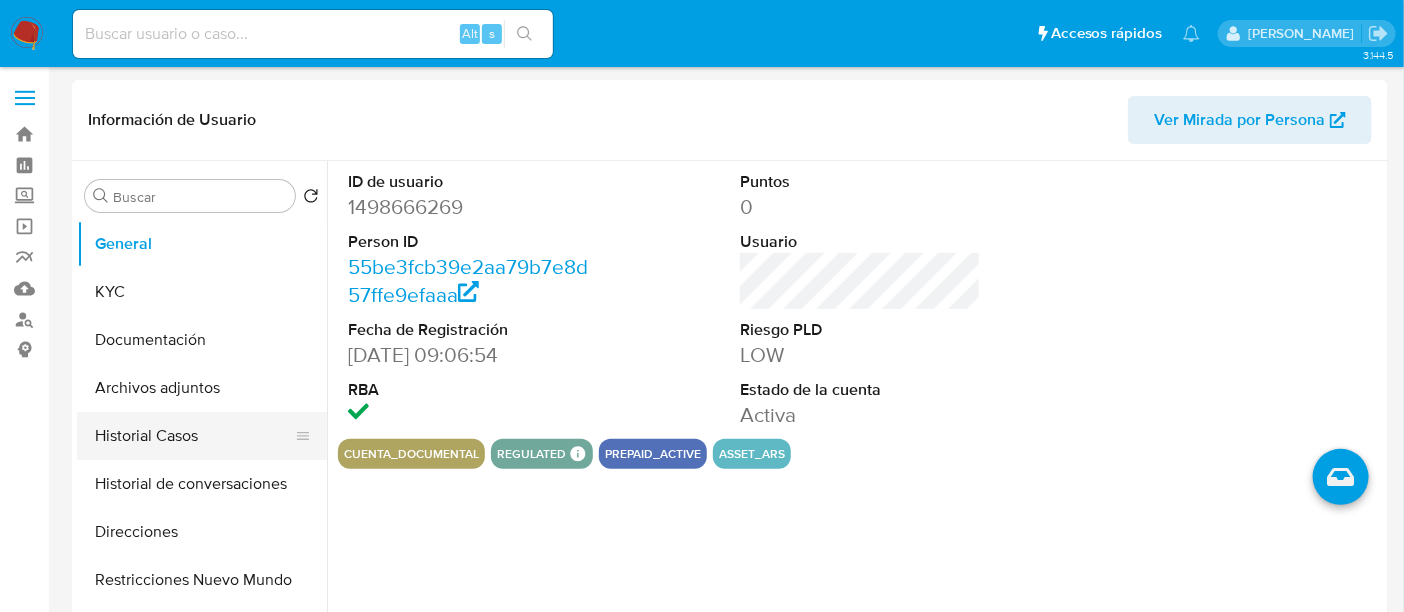 click on "Historial Casos" at bounding box center (194, 436) 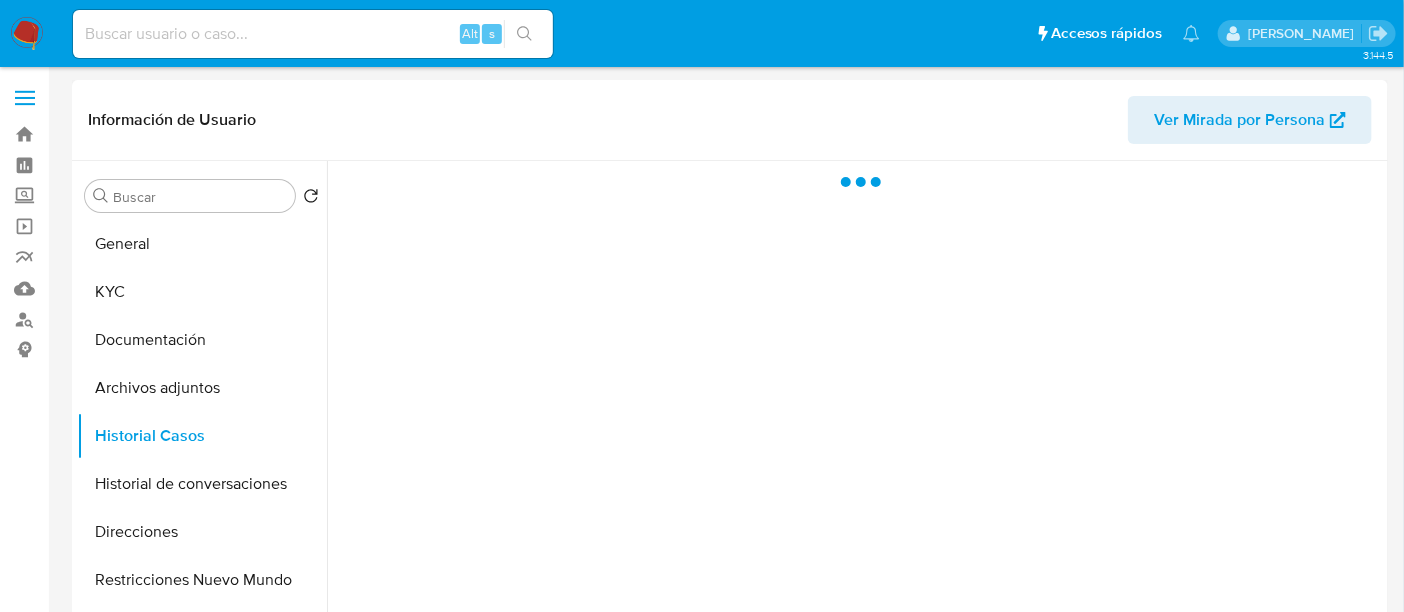 select on "10" 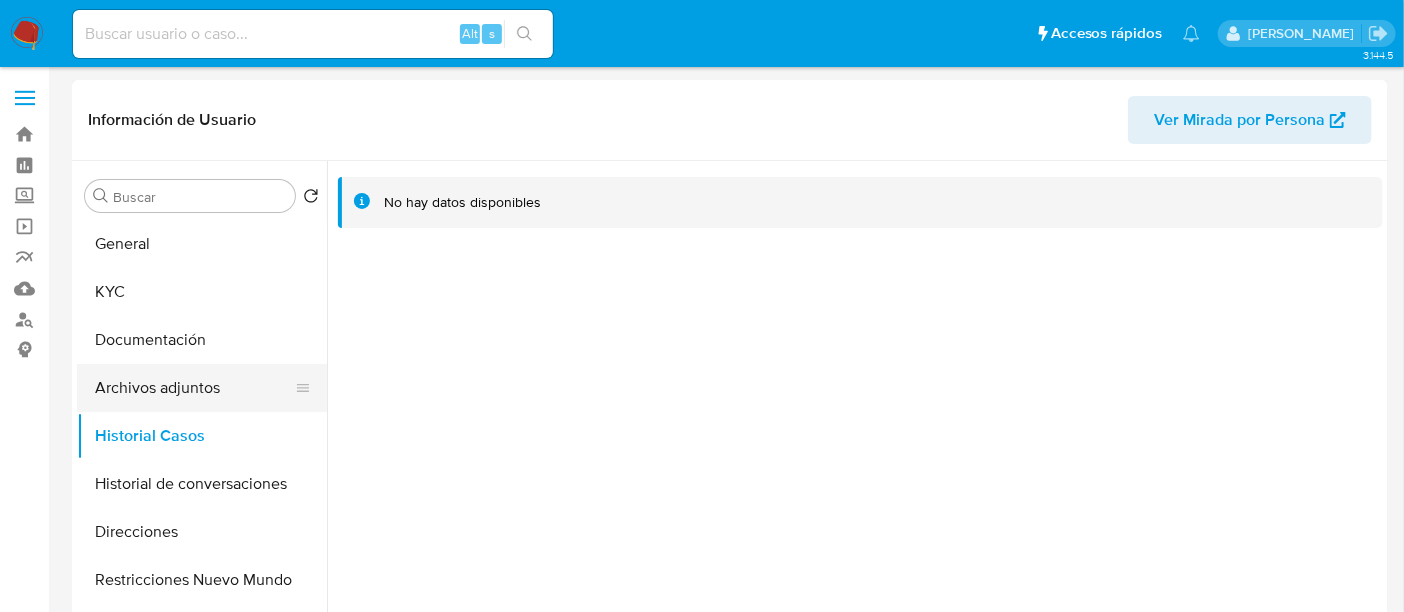 click on "Archivos adjuntos" at bounding box center [194, 388] 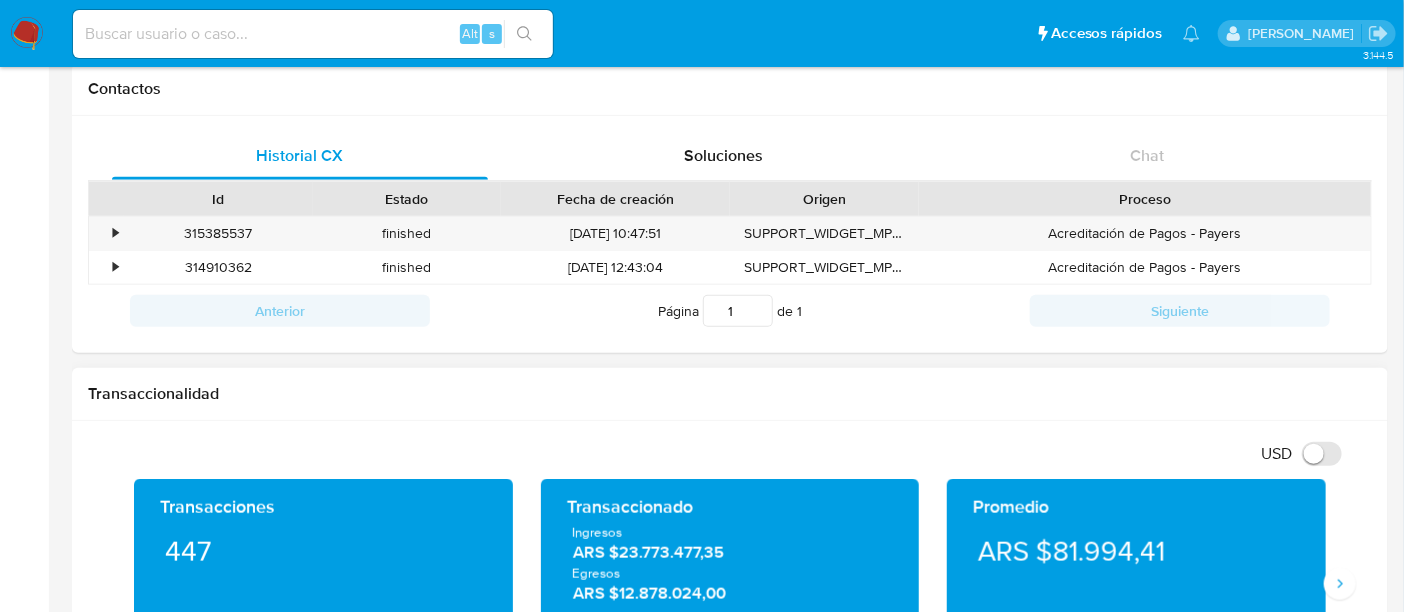 scroll, scrollTop: 874, scrollLeft: 0, axis: vertical 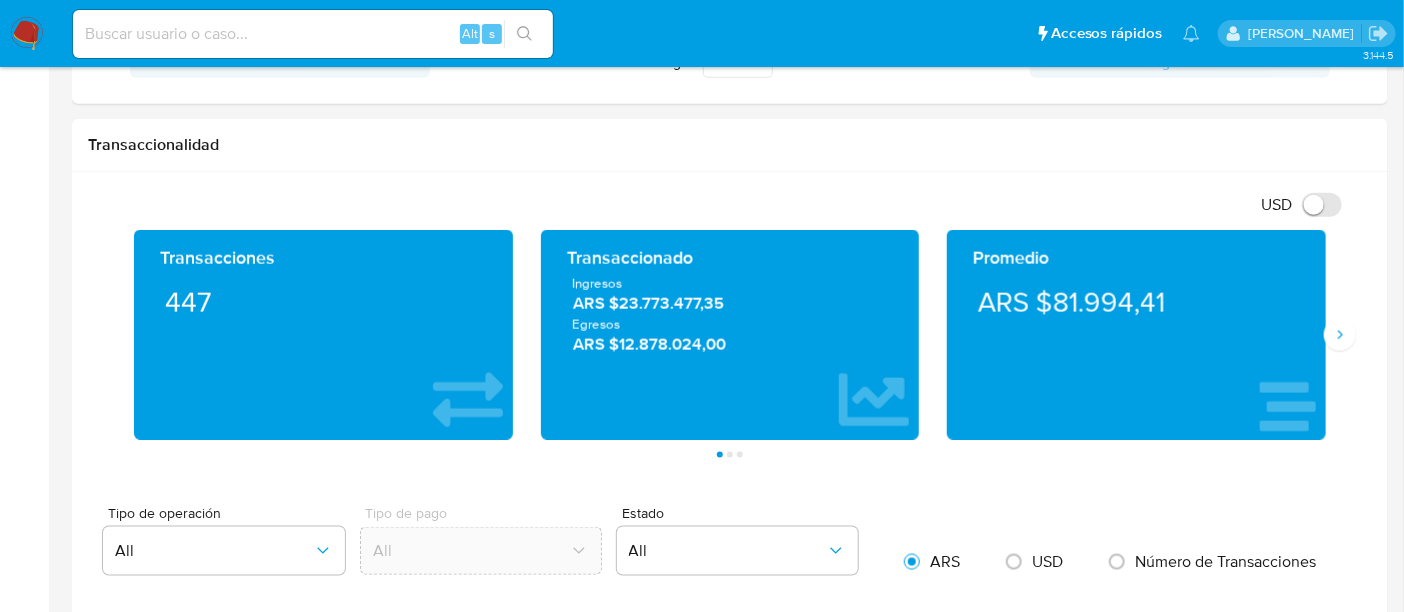 type 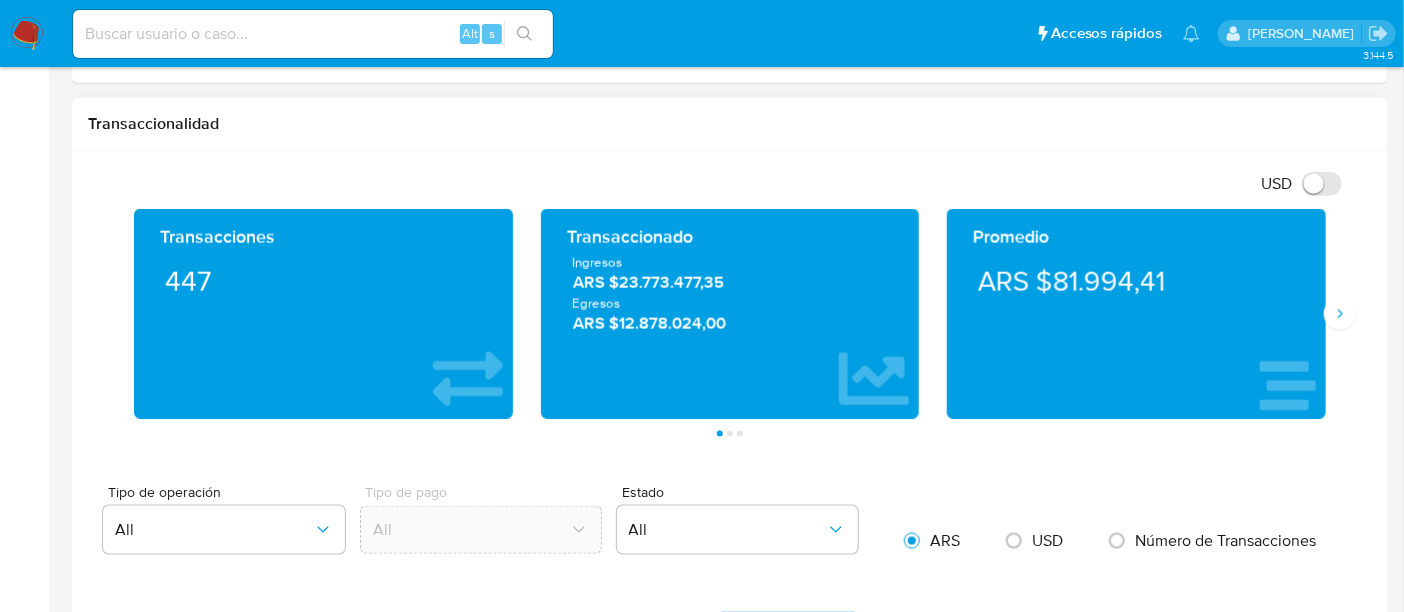 scroll, scrollTop: 874, scrollLeft: 0, axis: vertical 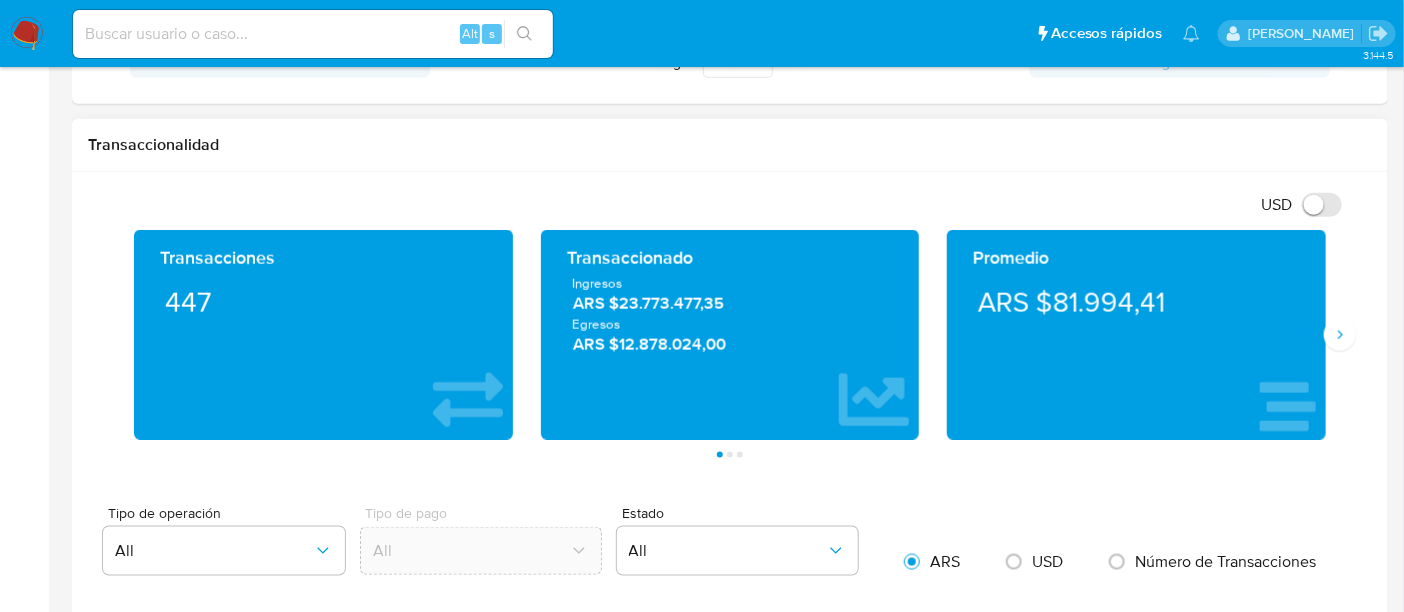 drag, startPoint x: 568, startPoint y: 308, endPoint x: 731, endPoint y: 310, distance: 163.01227 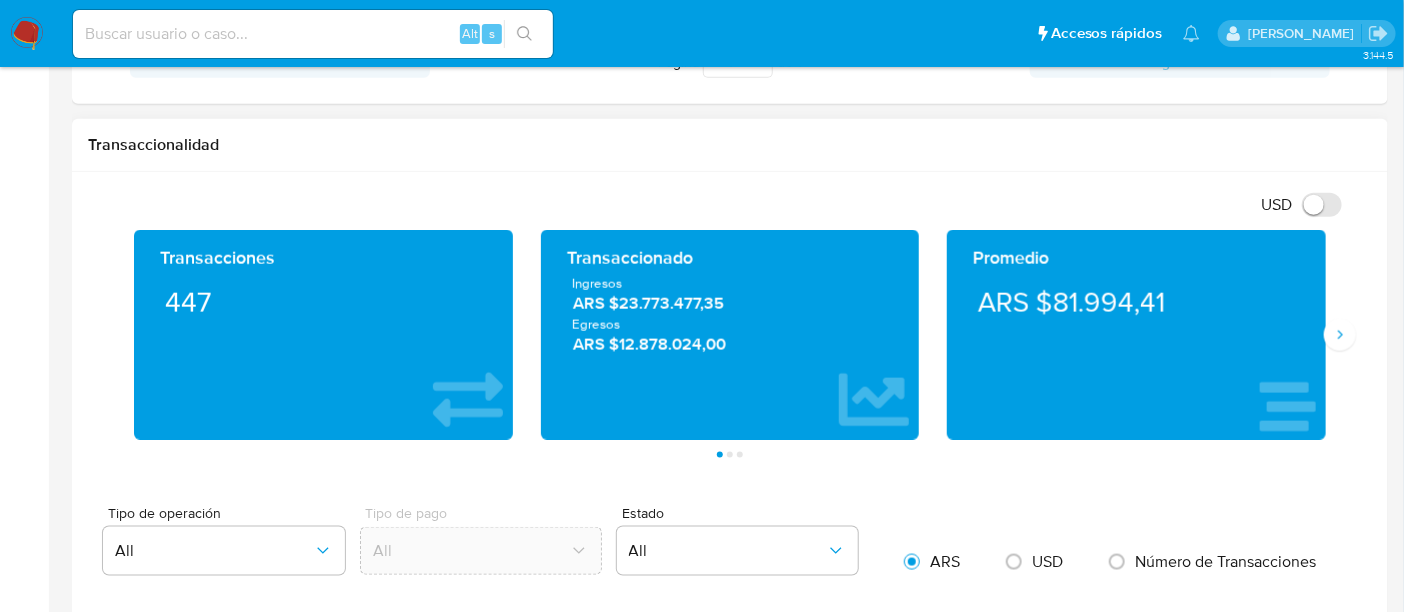 click on "Transacciones 447 Transaccionado Ingresos ARS $23.773.477,35 Egresos ARS $12.878.024,00 Promedio ARS $81.994,41 Saldo MP Total ARS $1.156.295,19 Disponible ARS $1.106.795,19 No disponible ARS $49.500,00 Saldo cripto No se encontró saldo cripto en el balance del usuario Saldo inversiones DCE Total ARS $785,73 Disponible ARS $785,73 No disponible ARS $0,00 Saldo reserva No se encontró saldo reserva en el balance del usuario Página 1 Página 2 Página 3" at bounding box center [730, 344] 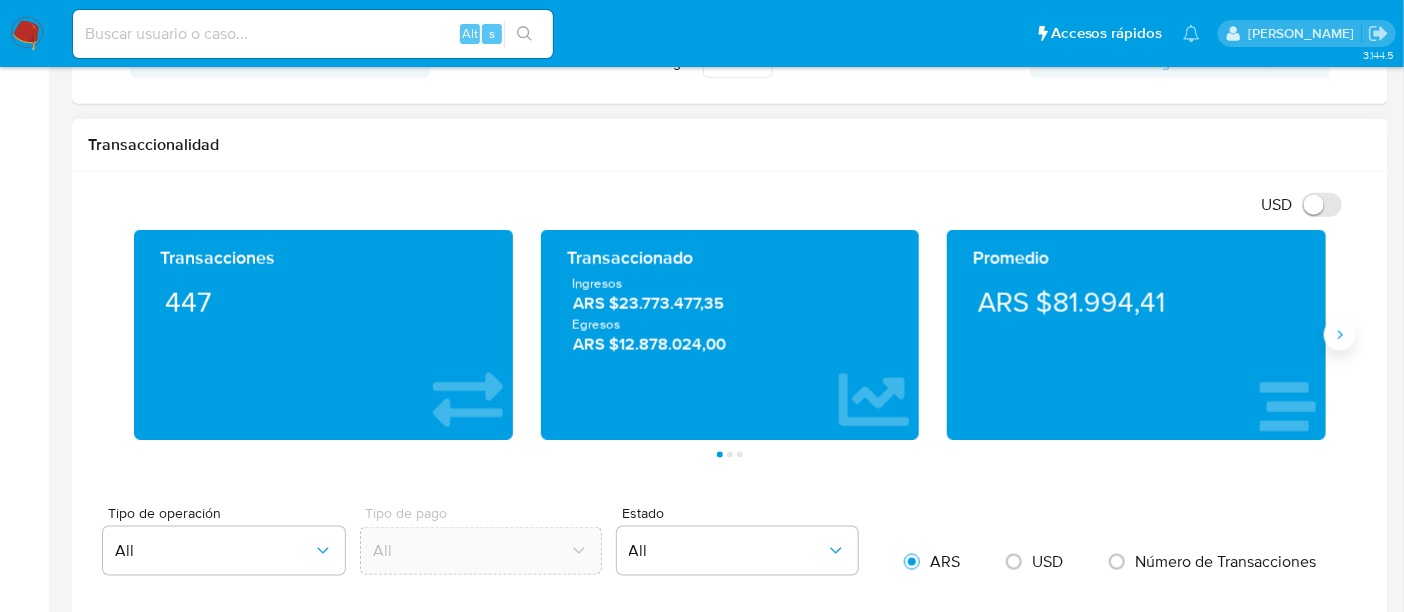 click 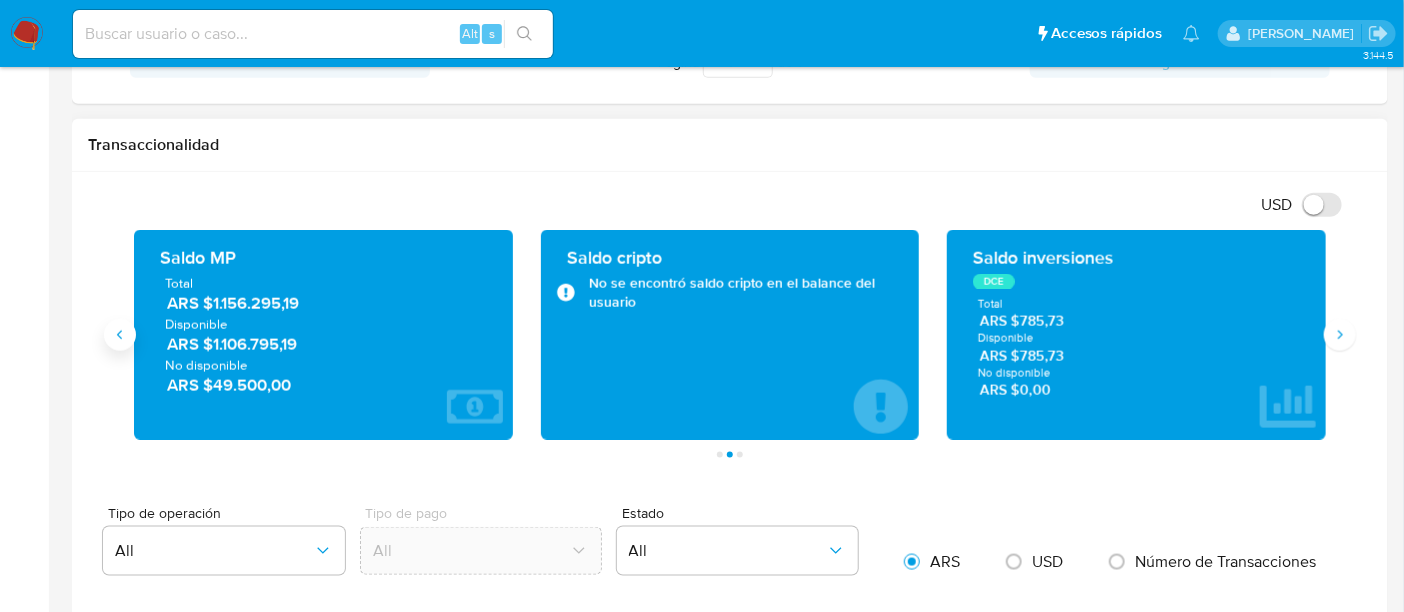 click at bounding box center [120, 335] 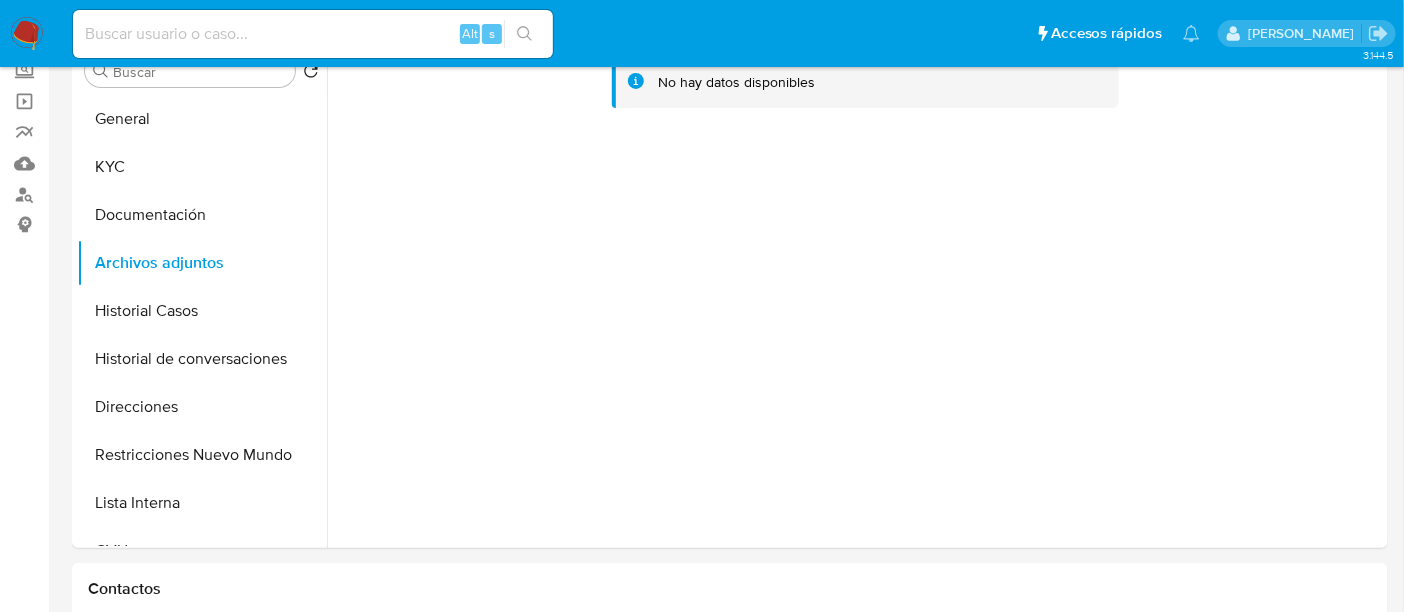 scroll, scrollTop: 0, scrollLeft: 0, axis: both 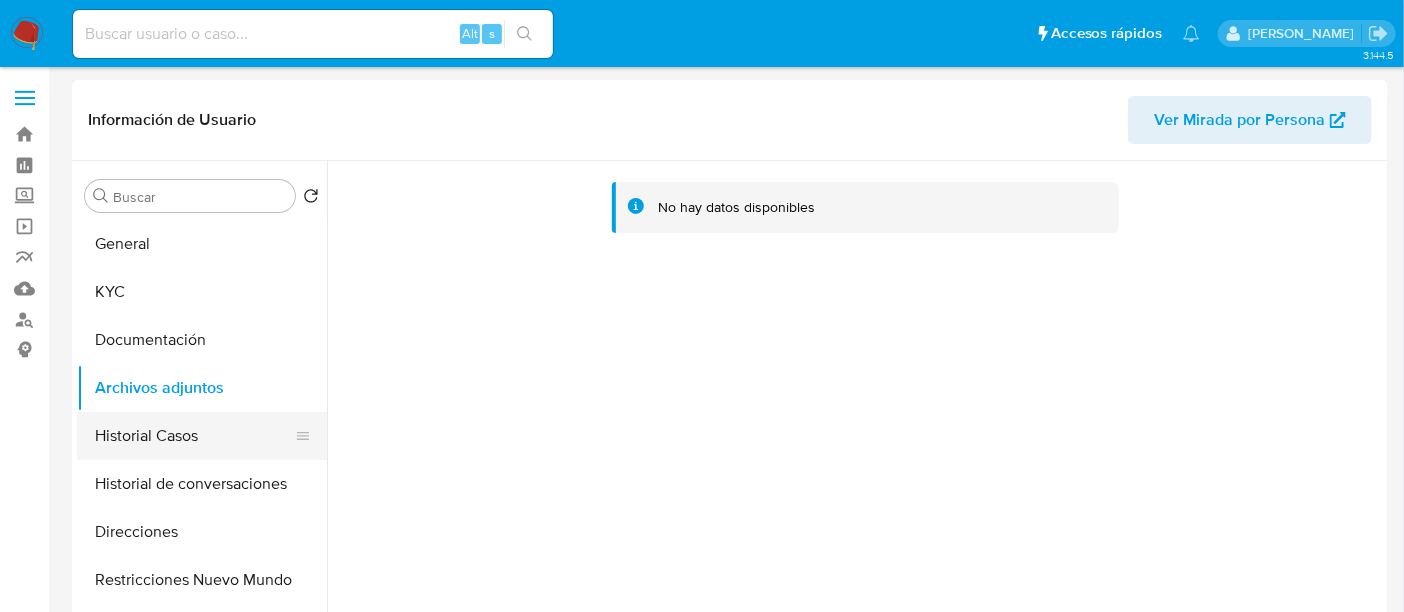 click on "Historial Casos" at bounding box center (194, 436) 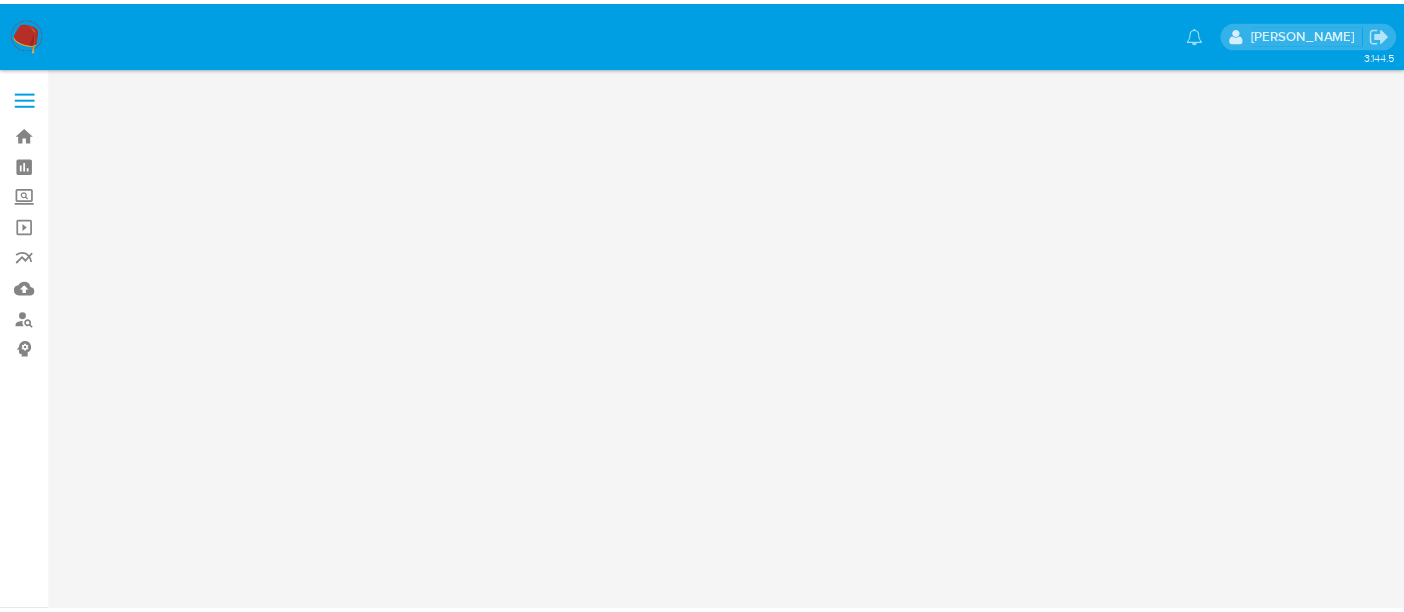 scroll, scrollTop: 0, scrollLeft: 0, axis: both 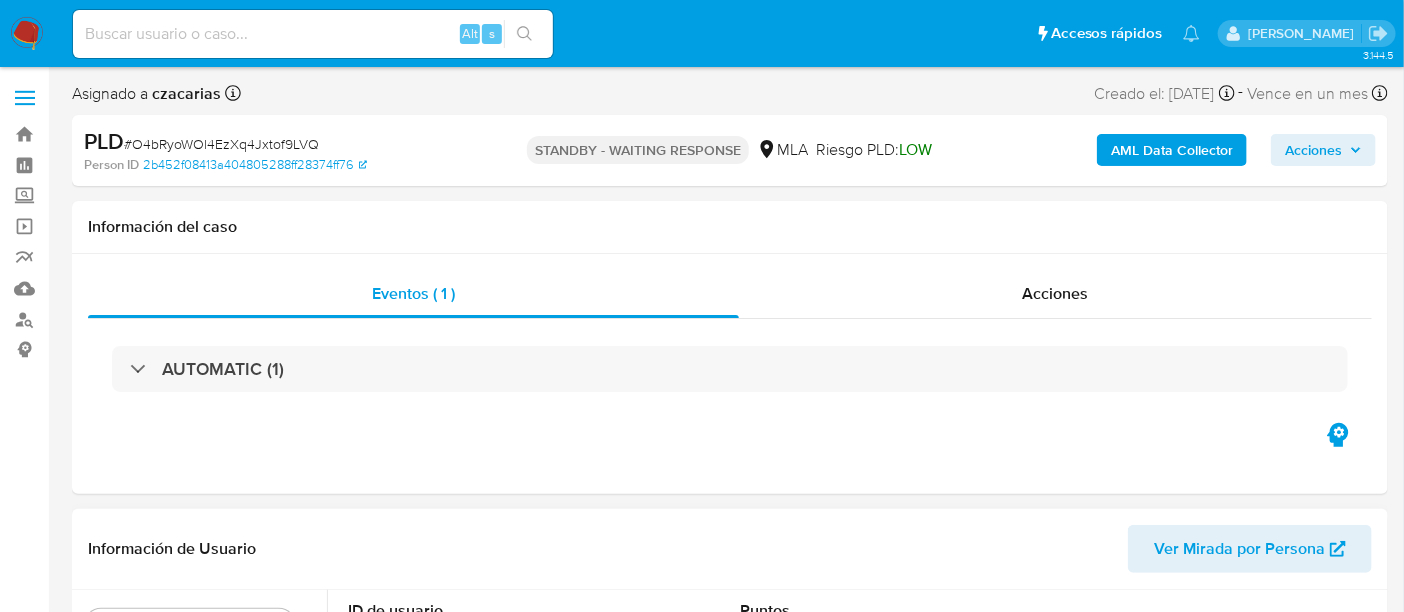 select on "10" 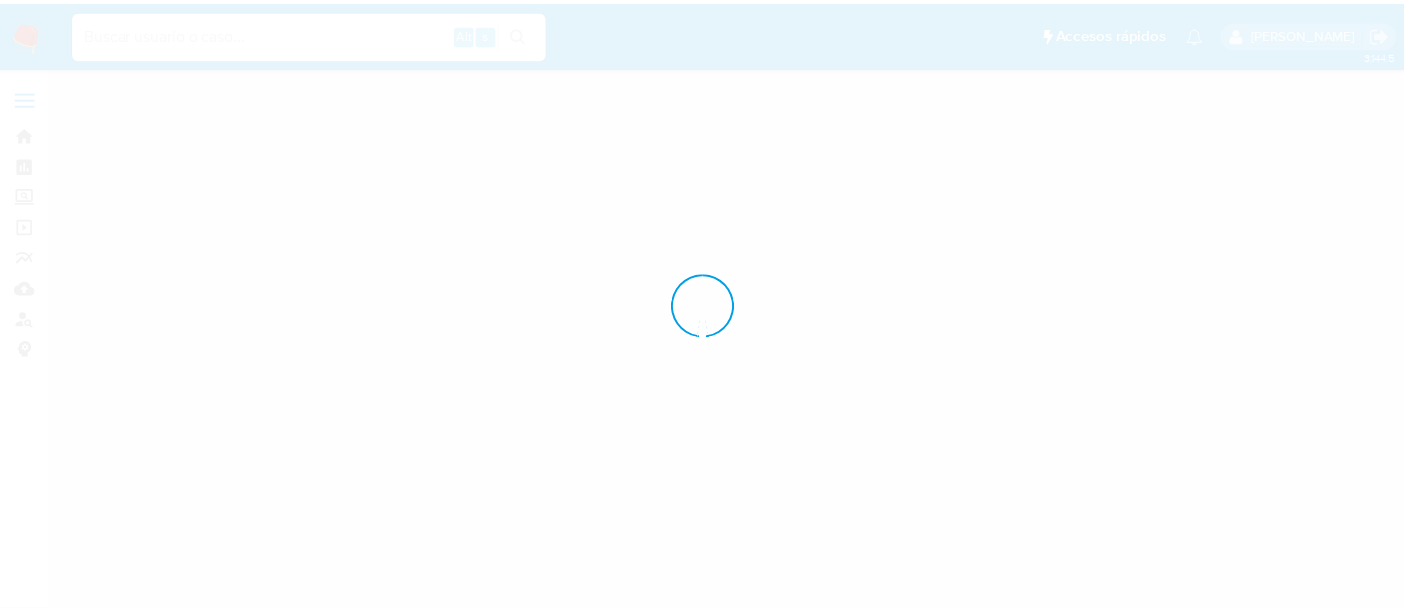 scroll, scrollTop: 0, scrollLeft: 0, axis: both 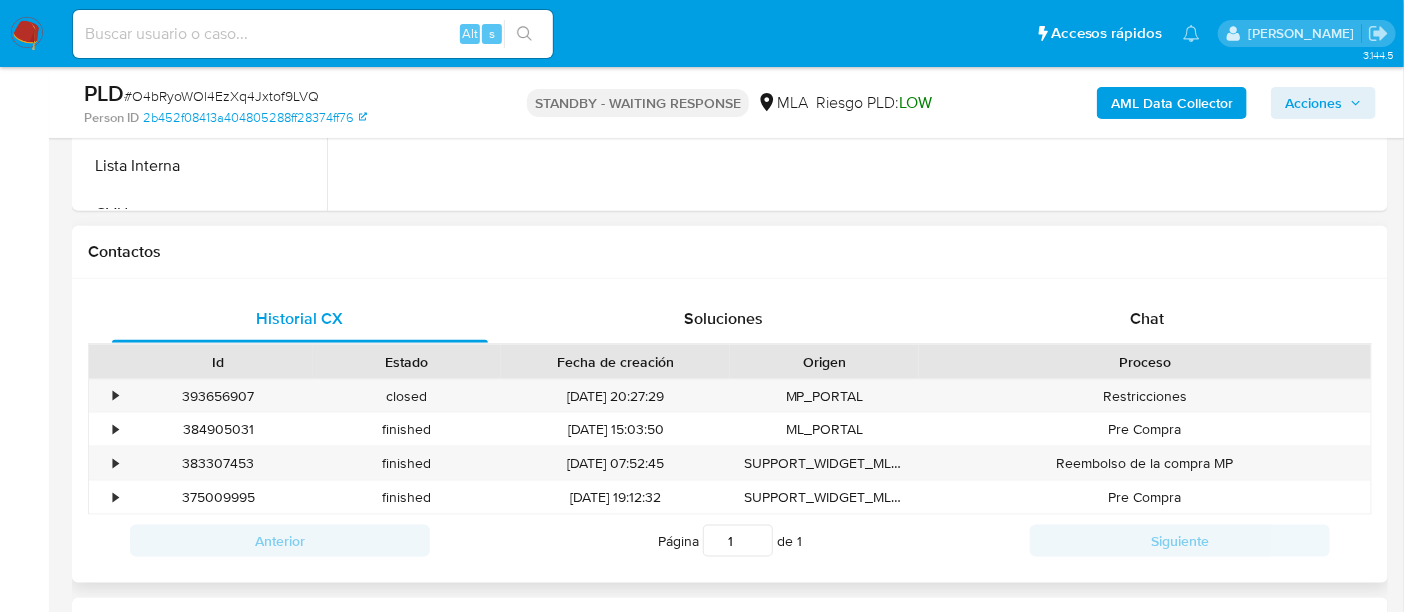 select on "10" 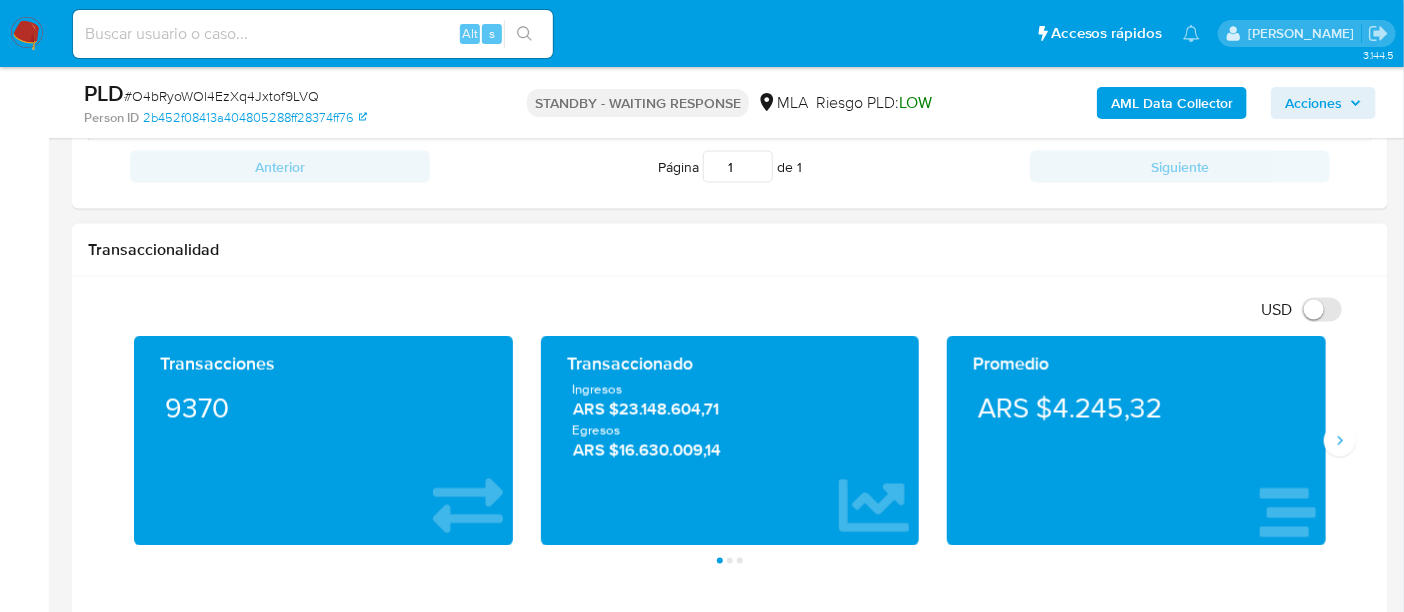 scroll, scrollTop: 1250, scrollLeft: 0, axis: vertical 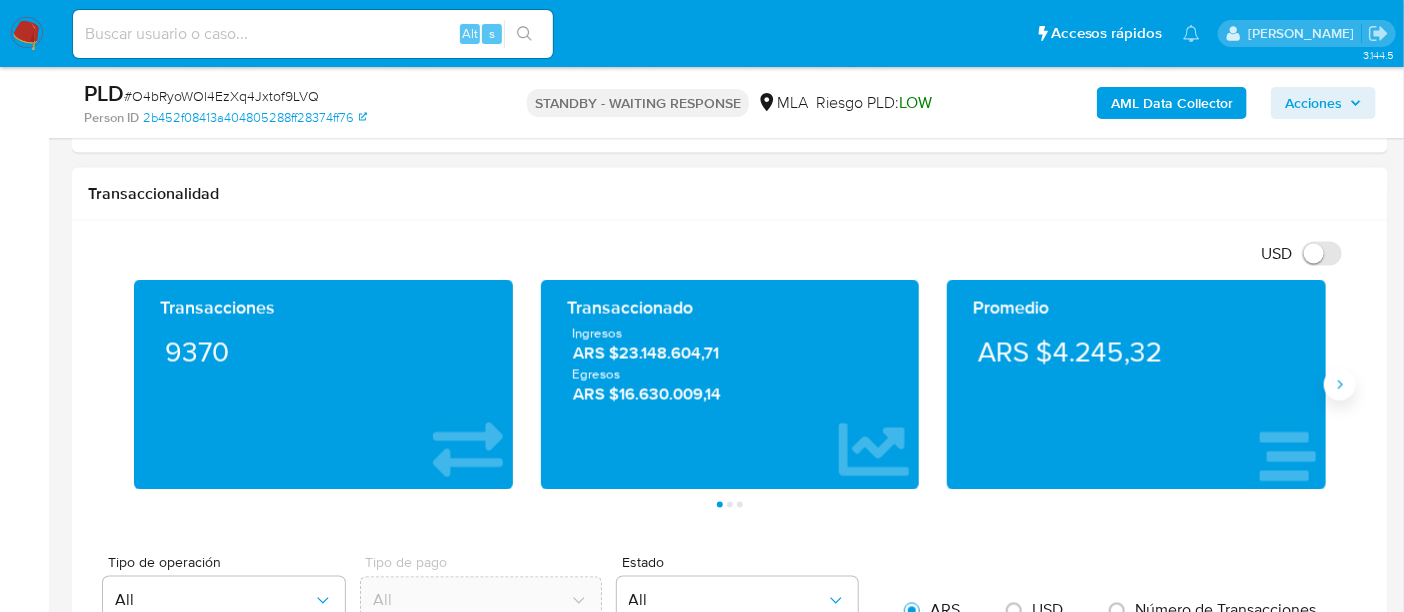 click 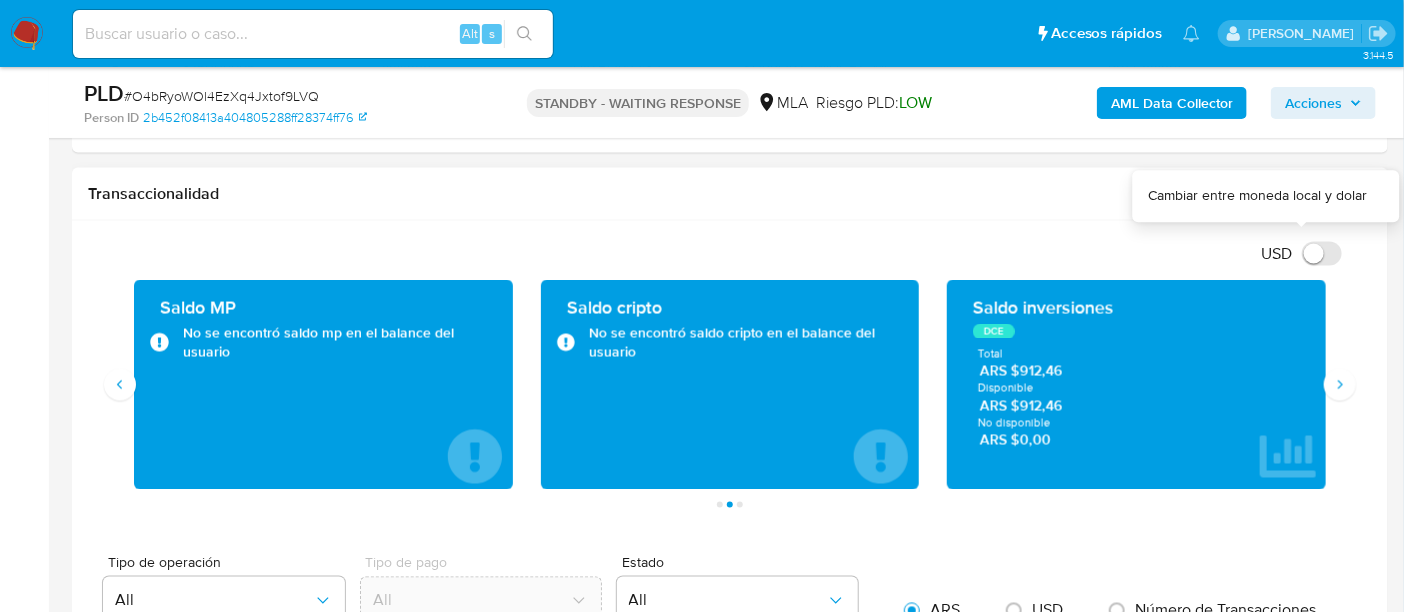 click on "USD" at bounding box center (1322, 254) 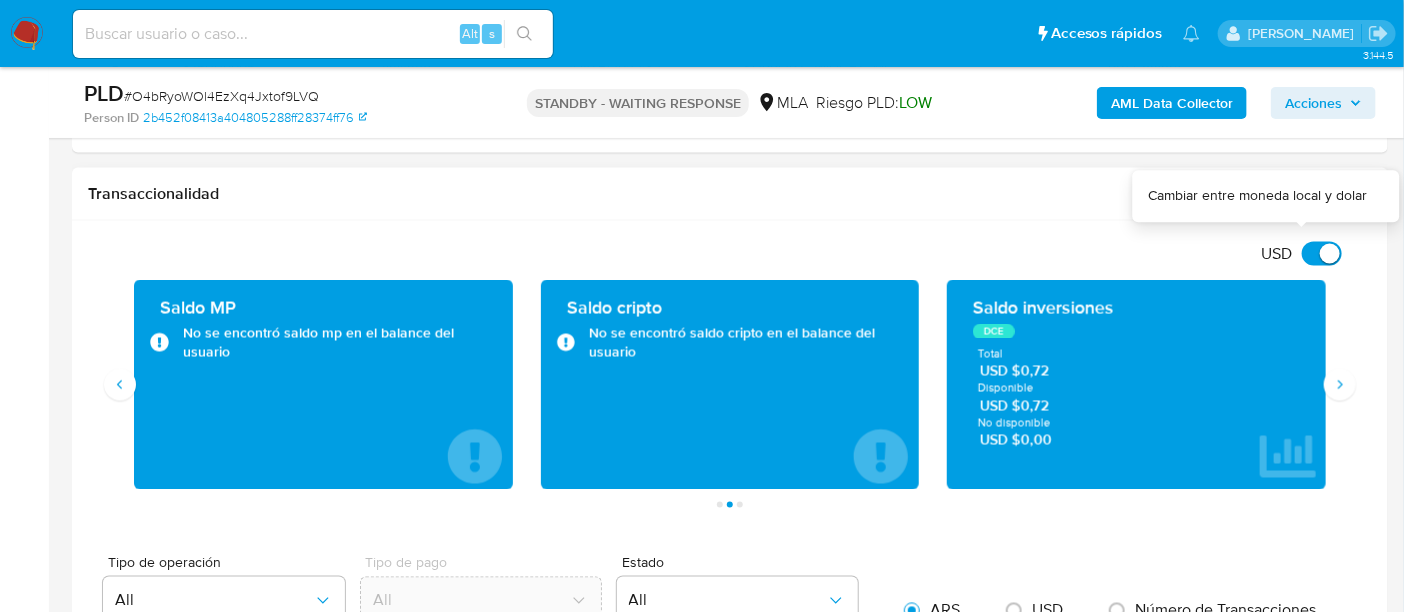 click on "USD" at bounding box center (1322, 254) 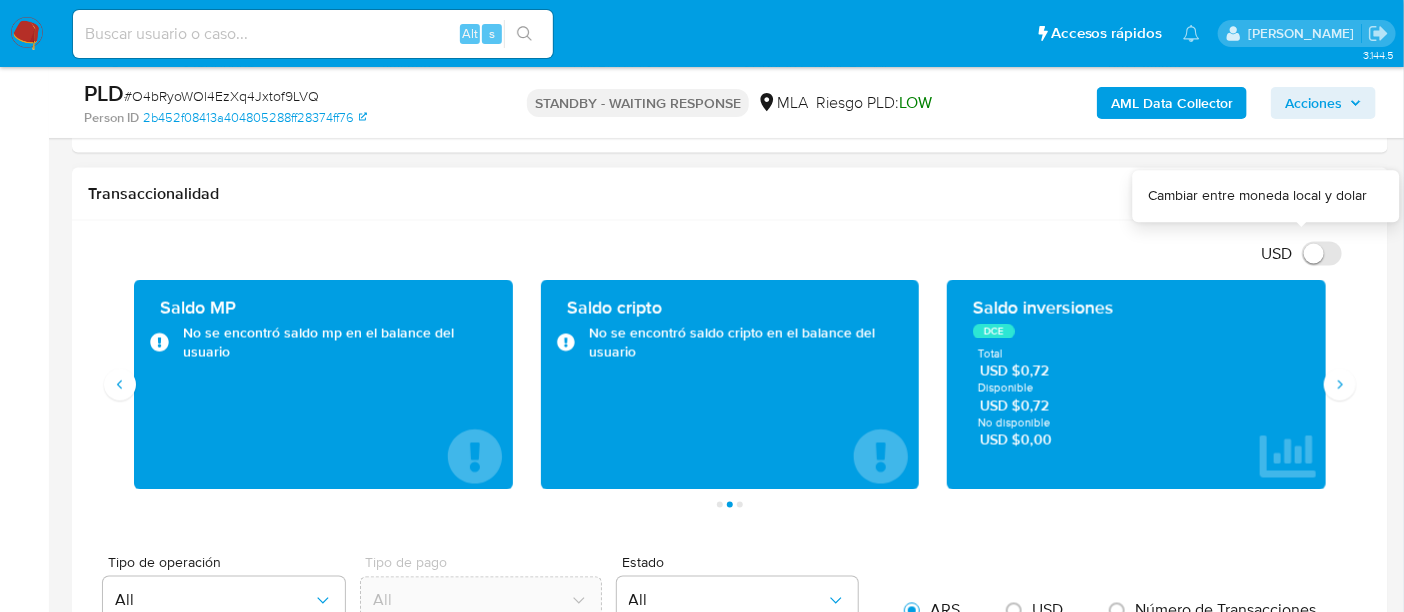 checkbox on "false" 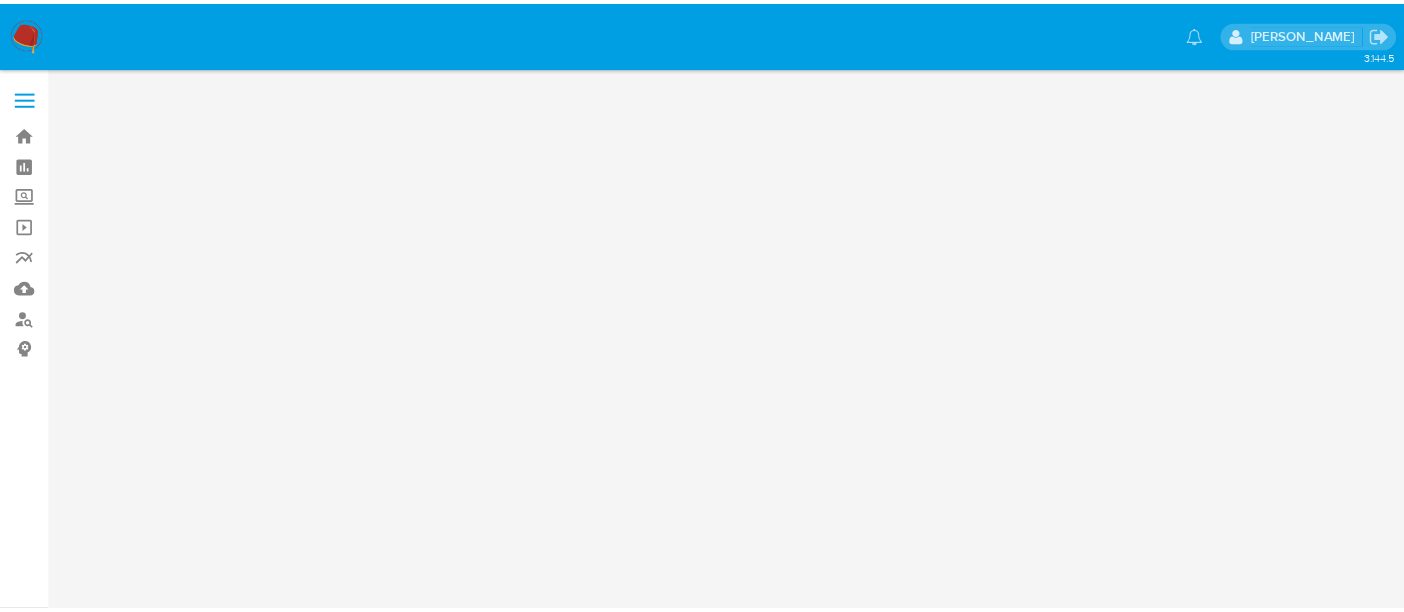 scroll, scrollTop: 0, scrollLeft: 0, axis: both 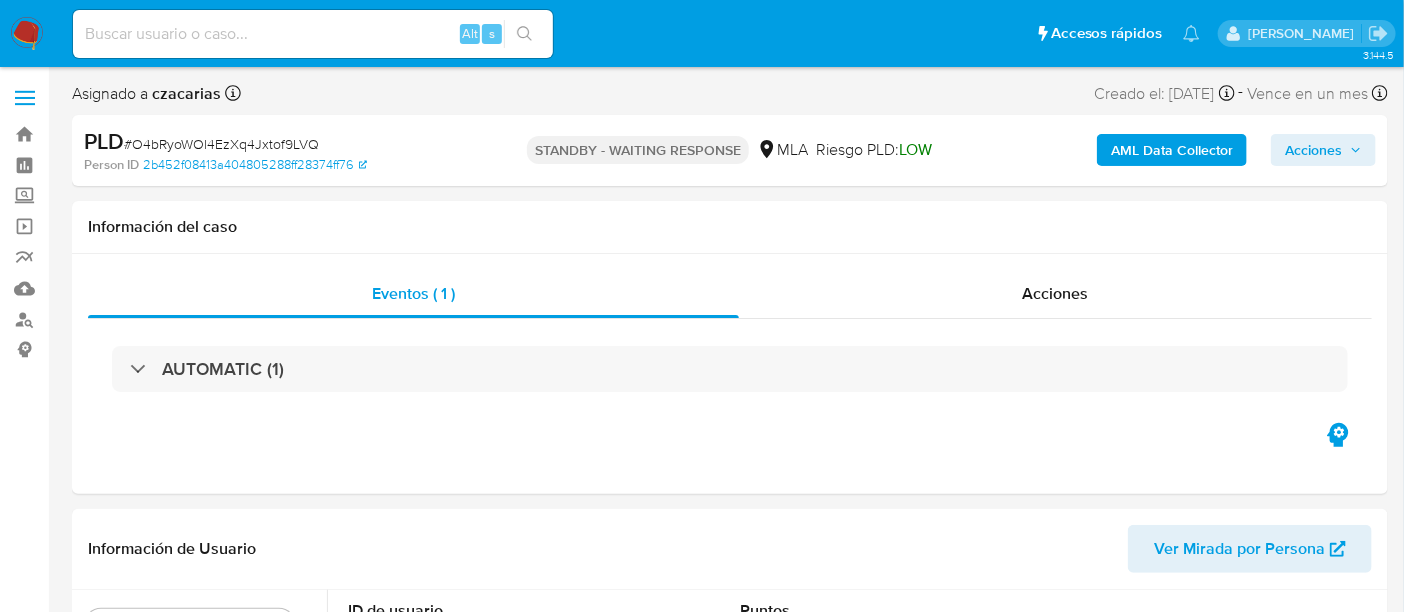 select on "10" 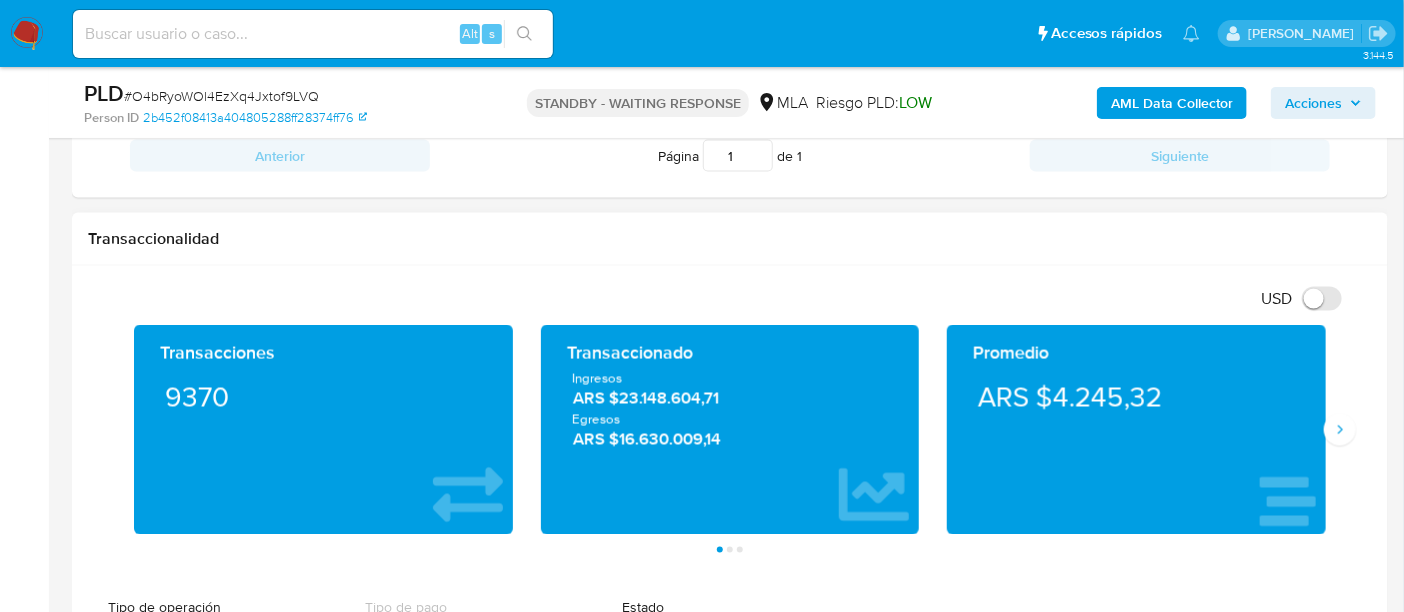 scroll, scrollTop: 1250, scrollLeft: 0, axis: vertical 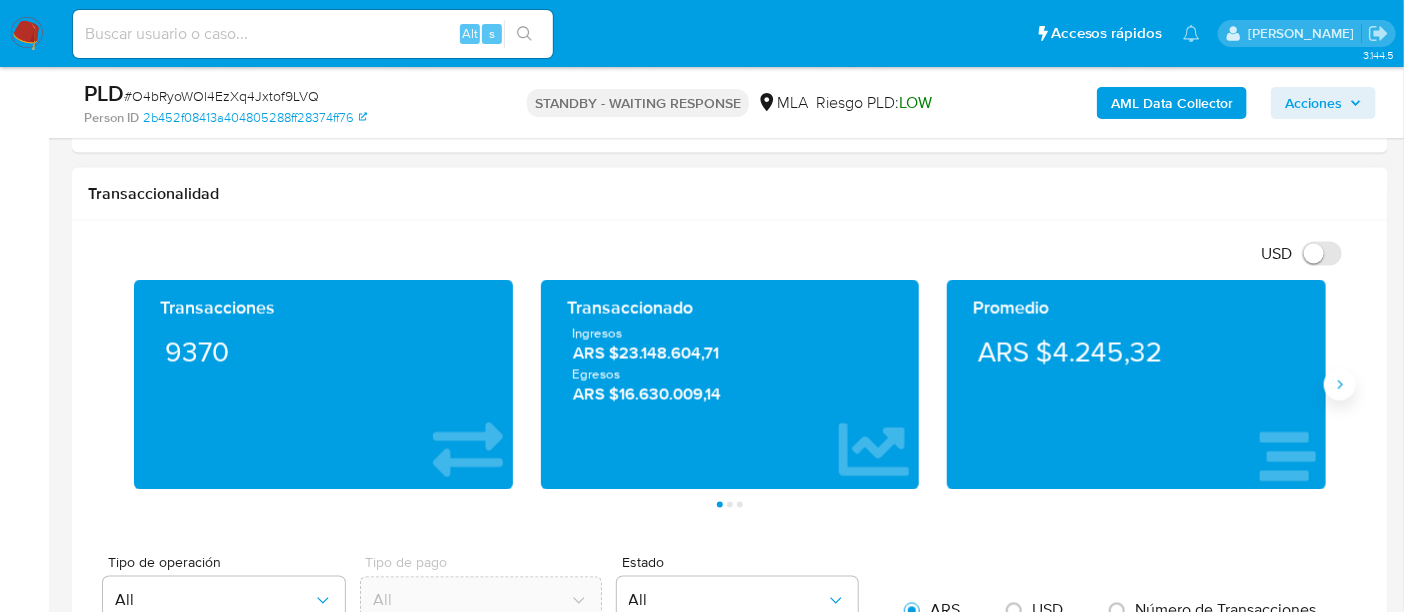 click 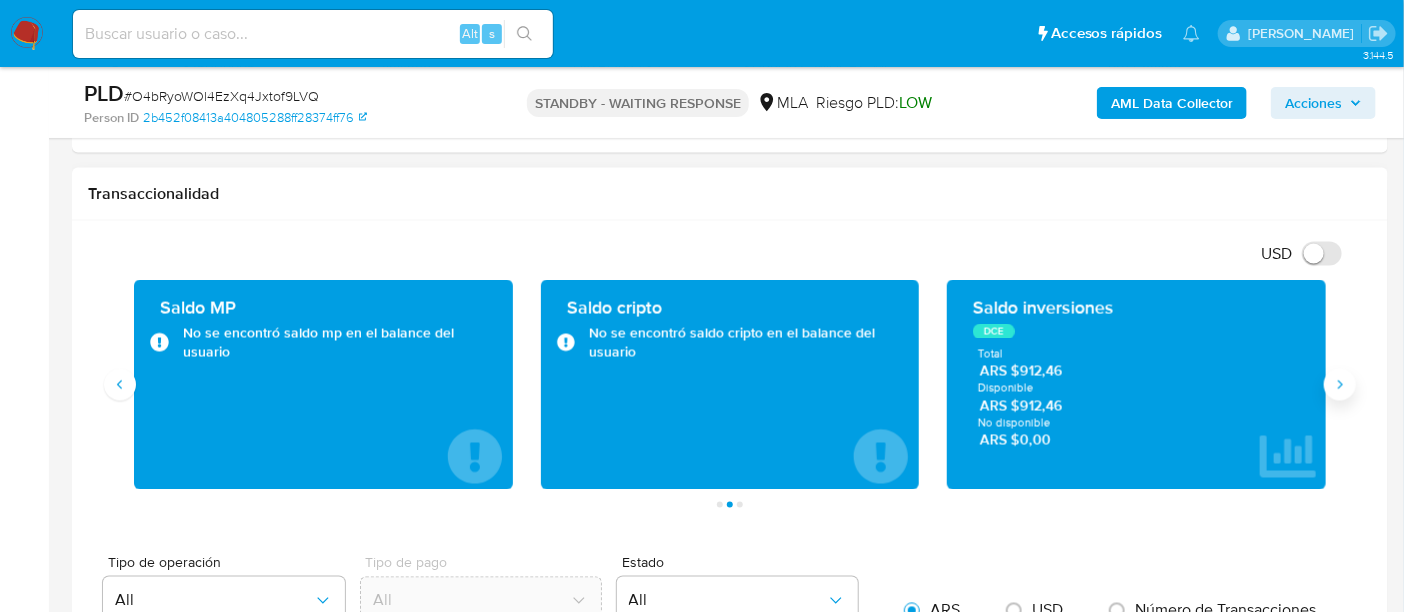 click 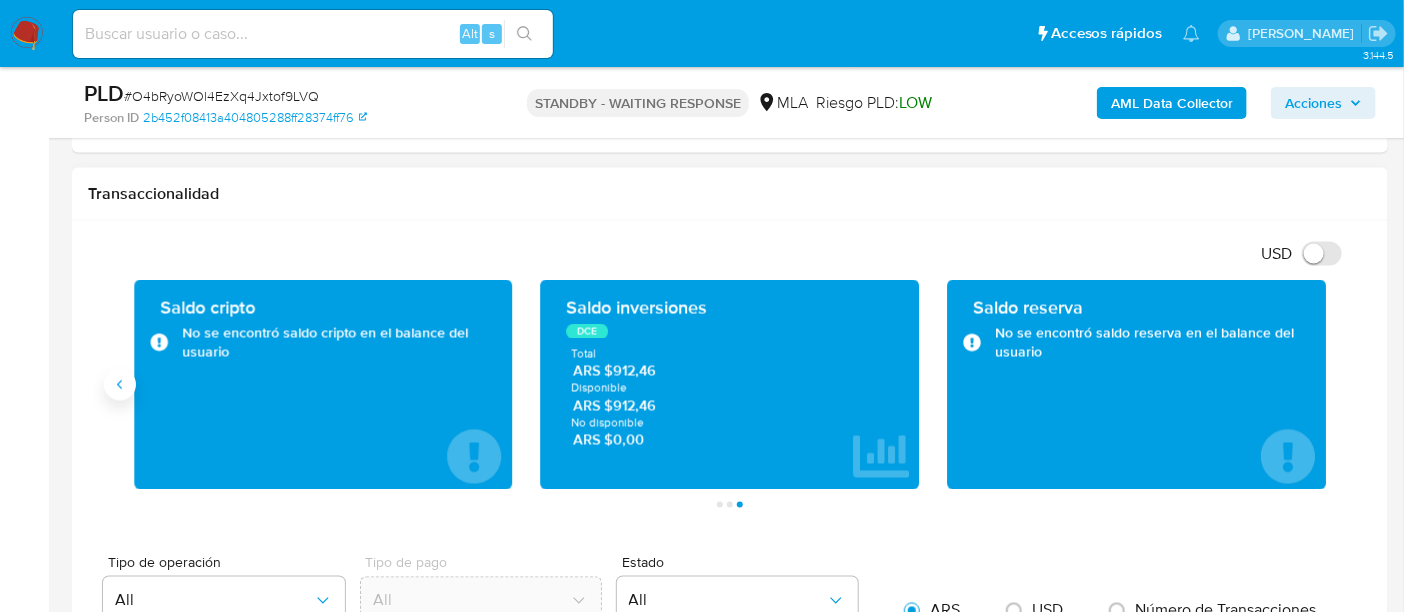 click at bounding box center (120, 385) 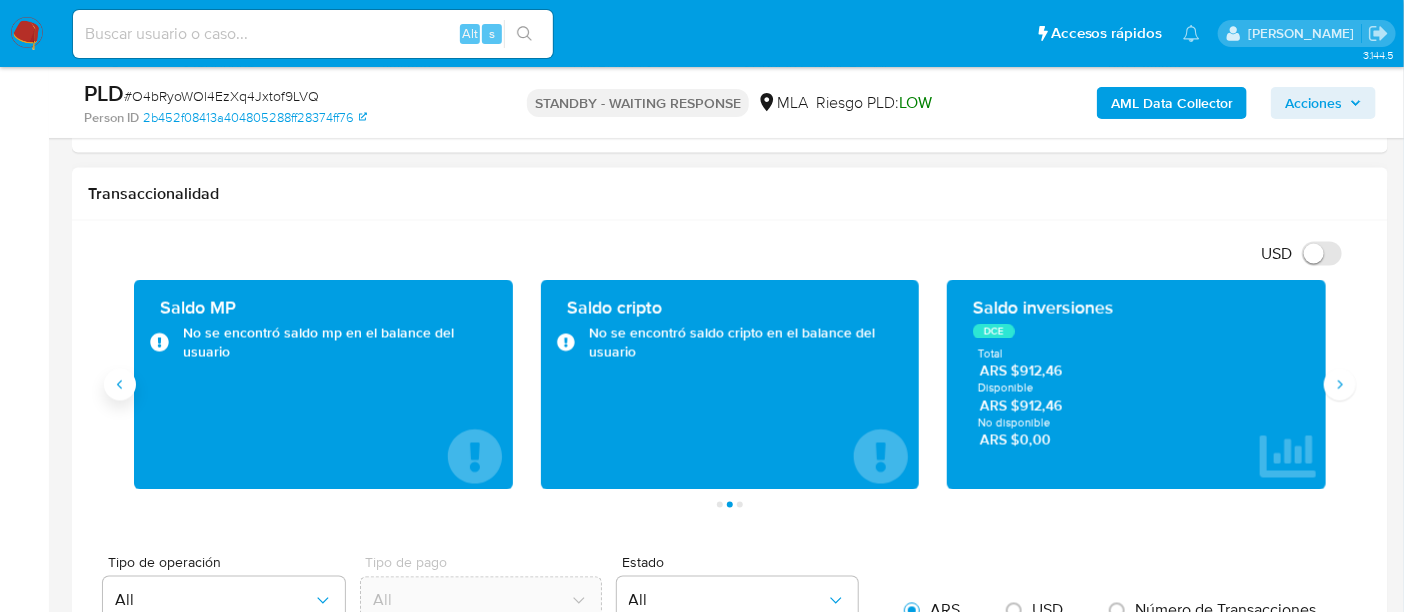 click at bounding box center [120, 385] 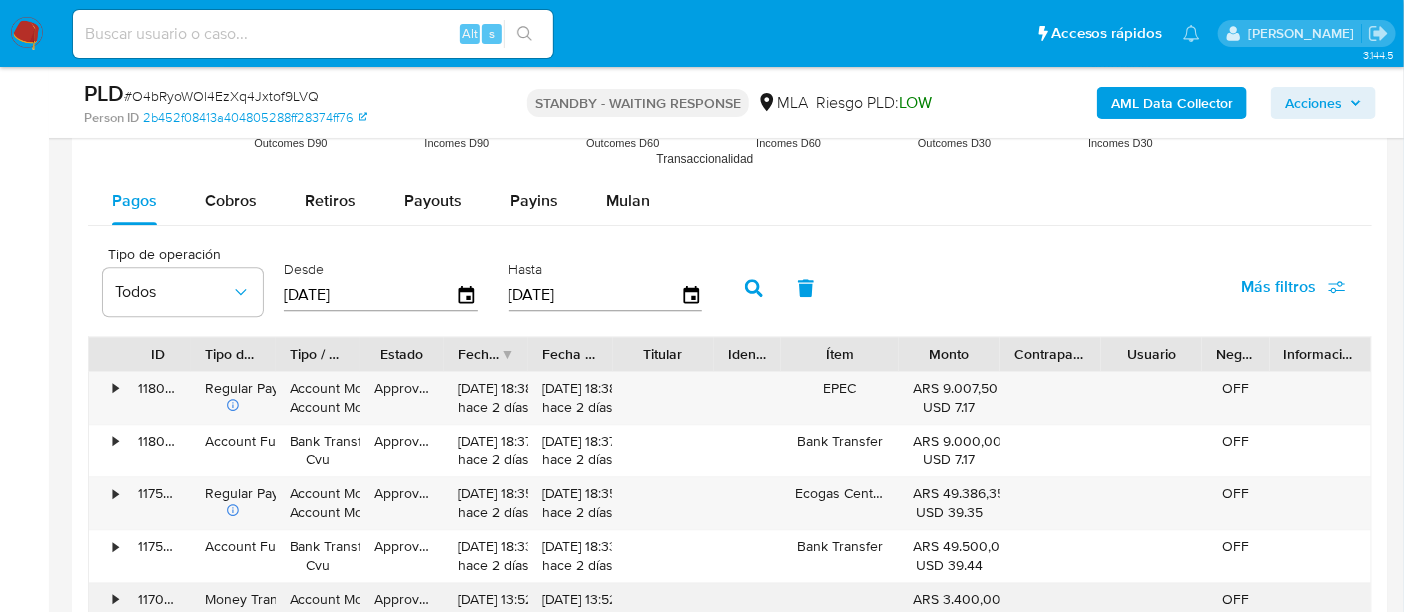scroll, scrollTop: 2125, scrollLeft: 0, axis: vertical 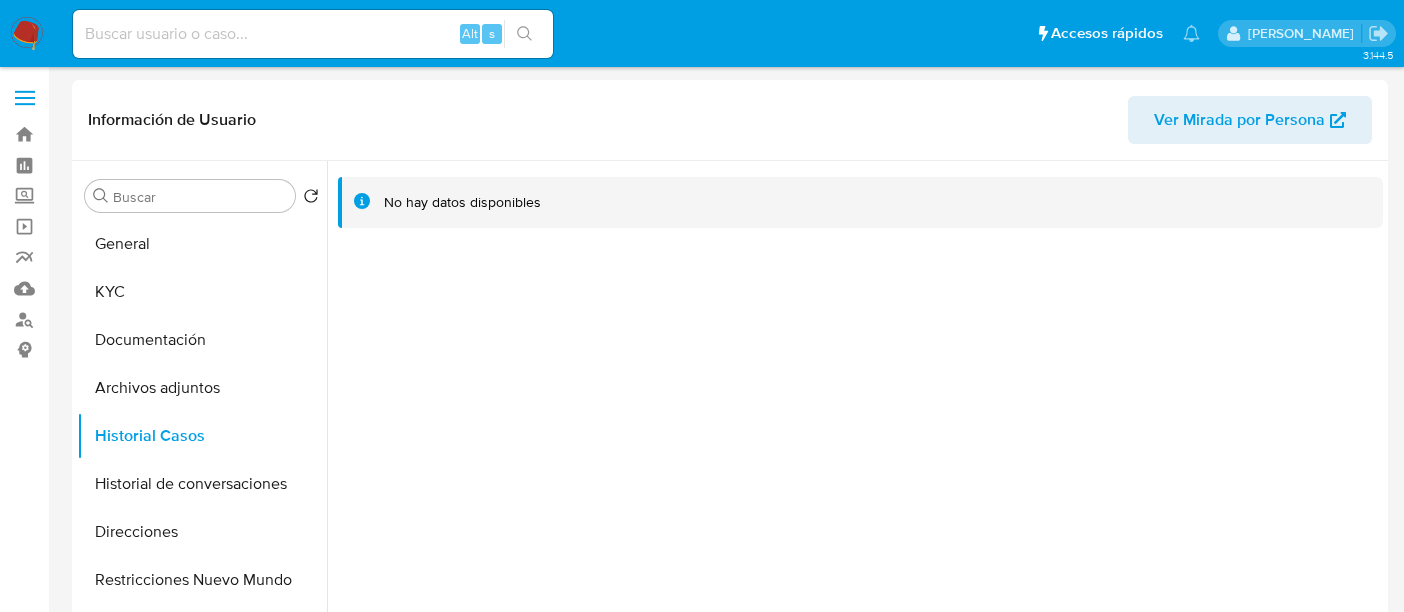 select on "10" 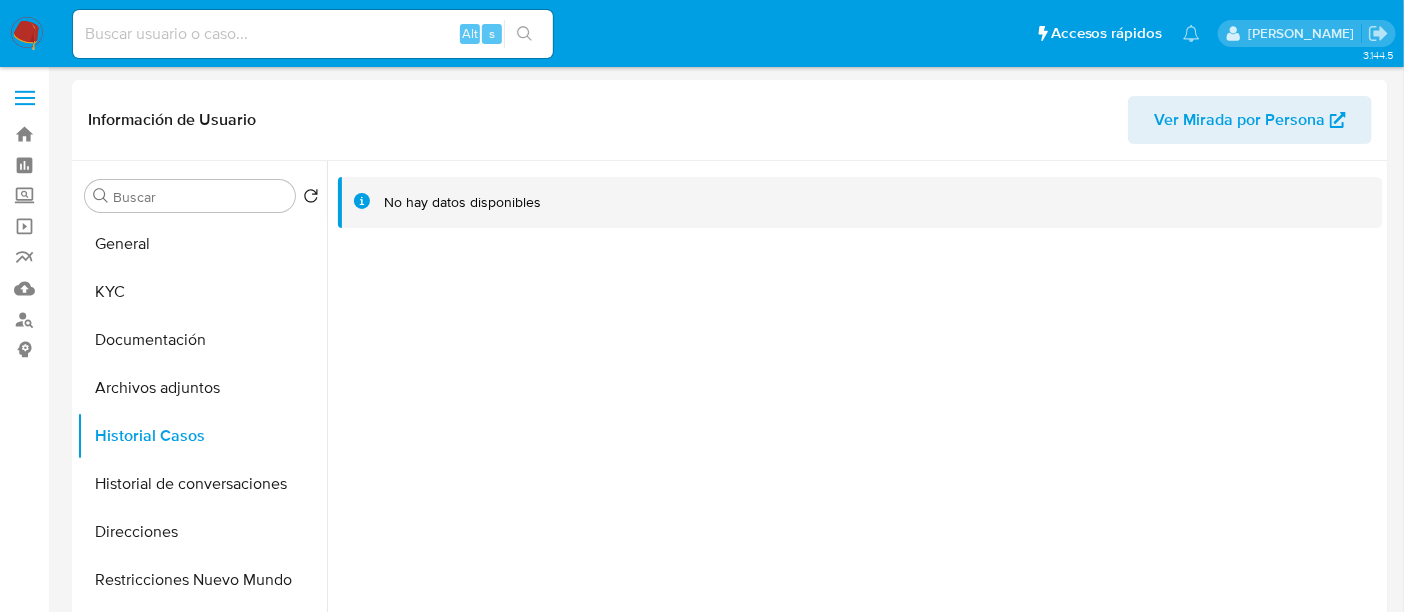 click at bounding box center (27, 34) 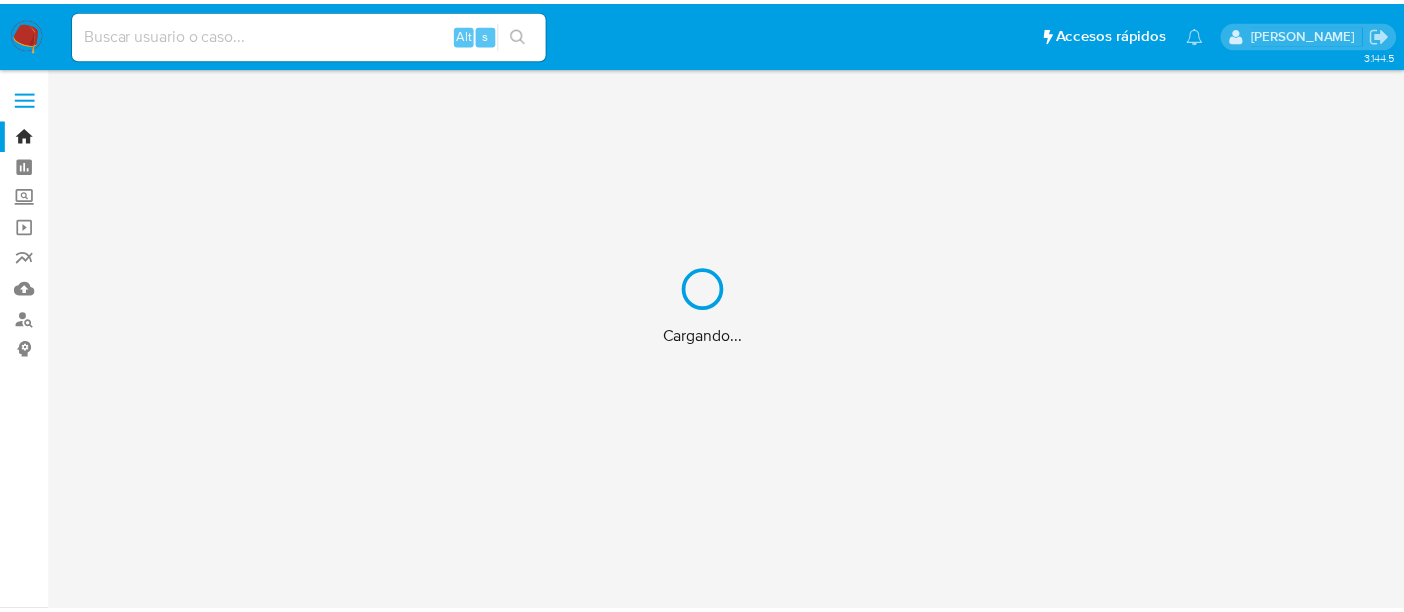 scroll, scrollTop: 0, scrollLeft: 0, axis: both 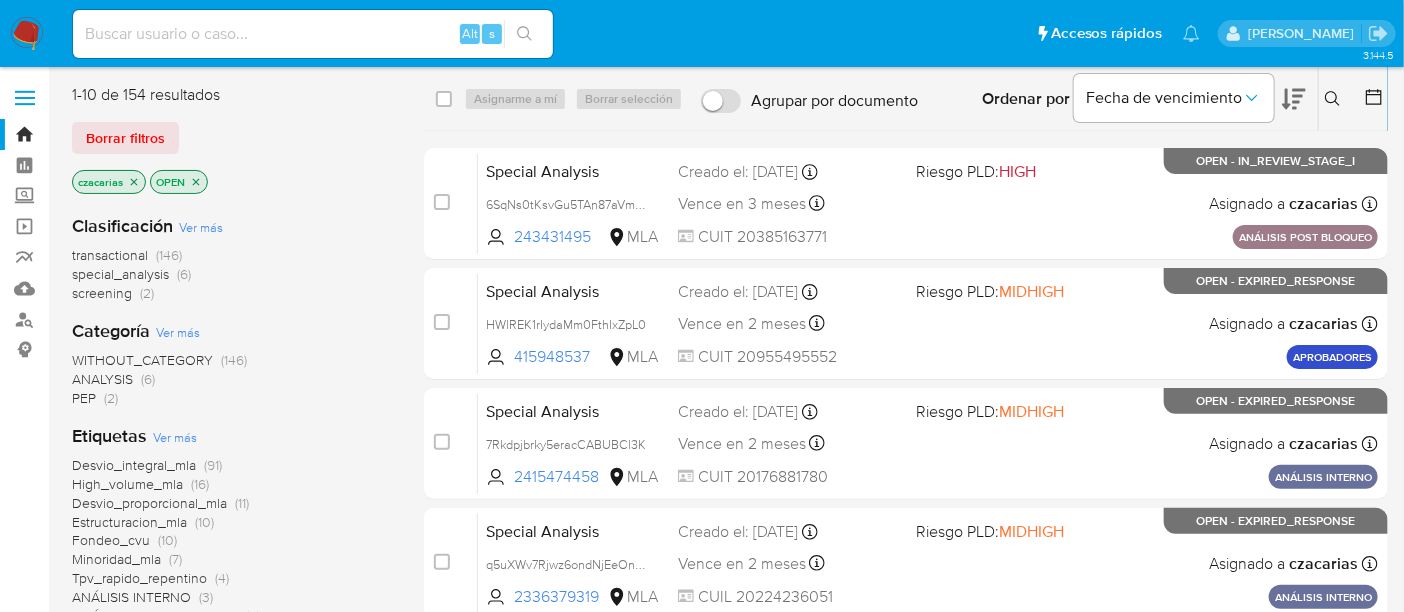 click on "Alt s" at bounding box center (313, 34) 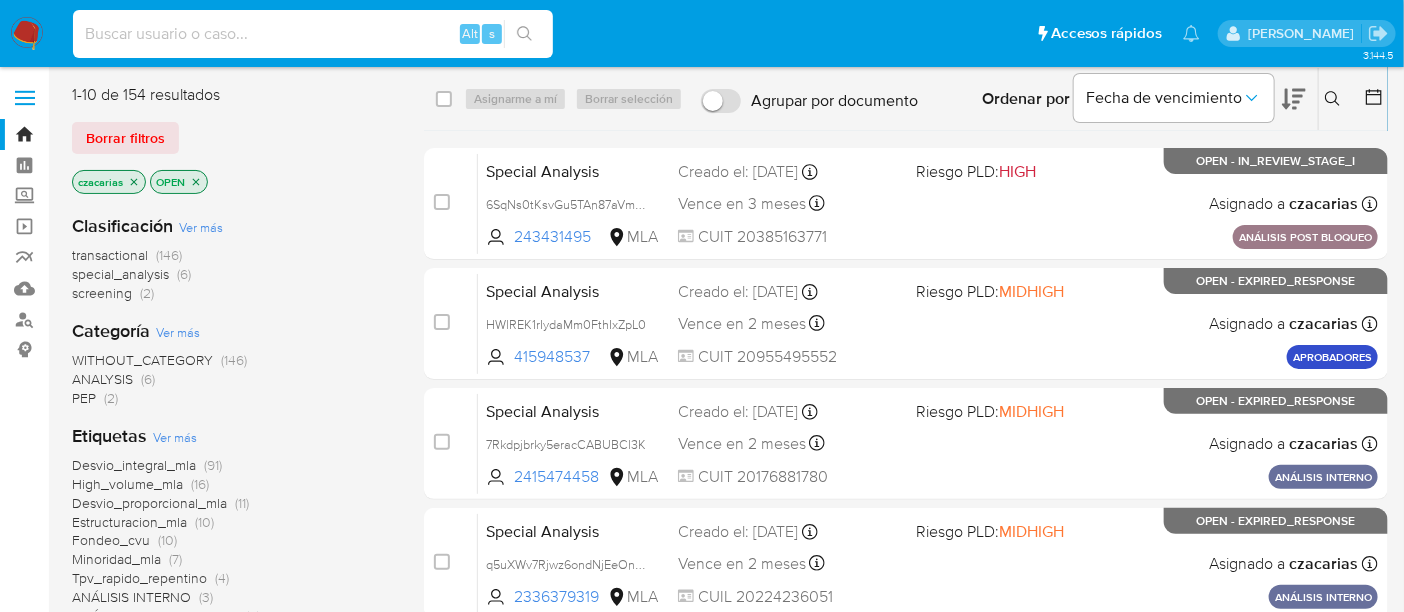 click at bounding box center [313, 34] 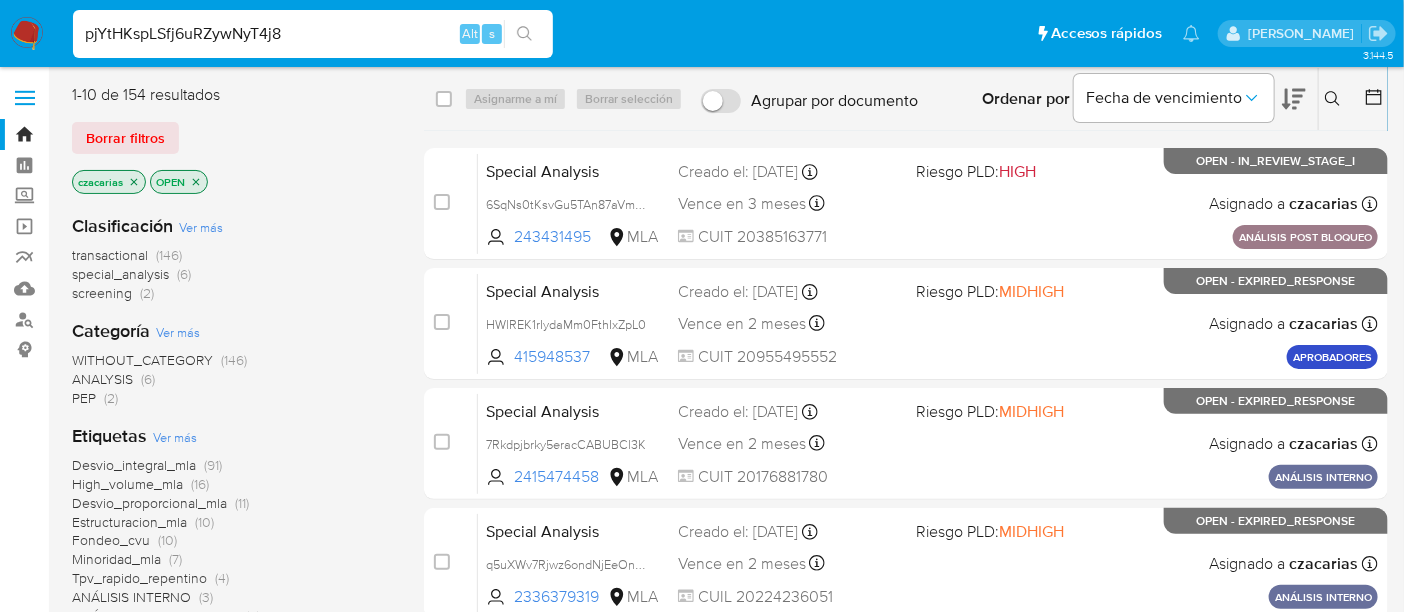 type on "pjYtHKspLSfj6uRZywNyT4j8" 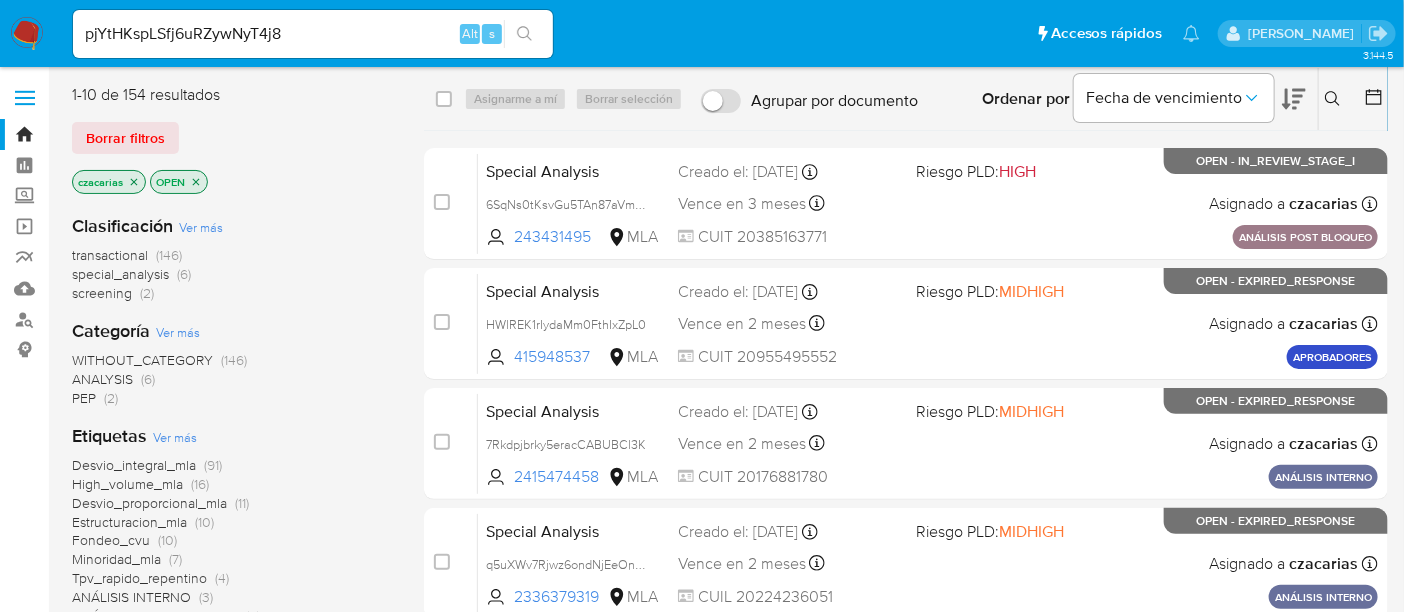 click at bounding box center [524, 34] 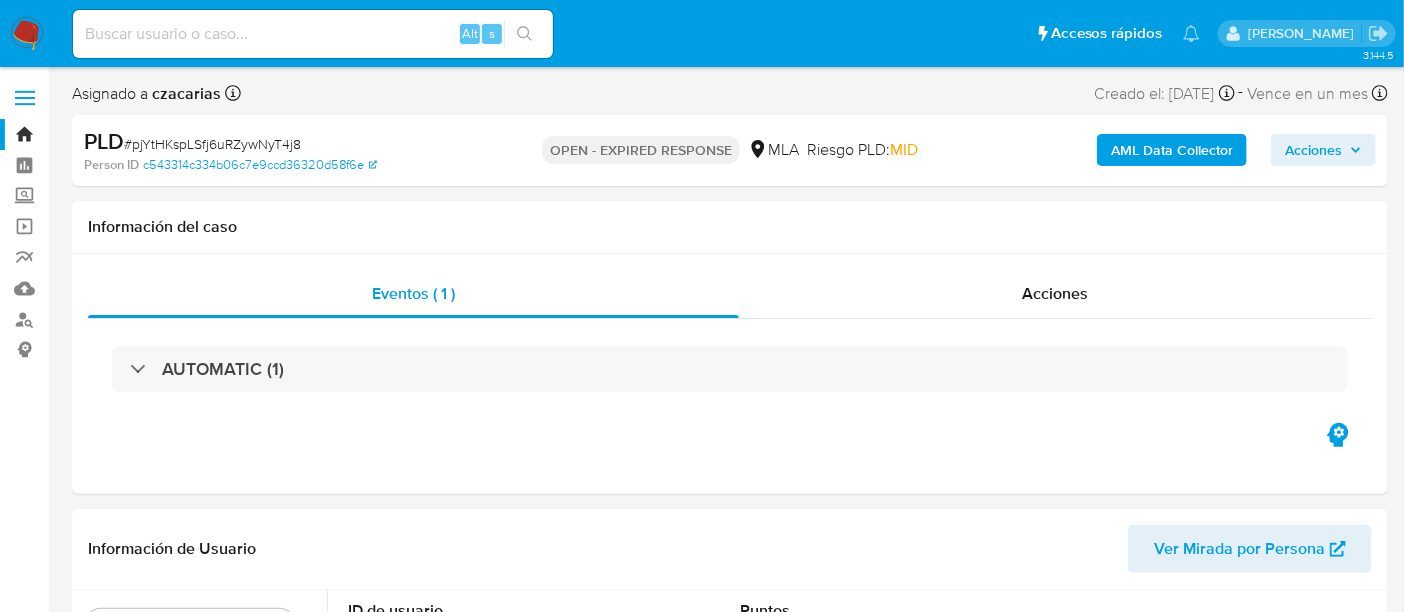 select on "10" 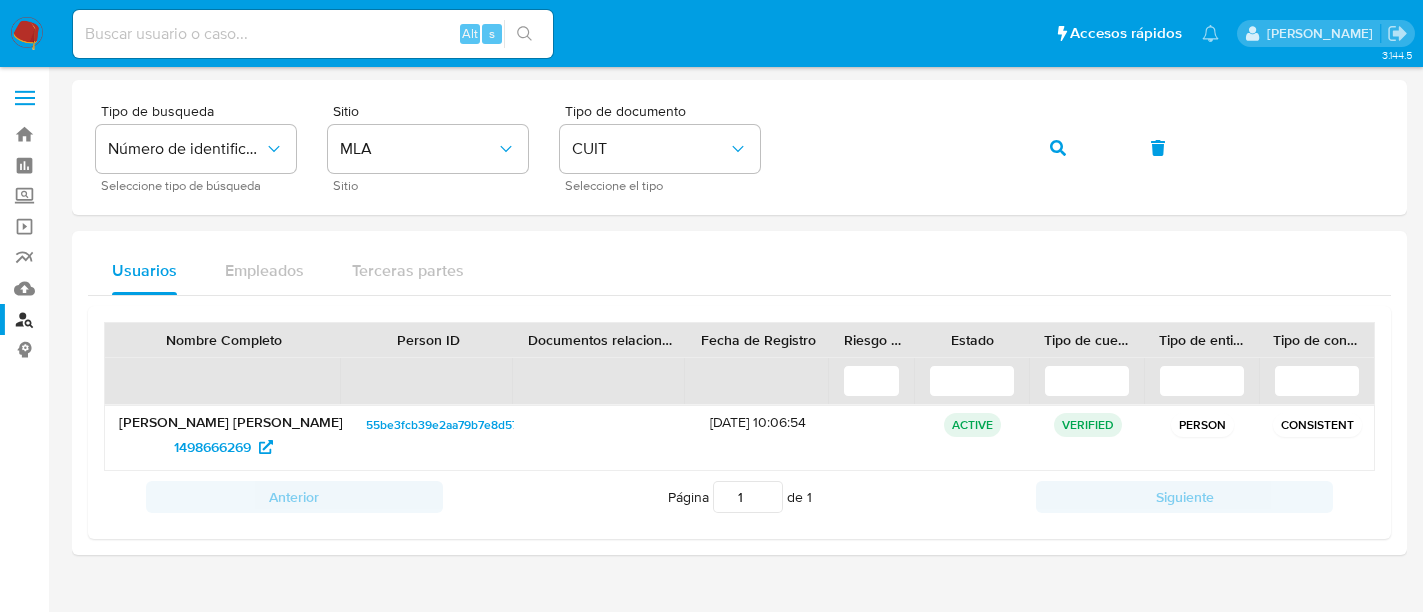 scroll, scrollTop: 0, scrollLeft: 0, axis: both 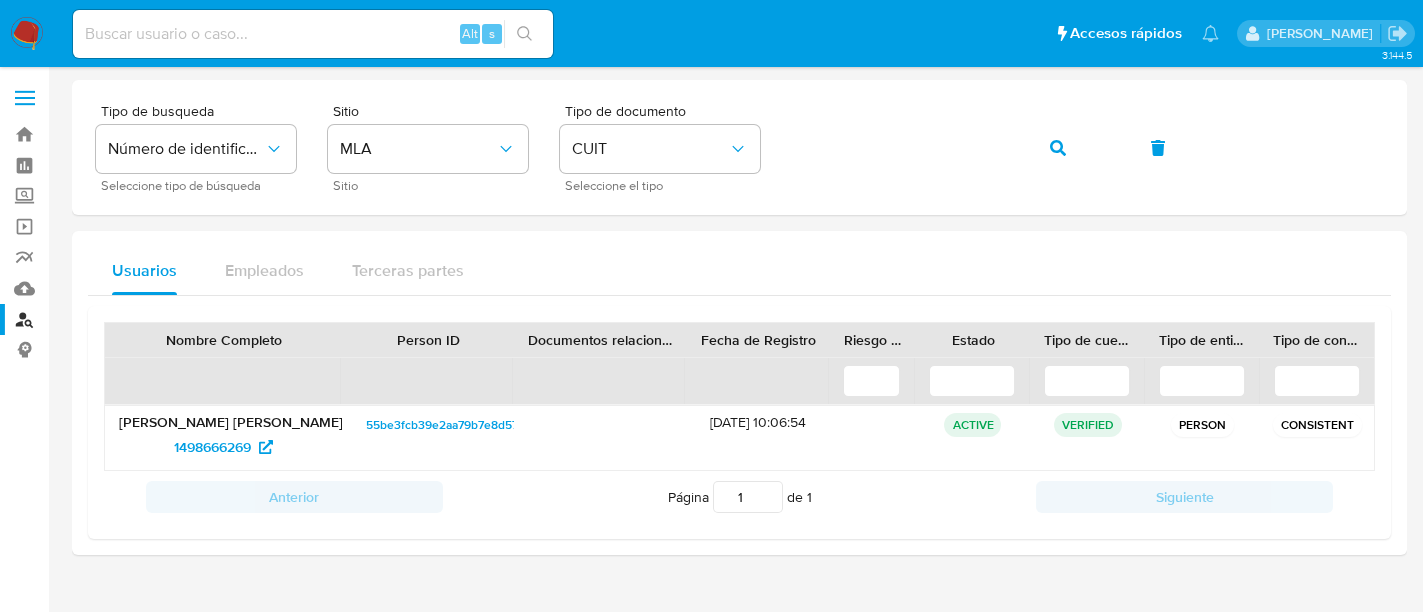 click at bounding box center [27, 34] 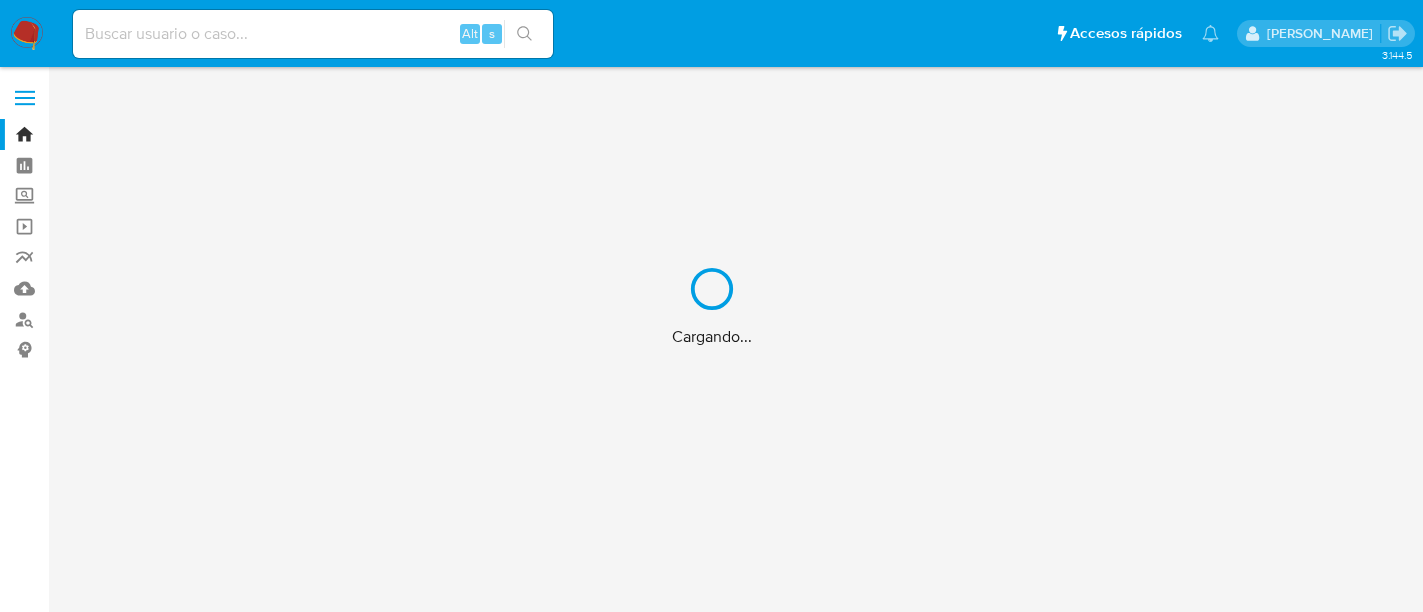 scroll, scrollTop: 0, scrollLeft: 0, axis: both 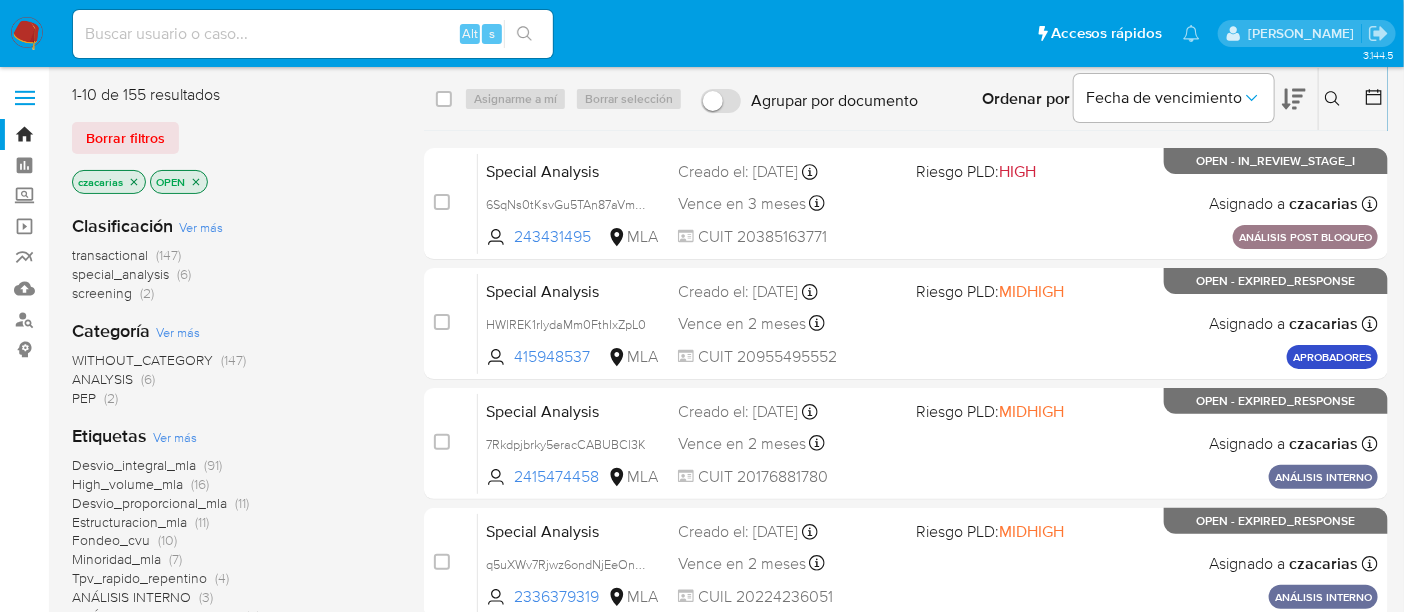 click at bounding box center (1335, 99) 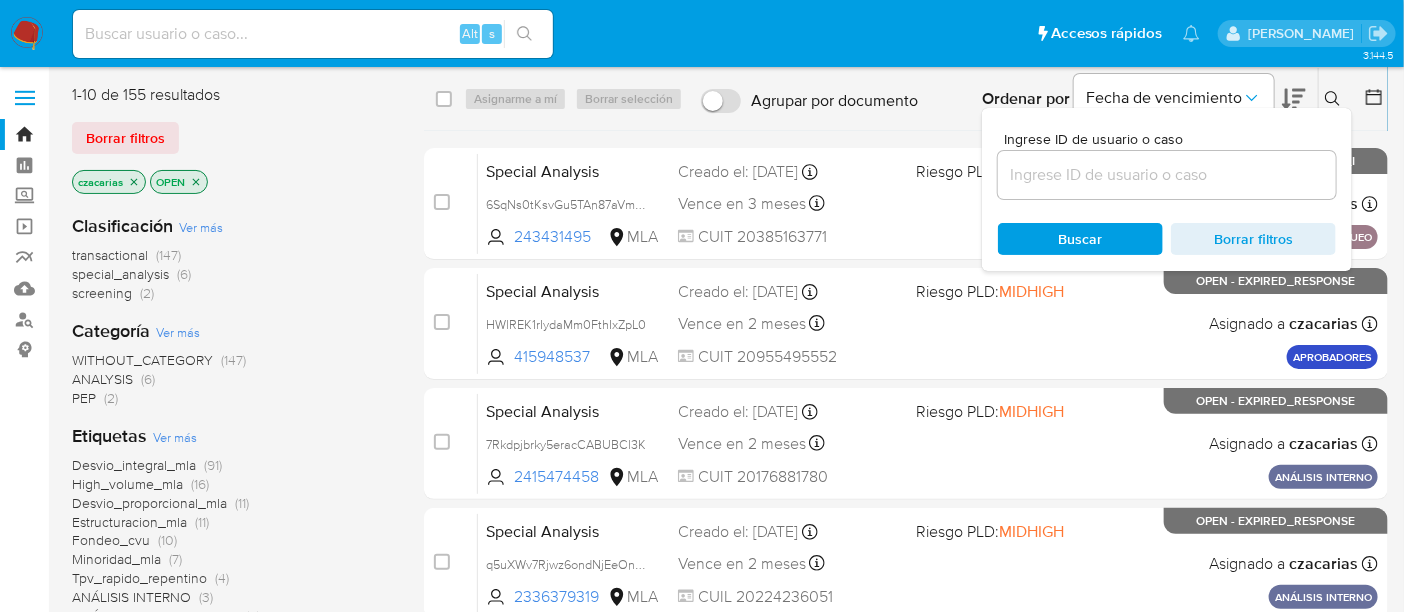 click at bounding box center [1167, 175] 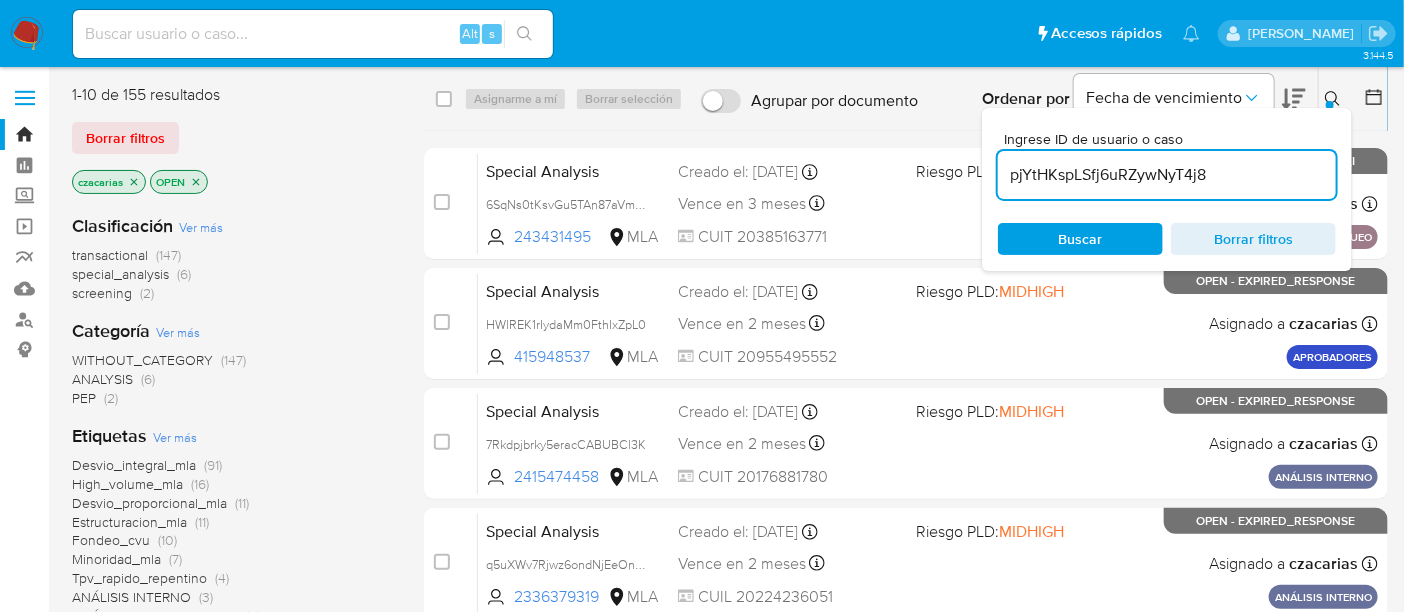 type on "pjYtHKspLSfj6uRZywNyT4j8" 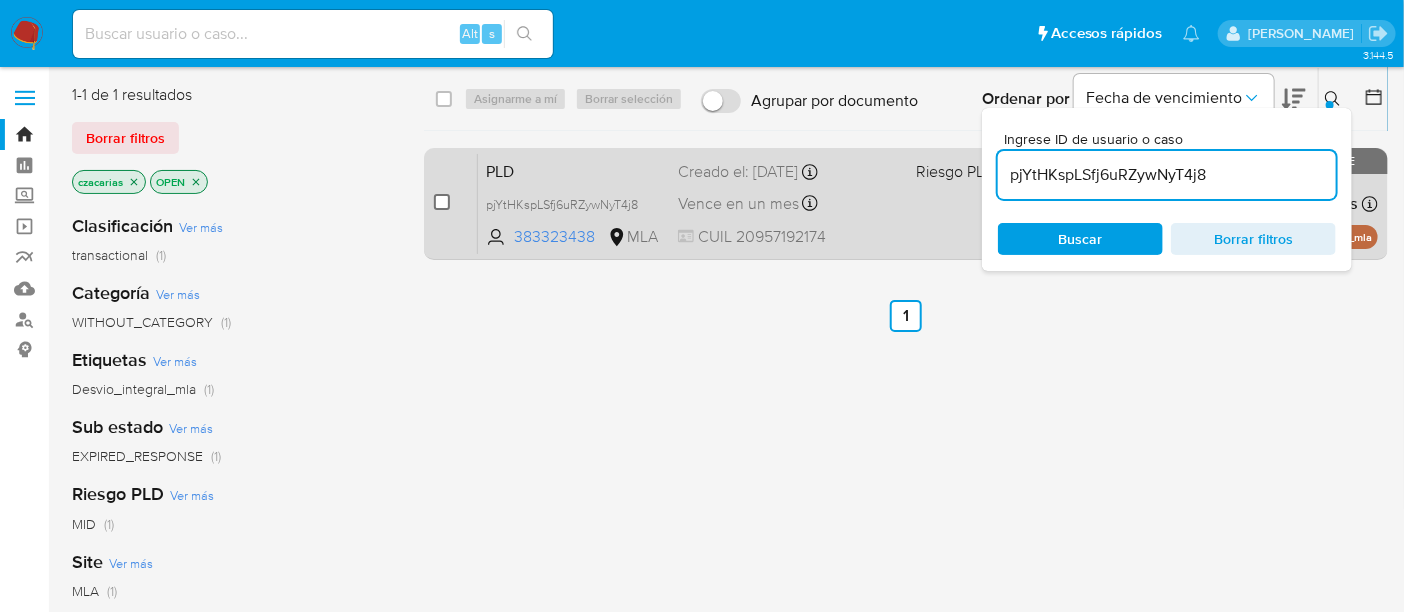 click at bounding box center (442, 202) 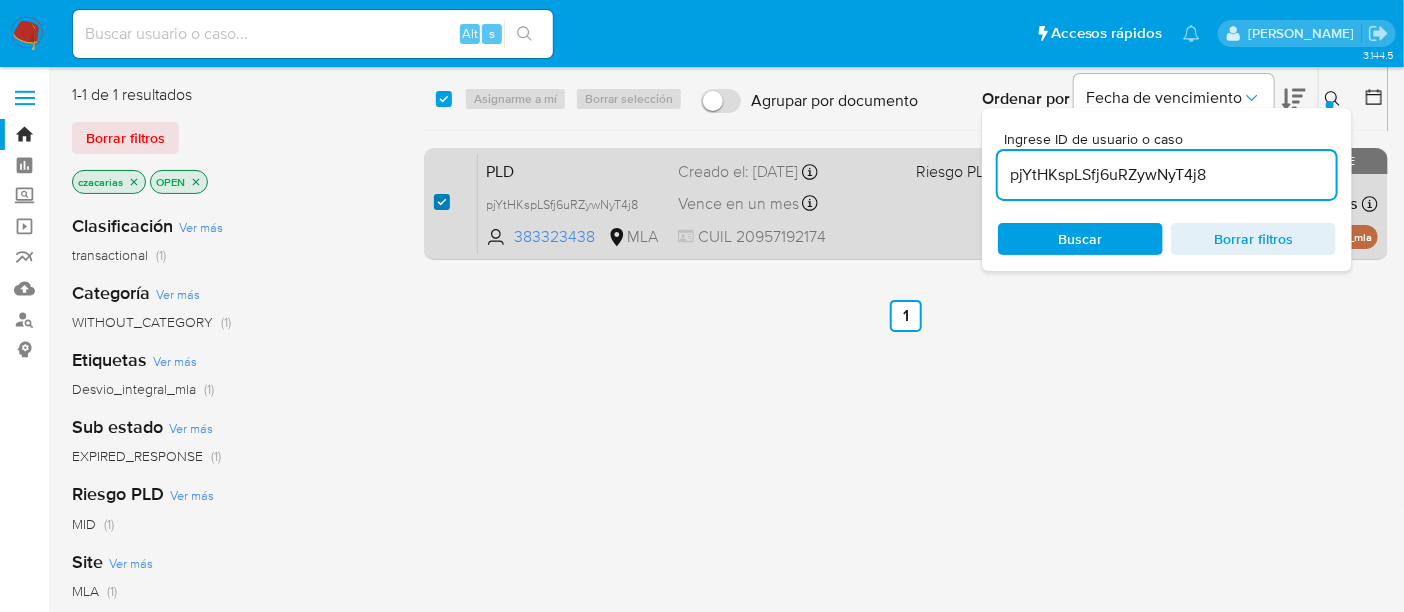 checkbox on "true" 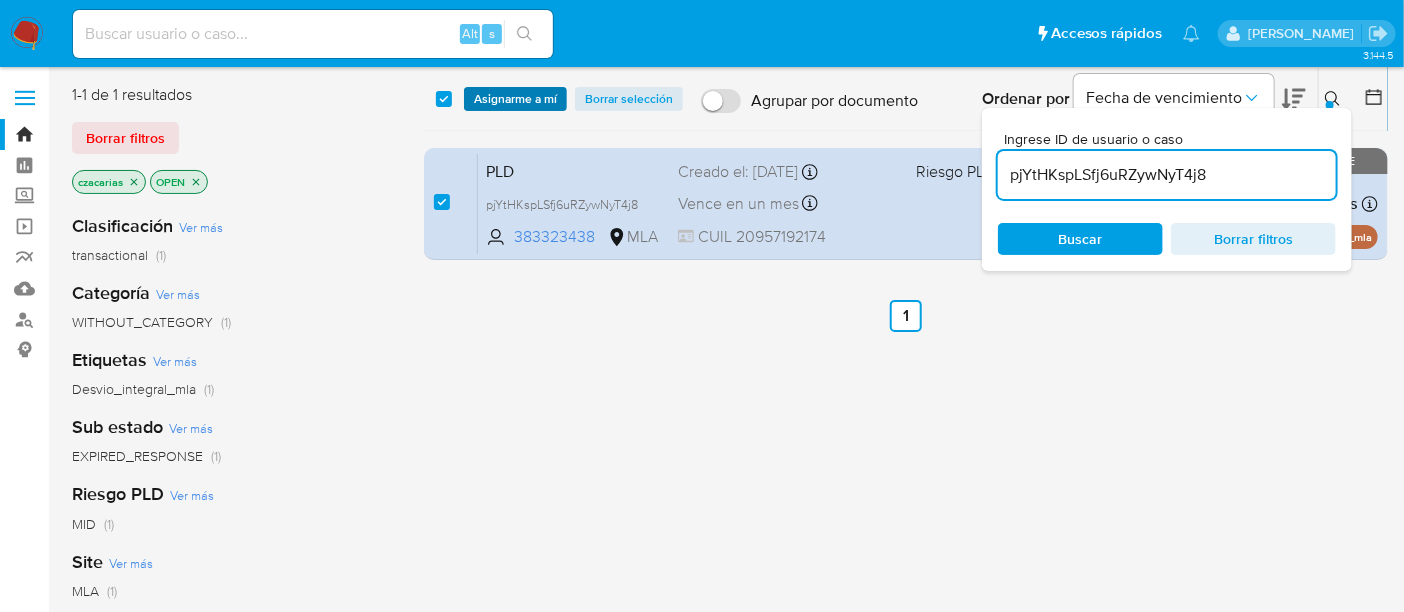 click on "Asignarme a mí" at bounding box center [515, 99] 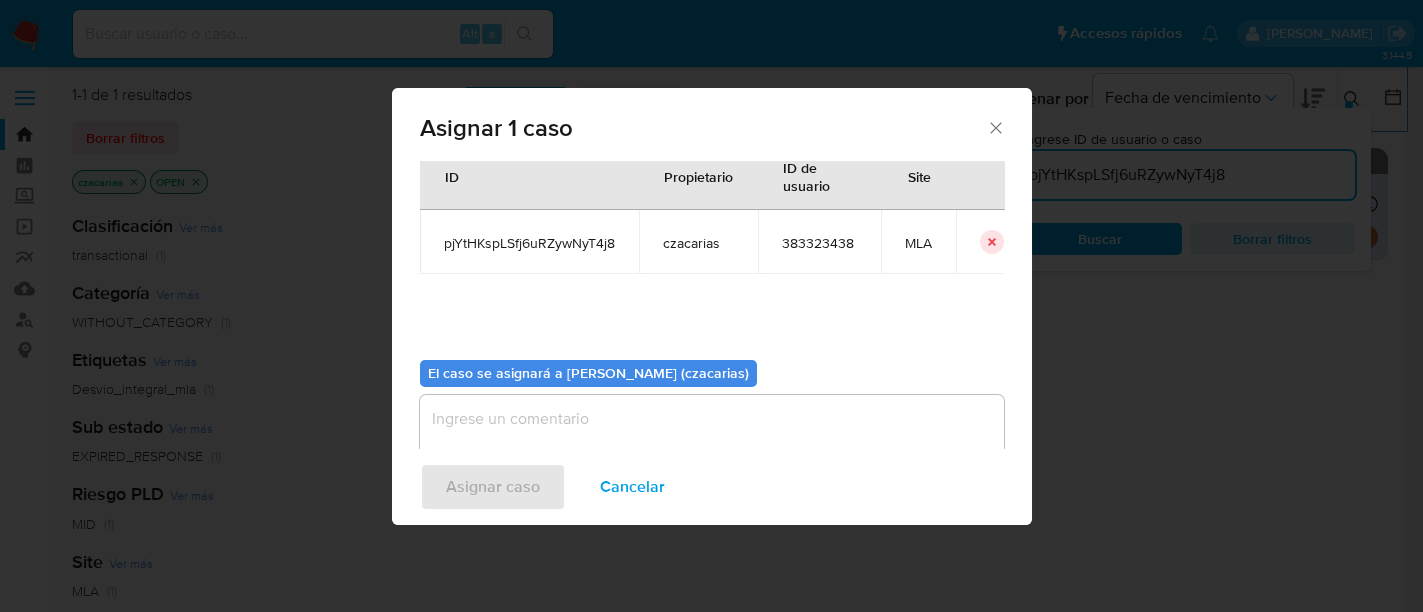 scroll, scrollTop: 102, scrollLeft: 0, axis: vertical 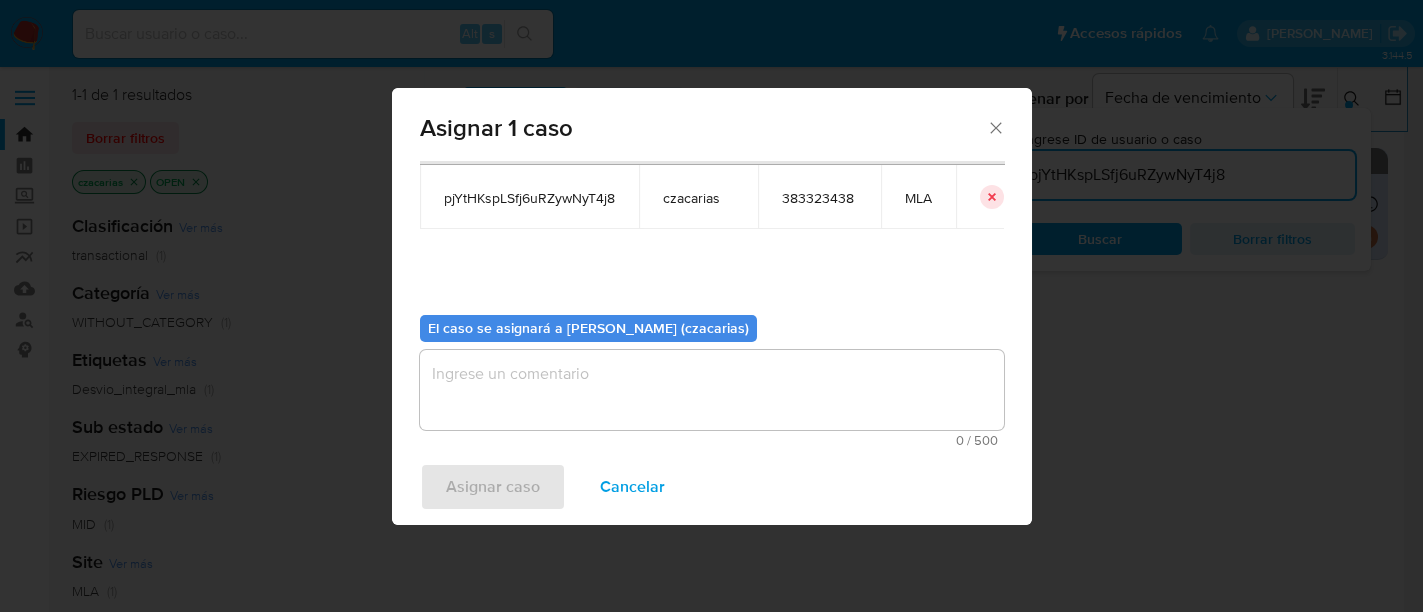 click at bounding box center (712, 390) 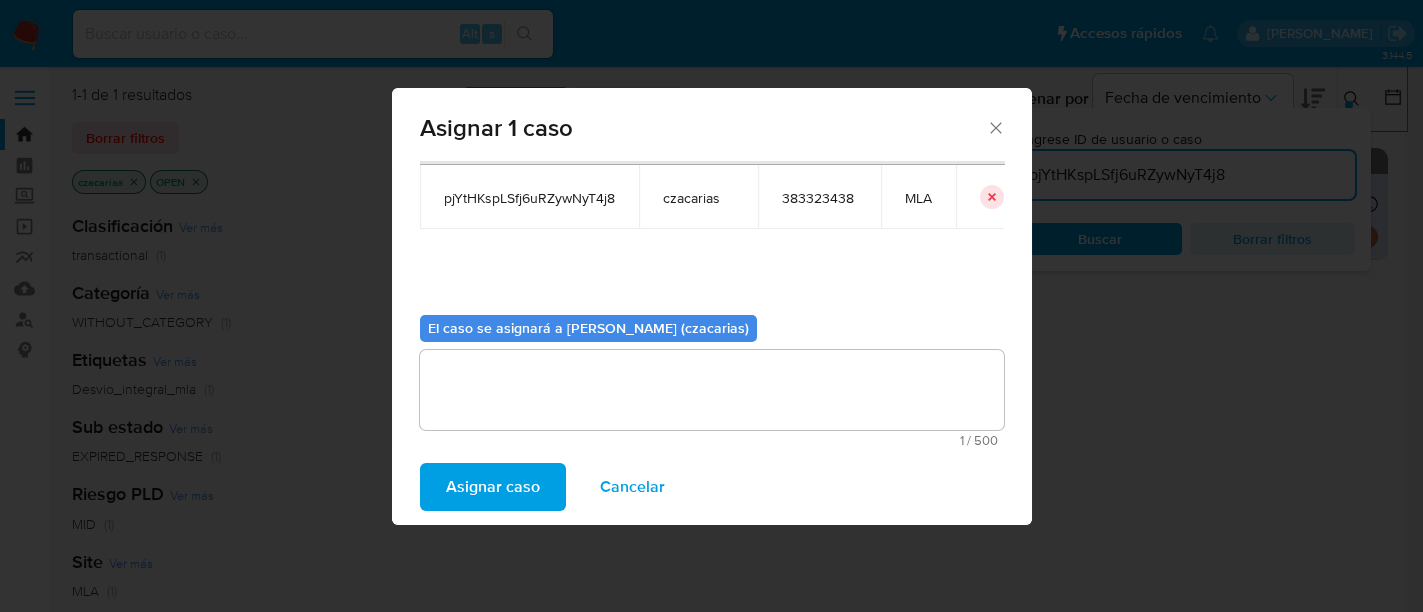 click on "Asignar caso" at bounding box center (493, 487) 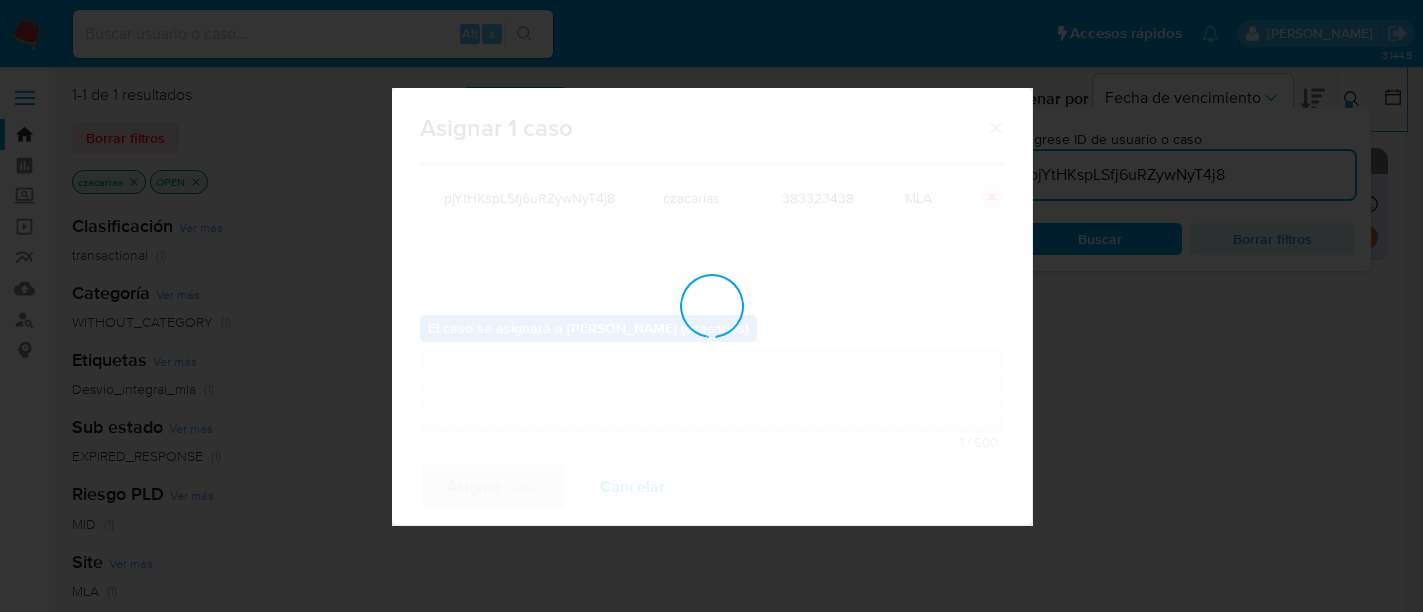 type 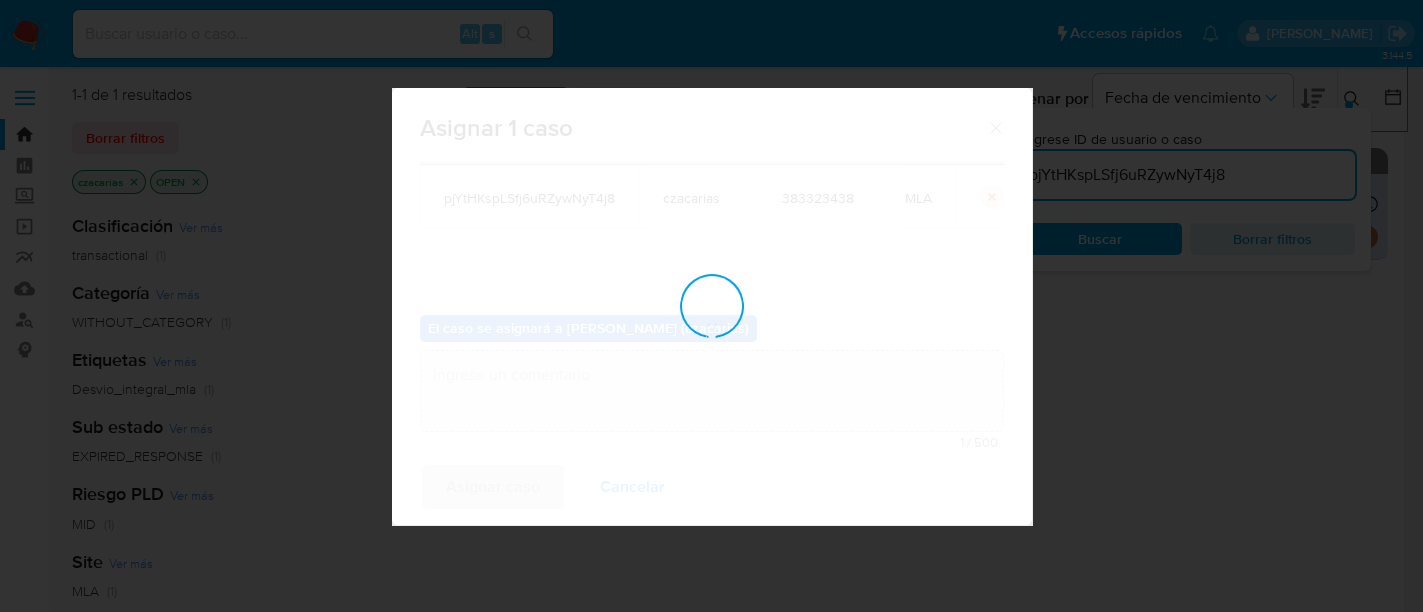 checkbox on "false" 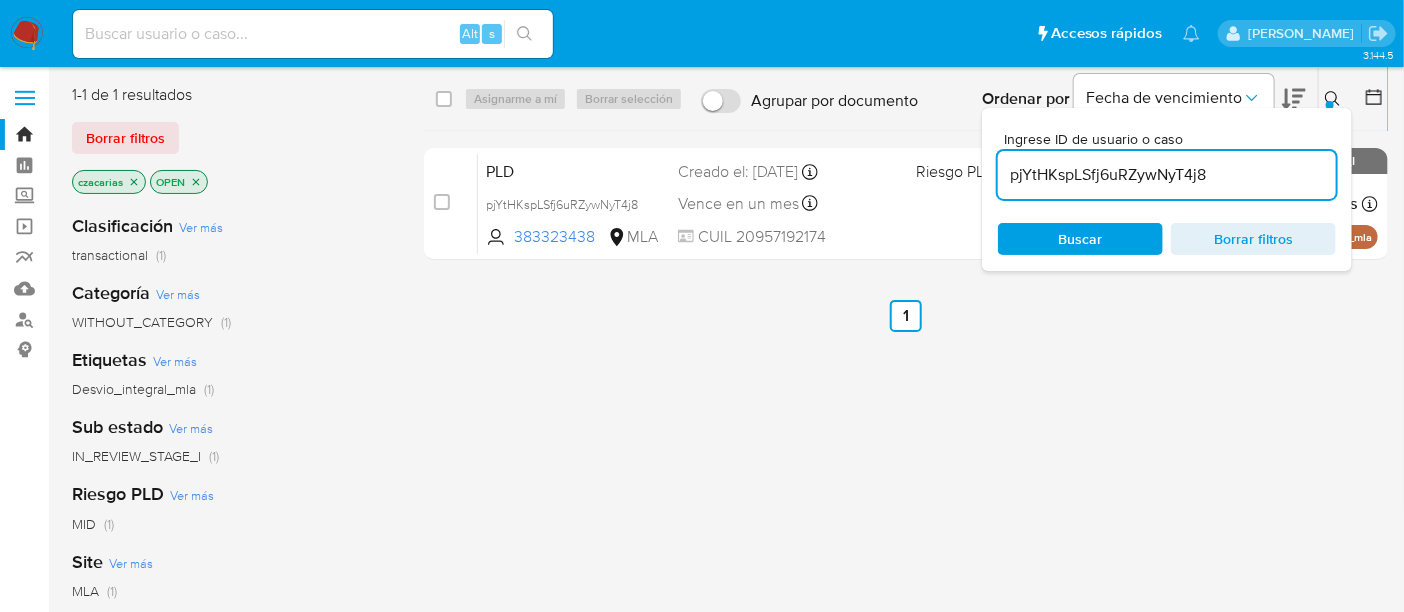 click on "pjYtHKspLSfj6uRZywNyT4j8" at bounding box center (1167, 175) 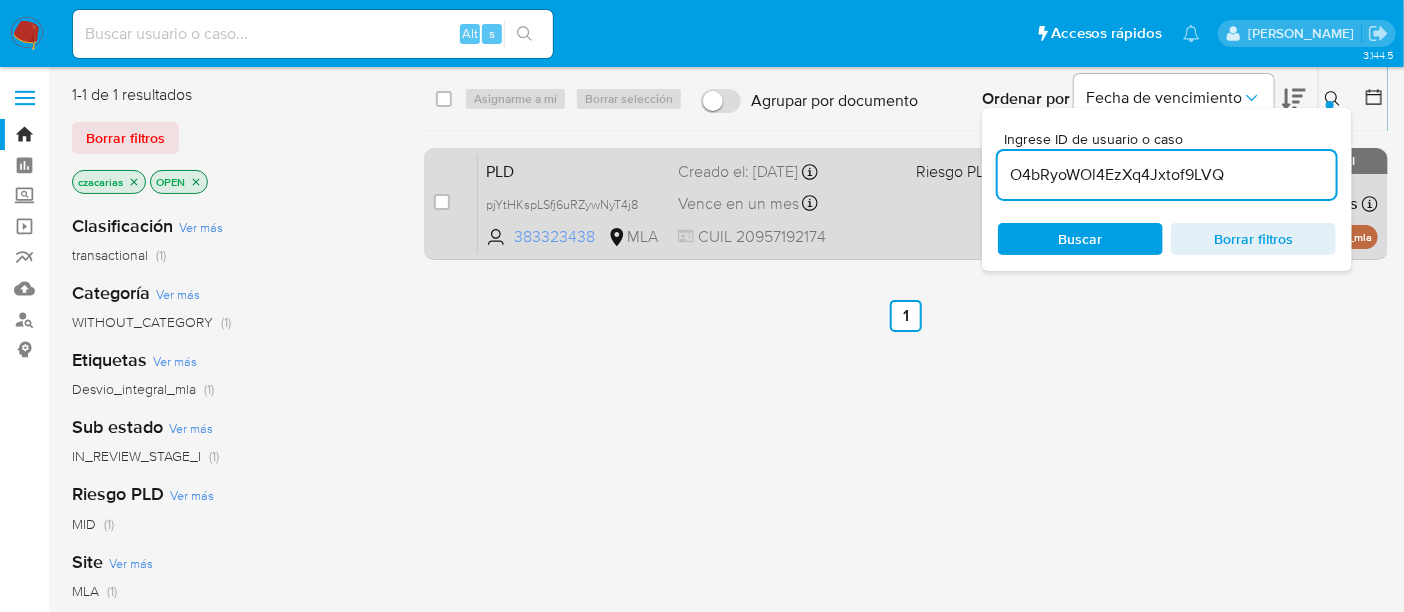 type on "O4bRyoWOl4EzXq4Jxtof9LVQ" 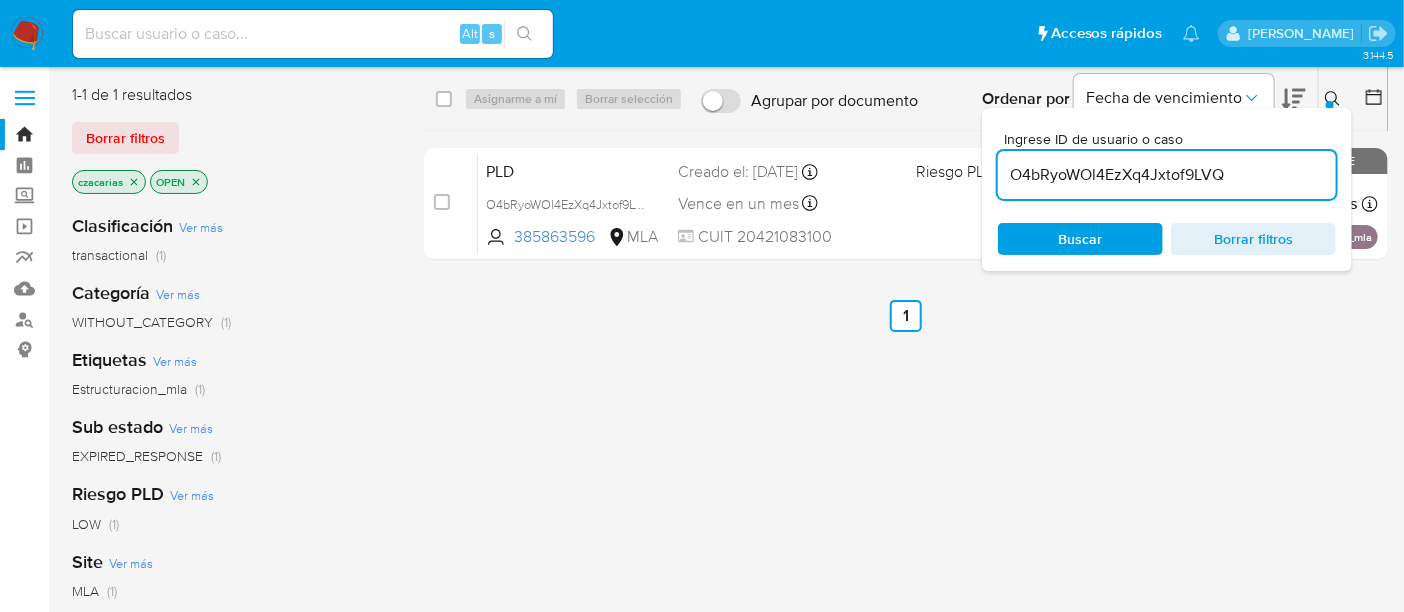 click at bounding box center (442, 202) 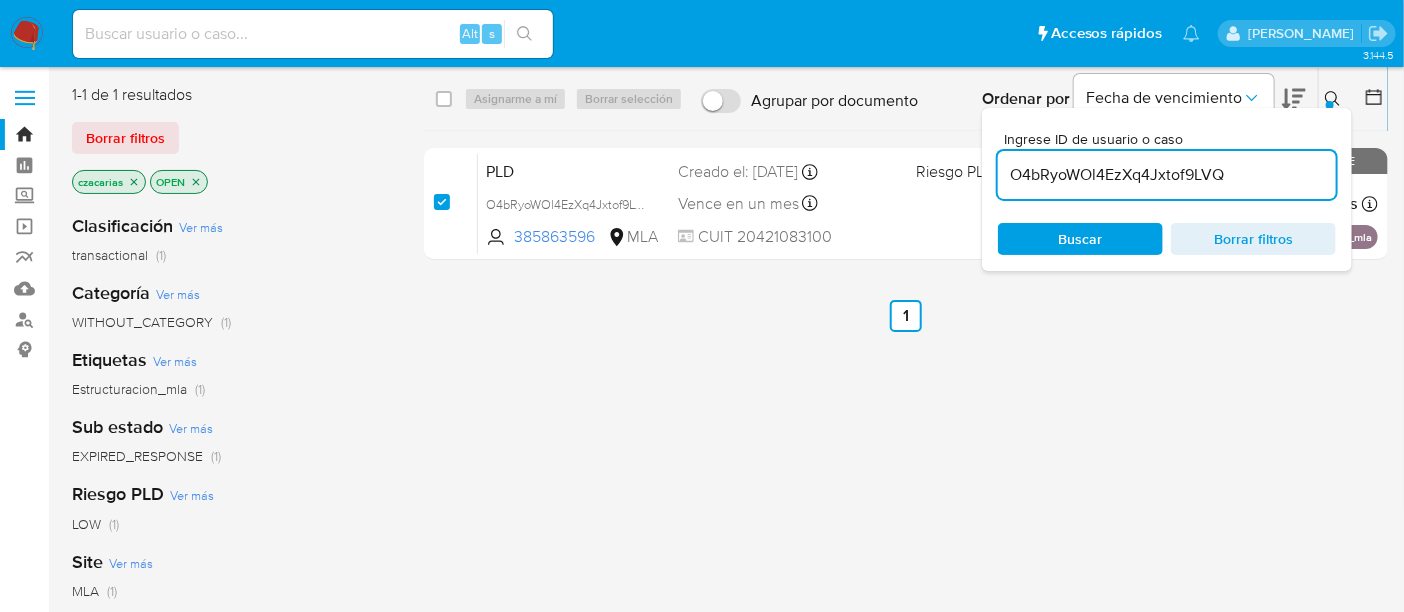 checkbox on "true" 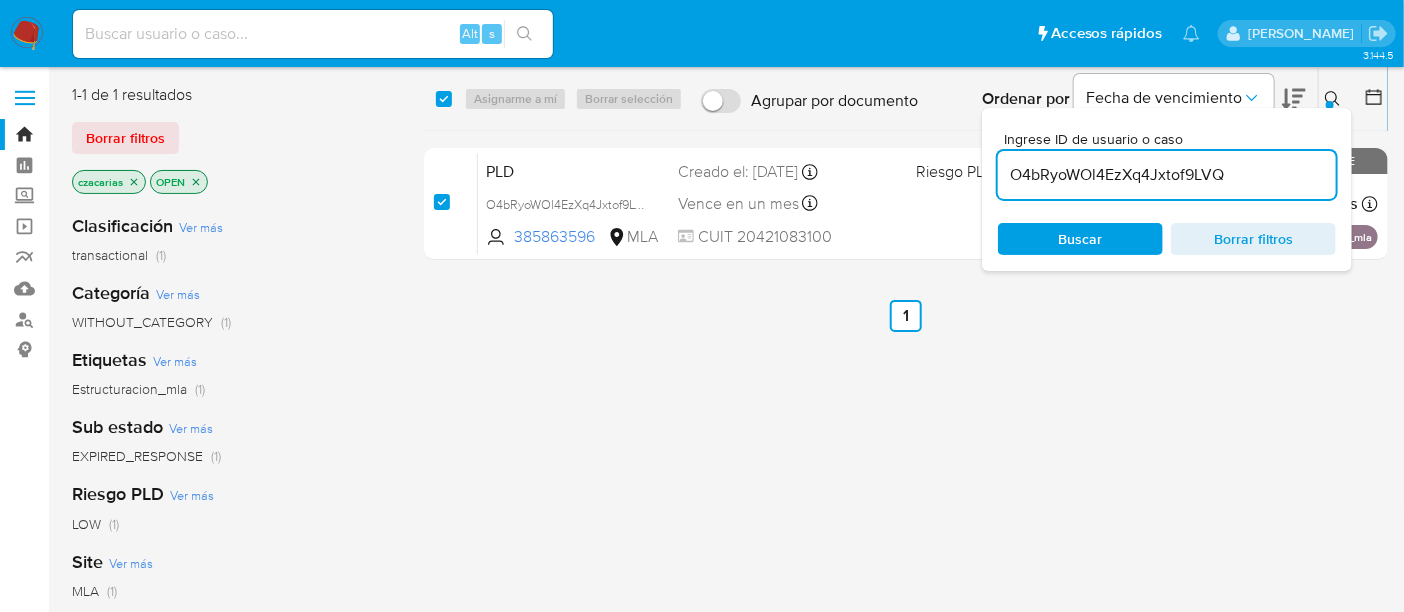 checkbox on "true" 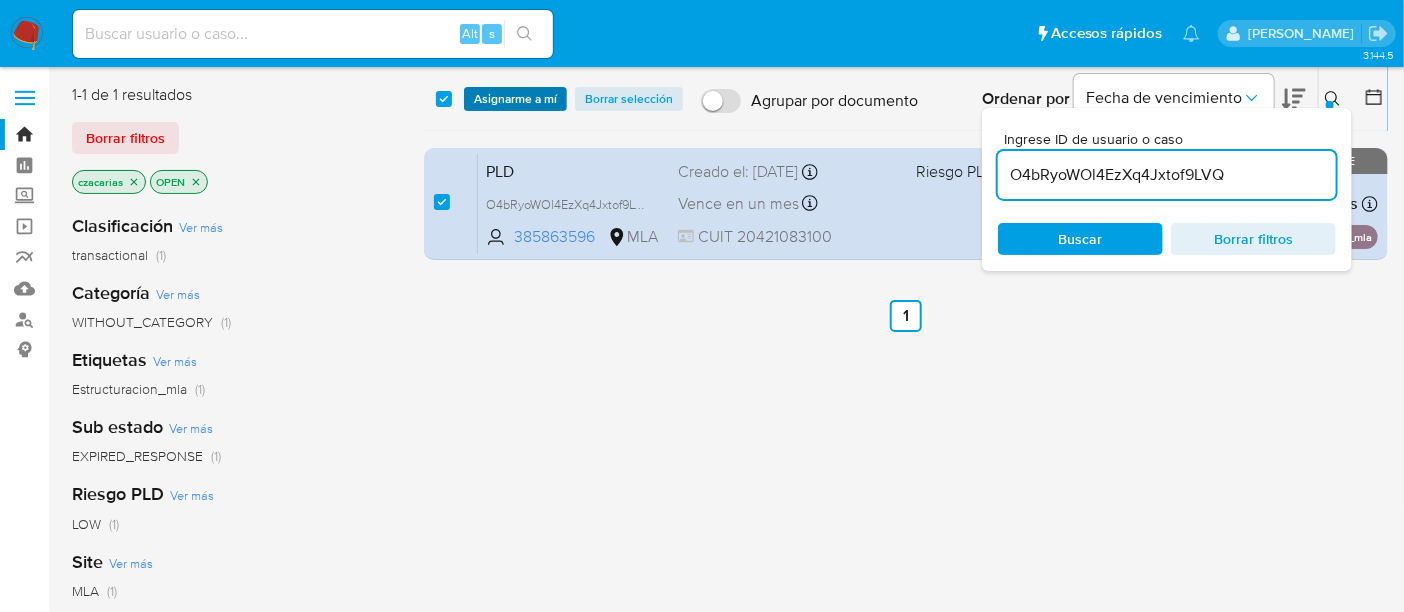 click on "Asignarme a mí" at bounding box center (515, 99) 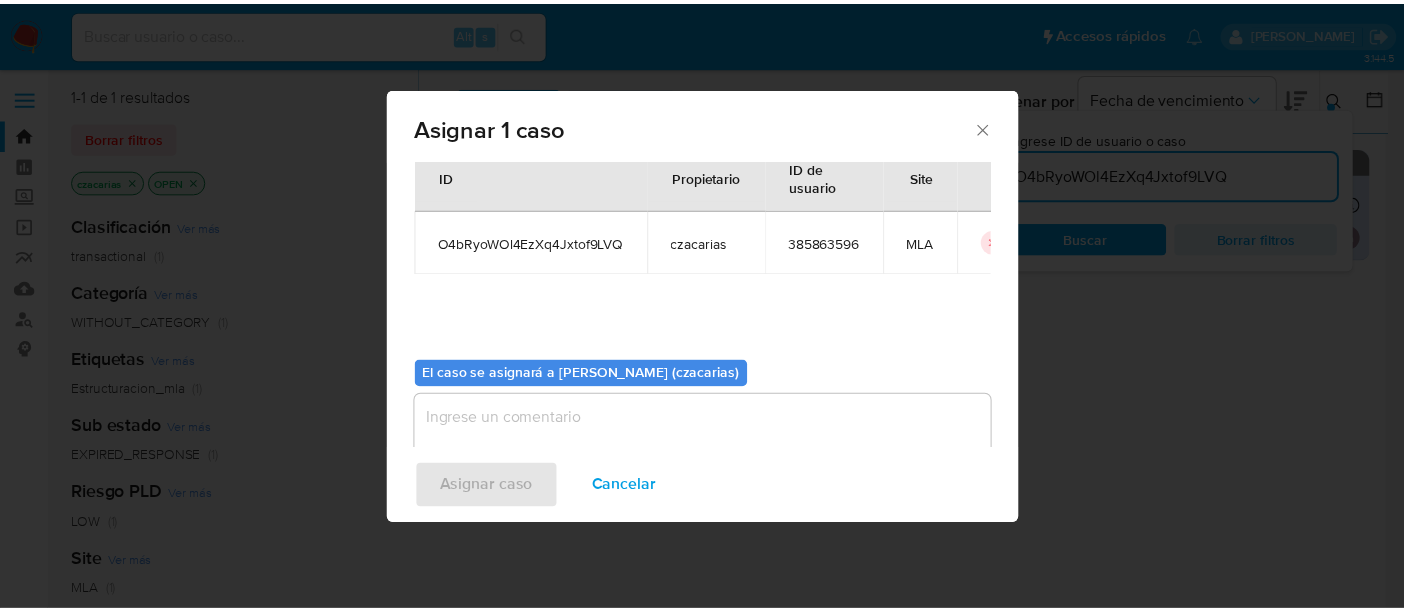 scroll, scrollTop: 102, scrollLeft: 0, axis: vertical 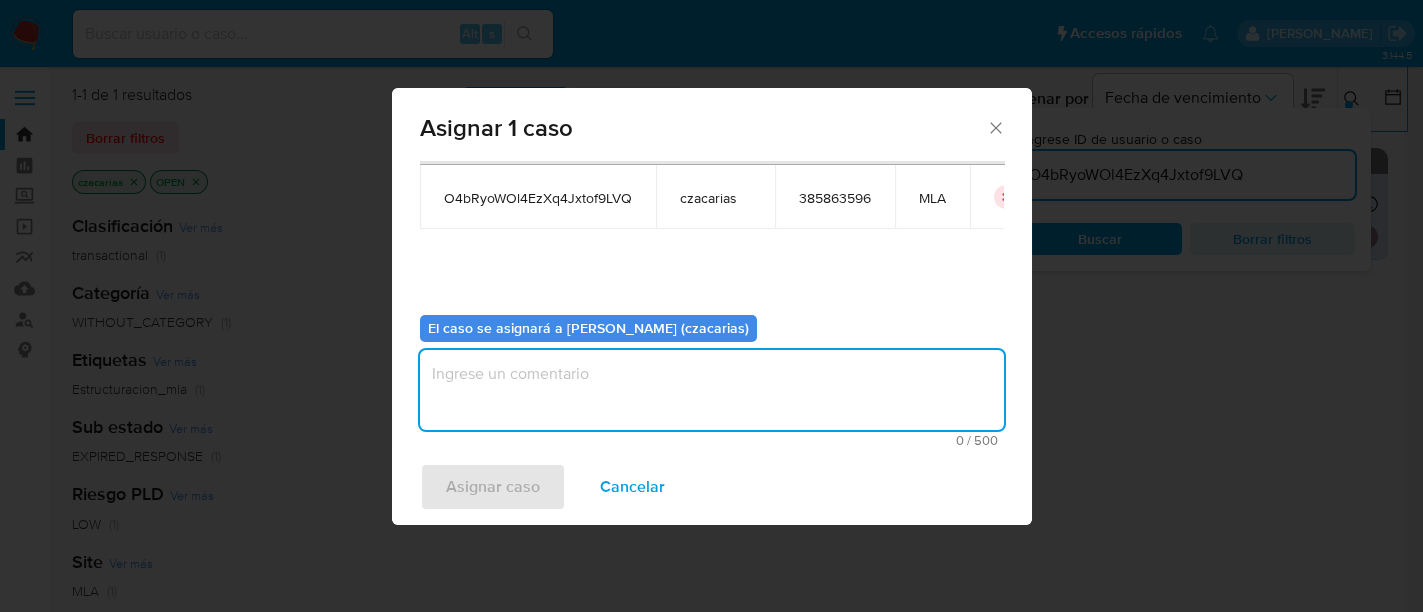 click at bounding box center [712, 390] 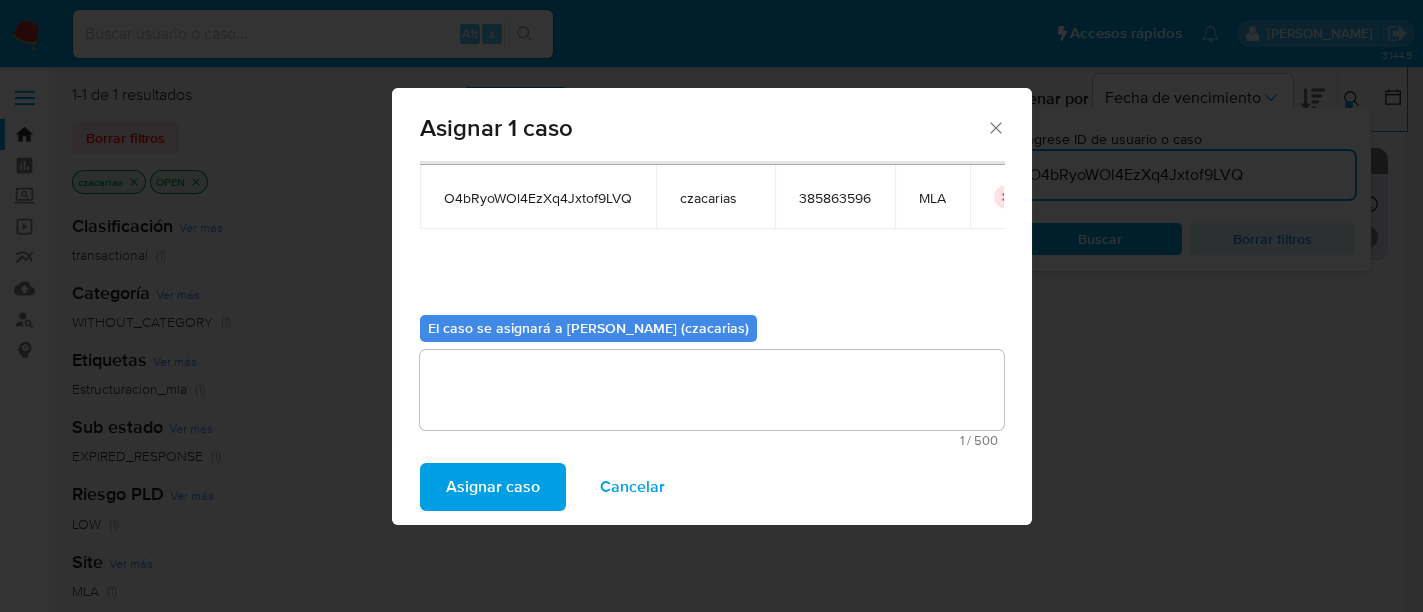 click on "Asignar caso" at bounding box center (493, 487) 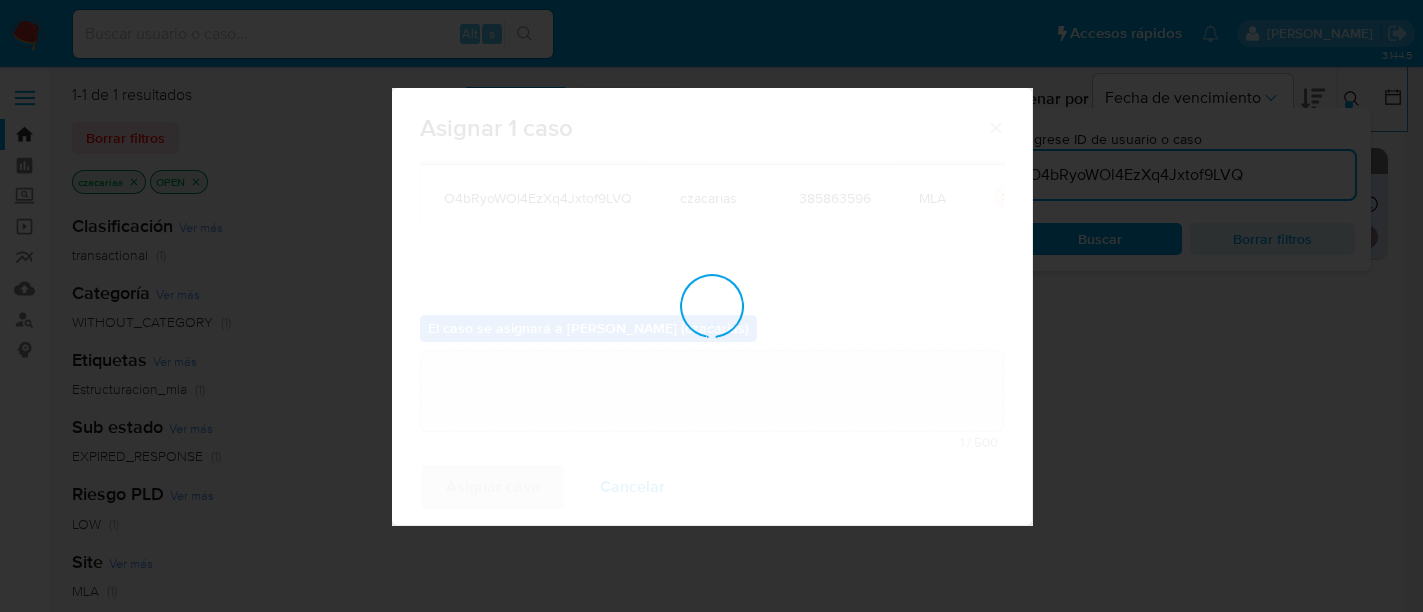 type 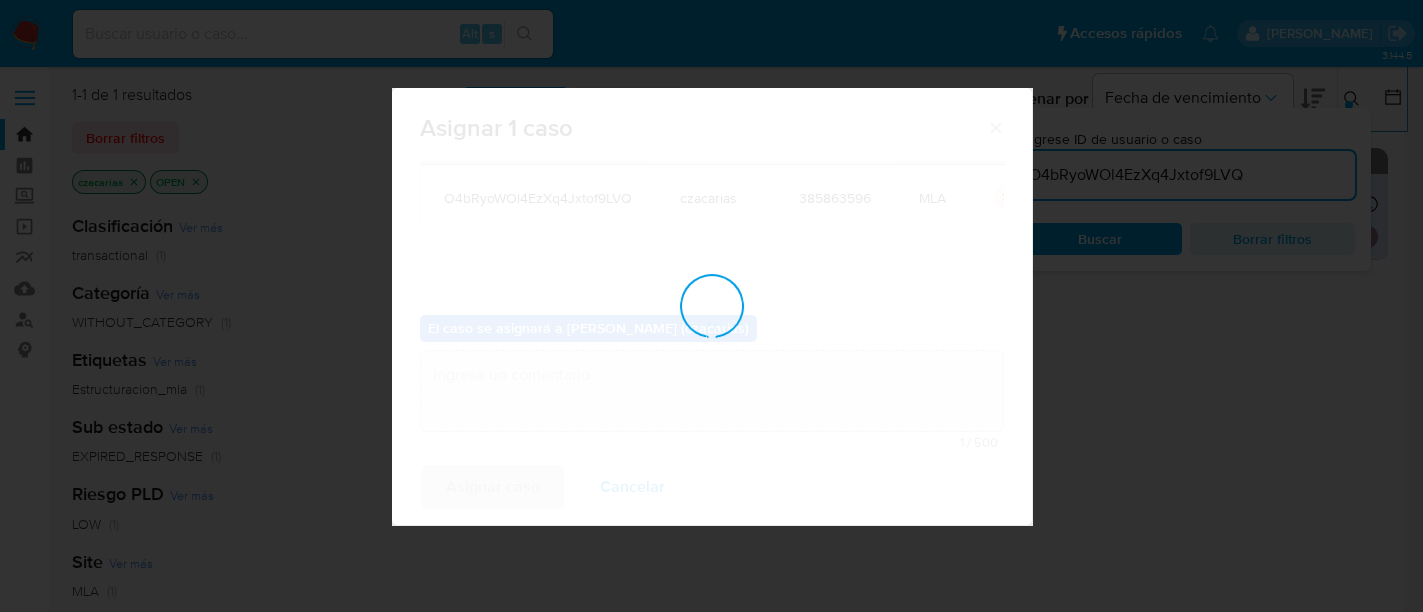 checkbox on "false" 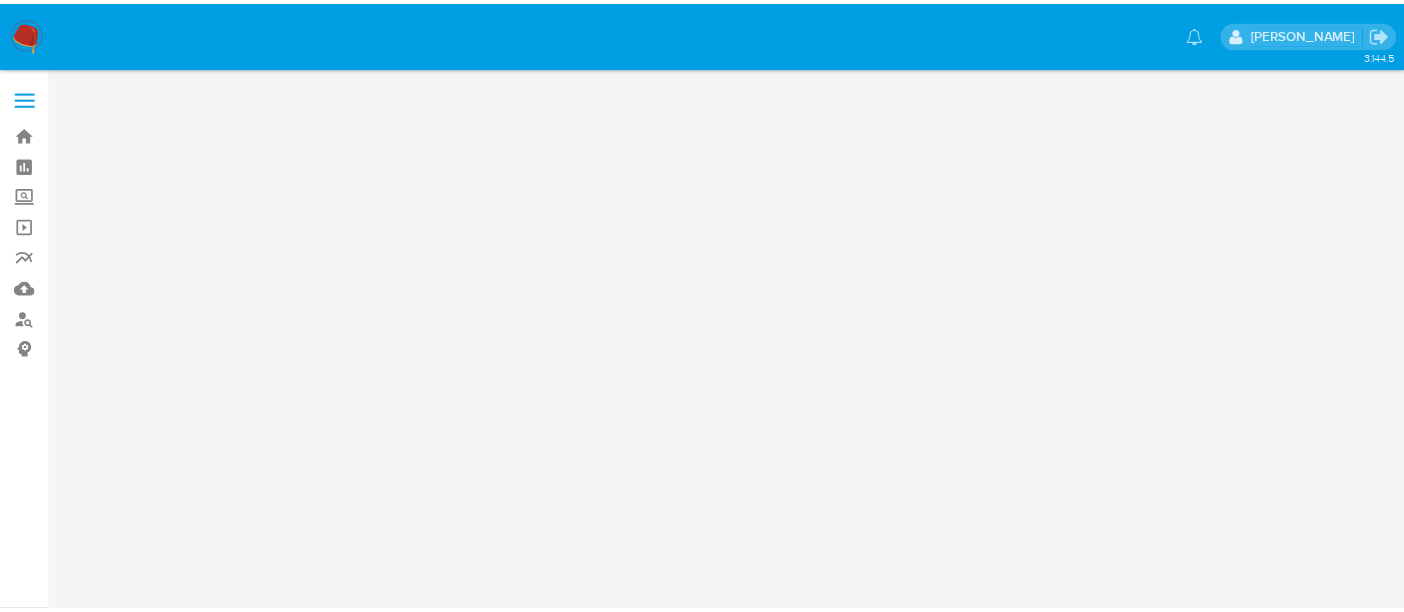 scroll, scrollTop: 0, scrollLeft: 0, axis: both 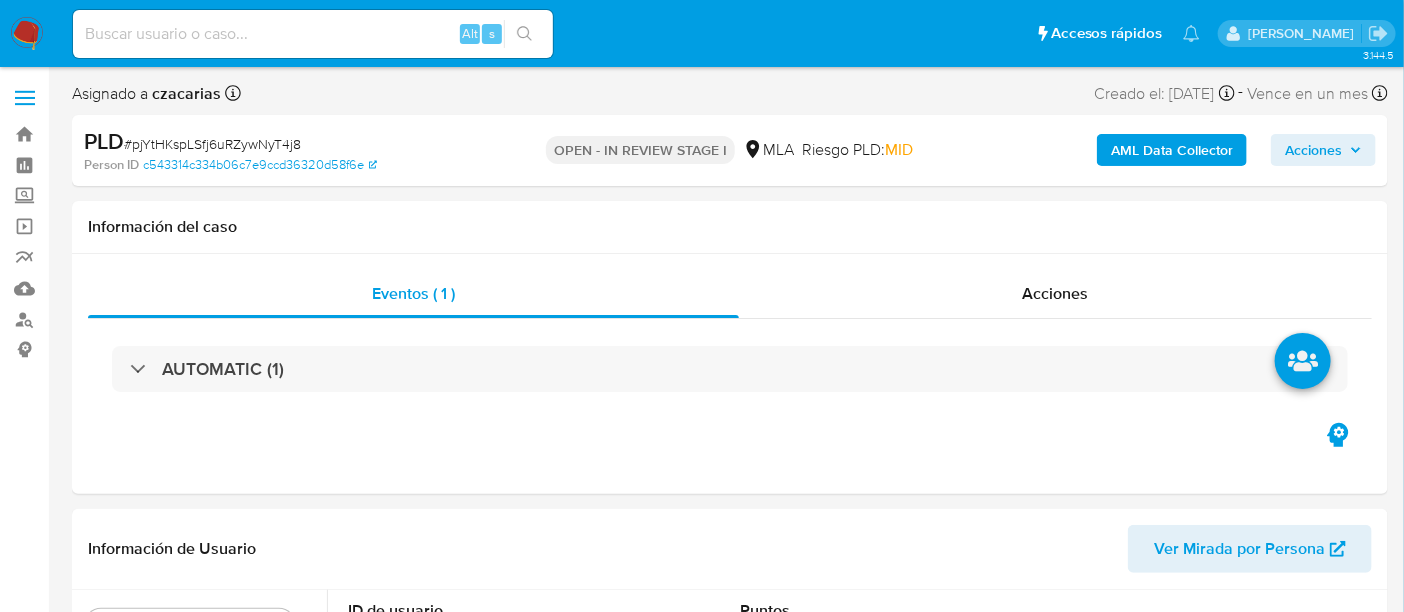 select on "10" 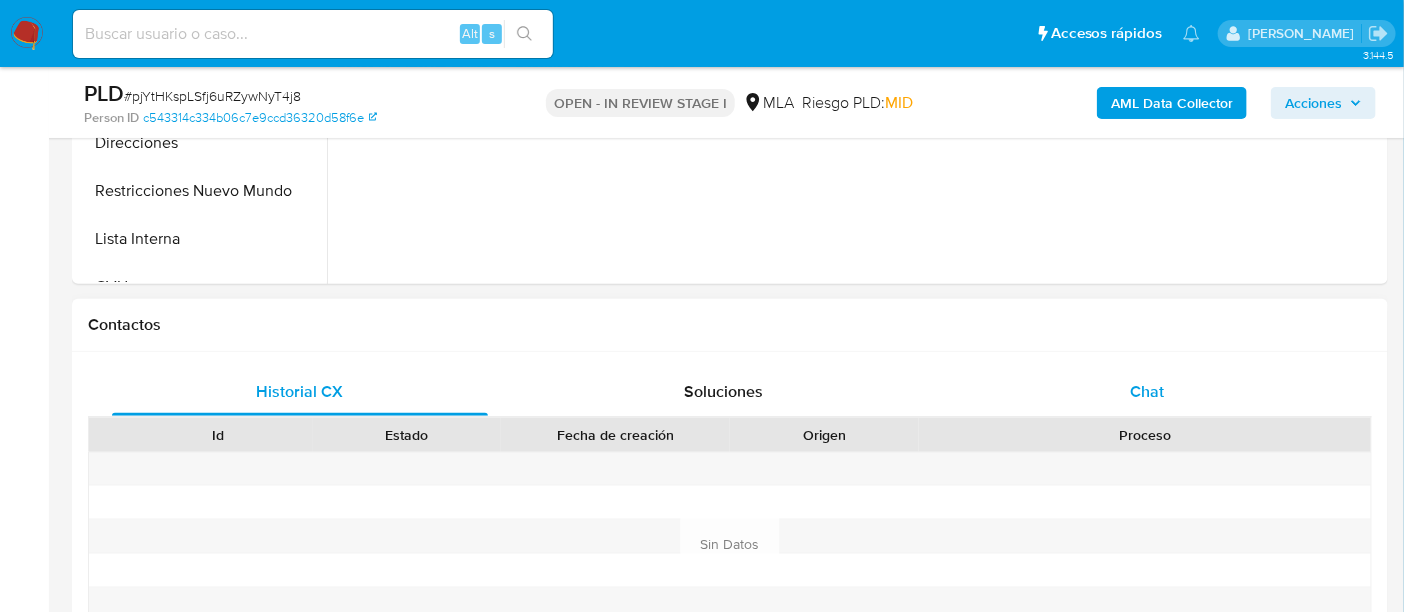 scroll, scrollTop: 750, scrollLeft: 0, axis: vertical 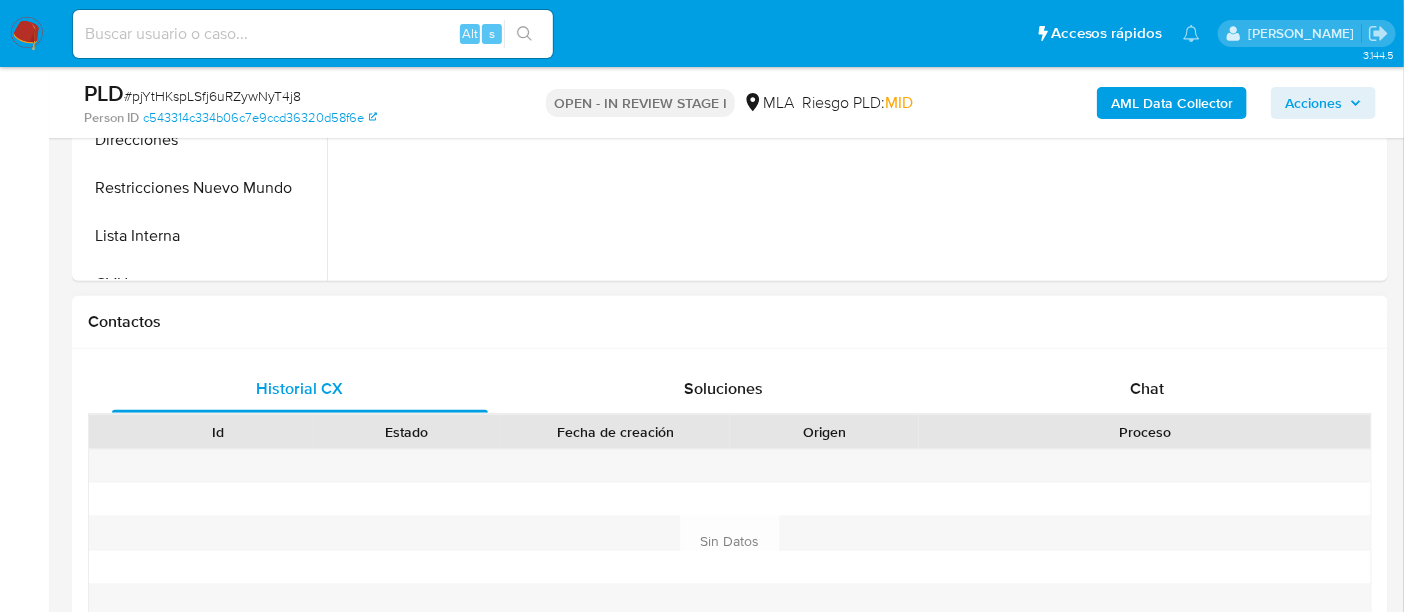 click on "Historial CX Soluciones Chat Id Estado Fecha de creación Origen Proceso                                                             Anterior Página   1   de   1 Siguiente Sin Datos Cargando... Nuevo Contacto" at bounding box center [730, 542] 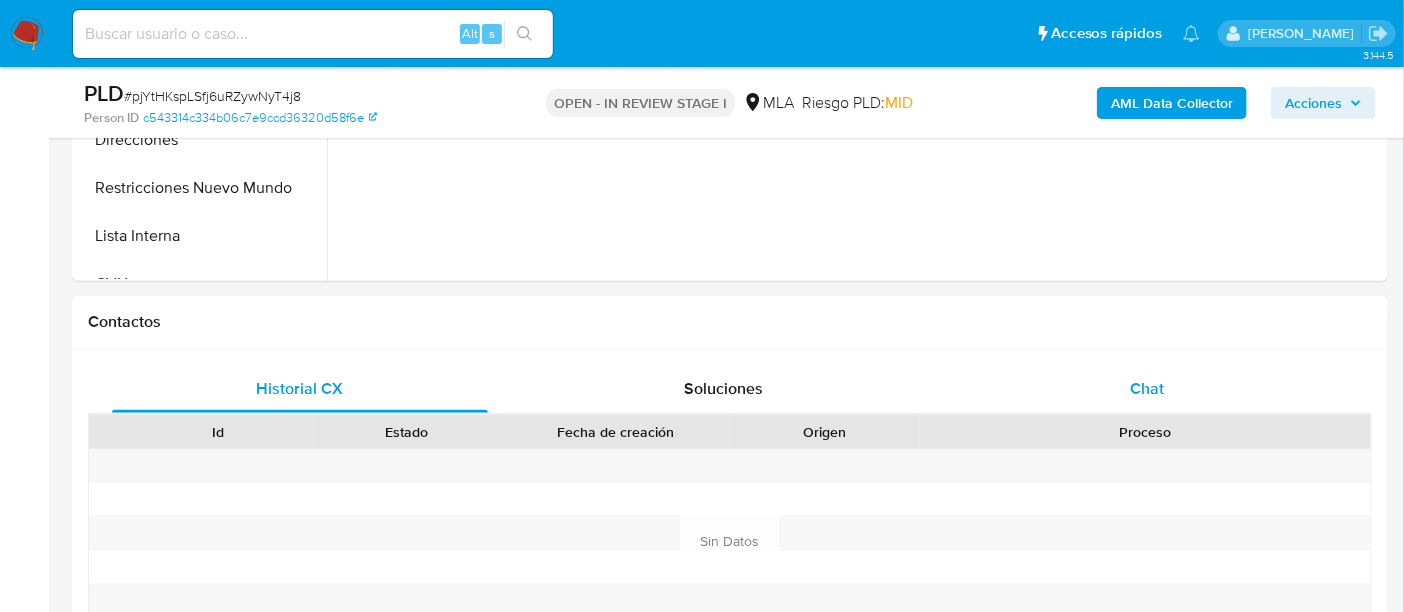 click on "Chat" at bounding box center (1147, 389) 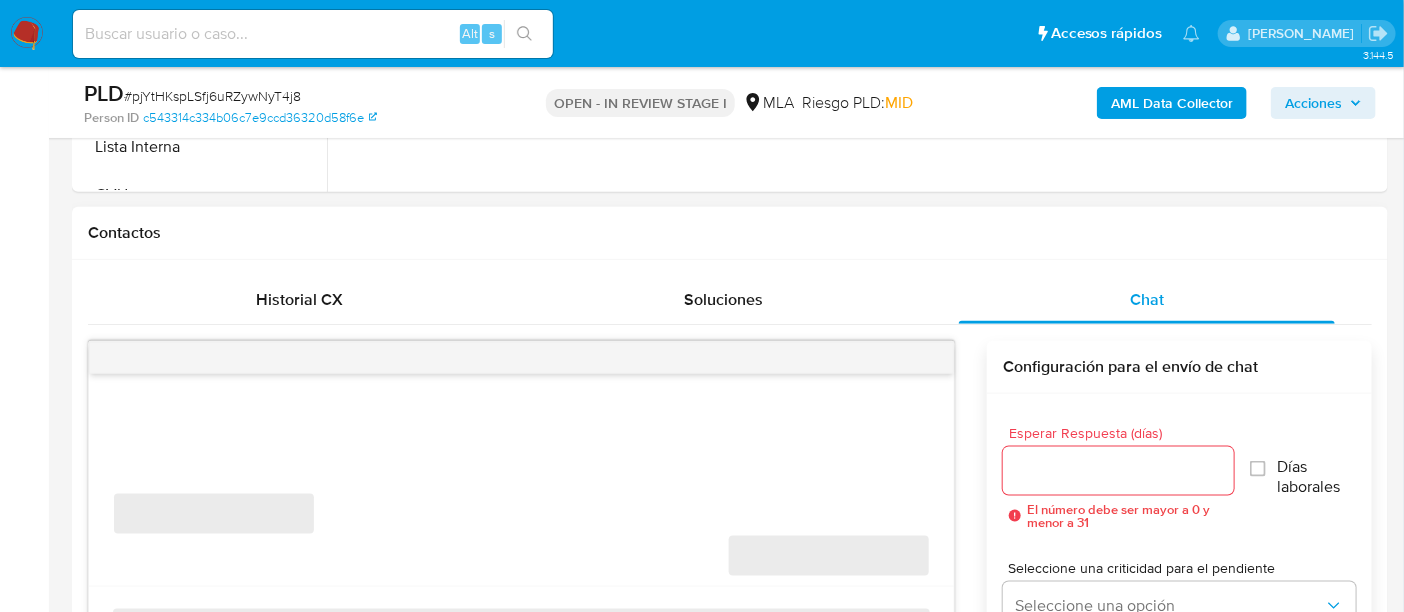 scroll, scrollTop: 874, scrollLeft: 0, axis: vertical 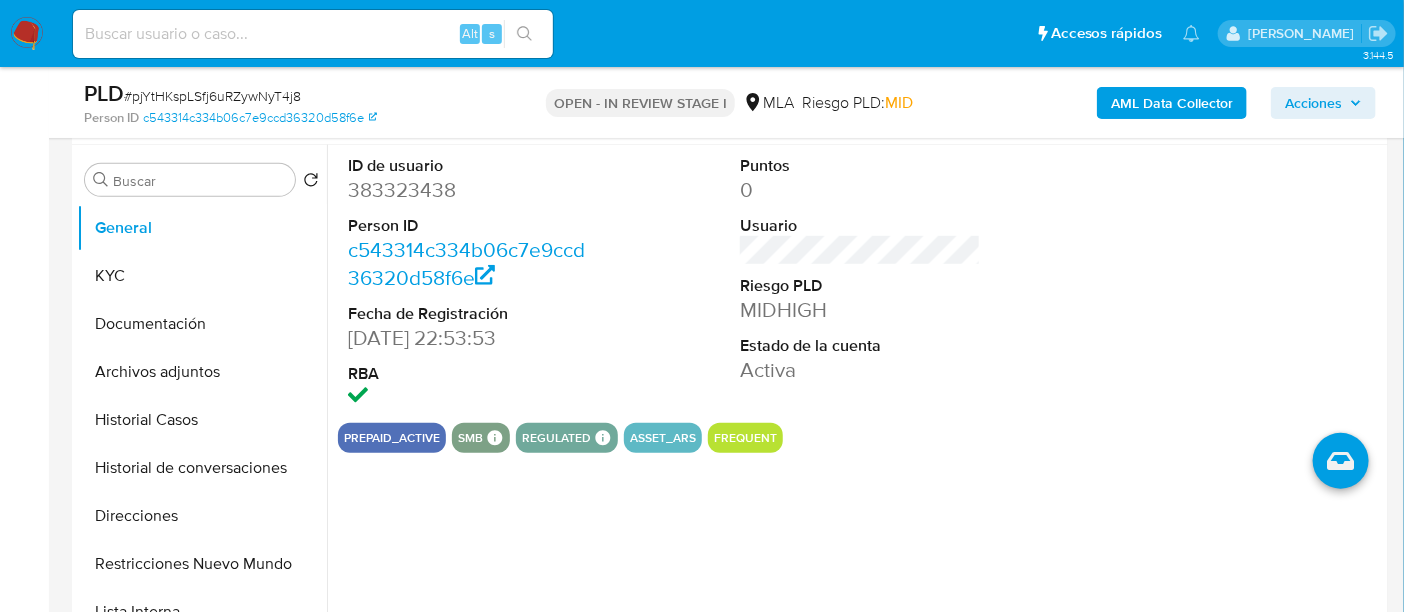 click on "383323438" at bounding box center (468, 190) 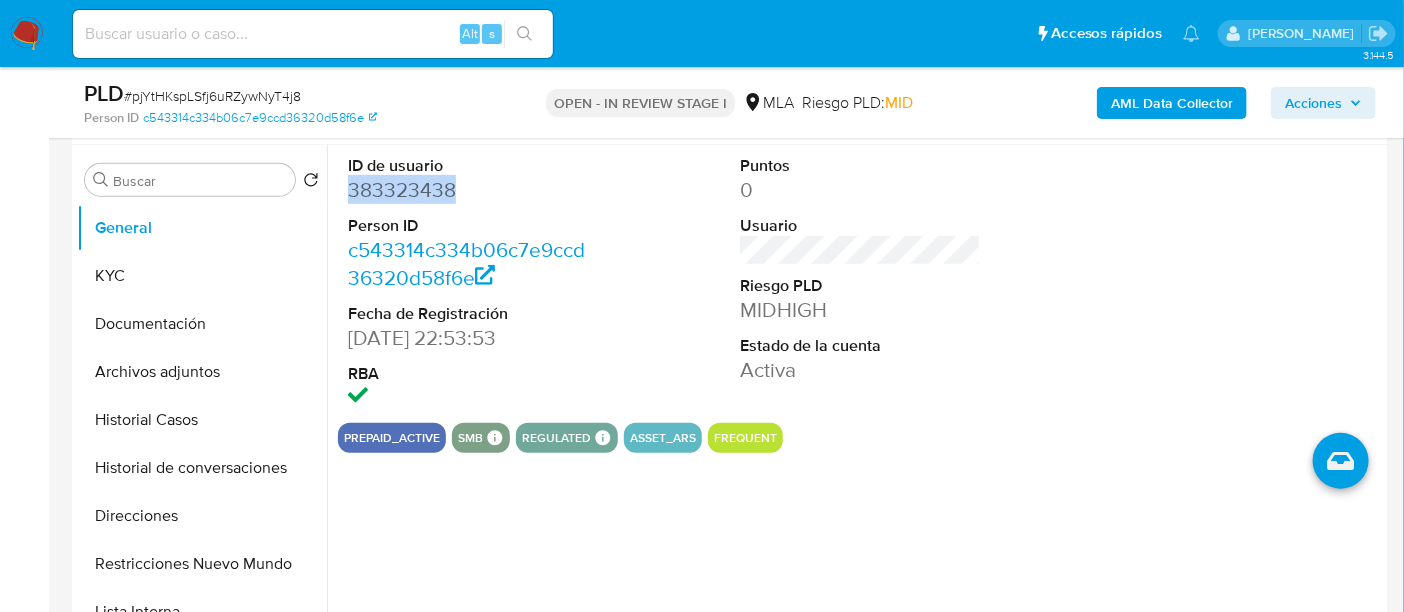 click on "383323438" at bounding box center (468, 190) 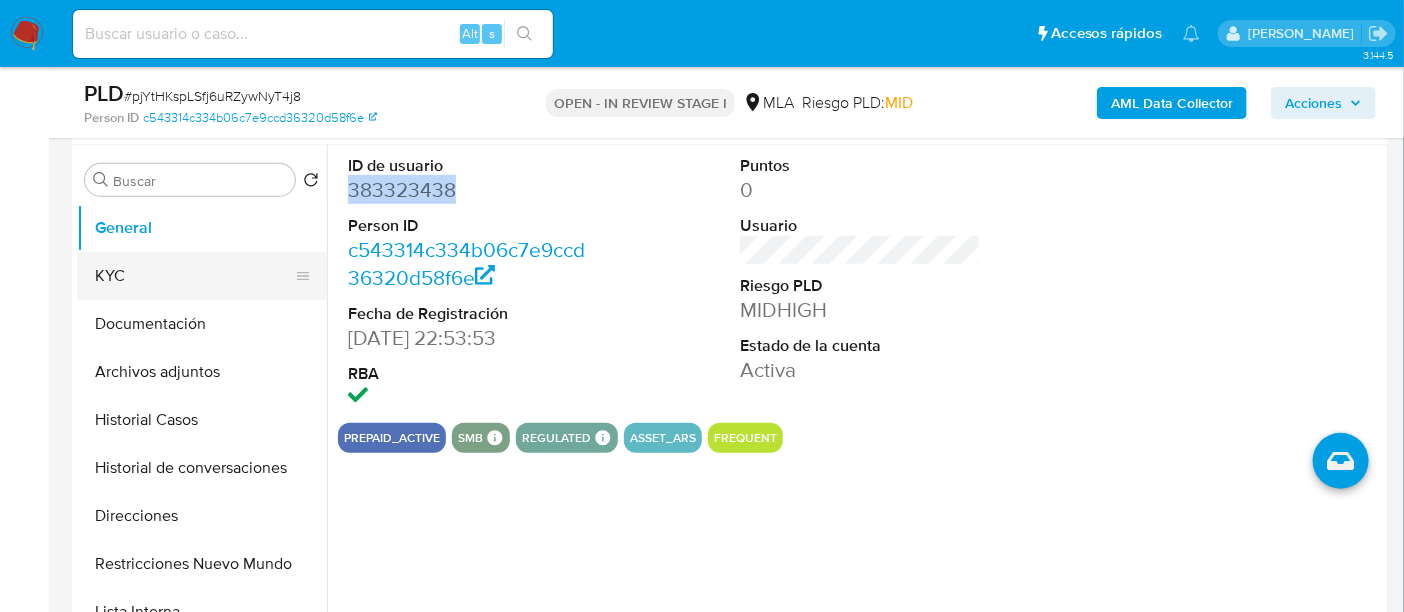click on "KYC" at bounding box center [194, 276] 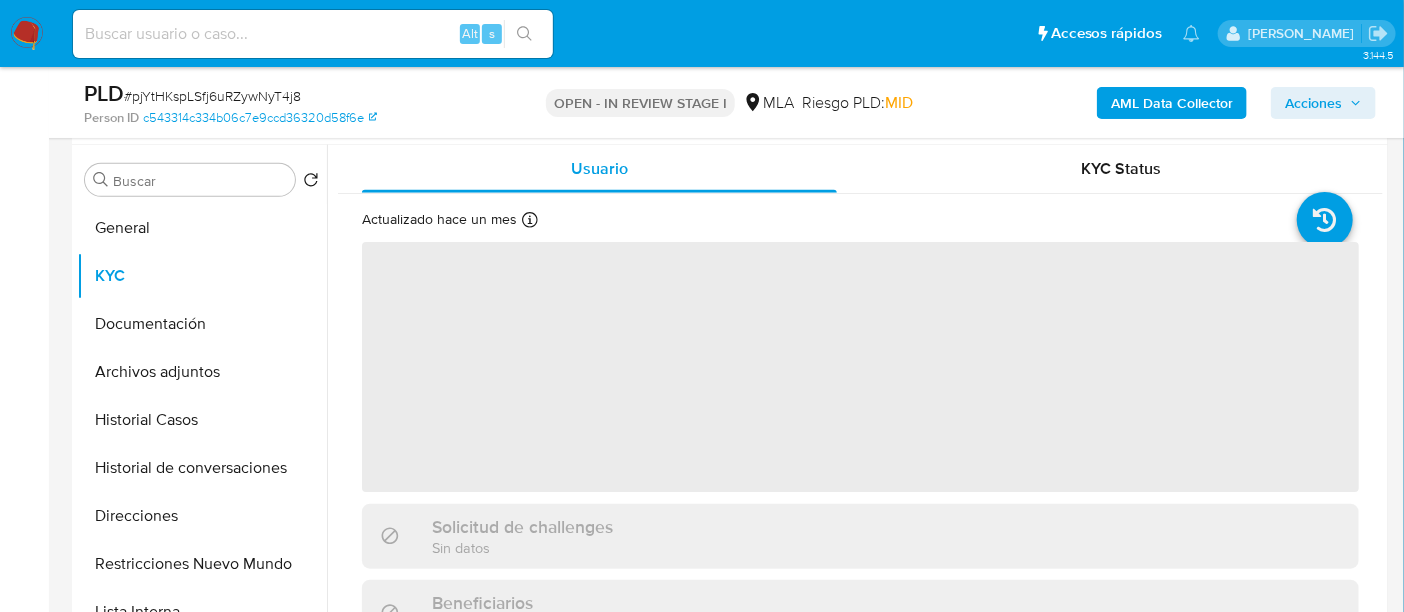 click on "AML Data Collector" at bounding box center [1172, 103] 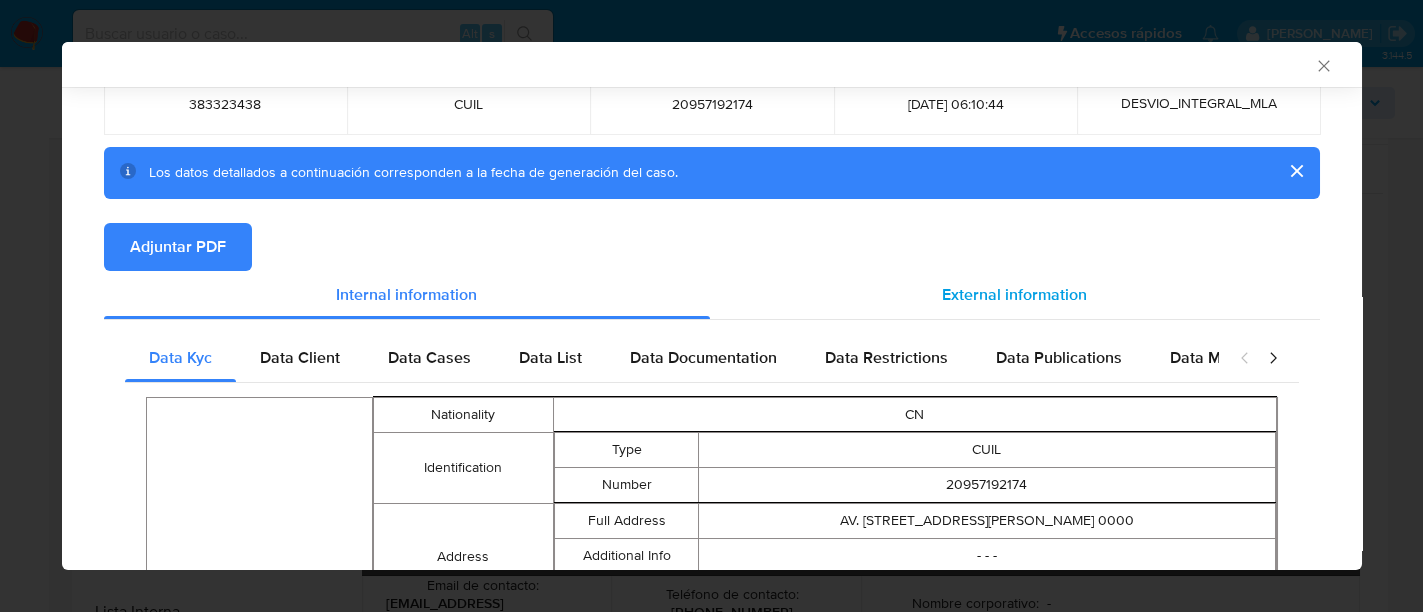 click on "External information" at bounding box center [1015, 295] 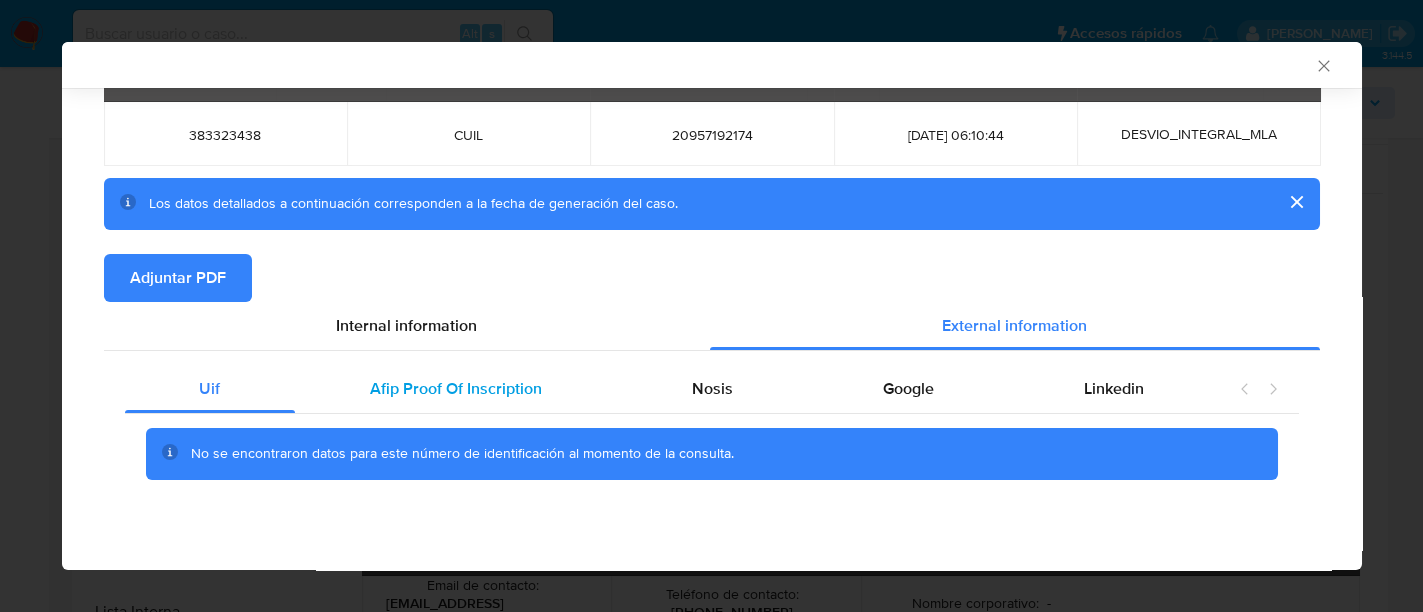 click on "Afip Proof Of Inscription" at bounding box center [456, 389] 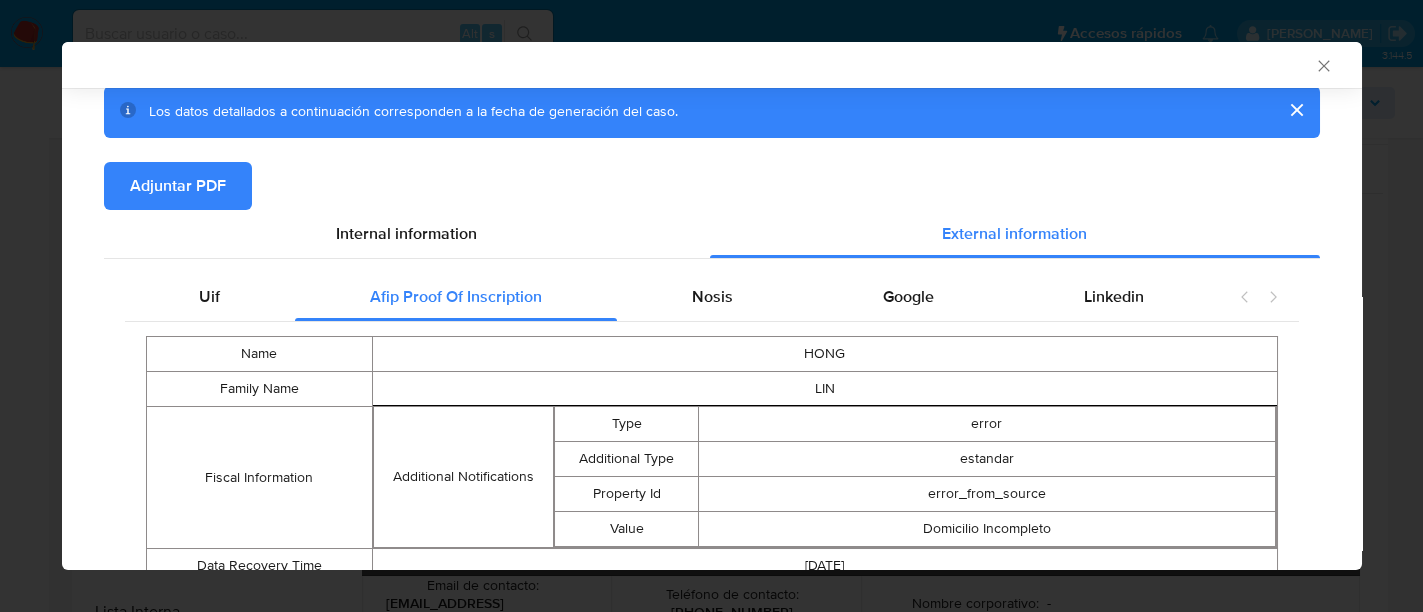 scroll, scrollTop: 215, scrollLeft: 0, axis: vertical 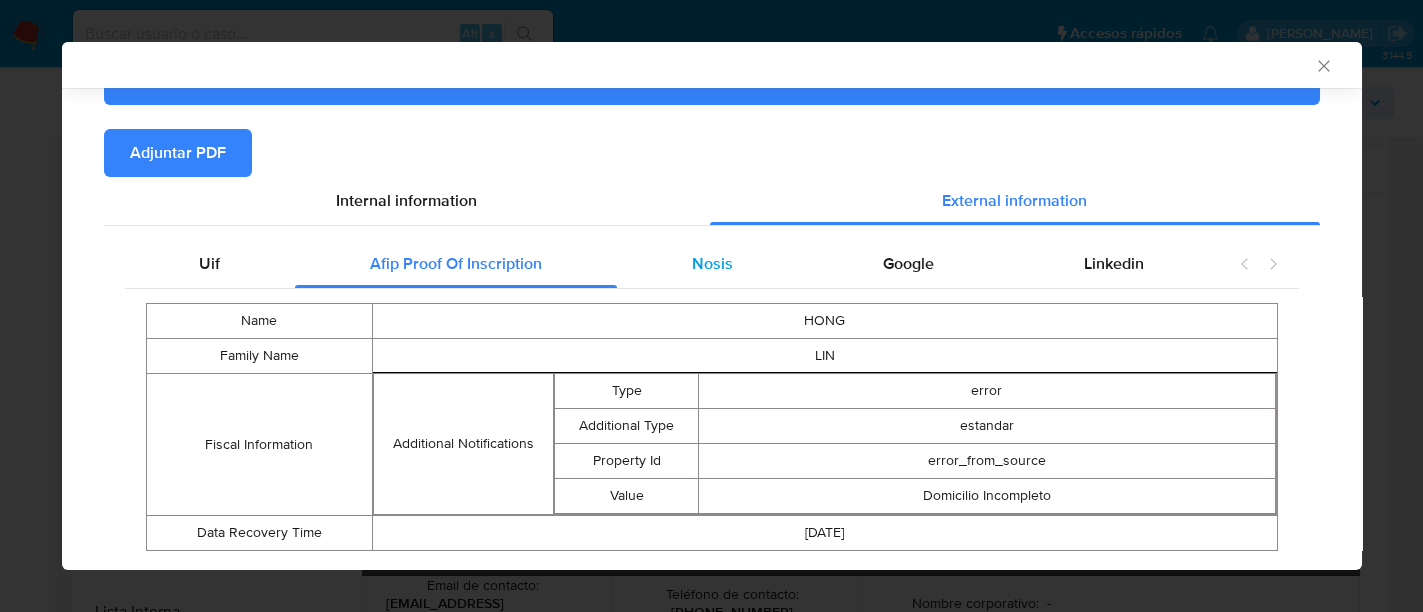 click on "Nosis" at bounding box center (712, 263) 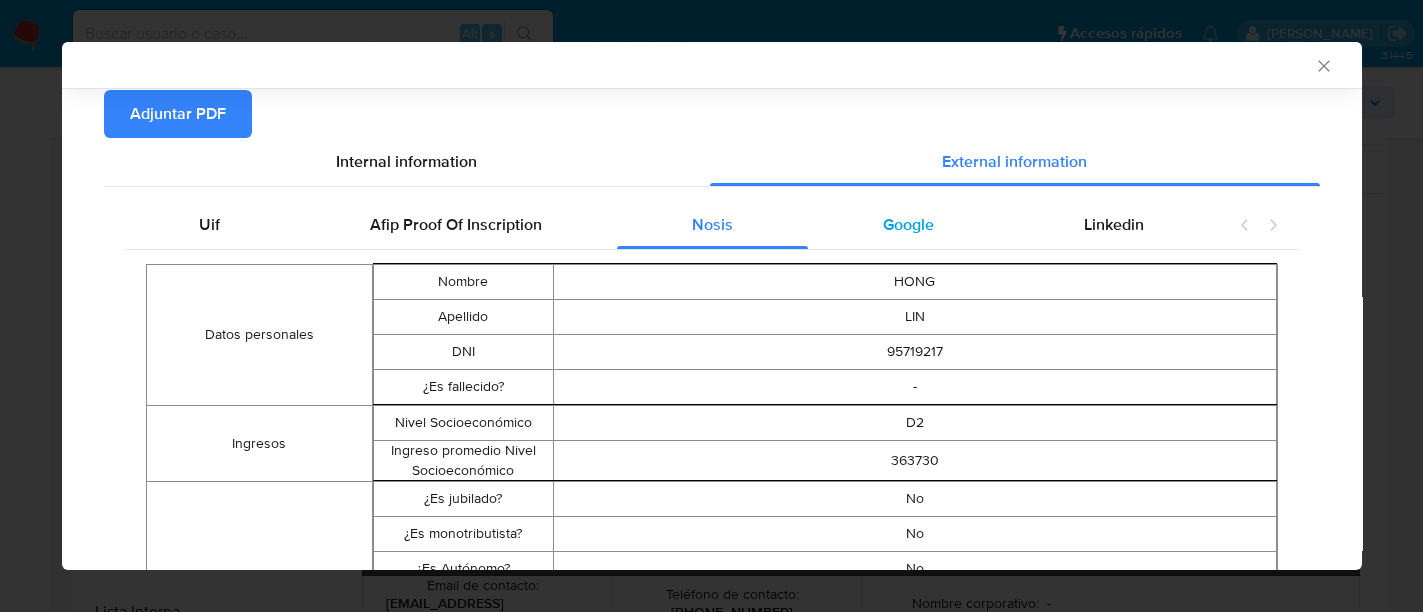 scroll, scrollTop: 90, scrollLeft: 0, axis: vertical 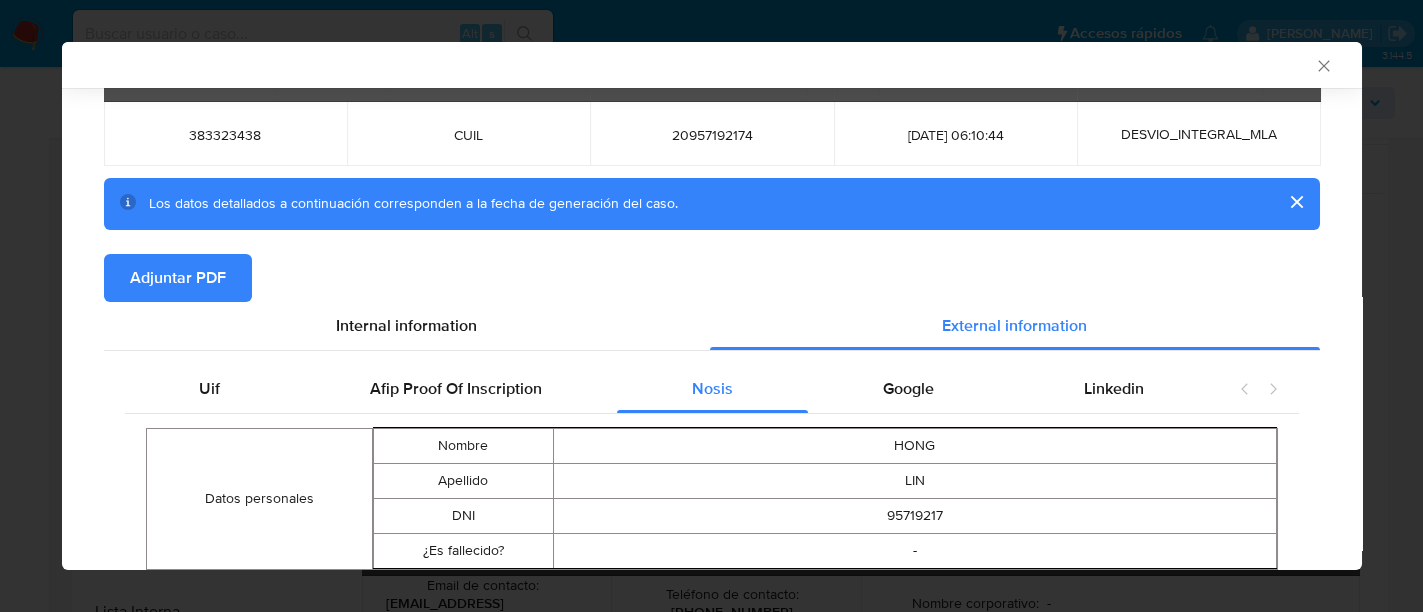 drag, startPoint x: 941, startPoint y: 437, endPoint x: 931, endPoint y: 412, distance: 26.925823 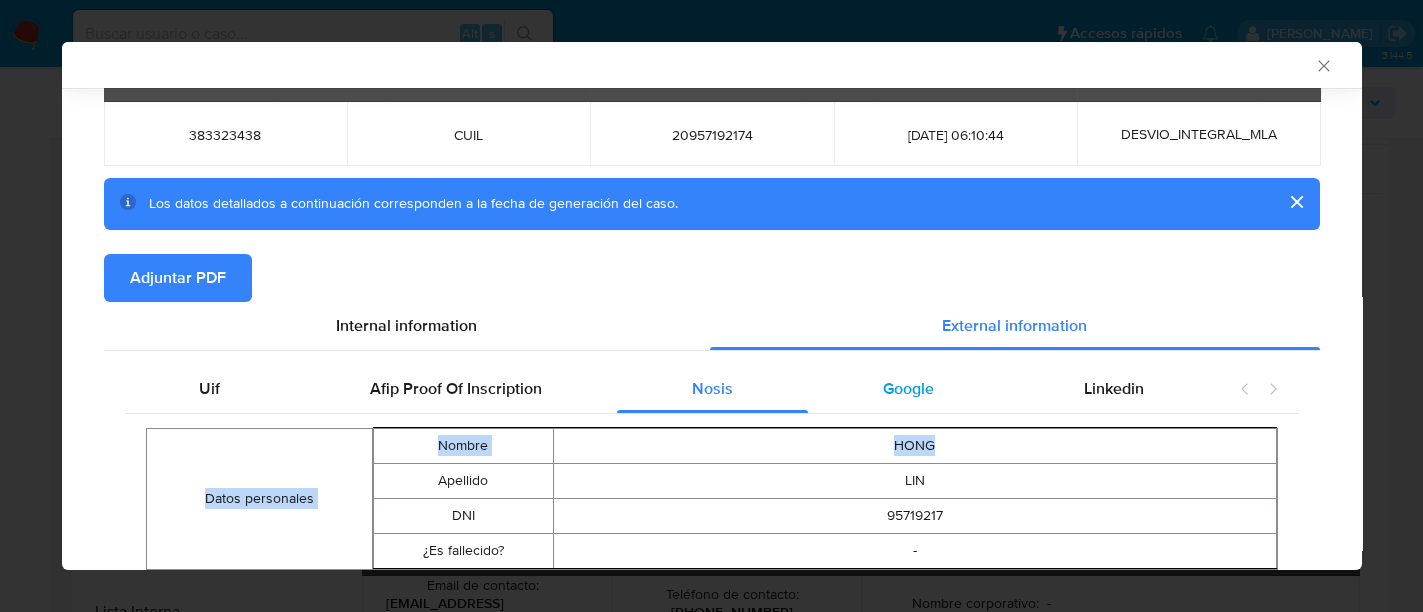 click on "Google" at bounding box center [908, 389] 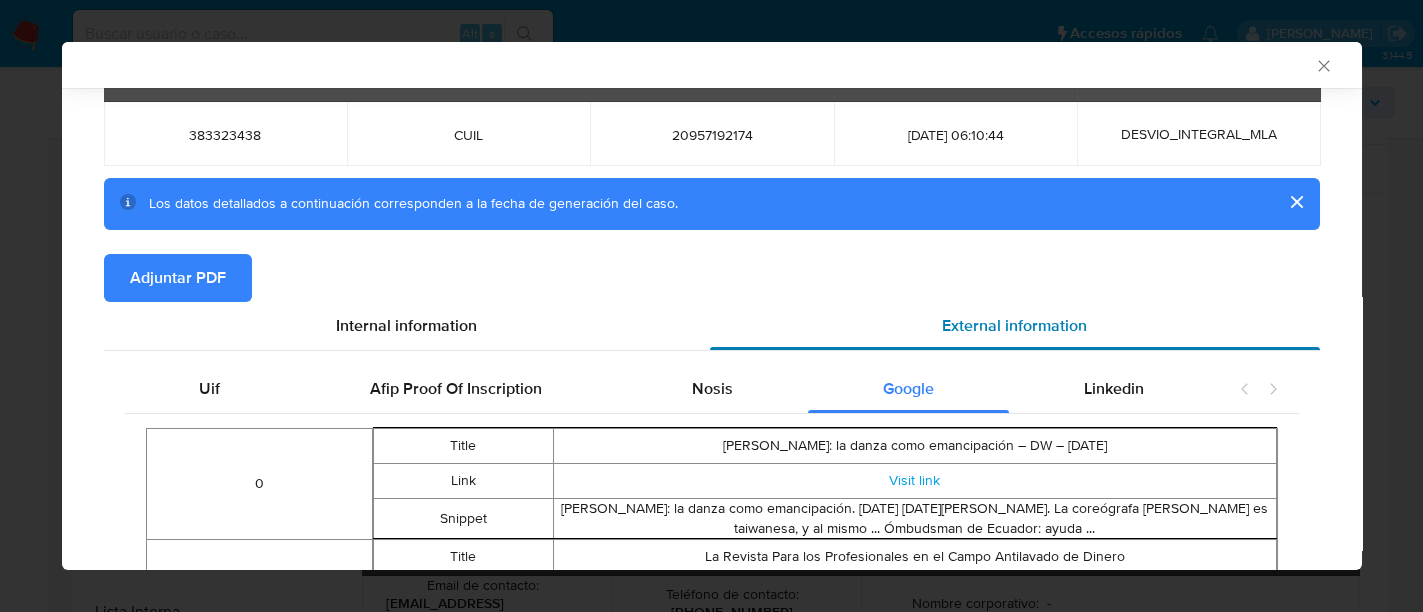 scroll, scrollTop: 215, scrollLeft: 0, axis: vertical 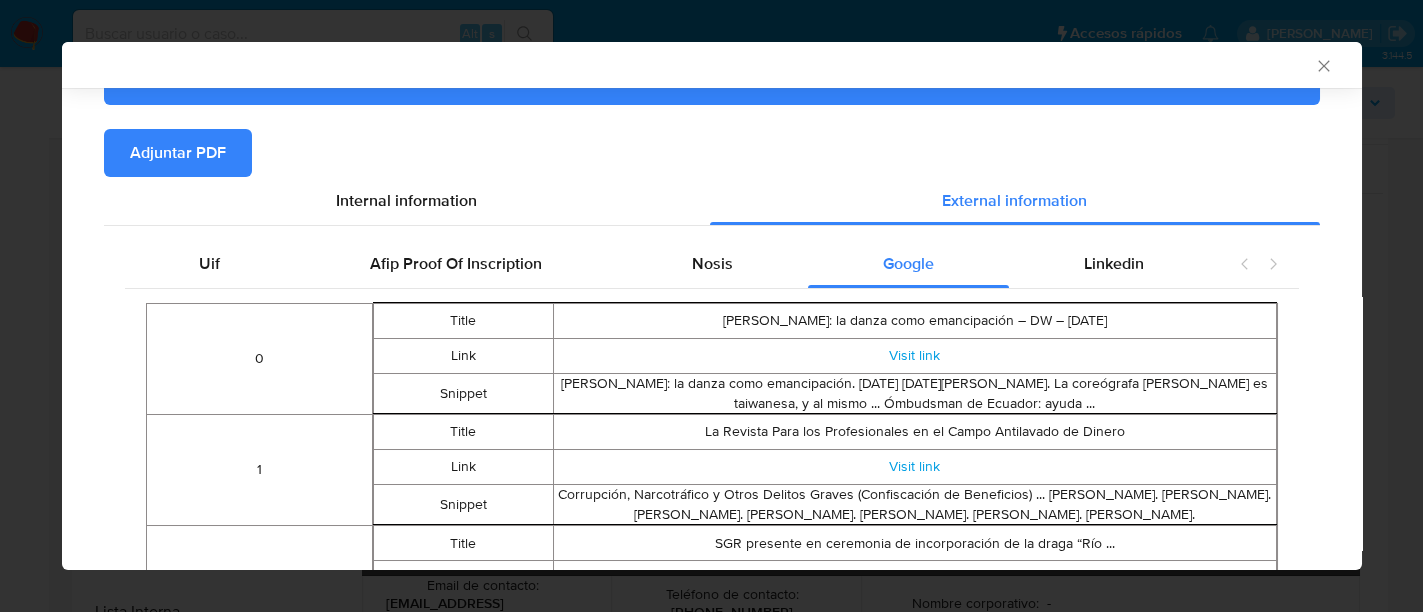 click on "Visit link" at bounding box center (915, 355) 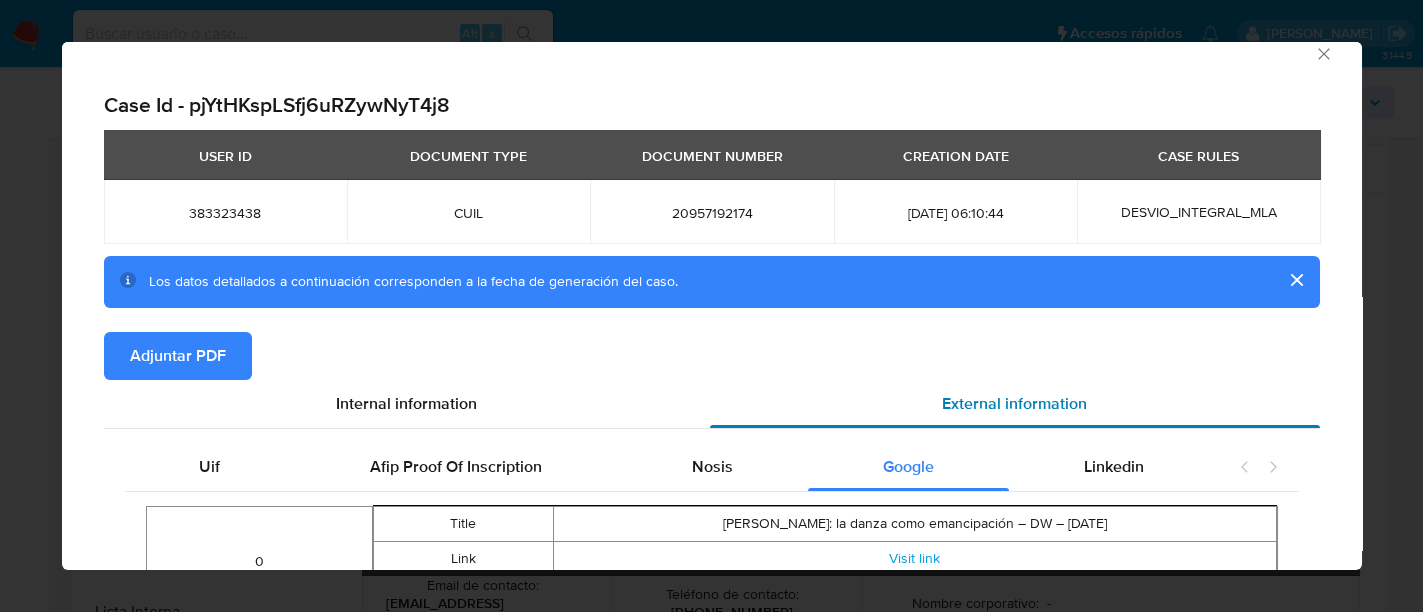 scroll, scrollTop: 0, scrollLeft: 0, axis: both 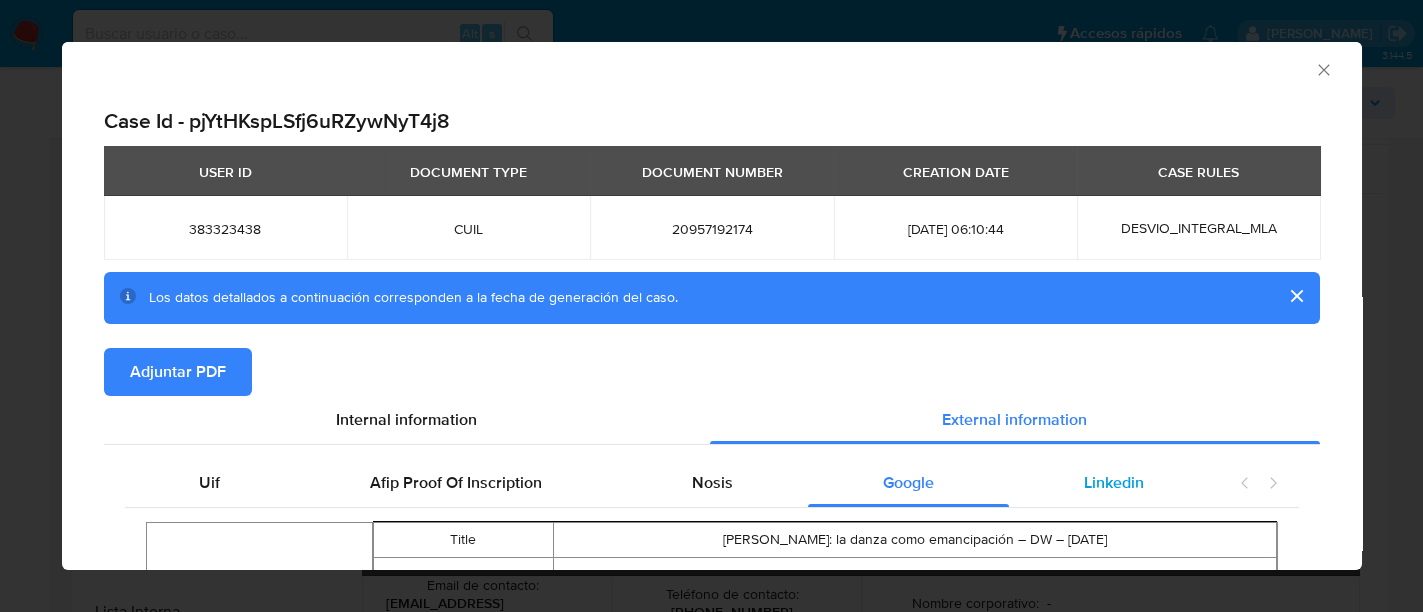 click on "Linkedin" at bounding box center (1114, 482) 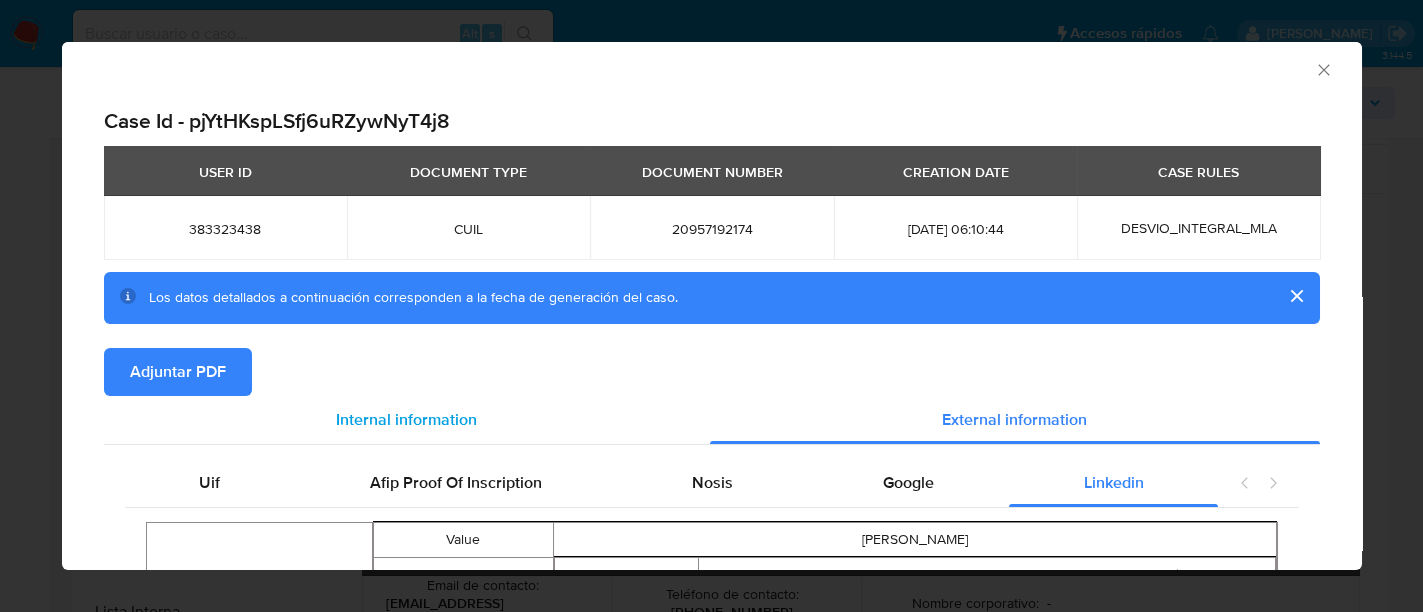 click on "Internal information" at bounding box center (407, 420) 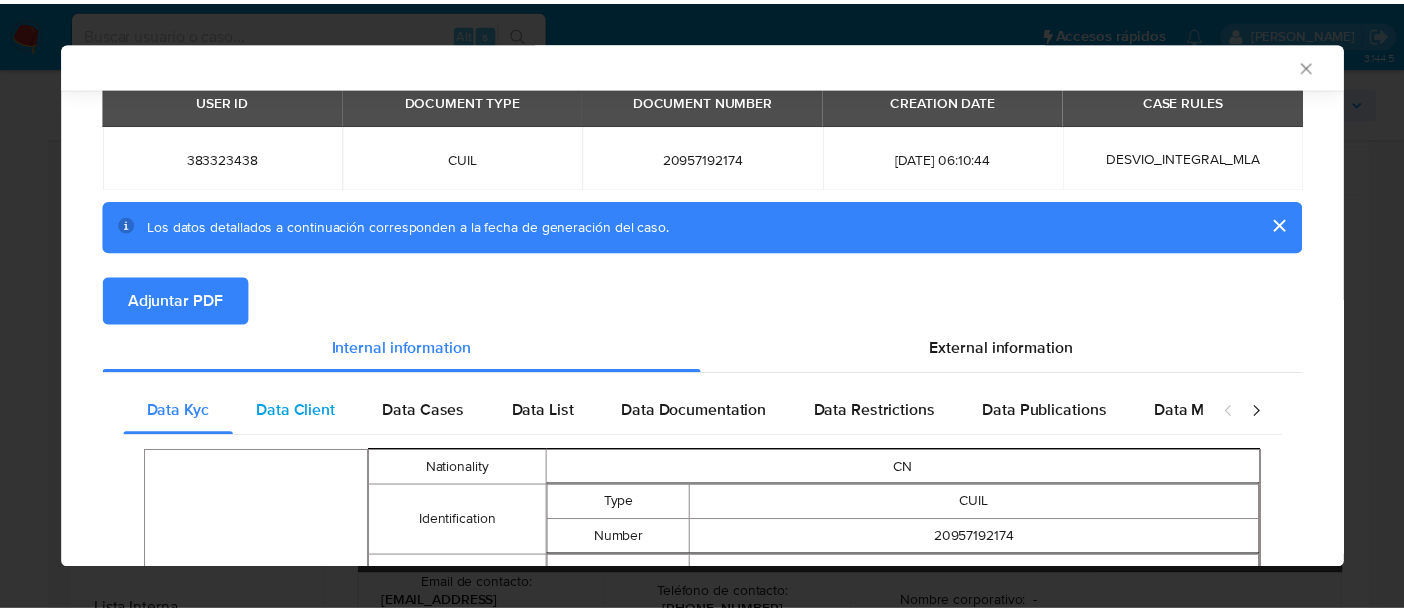 scroll, scrollTop: 121, scrollLeft: 0, axis: vertical 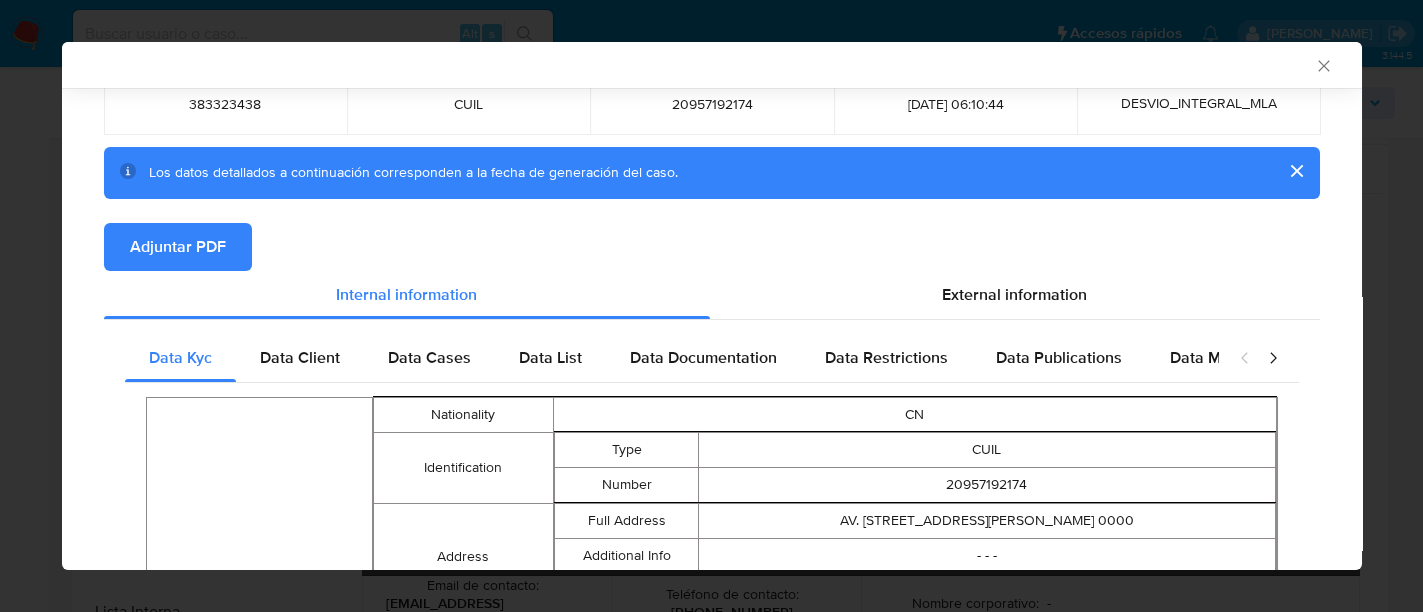 click on "Adjuntar PDF" at bounding box center (178, 247) 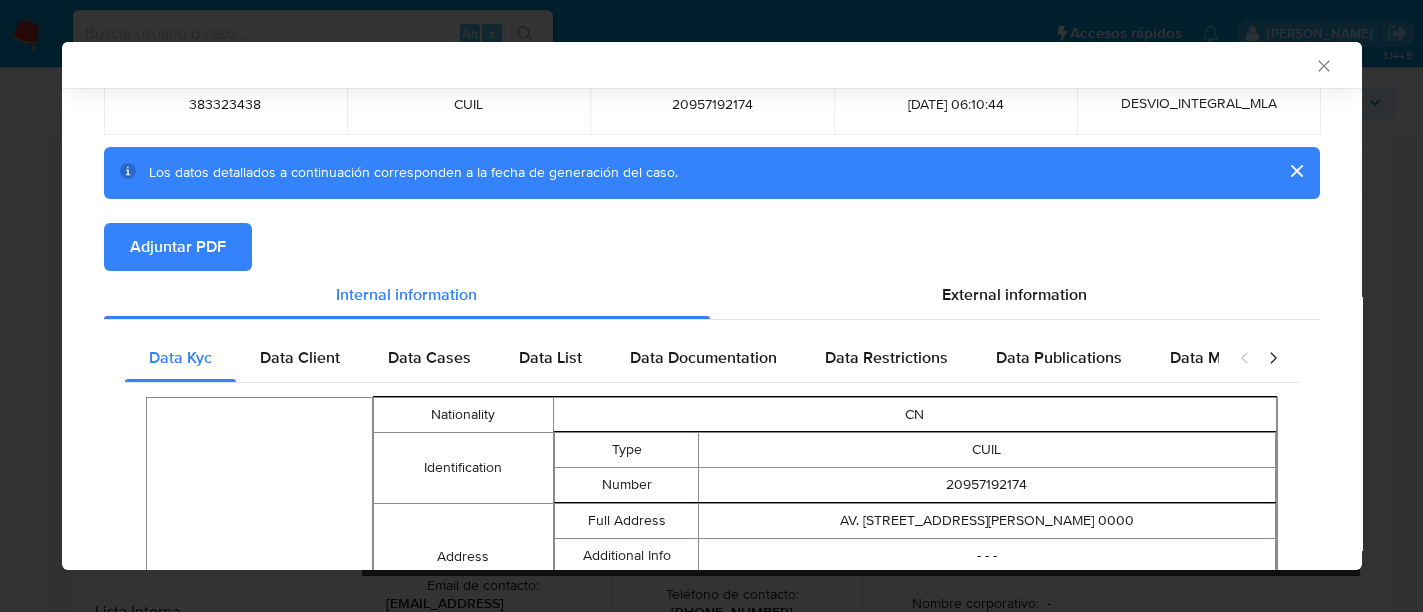 click 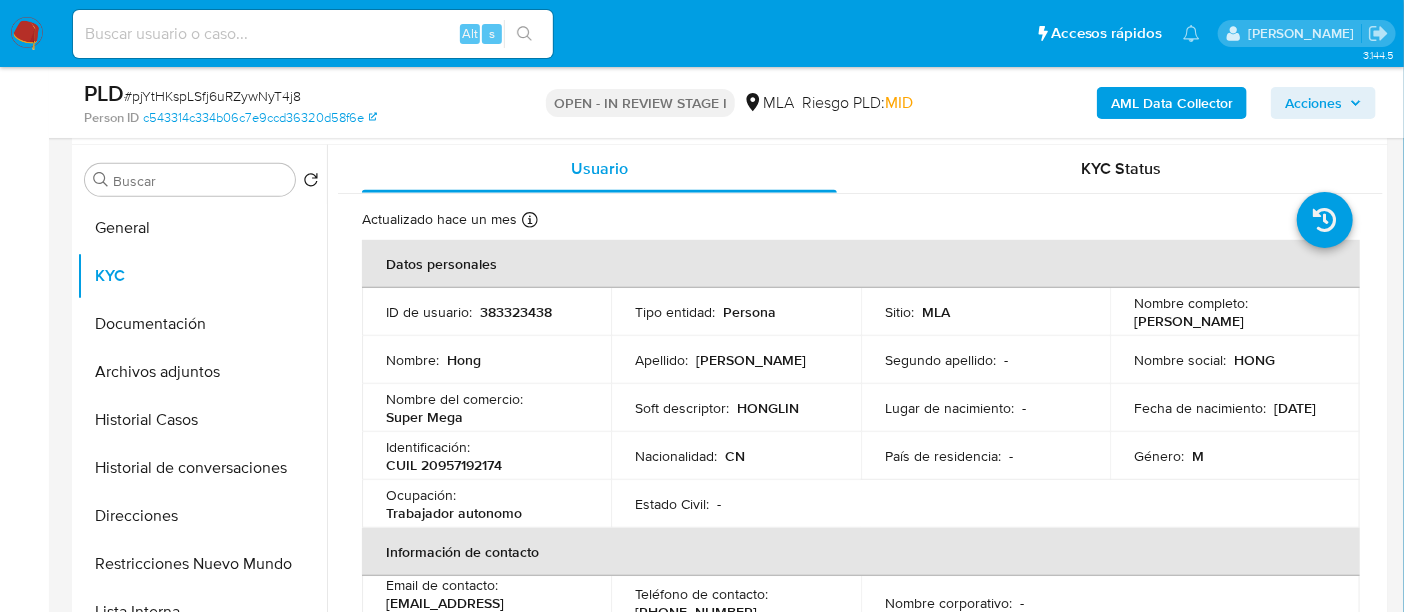 click on "CUIL 20957192174" at bounding box center (444, 465) 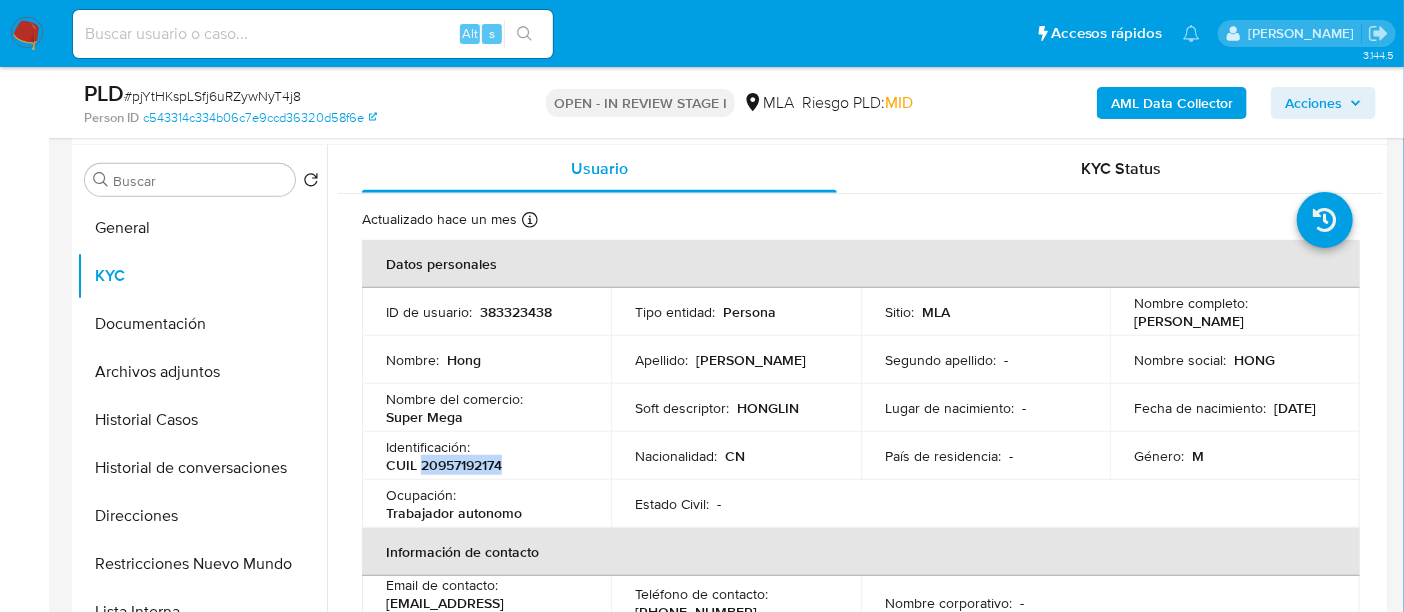 click on "CUIL 20957192174" at bounding box center [444, 465] 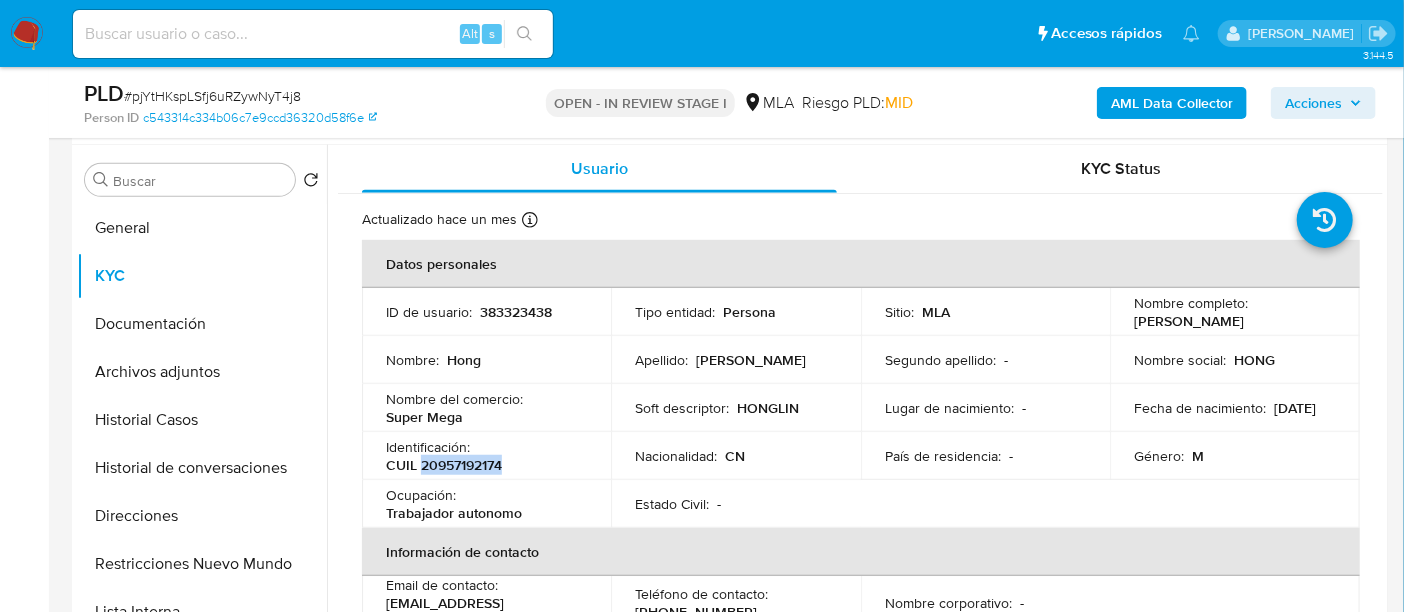 copy on "20957192174" 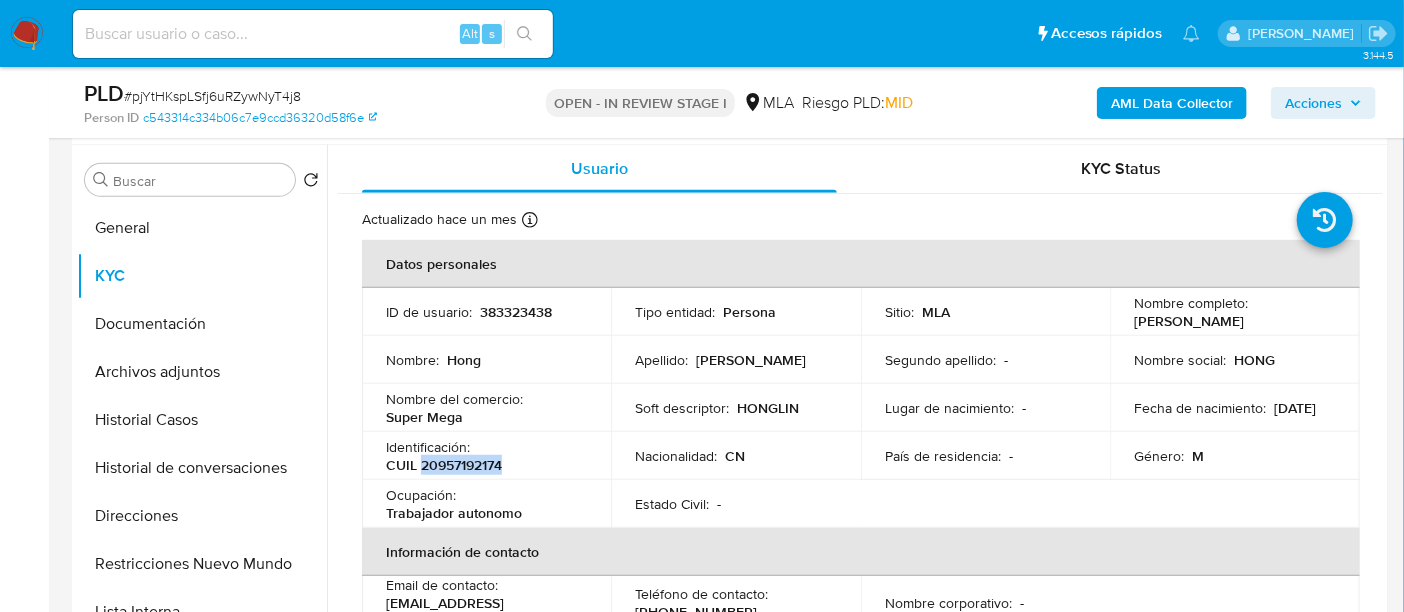 click on "CUIL 20957192174" at bounding box center [444, 465] 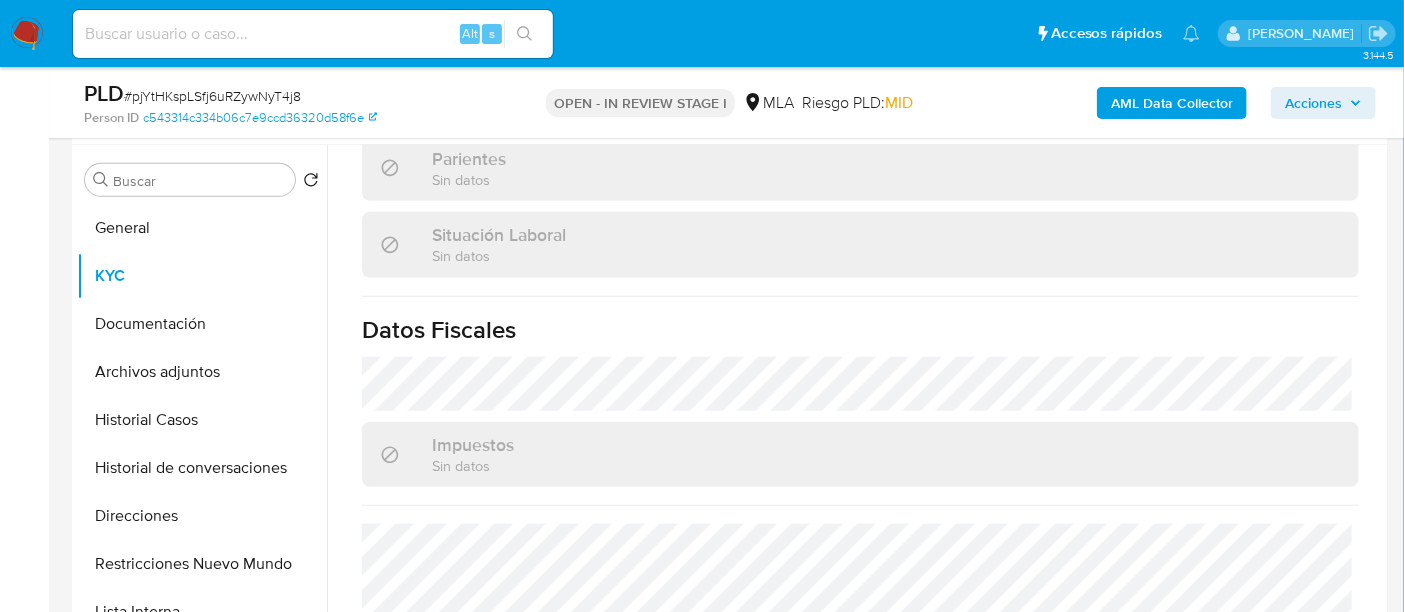 scroll, scrollTop: 1070, scrollLeft: 0, axis: vertical 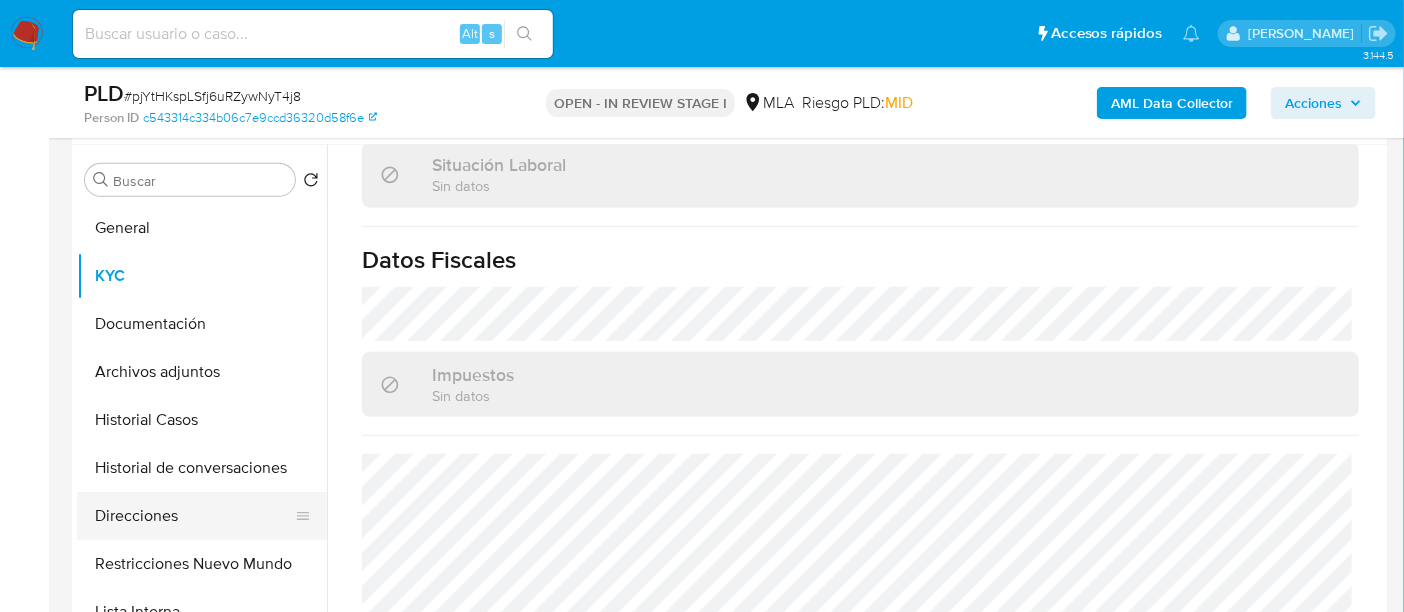 click on "Direcciones" at bounding box center (194, 516) 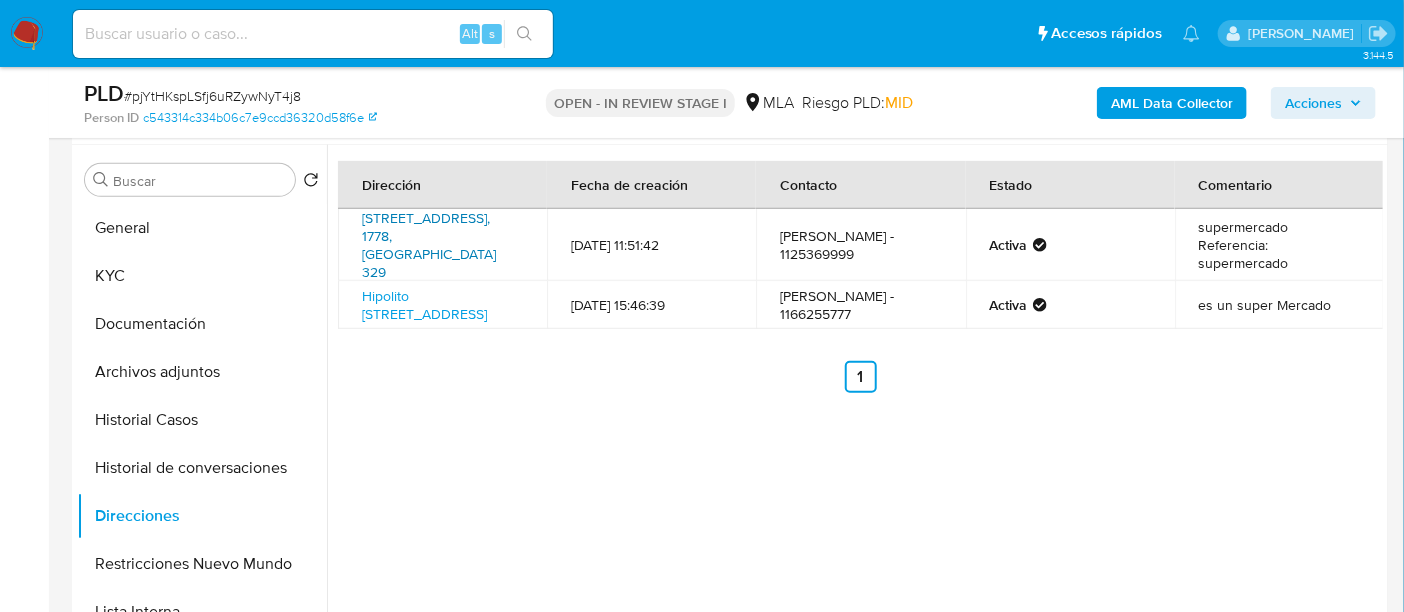 click on "Los Tulipanes 329, La Matanza, Buenos Aires, 1778, Argentina 329" at bounding box center (429, 245) 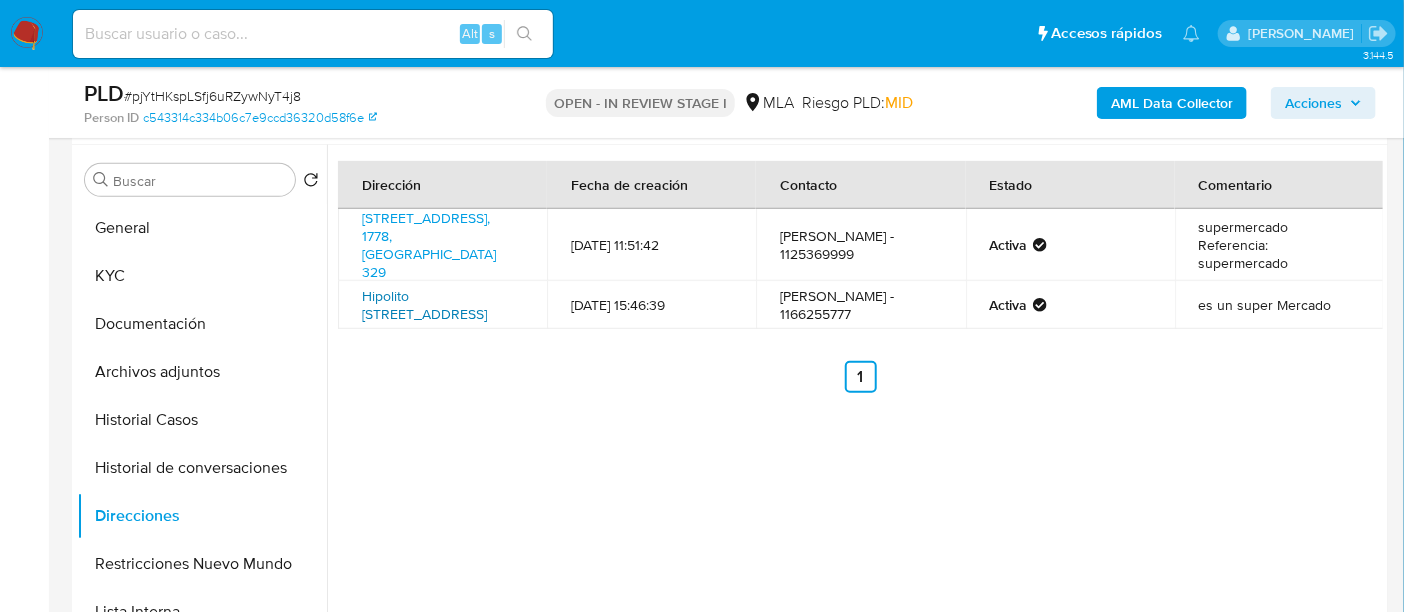click on "Hipolito Yrigoyen 550, Quilmes, Buenos Aires, 1878, Argentina 550" at bounding box center (424, 305) 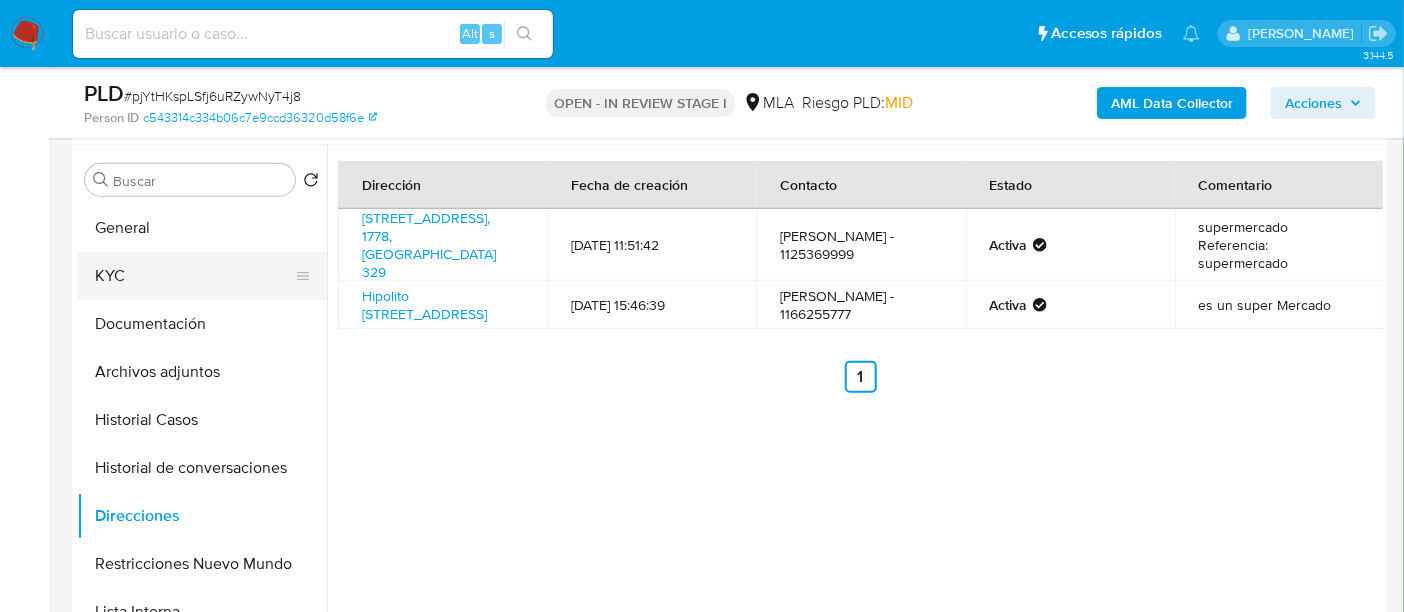 click on "KYC" at bounding box center [194, 276] 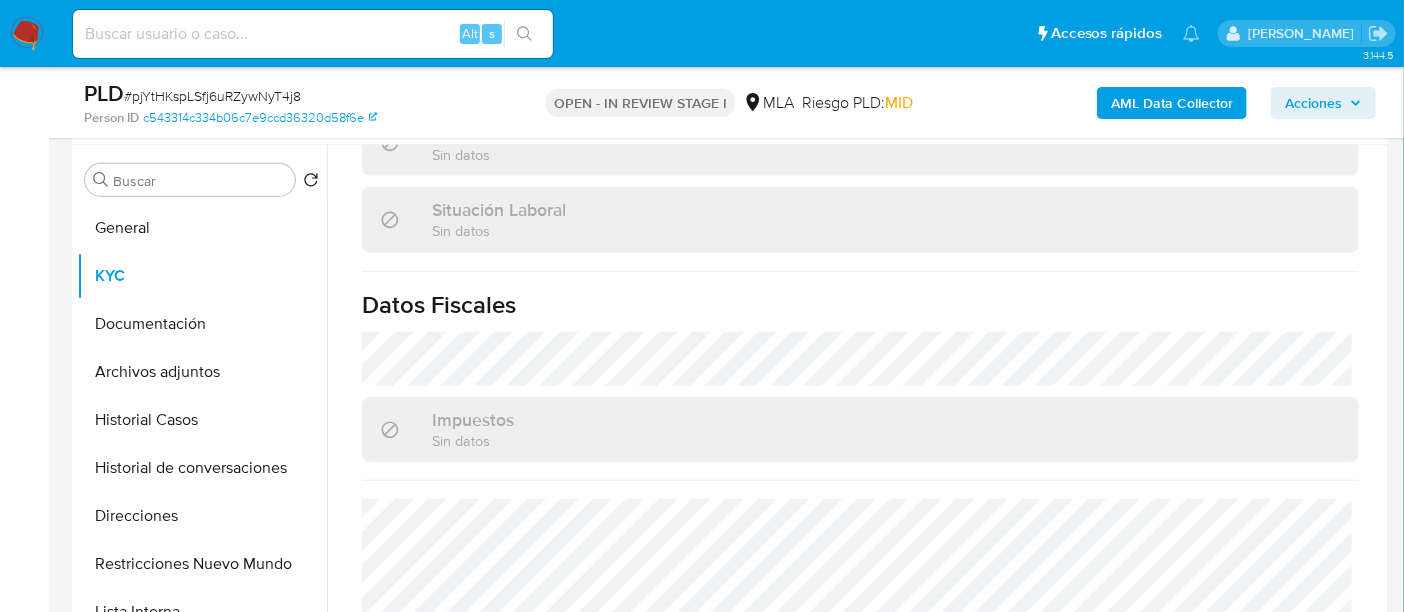 scroll, scrollTop: 1070, scrollLeft: 0, axis: vertical 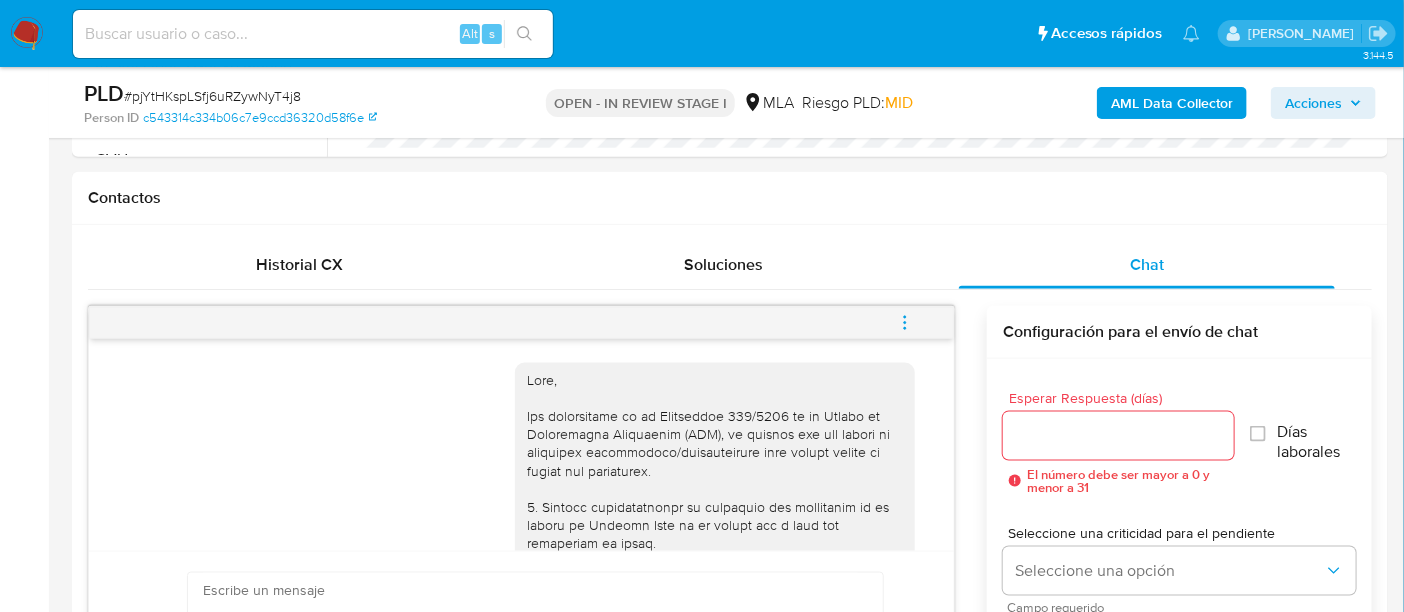 click 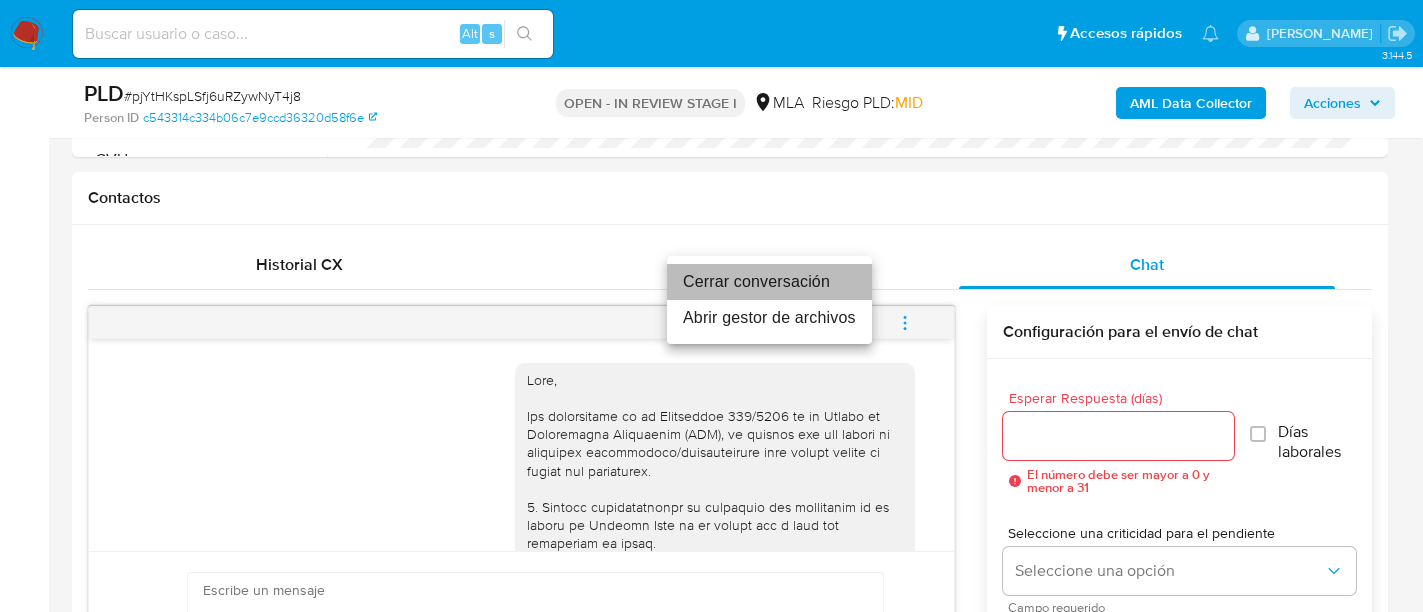 drag, startPoint x: 815, startPoint y: 277, endPoint x: 617, endPoint y: 293, distance: 198.64542 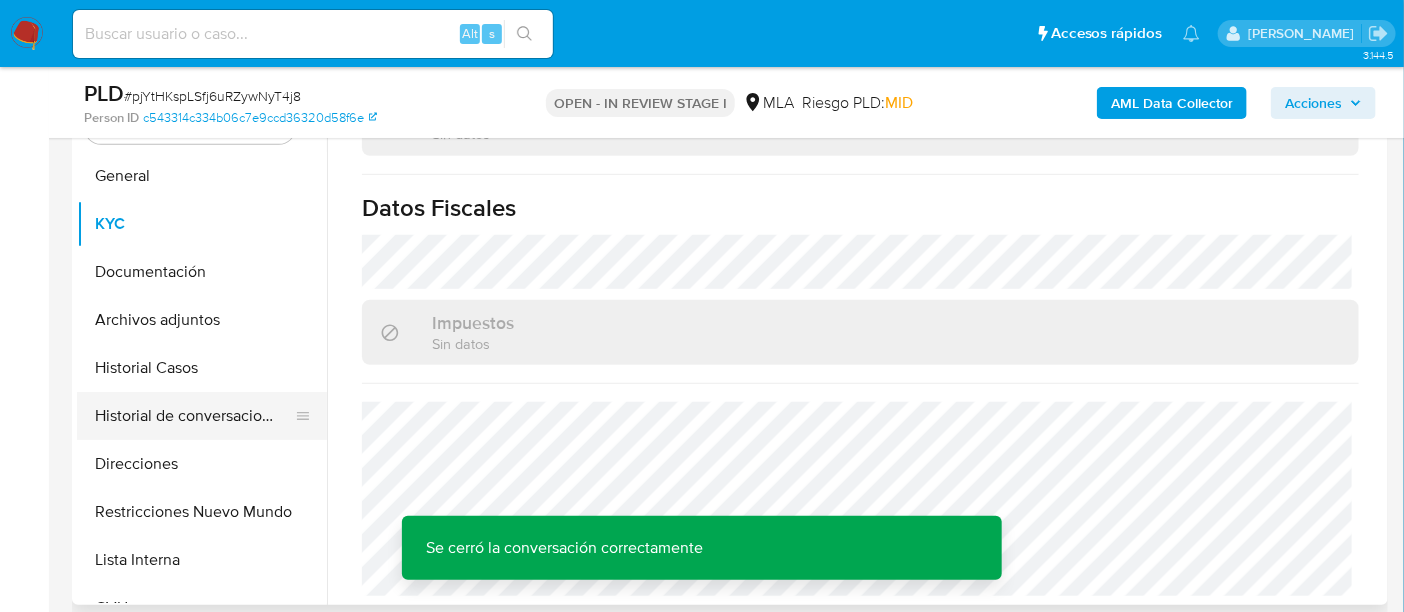 scroll, scrollTop: 250, scrollLeft: 0, axis: vertical 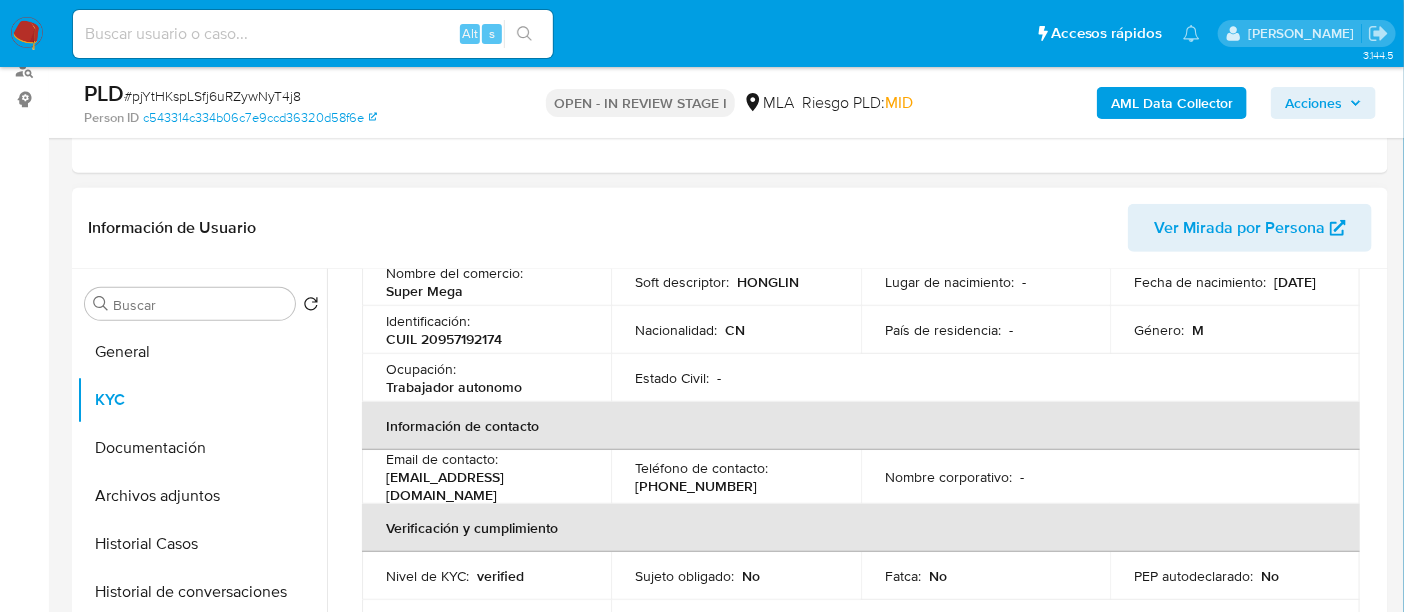 click on "CUIL 20957192174" at bounding box center (444, 339) 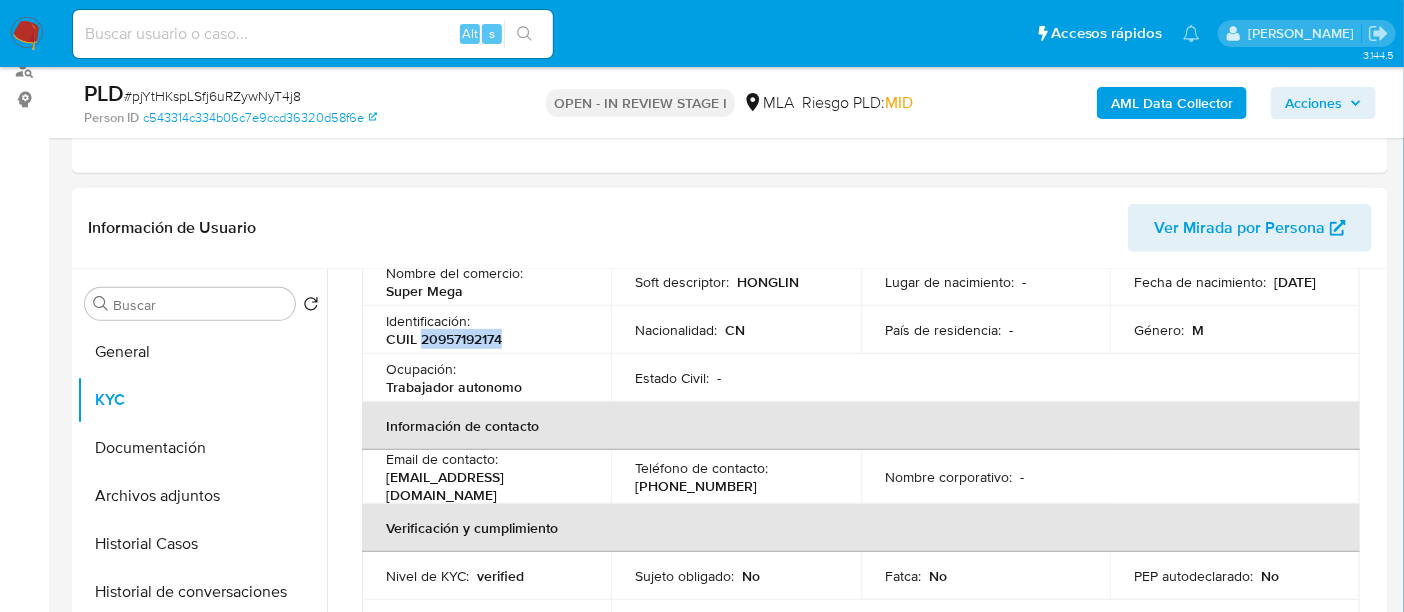 click on "CUIL 20957192174" at bounding box center [444, 339] 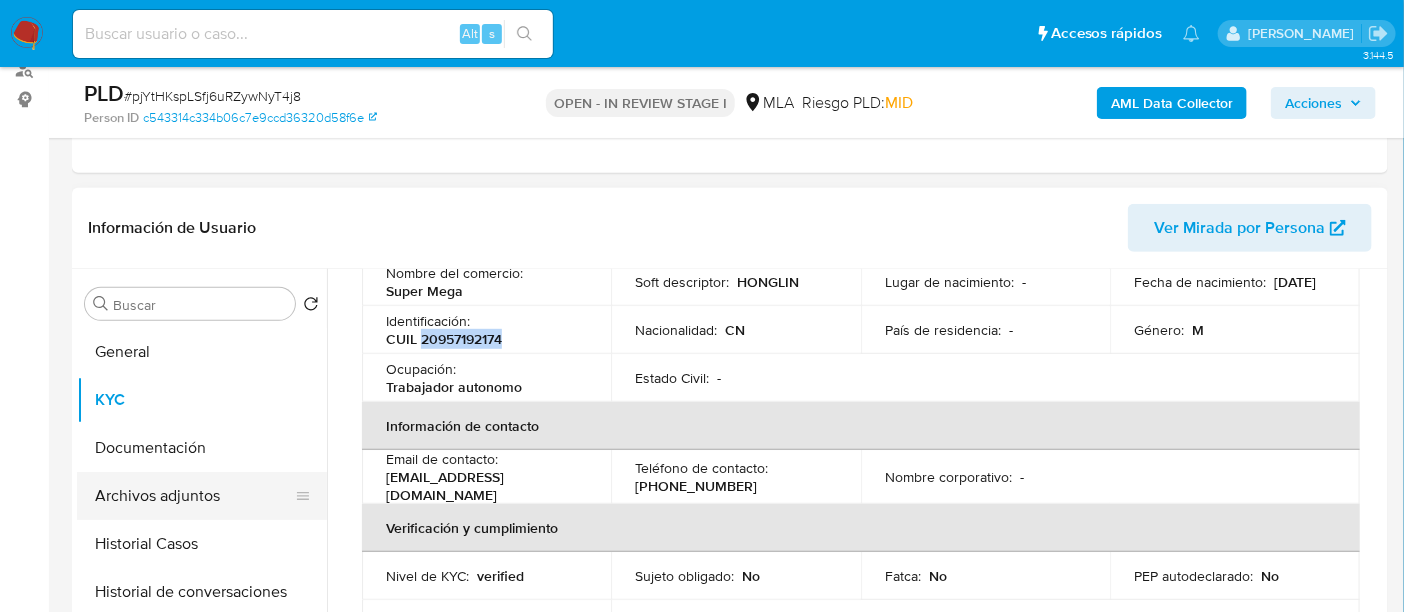 click on "Archivos adjuntos" at bounding box center [194, 496] 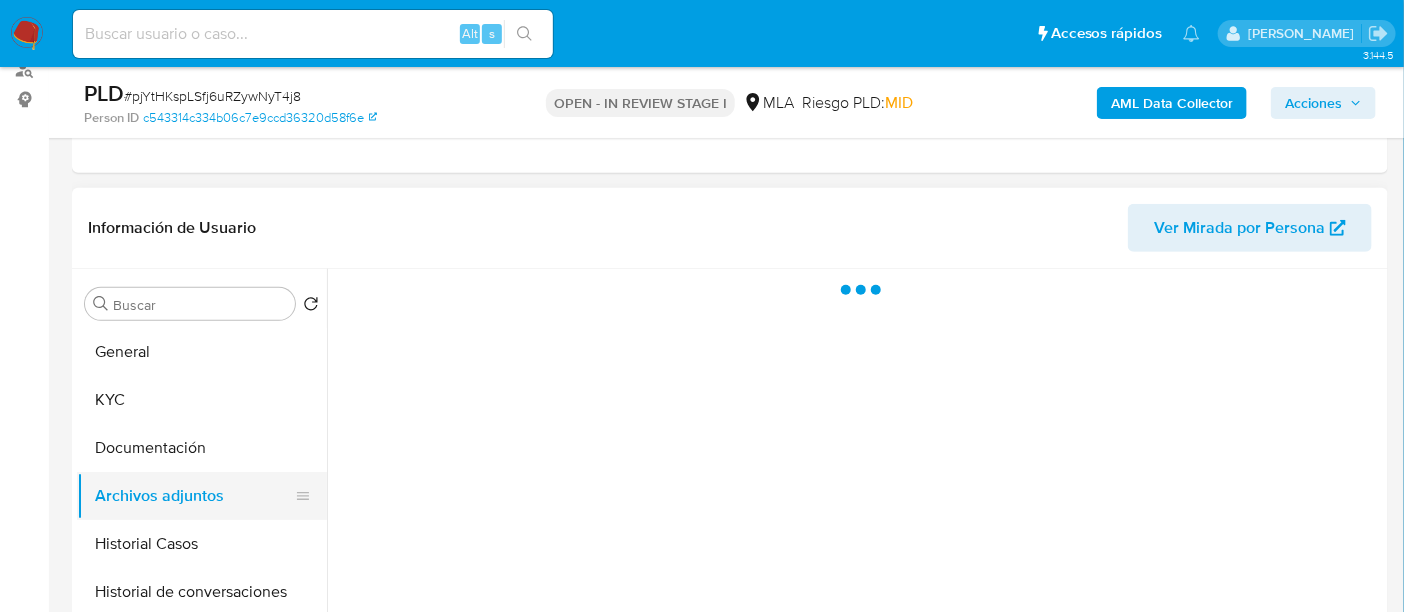 scroll, scrollTop: 0, scrollLeft: 0, axis: both 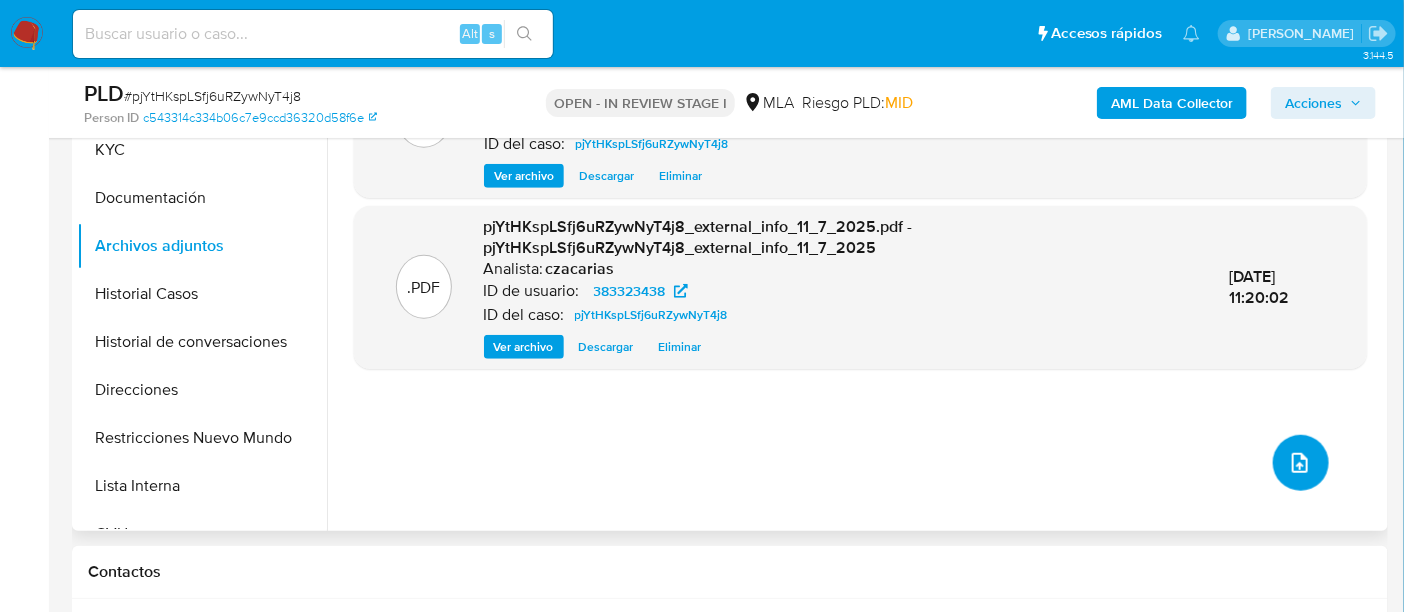 click at bounding box center (1301, 463) 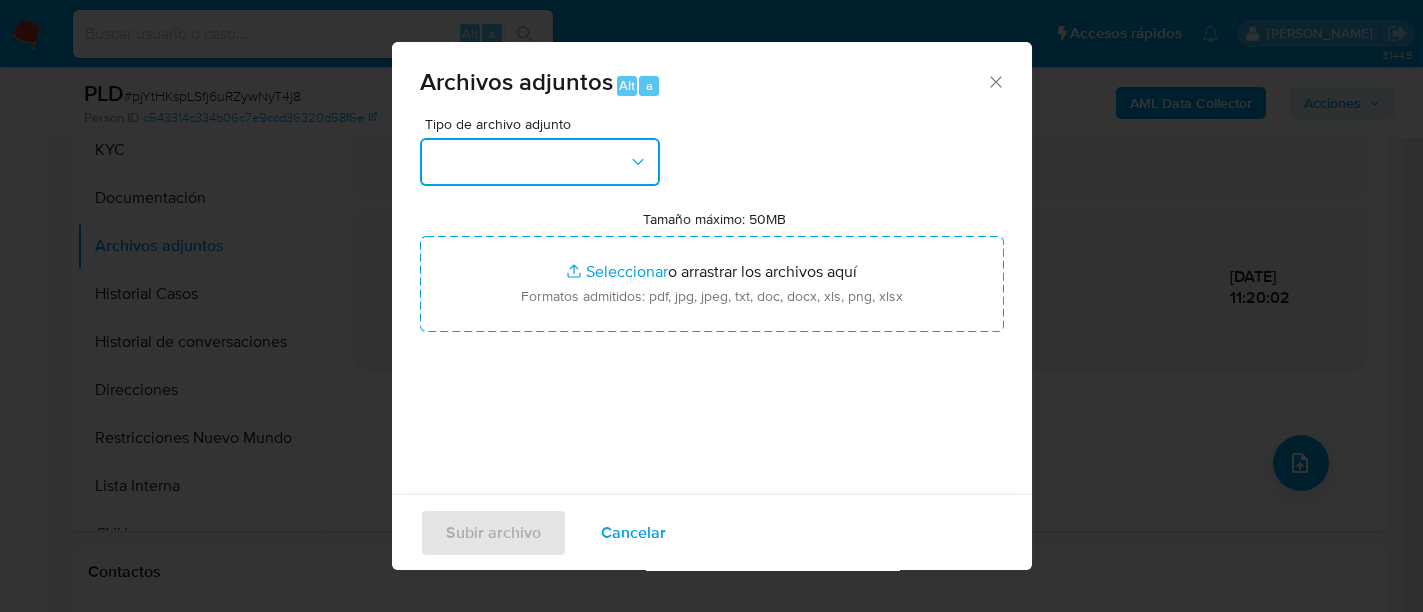 click at bounding box center (540, 162) 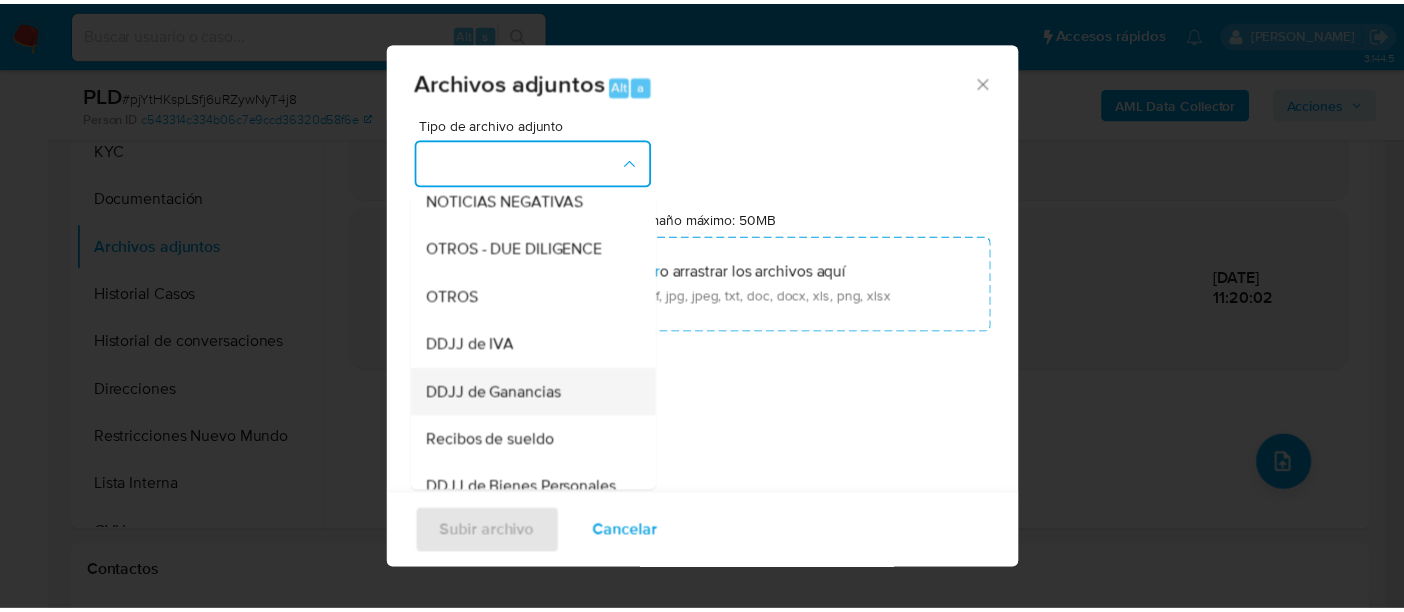 scroll, scrollTop: 374, scrollLeft: 0, axis: vertical 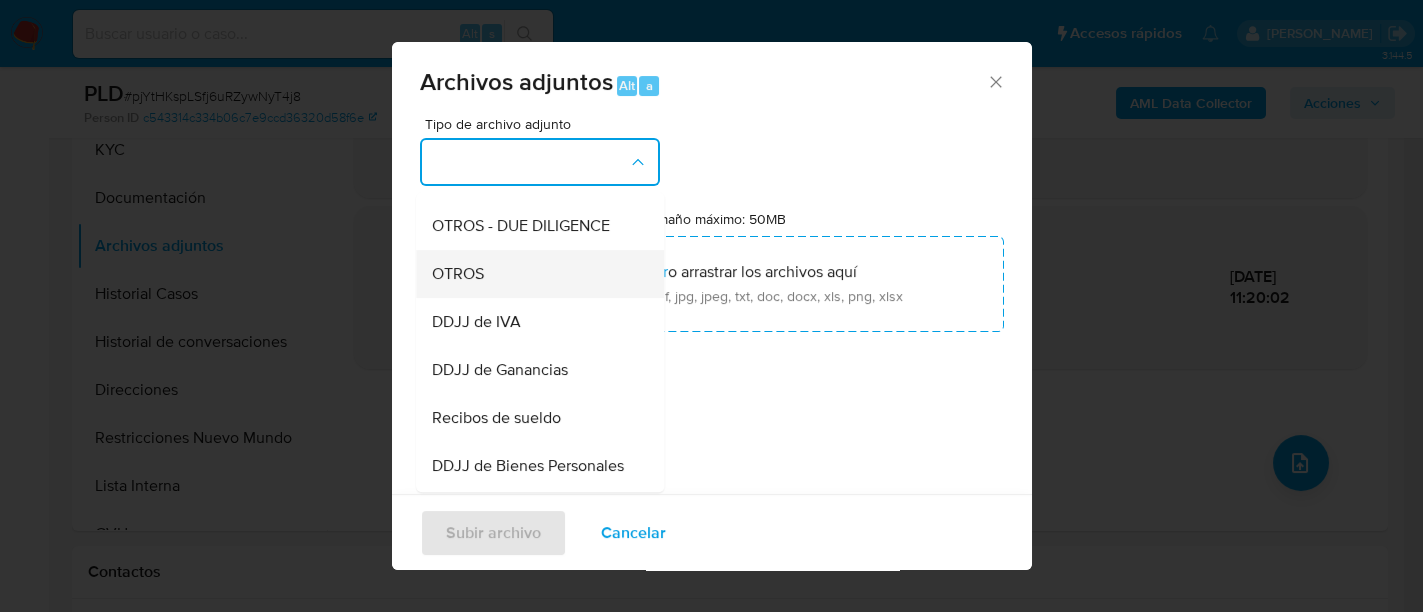 click on "OTROS" at bounding box center [534, 274] 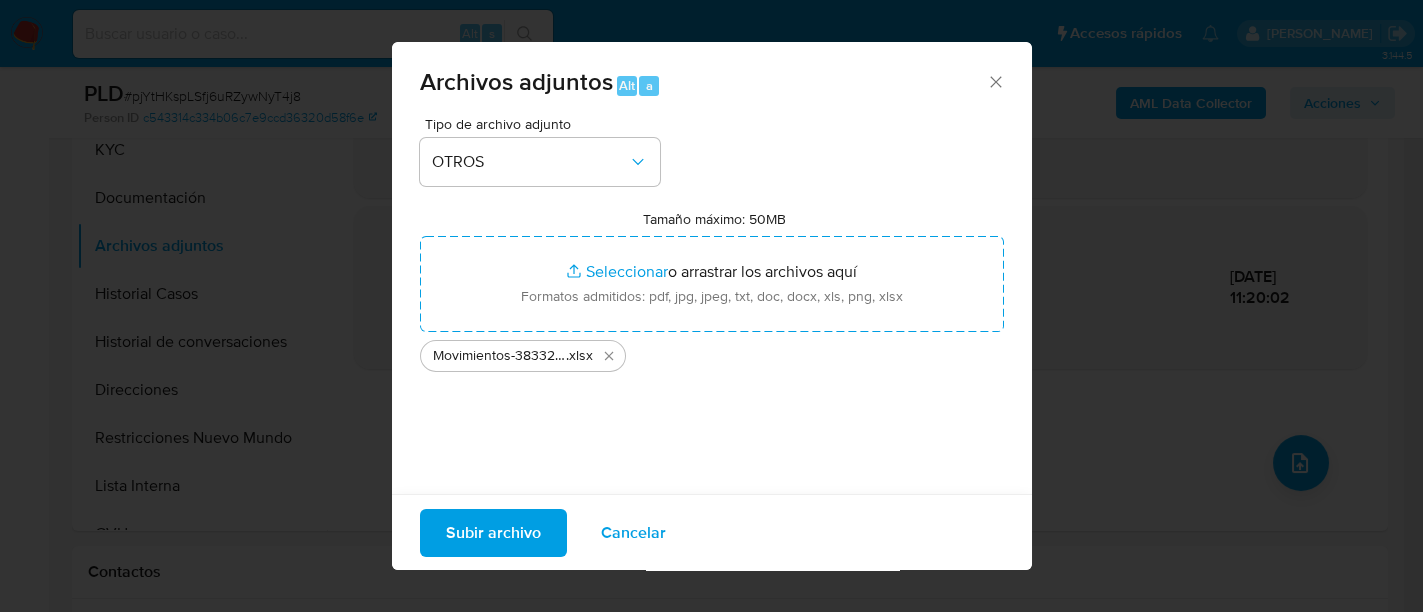 click on "Subir archivo" at bounding box center (493, 532) 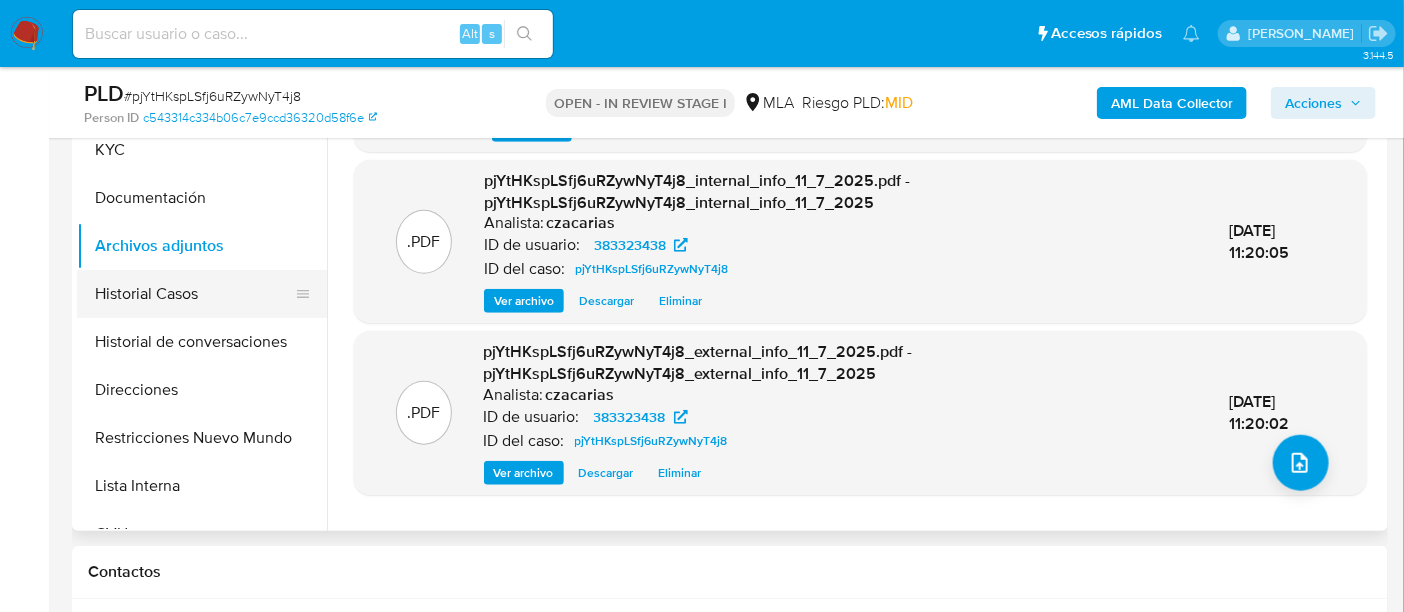 click on "Historial Casos" at bounding box center (194, 294) 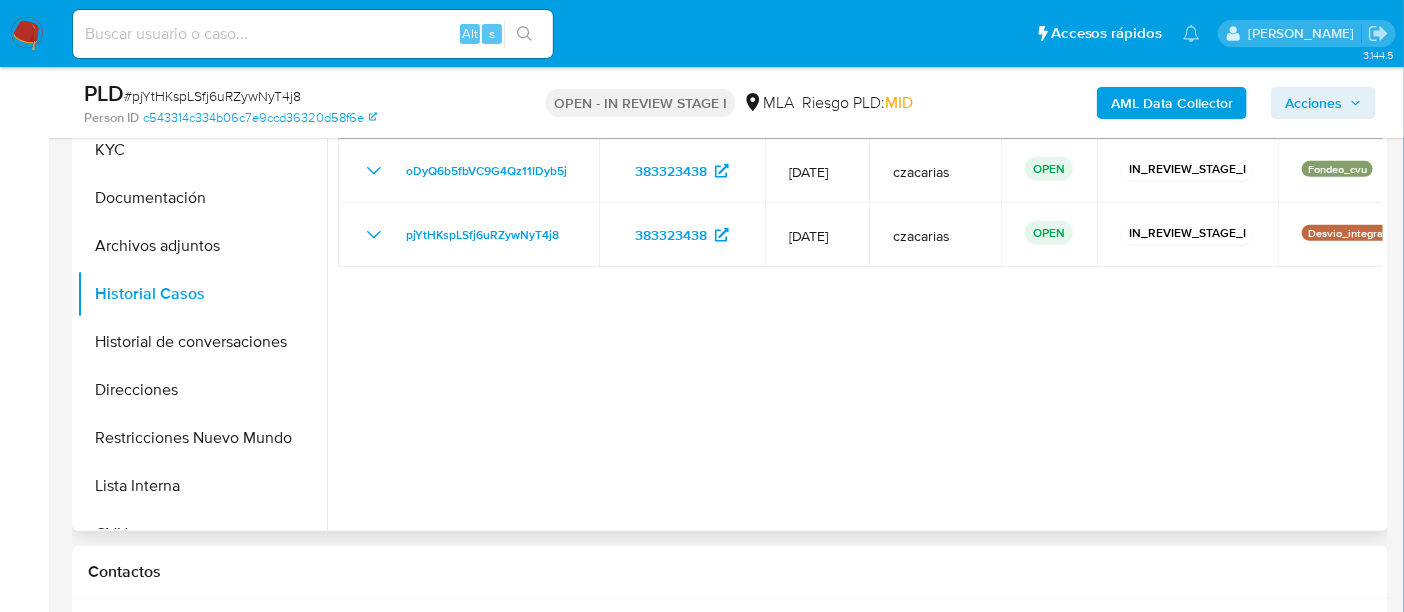 scroll, scrollTop: 374, scrollLeft: 0, axis: vertical 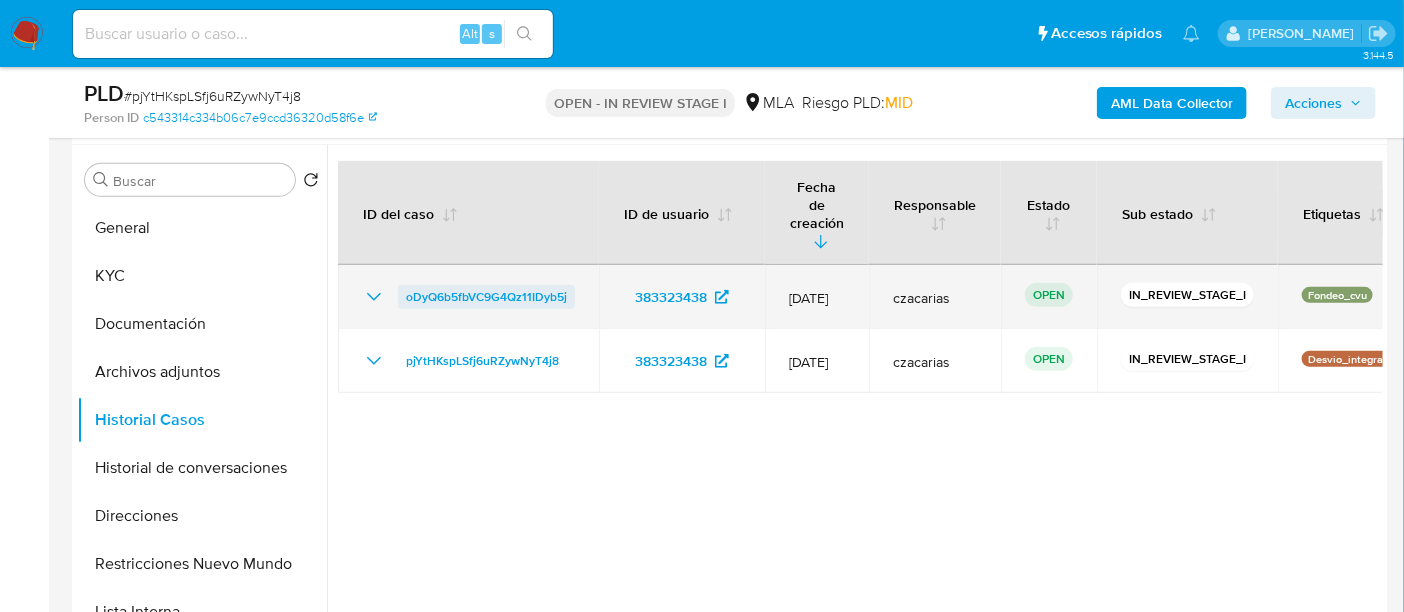 drag, startPoint x: 595, startPoint y: 260, endPoint x: 404, endPoint y: 270, distance: 191.2616 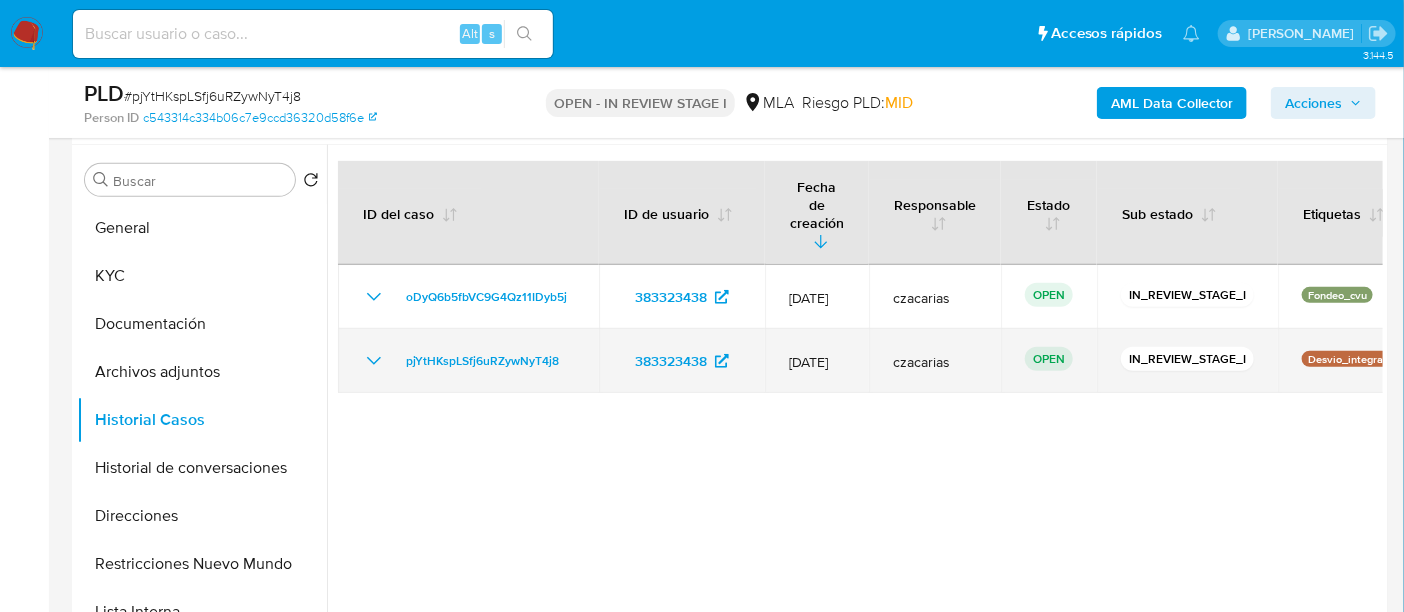 drag, startPoint x: 553, startPoint y: 327, endPoint x: 387, endPoint y: 321, distance: 166.1084 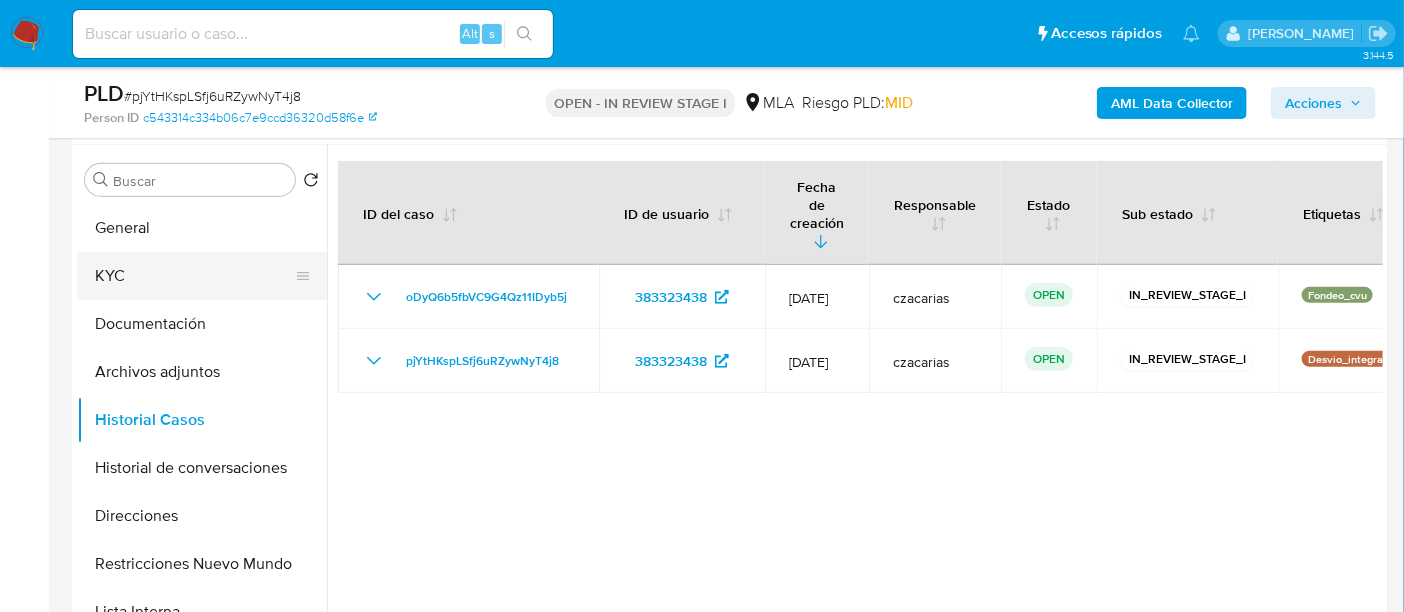 click on "KYC" at bounding box center (194, 276) 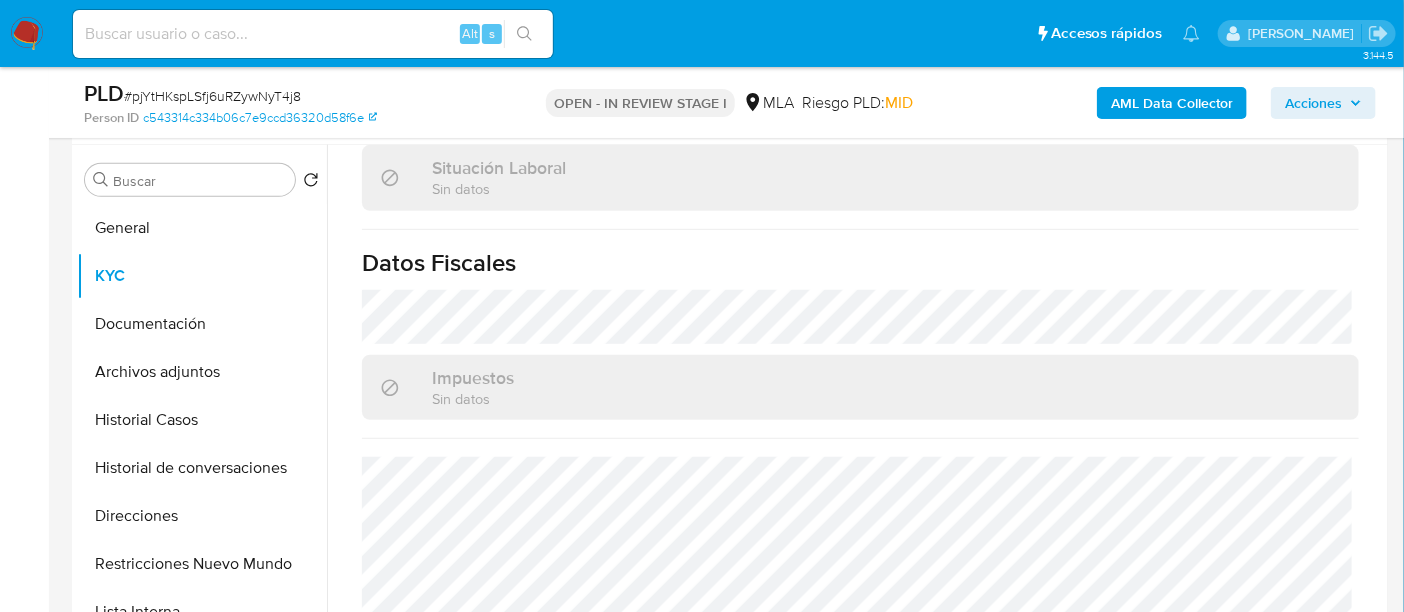 scroll, scrollTop: 1070, scrollLeft: 0, axis: vertical 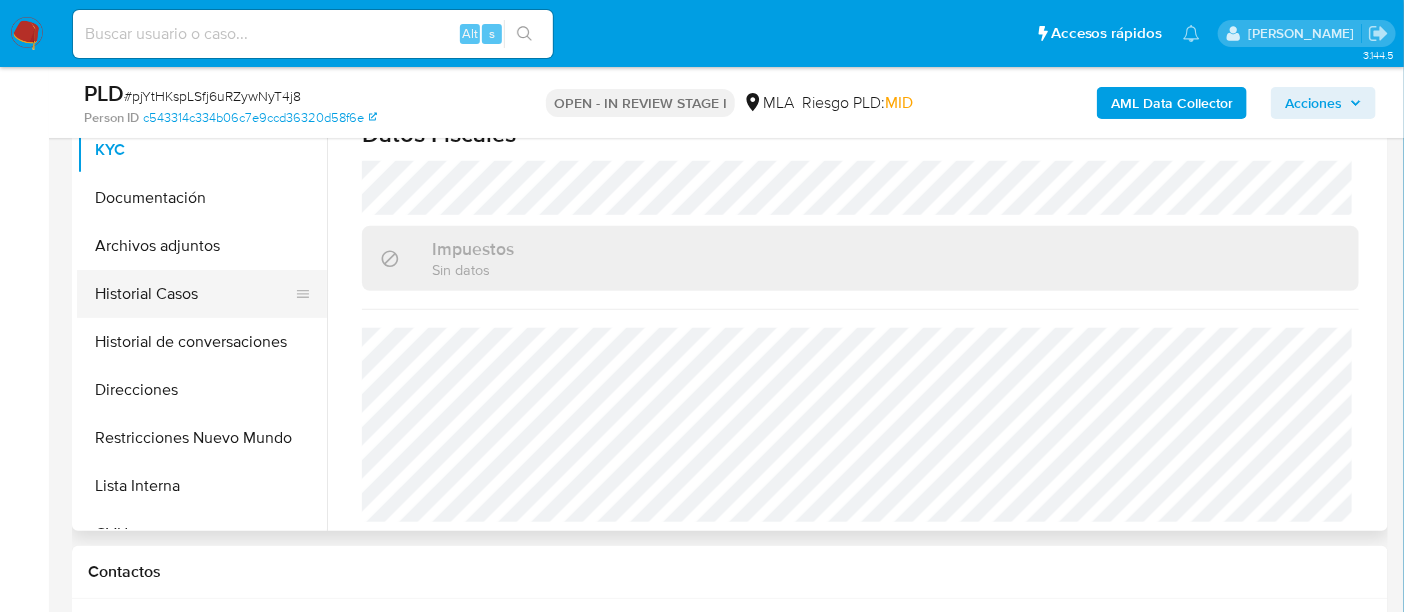 click on "Historial Casos" at bounding box center [194, 294] 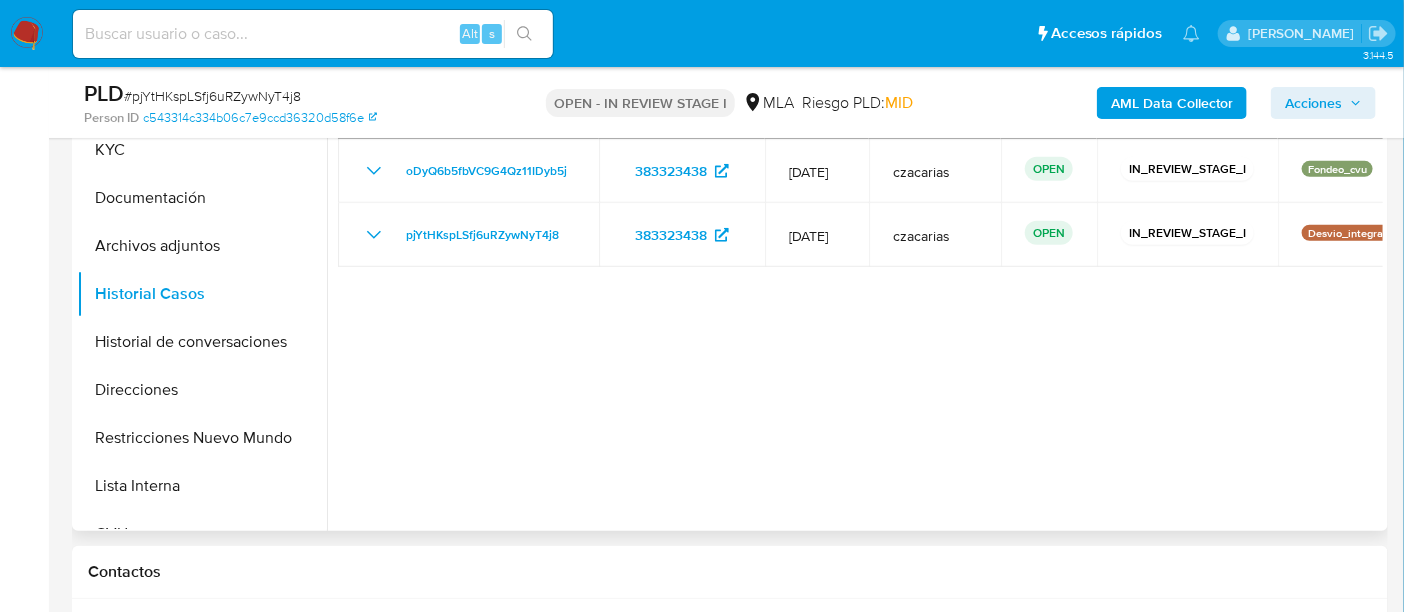 scroll, scrollTop: 374, scrollLeft: 0, axis: vertical 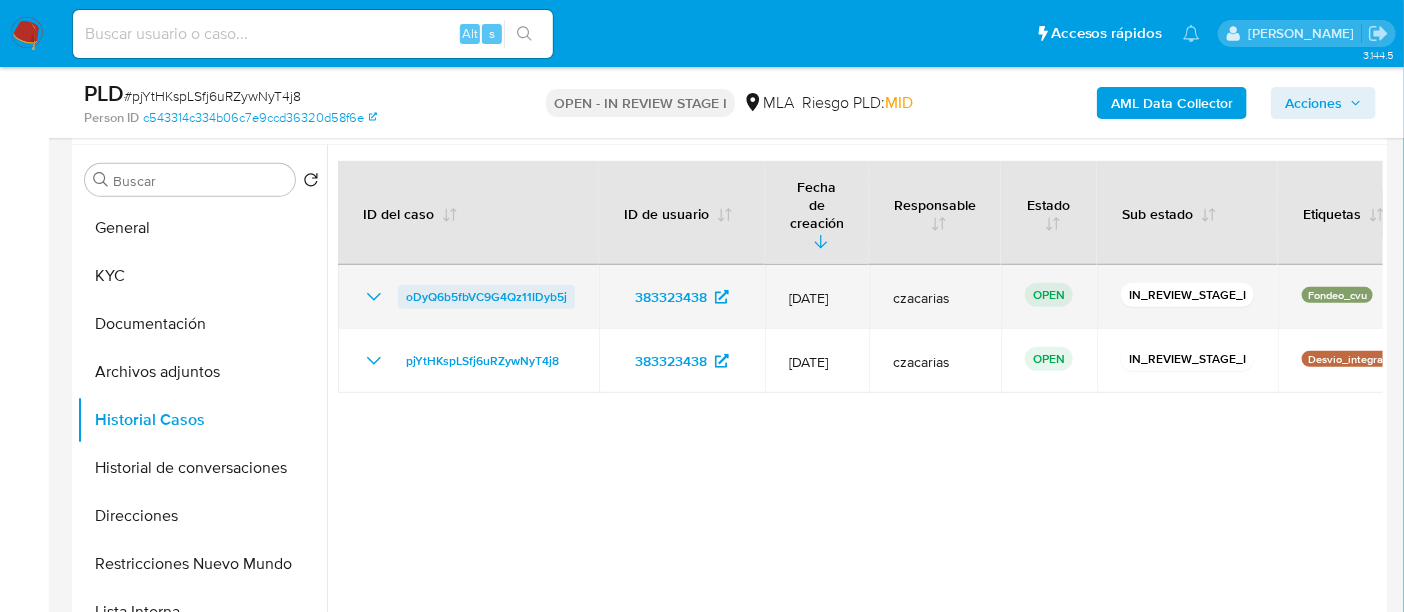 click on "oDyQ6b5fbVC9G4Qz11IDyb5j" at bounding box center [486, 297] 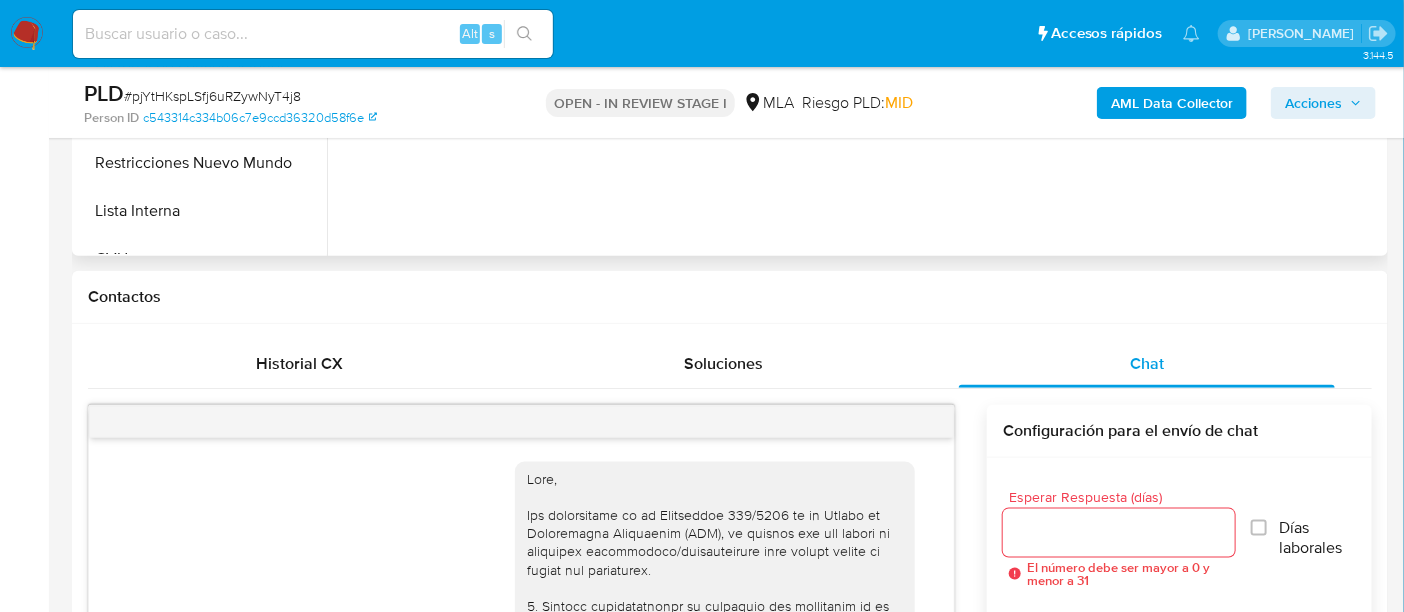 scroll, scrollTop: 874, scrollLeft: 0, axis: vertical 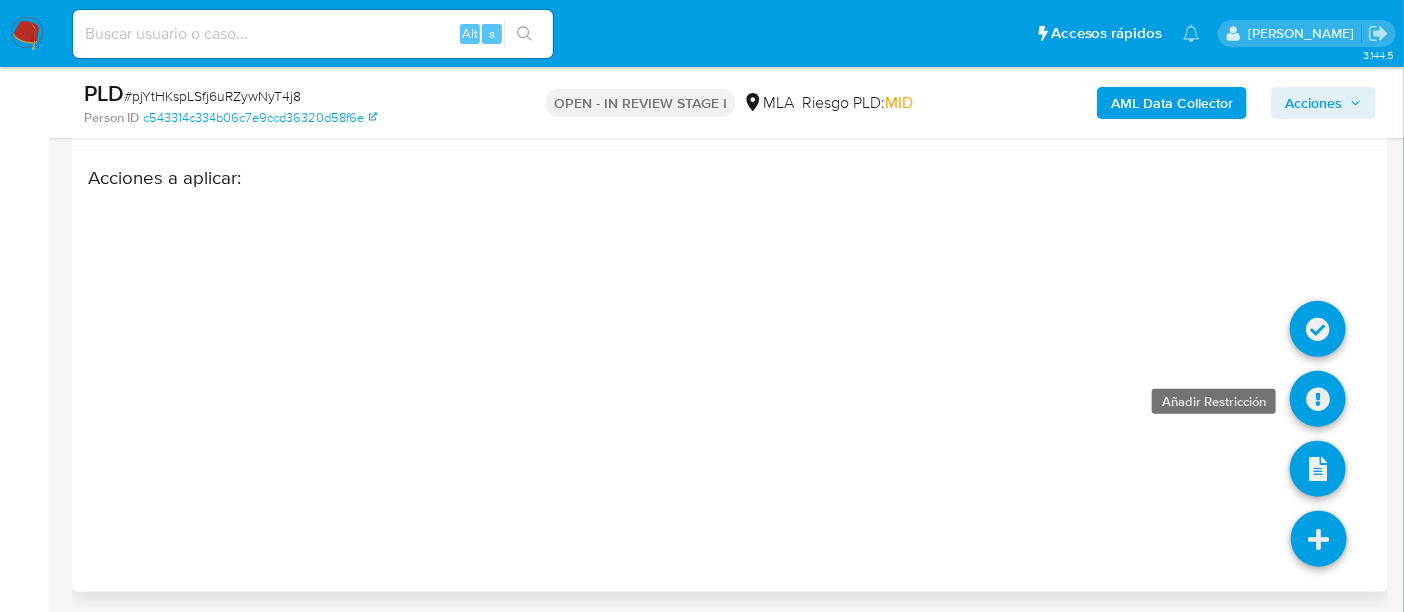 click at bounding box center (1318, 399) 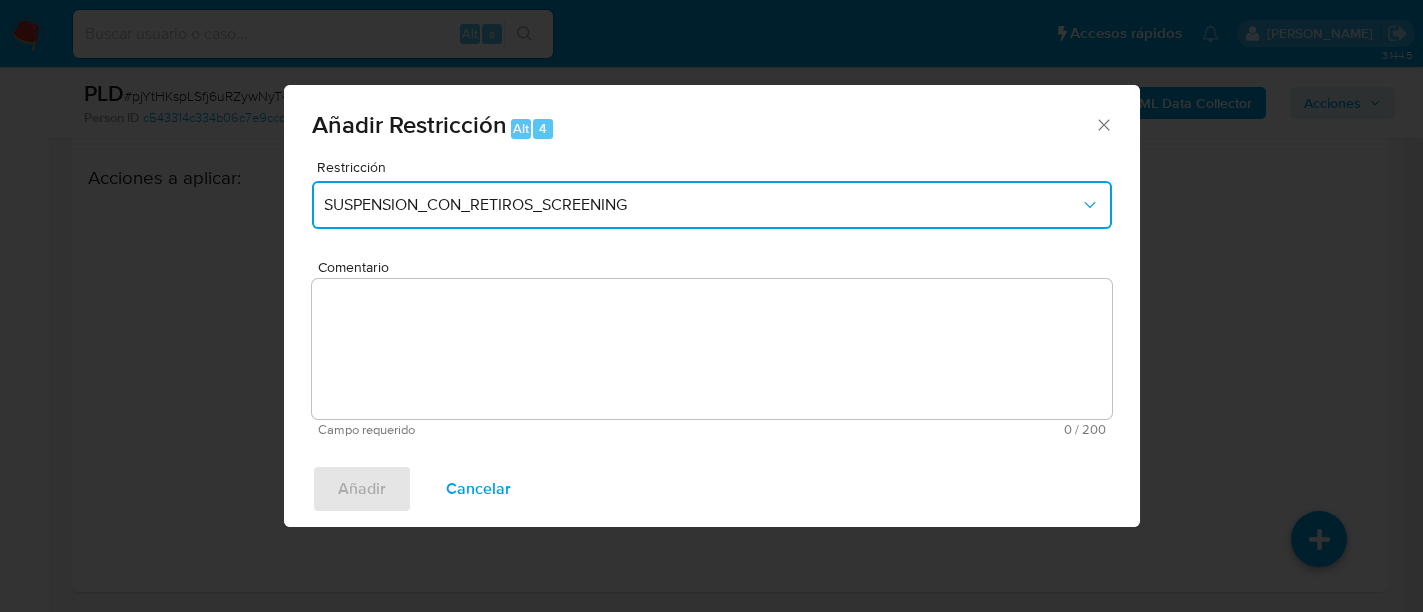 click on "SUSPENSION_CON_RETIROS_SCREENING" at bounding box center (702, 205) 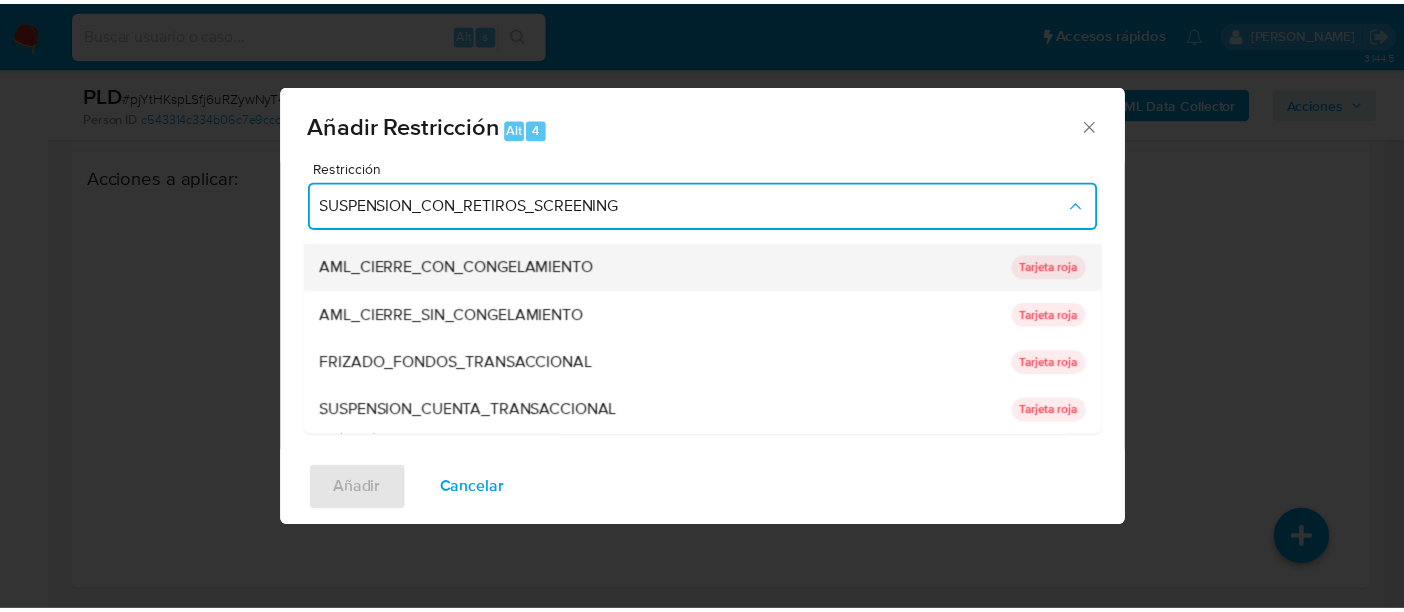 scroll, scrollTop: 135, scrollLeft: 0, axis: vertical 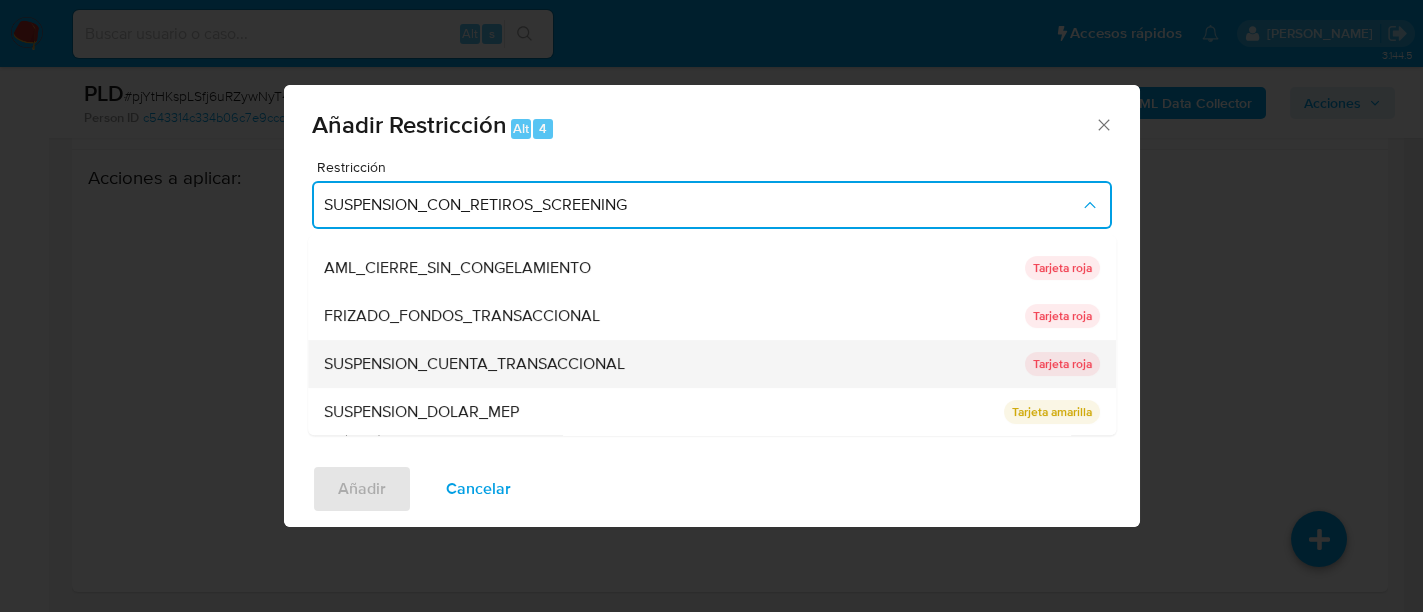 click on "SUSPENSION_CUENTA_TRANSACCIONAL" at bounding box center (668, 364) 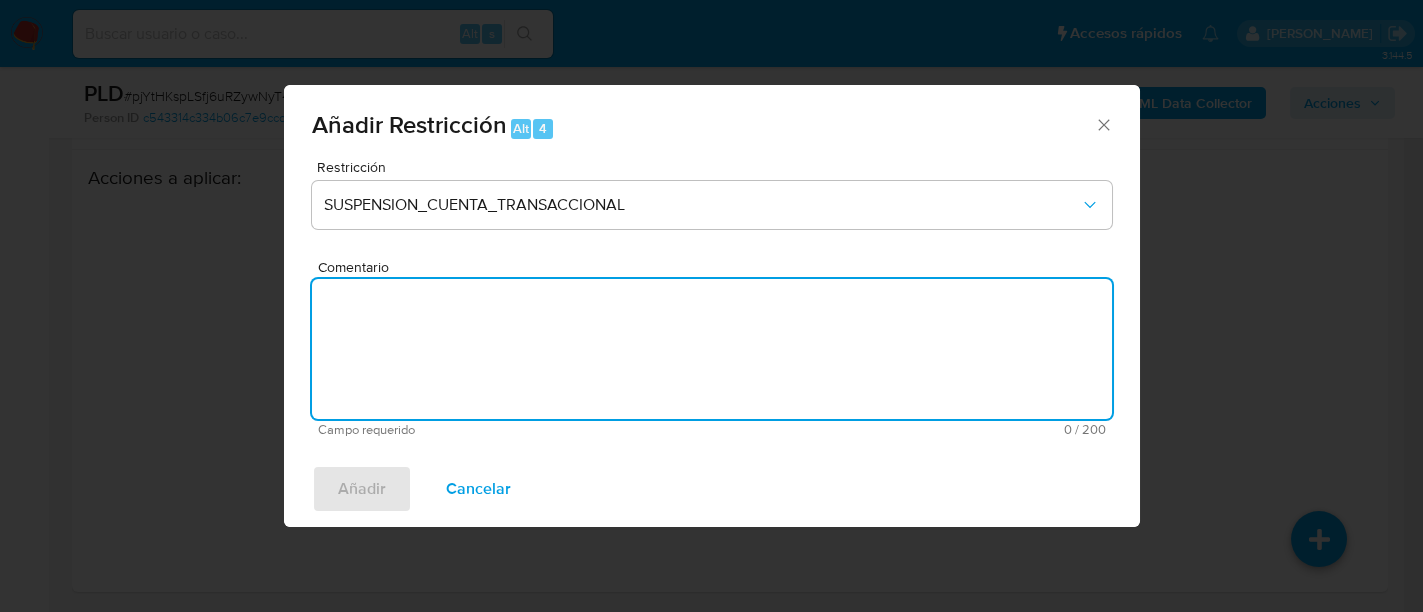 click on "Comentario" at bounding box center (712, 349) 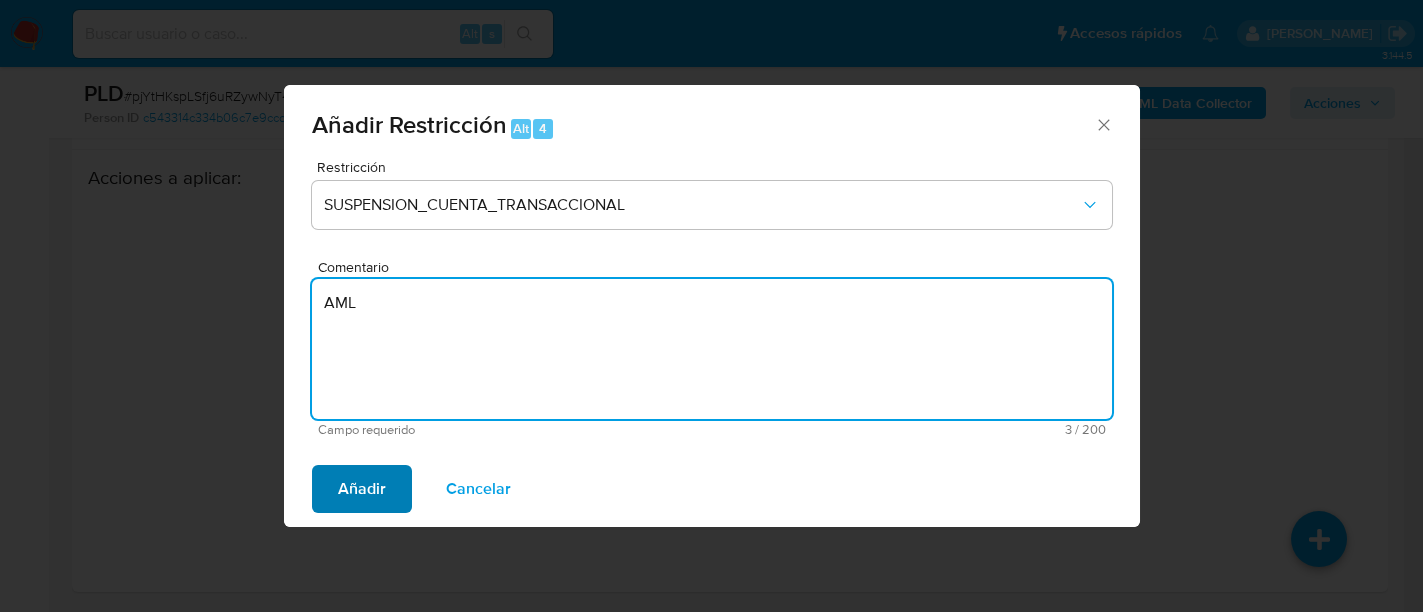 type on "AML" 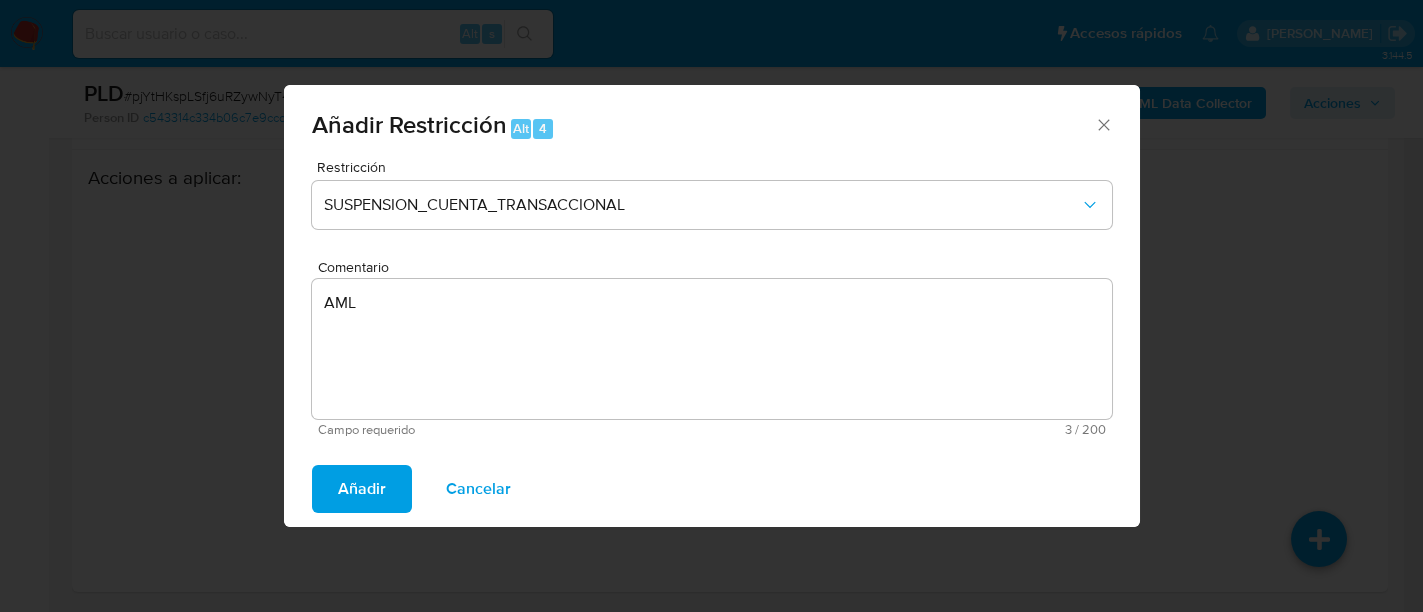 click on "Añadir" at bounding box center (362, 489) 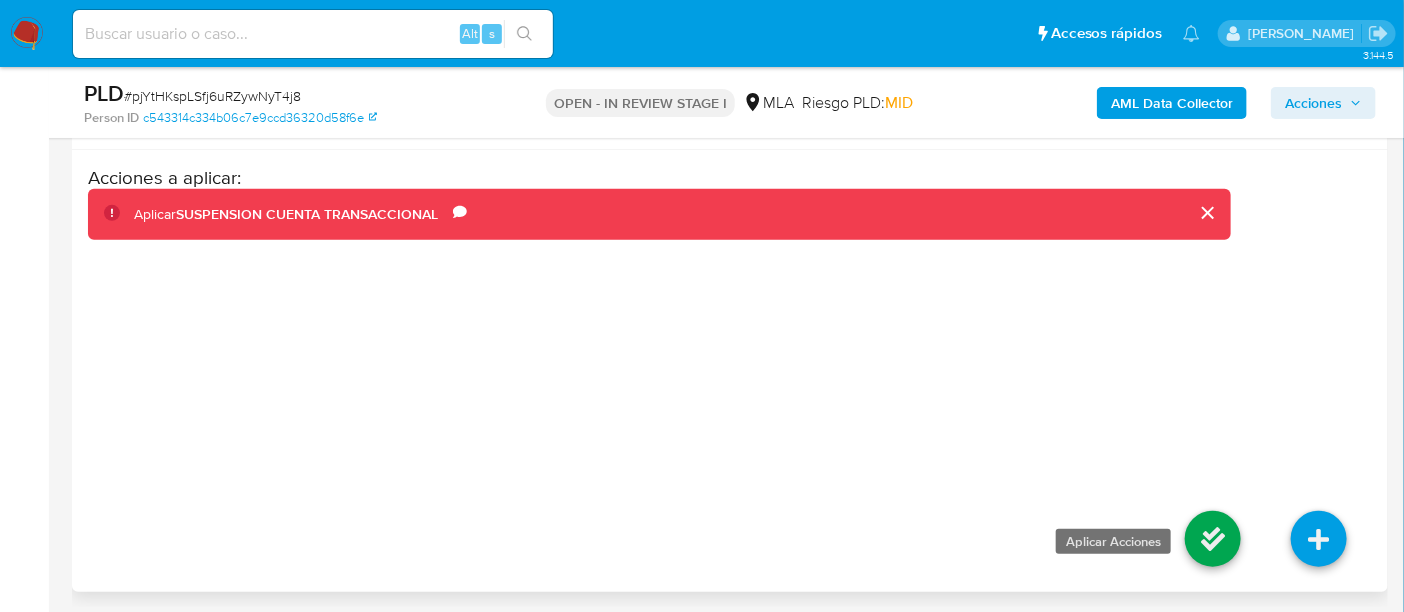 click at bounding box center [1213, 539] 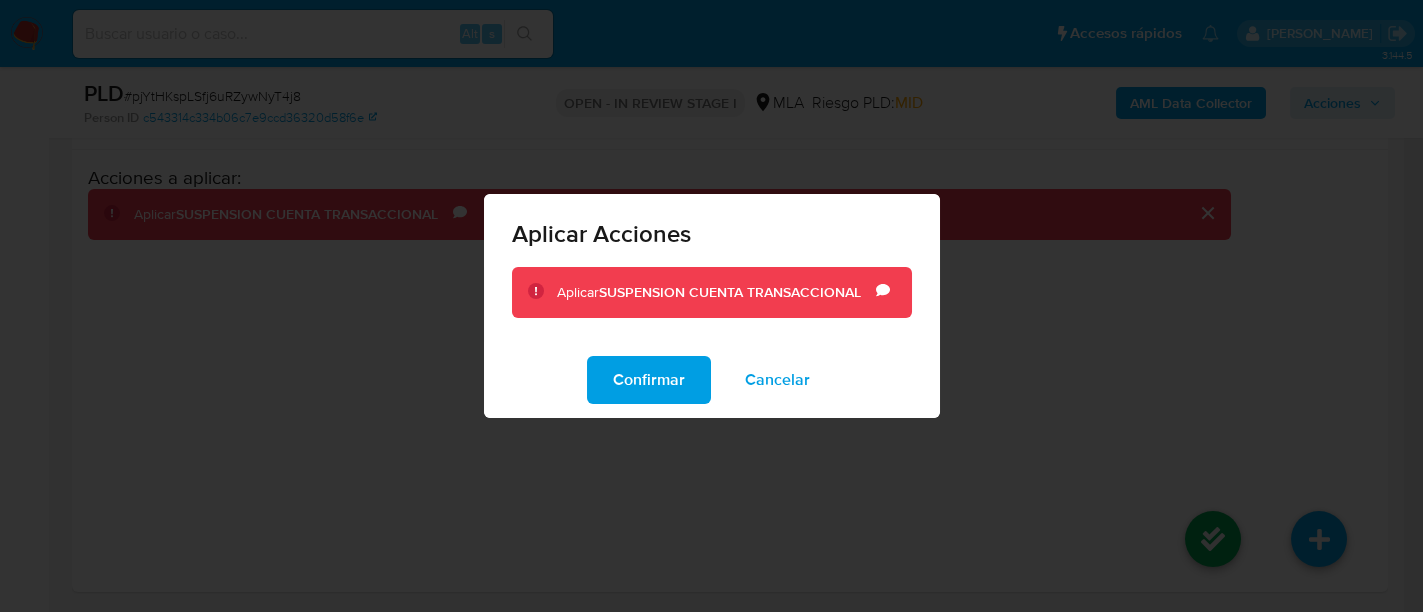 click on "Confirmar" at bounding box center (649, 380) 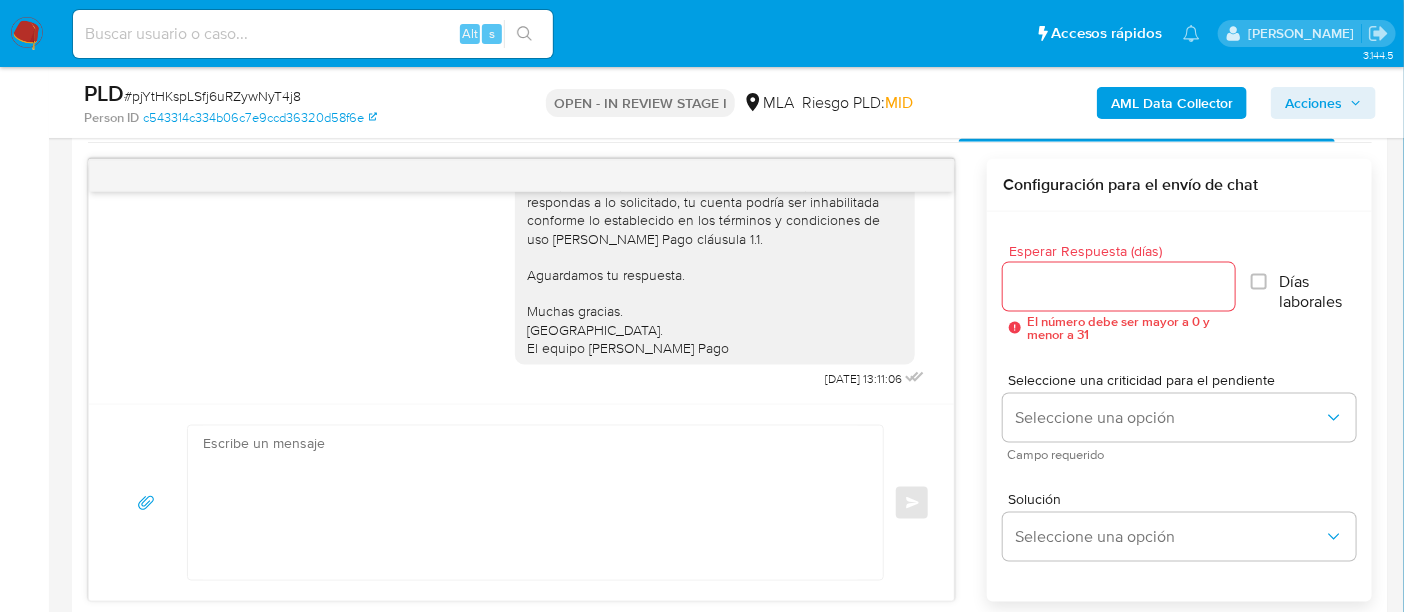 scroll, scrollTop: 930, scrollLeft: 0, axis: vertical 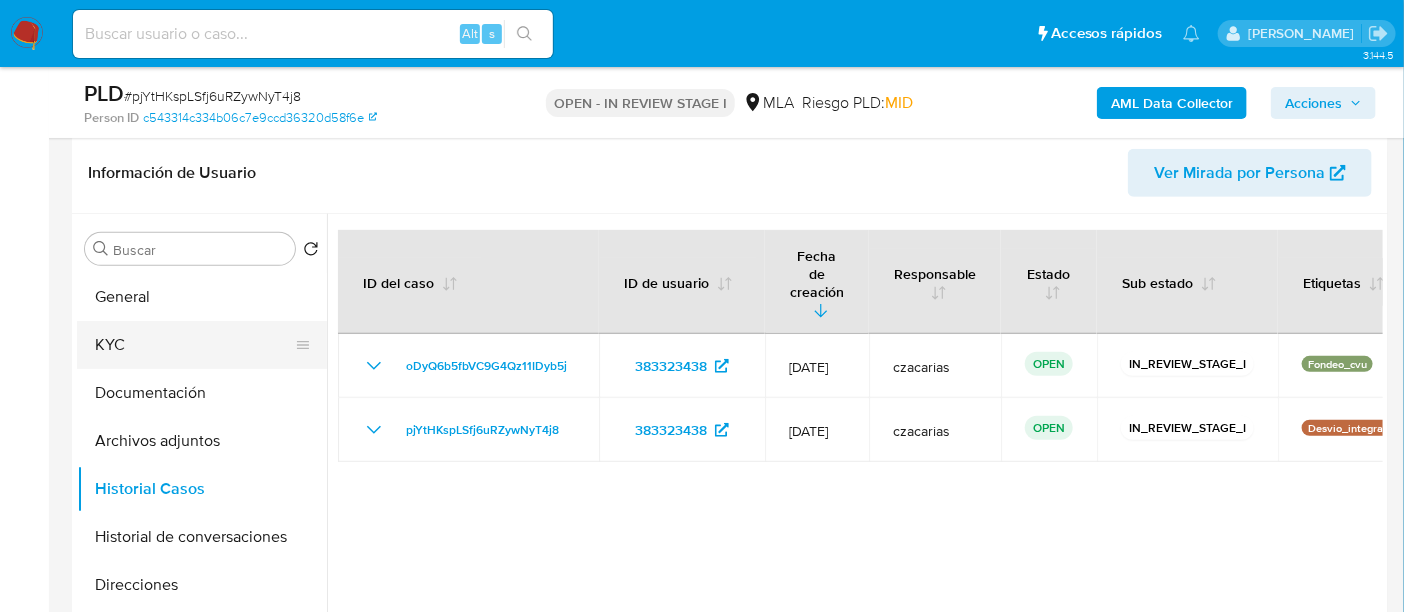 click on "KYC" at bounding box center [194, 345] 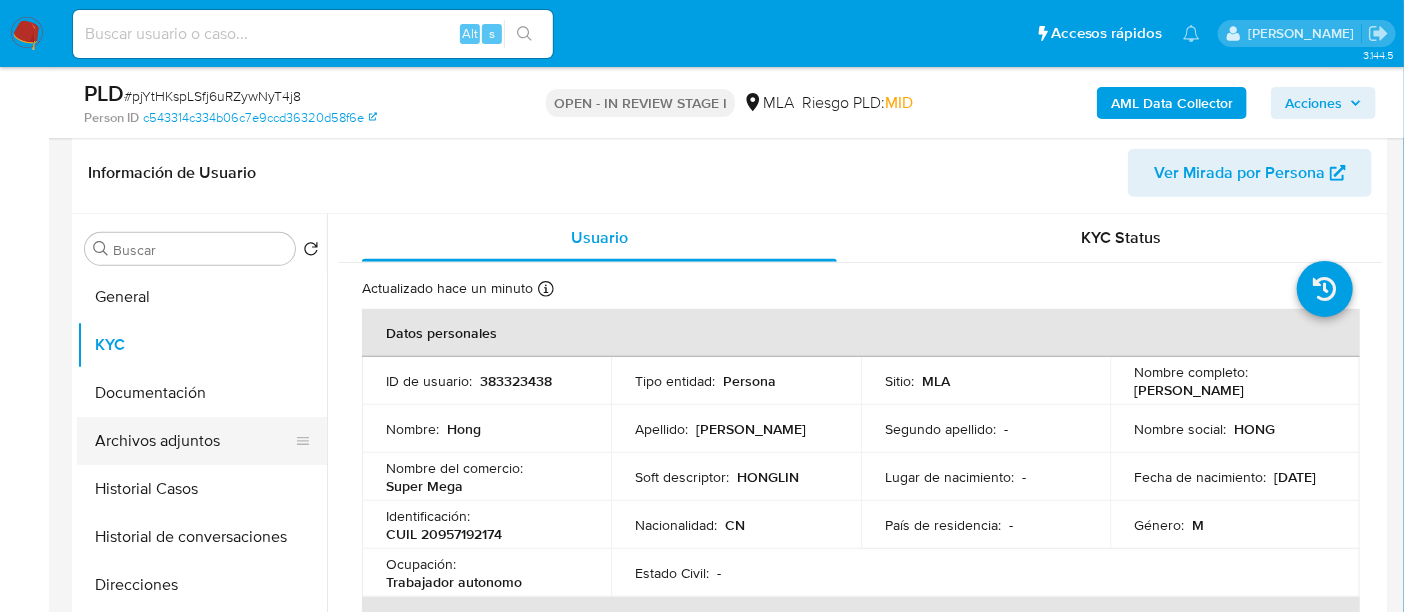 click on "Archivos adjuntos" at bounding box center (194, 441) 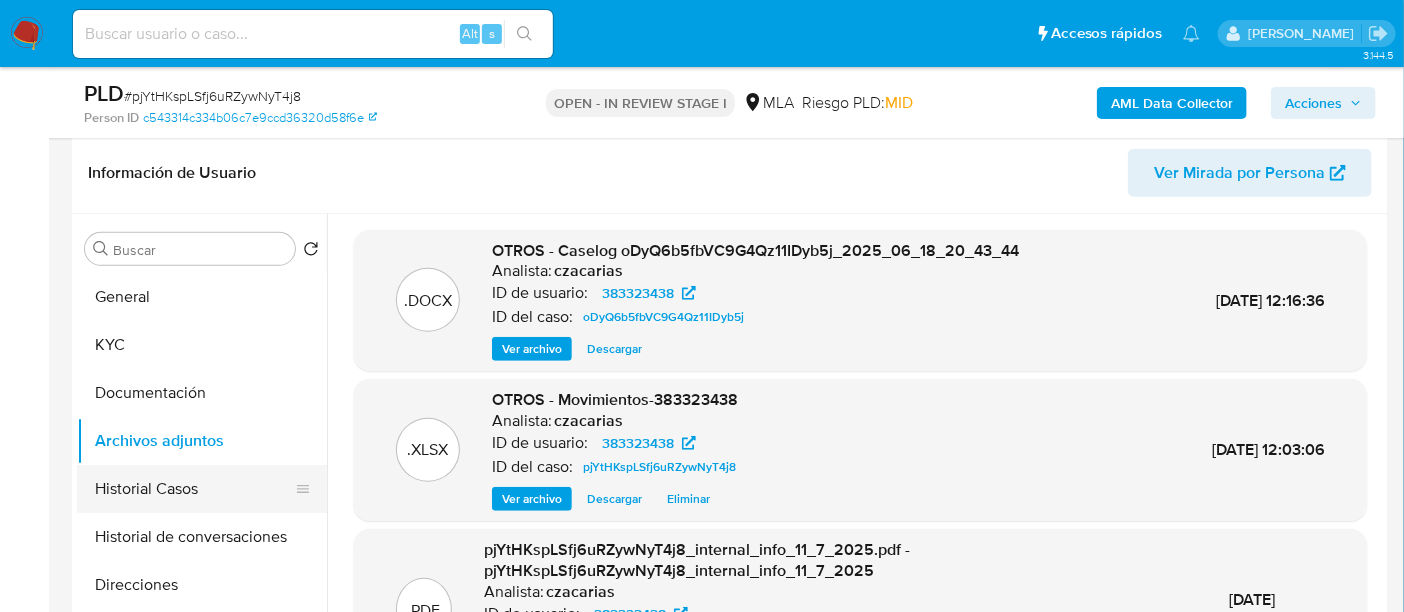 click on "Historial Casos" at bounding box center (194, 489) 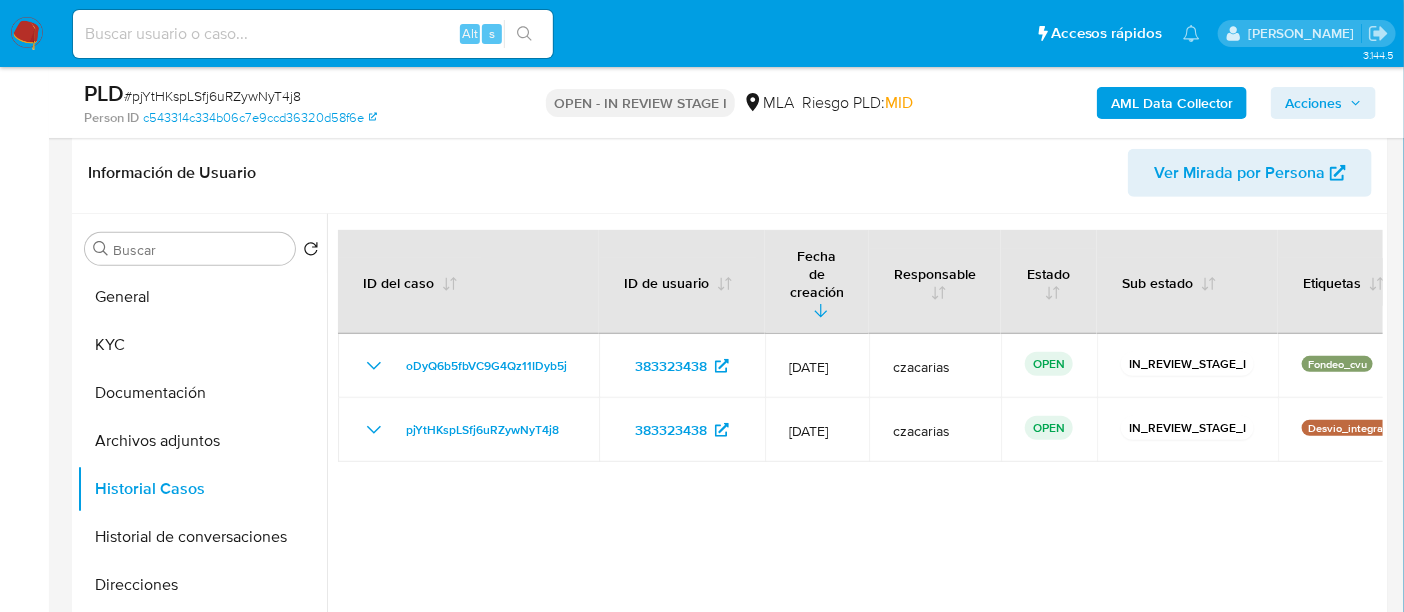 click on "Acciones" at bounding box center (1313, 103) 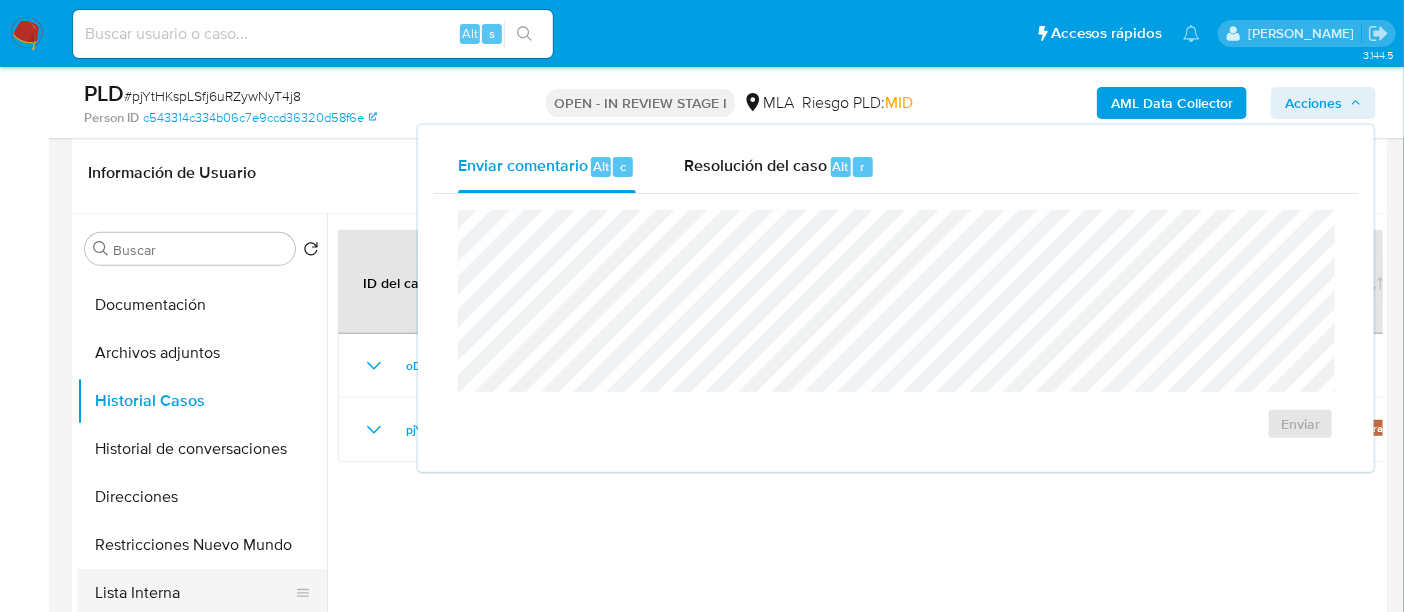 scroll, scrollTop: 125, scrollLeft: 0, axis: vertical 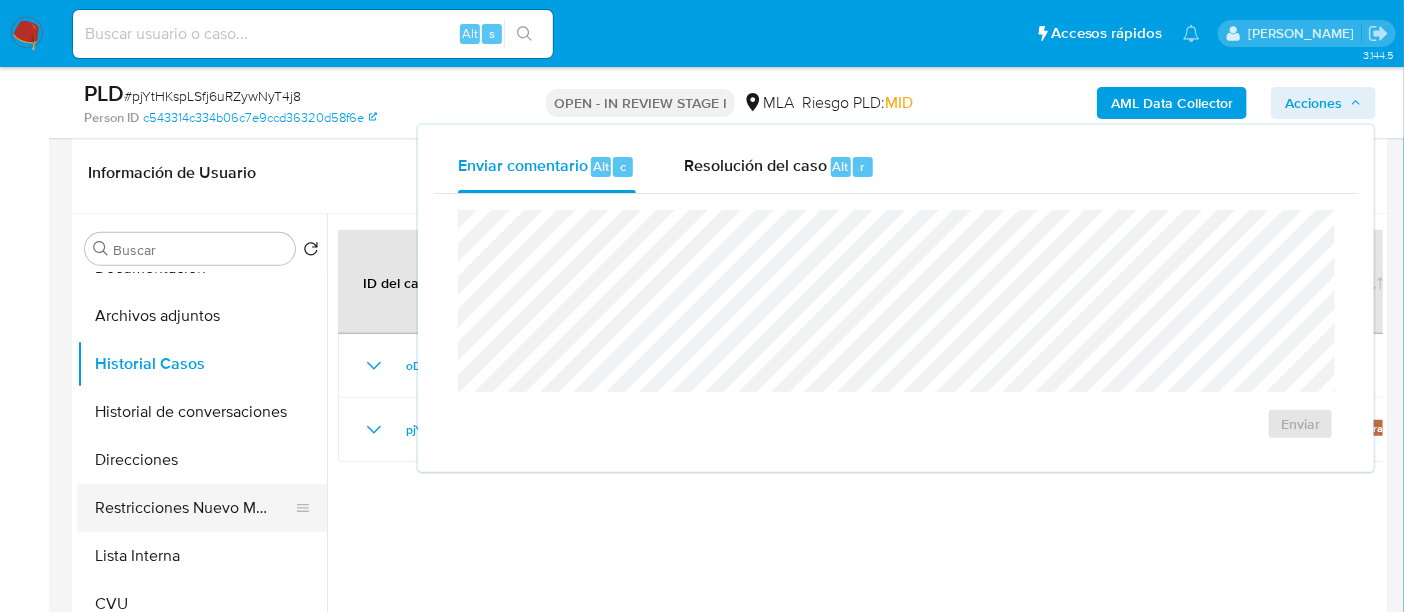 click on "Restricciones Nuevo Mundo" at bounding box center (194, 508) 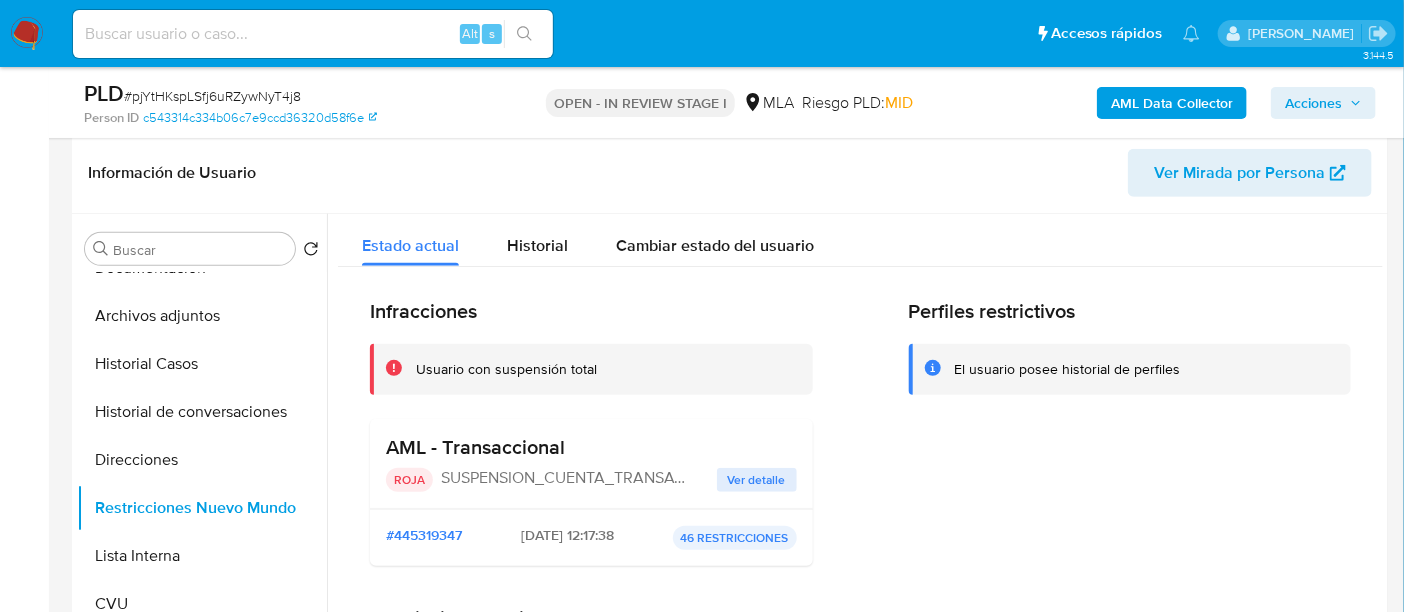 click on "Acciones" at bounding box center (1313, 103) 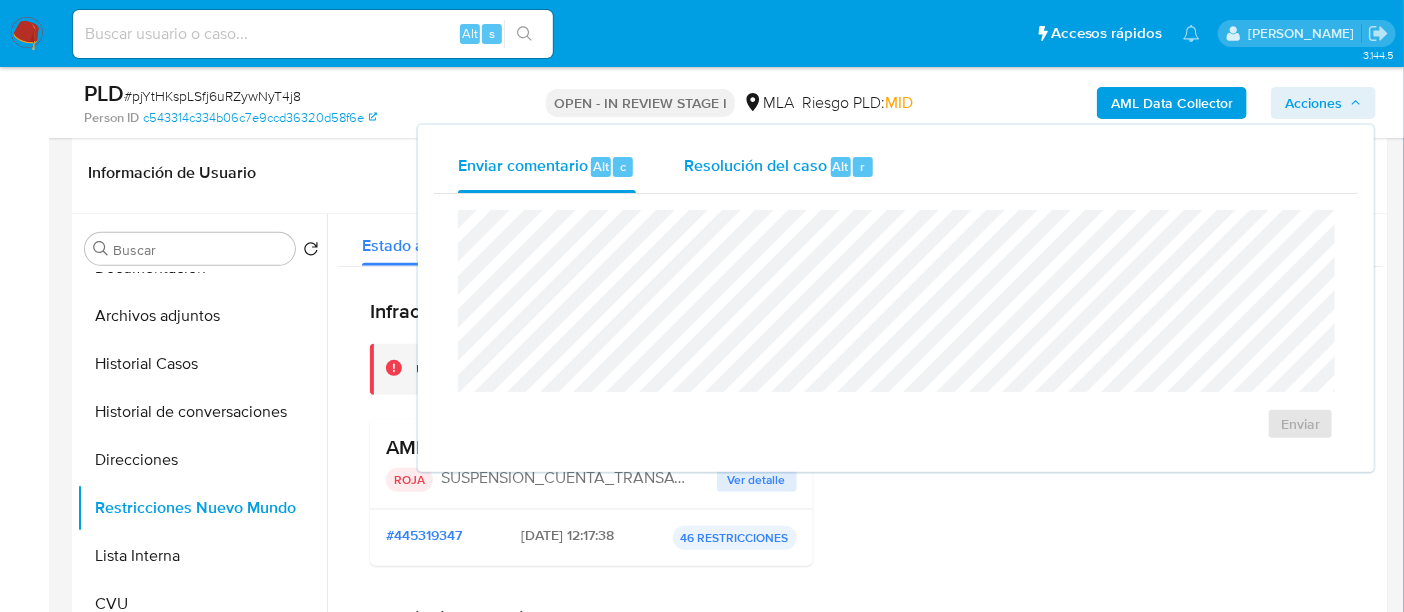 click on "Resolución del caso Alt r" at bounding box center [779, 167] 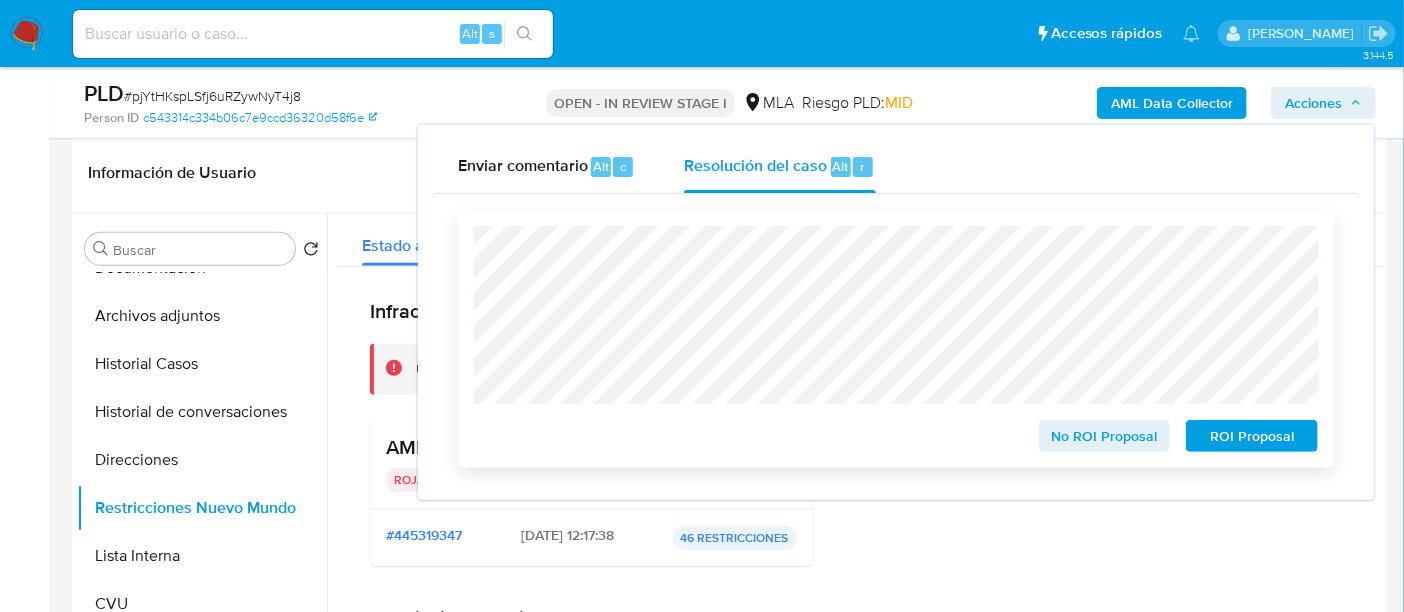click on "ROI Proposal" at bounding box center (1252, 436) 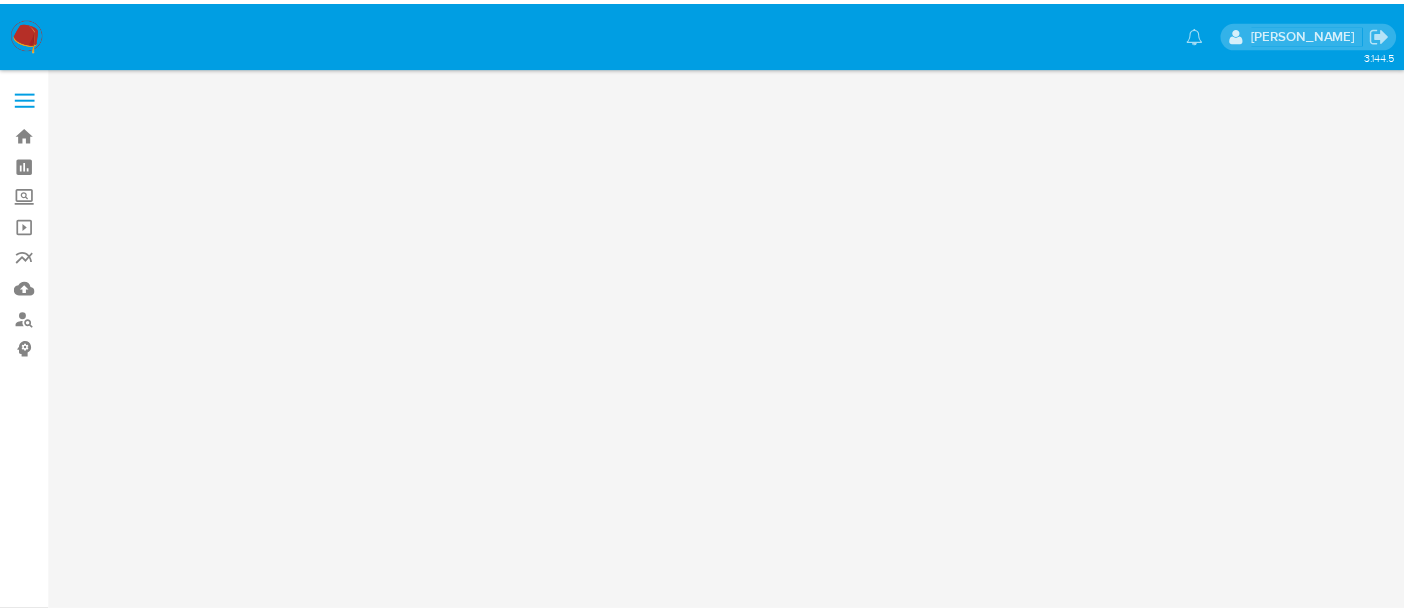 scroll, scrollTop: 0, scrollLeft: 0, axis: both 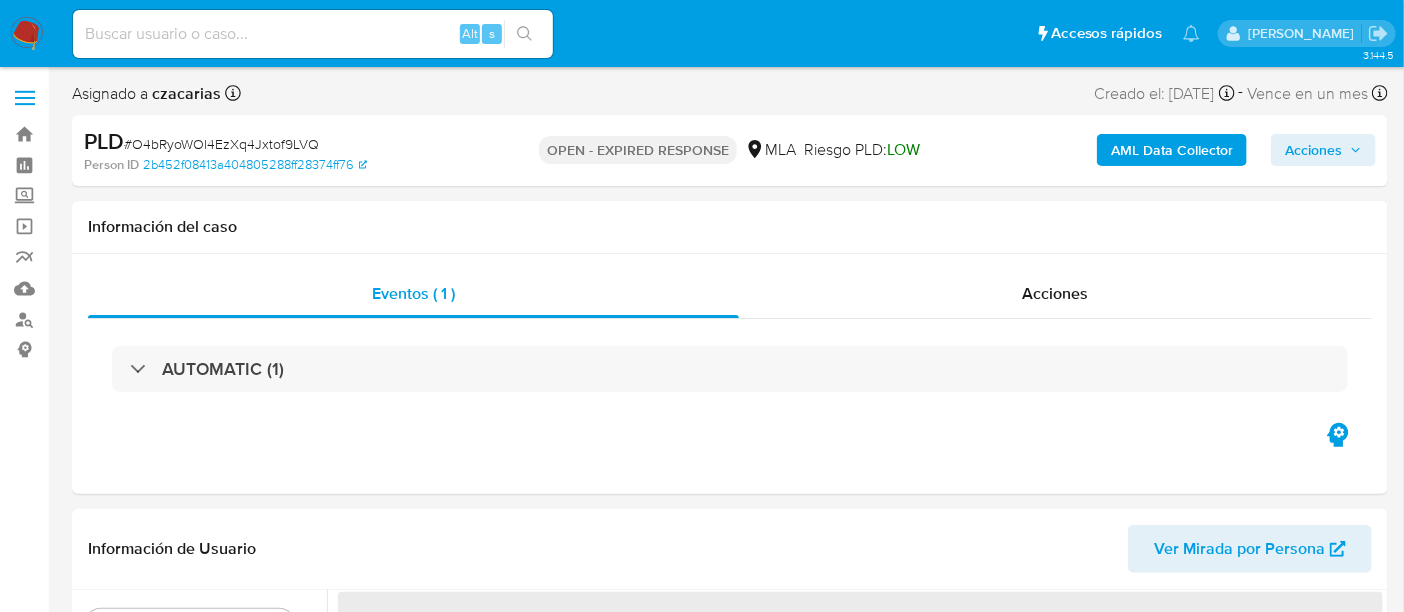 click on "# O4bRyoWOl4EzXq4Jxtof9LVQ" at bounding box center [221, 144] 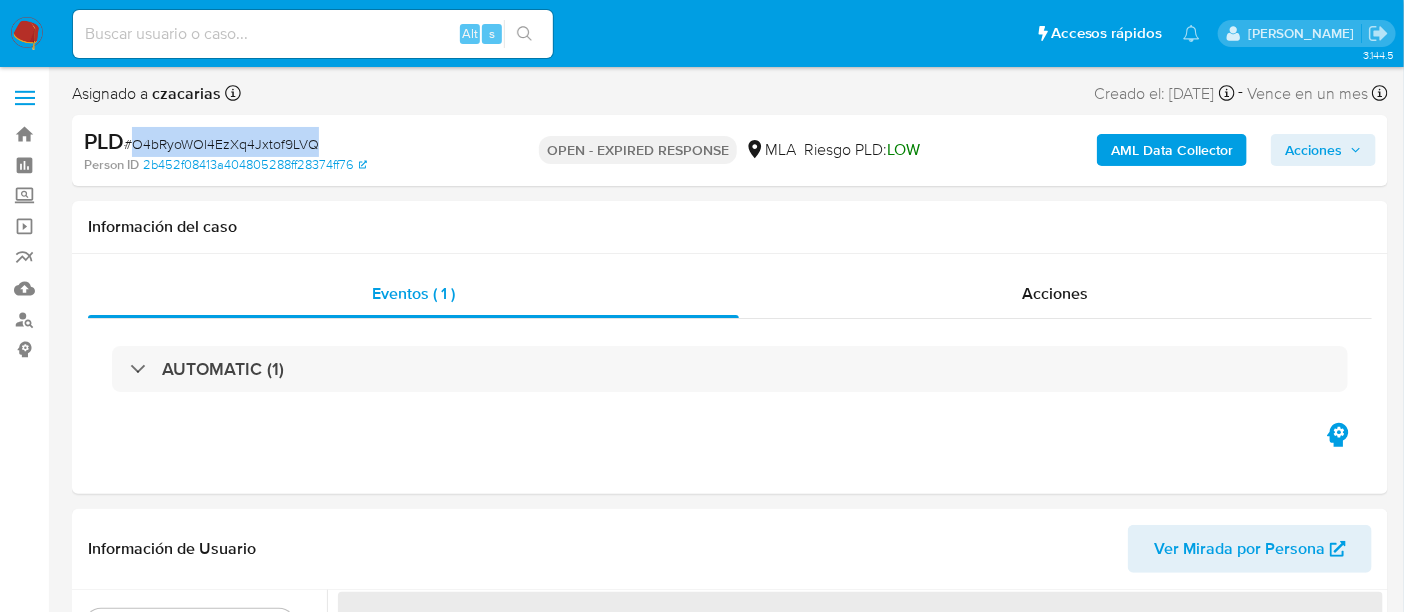 click on "# O4bRyoWOl4EzXq4Jxtof9LVQ" at bounding box center (221, 144) 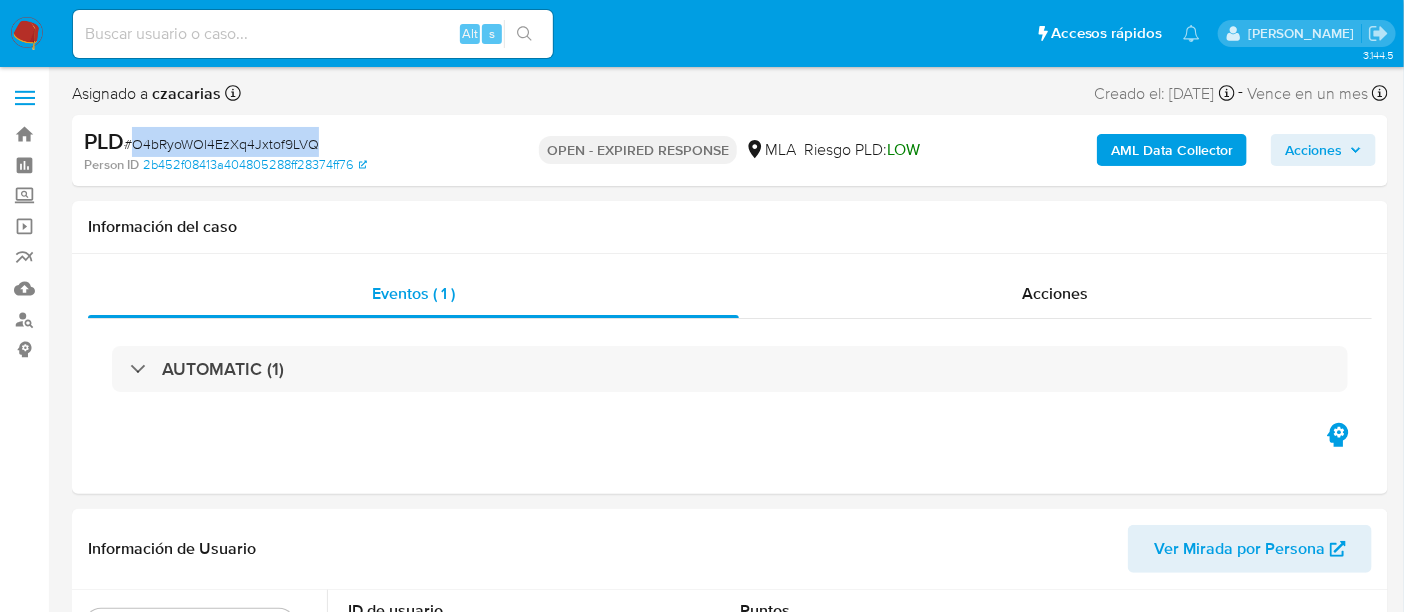 copy on "O4bRyoWOl4EzXq4Jxtof9LVQ" 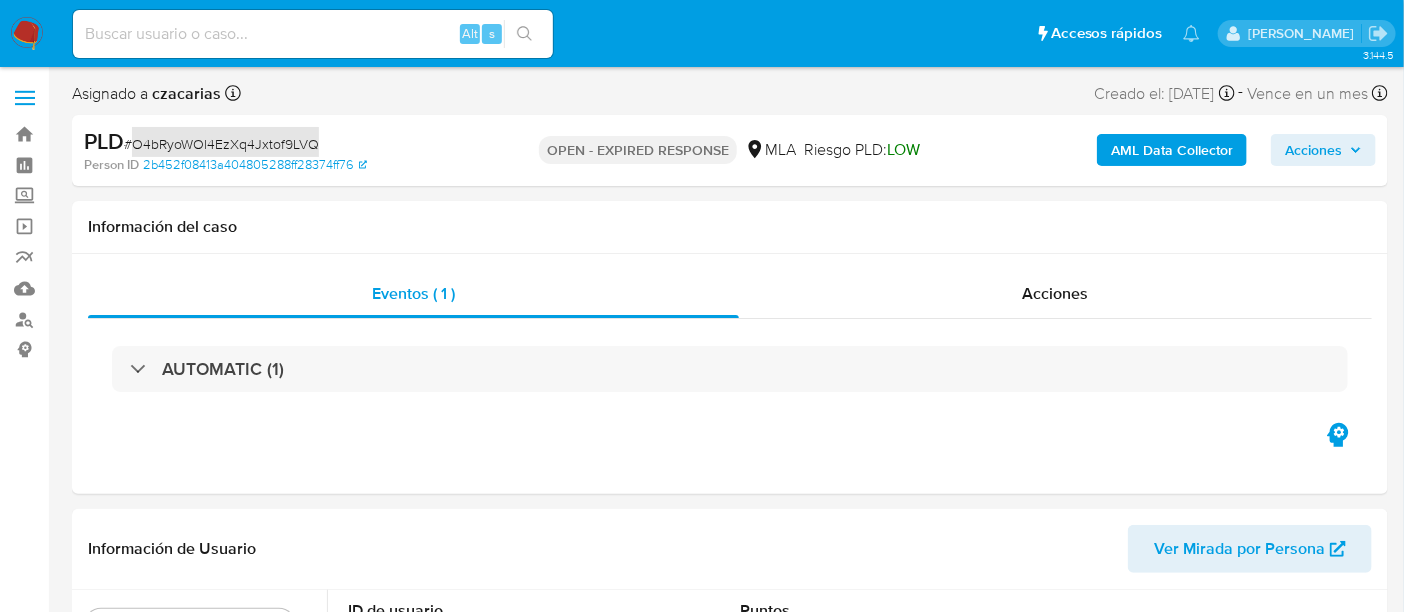 select on "10" 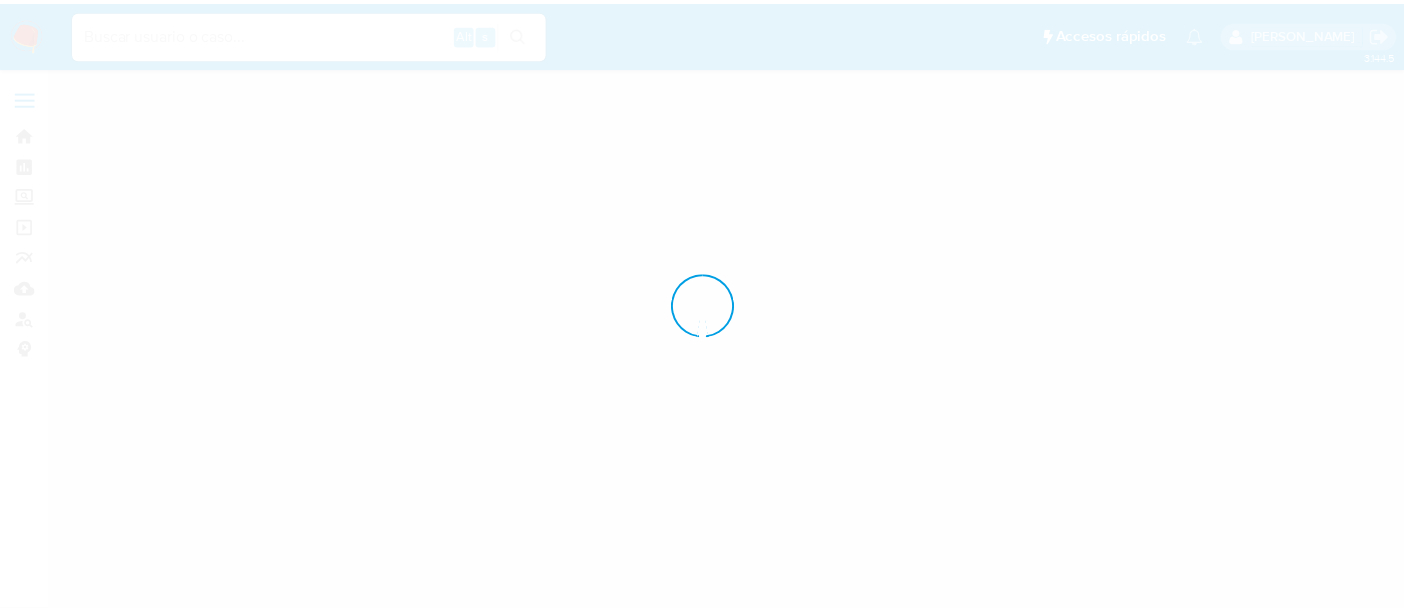 scroll, scrollTop: 0, scrollLeft: 0, axis: both 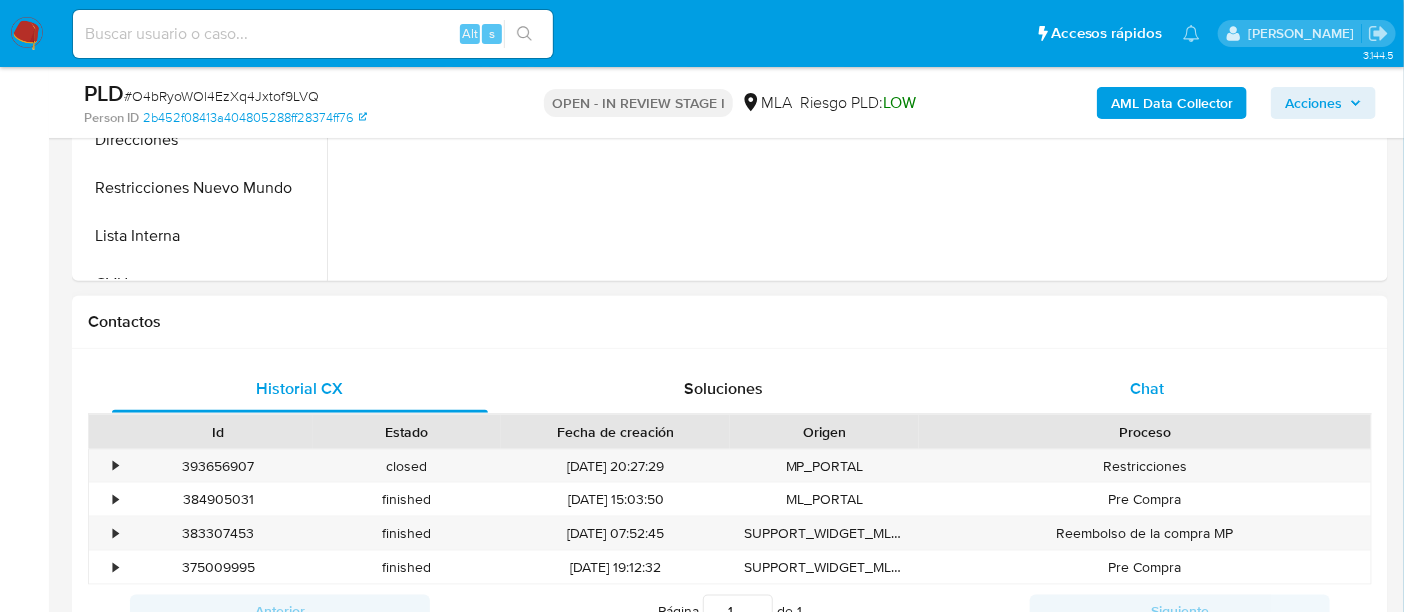 select on "10" 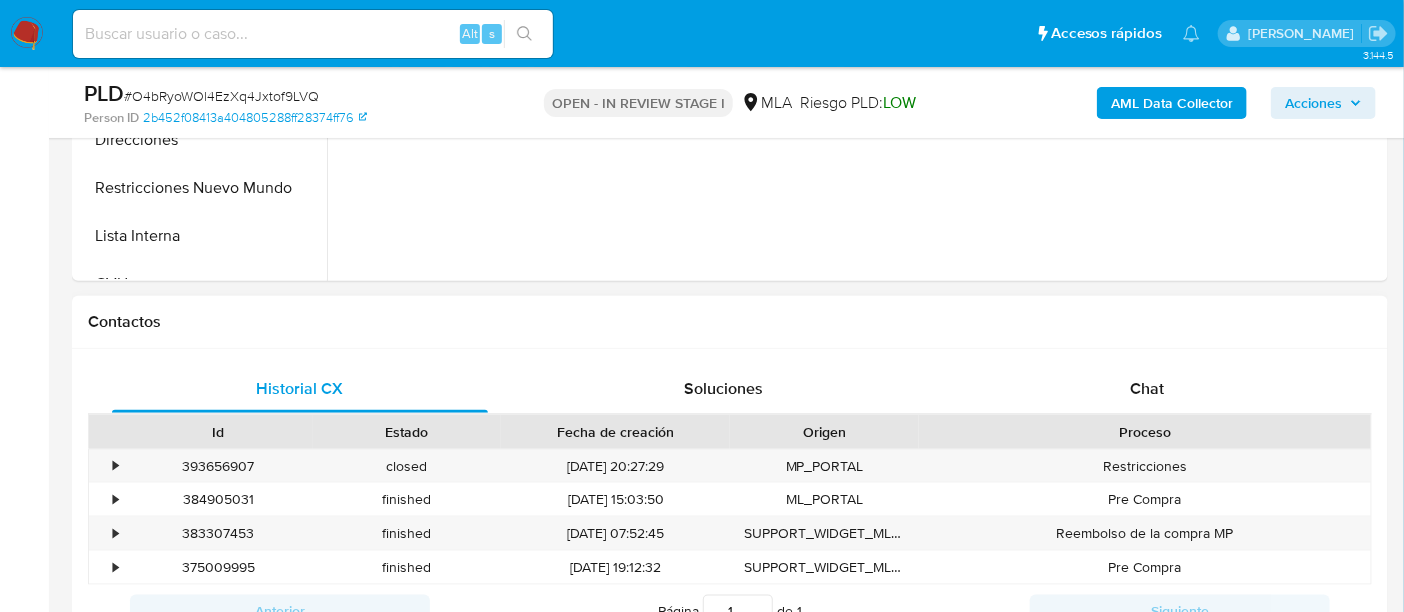 click on "Chat" at bounding box center (1147, 388) 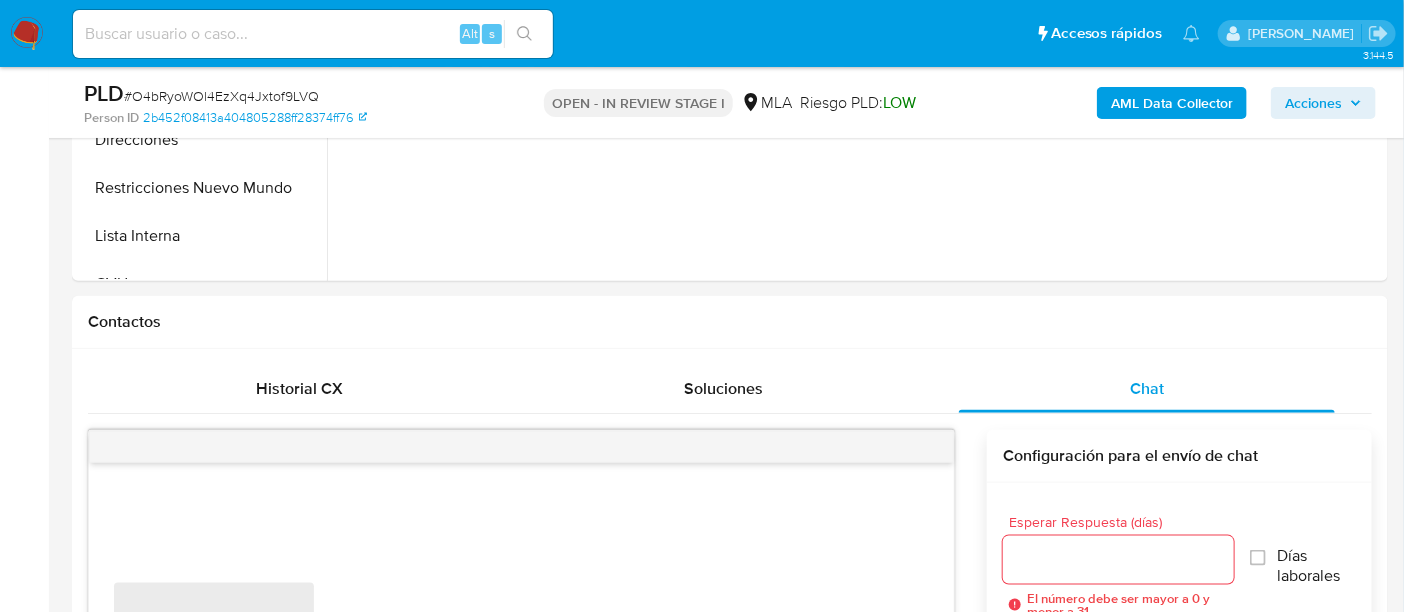 scroll, scrollTop: 874, scrollLeft: 0, axis: vertical 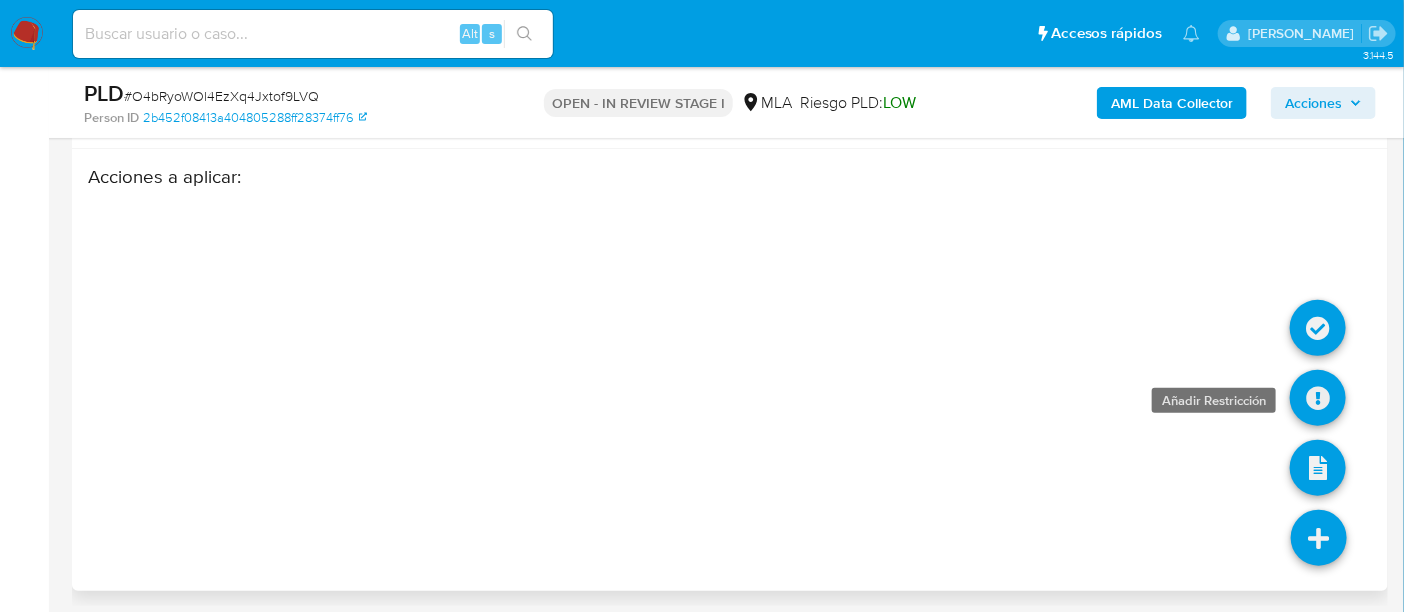 click at bounding box center (1318, 398) 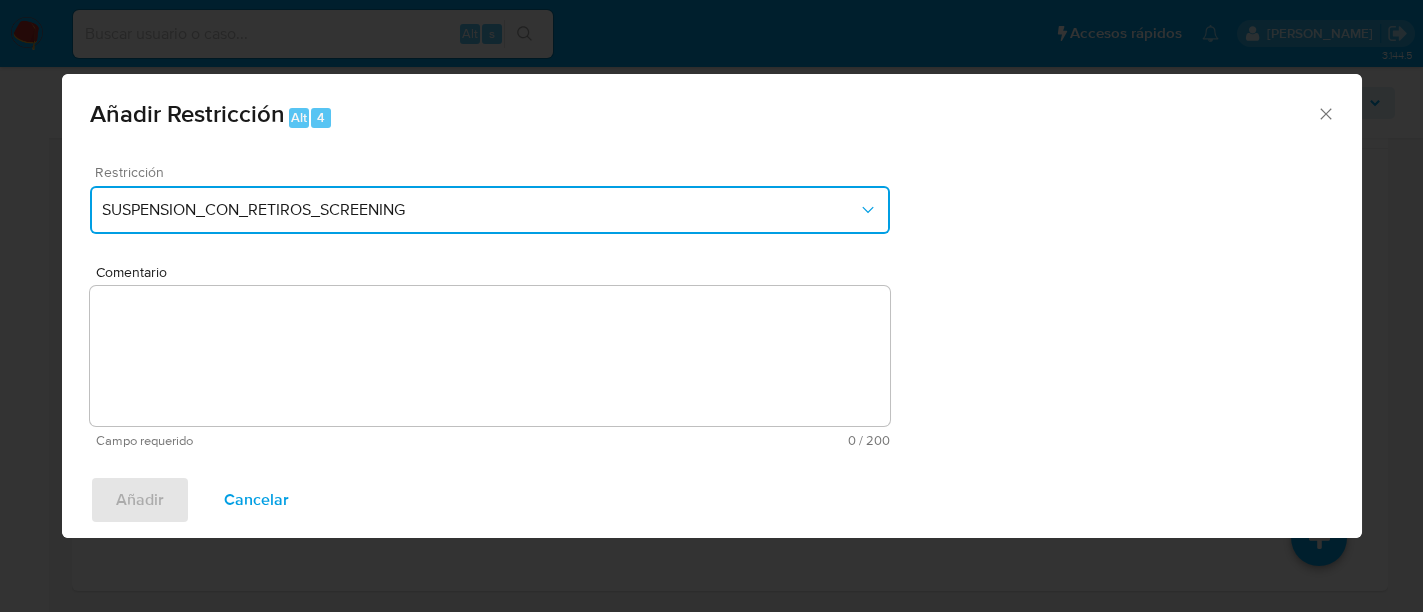 click on "SUSPENSION_CON_RETIROS_SCREENING" at bounding box center [480, 210] 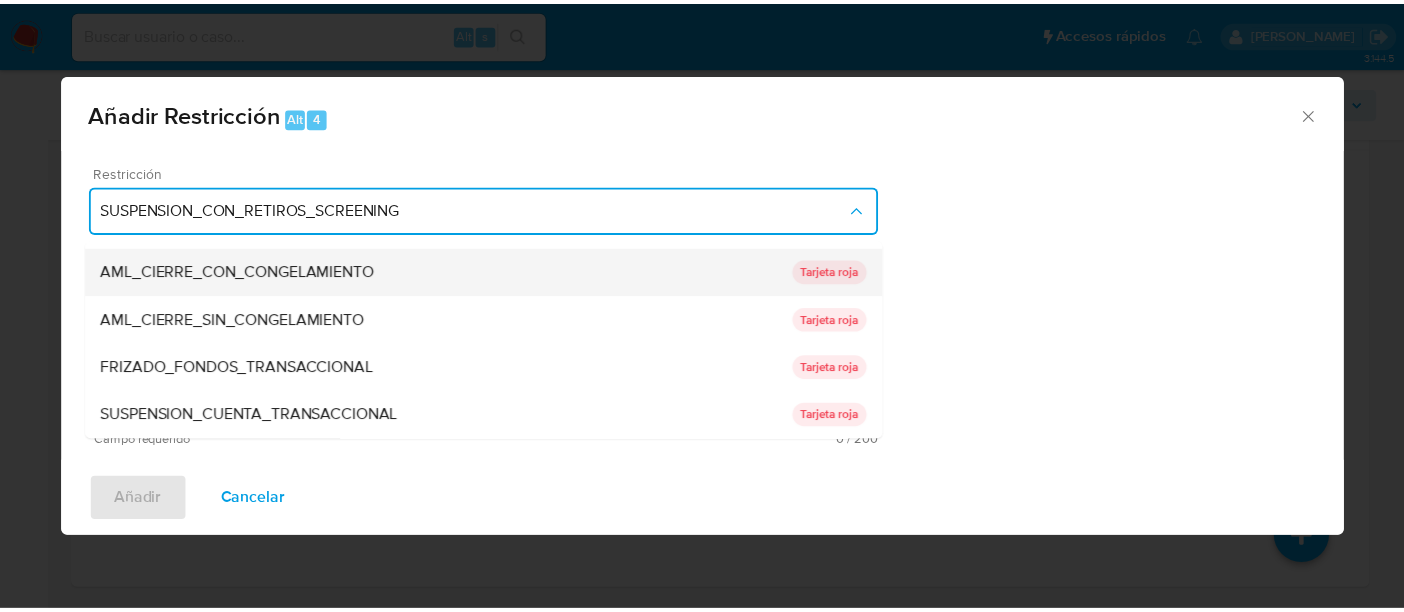 scroll, scrollTop: 125, scrollLeft: 0, axis: vertical 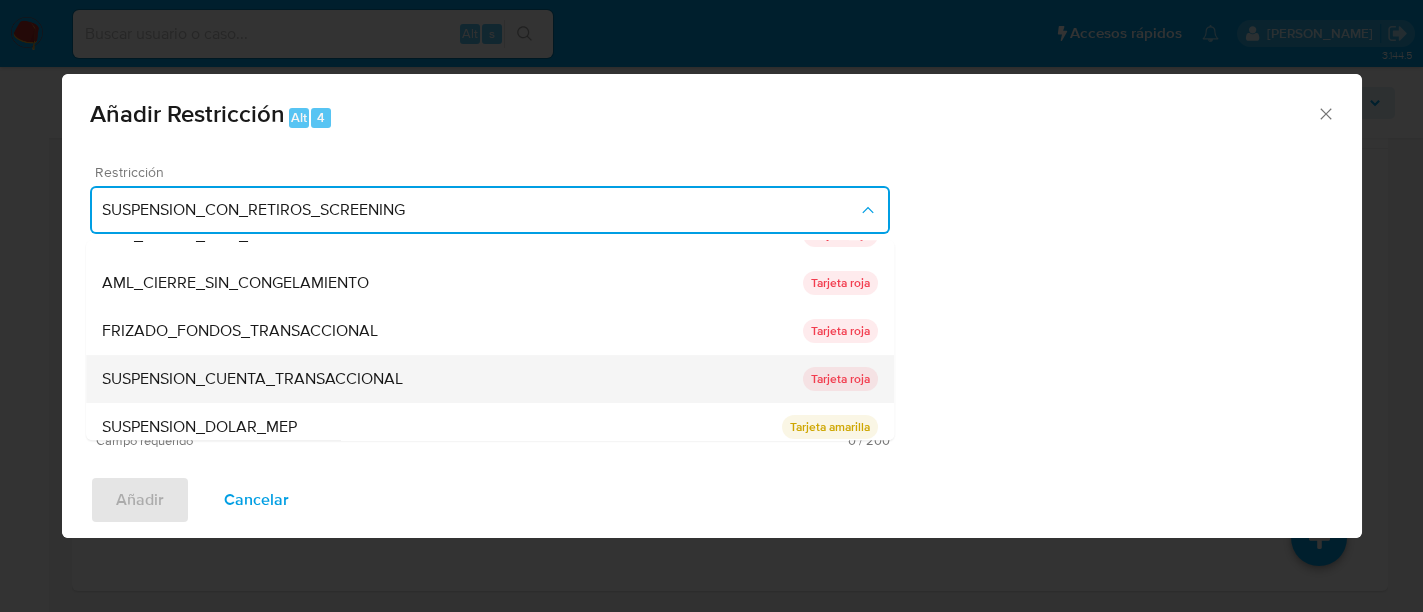 click on "SUSPENSION_CUENTA_TRANSACCIONAL" at bounding box center (252, 379) 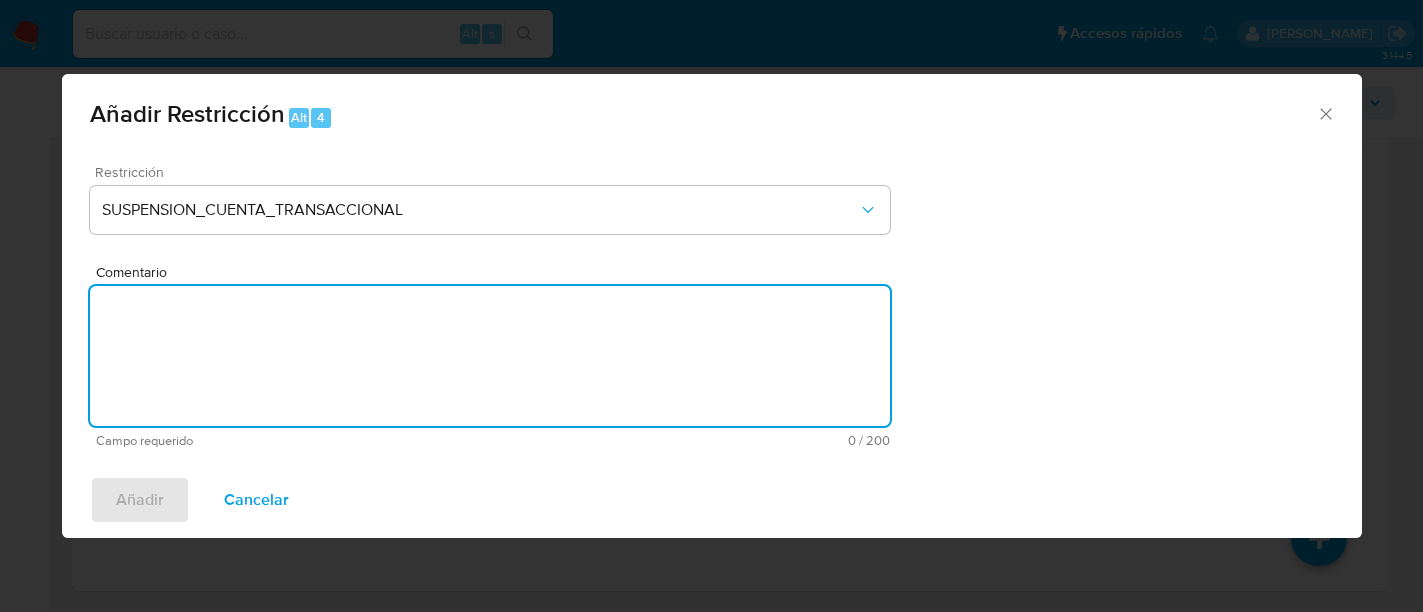 click on "Comentario" at bounding box center [490, 356] 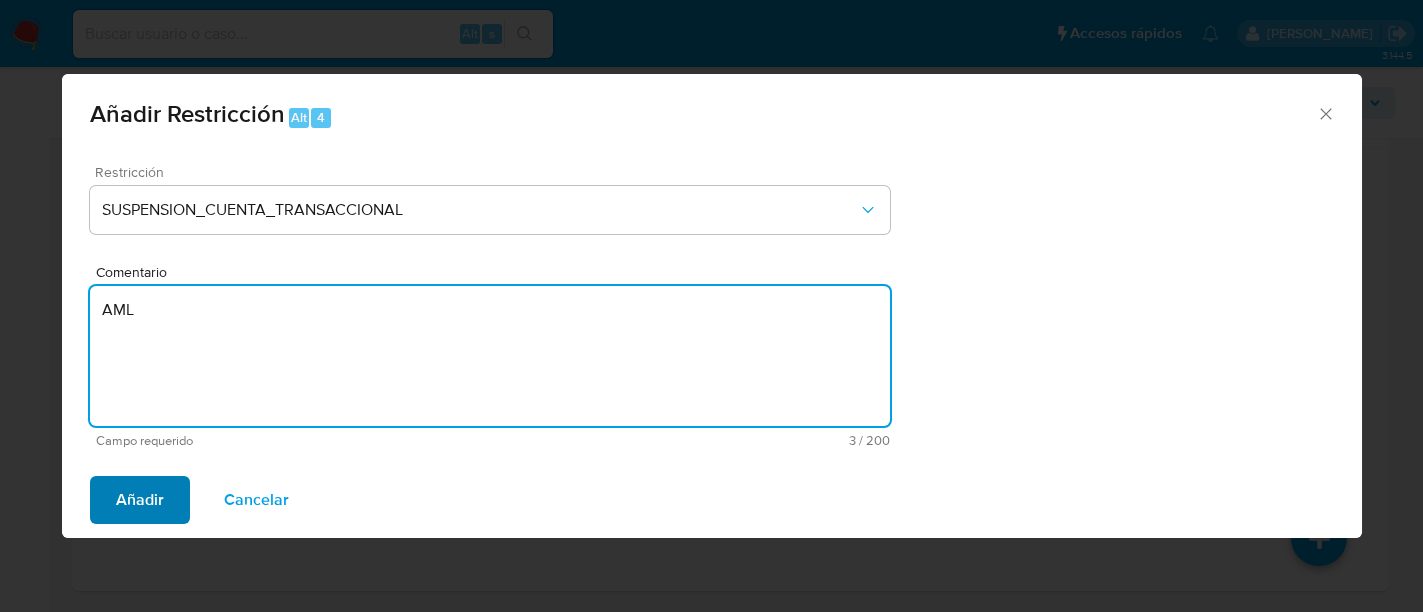 type on "AML" 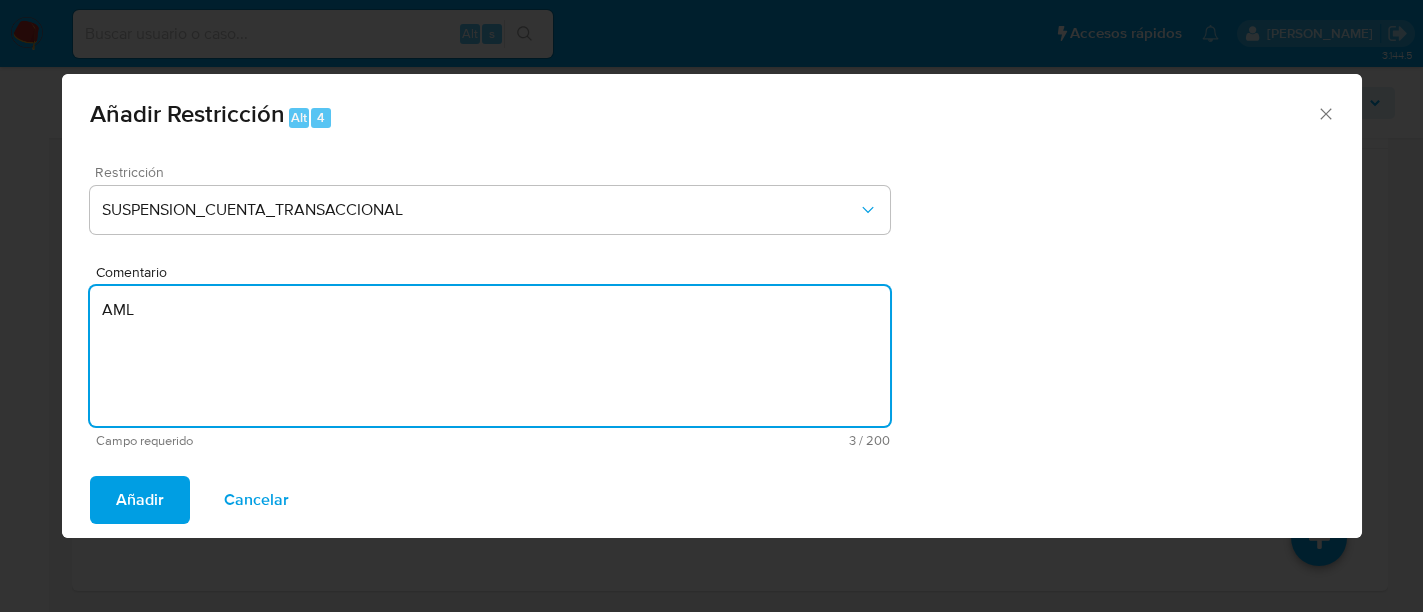 click on "Añadir" at bounding box center [140, 500] 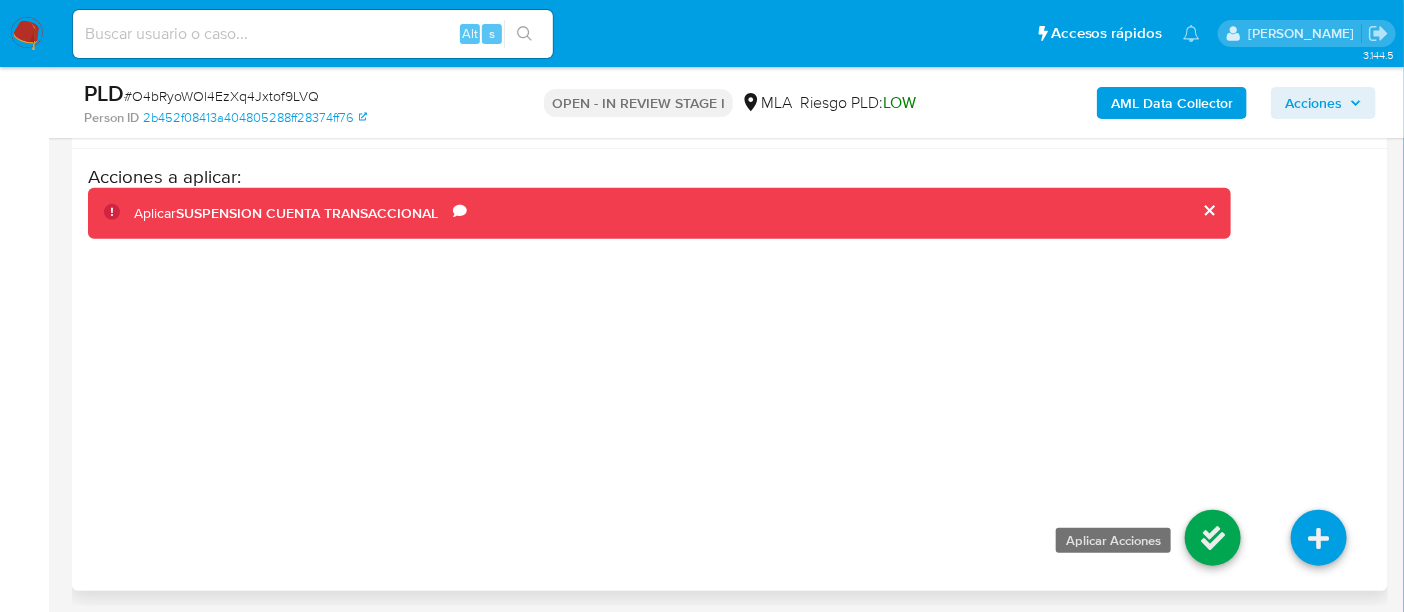 click at bounding box center (1213, 538) 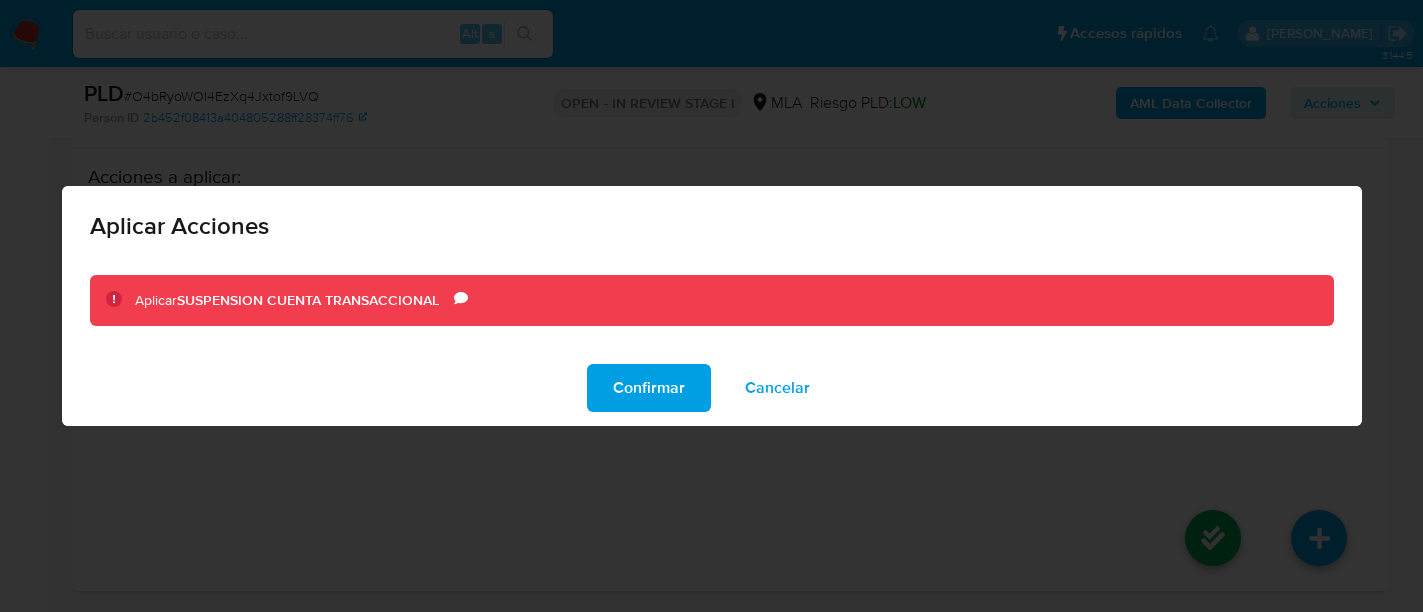 click on "Confirmar" at bounding box center [649, 388] 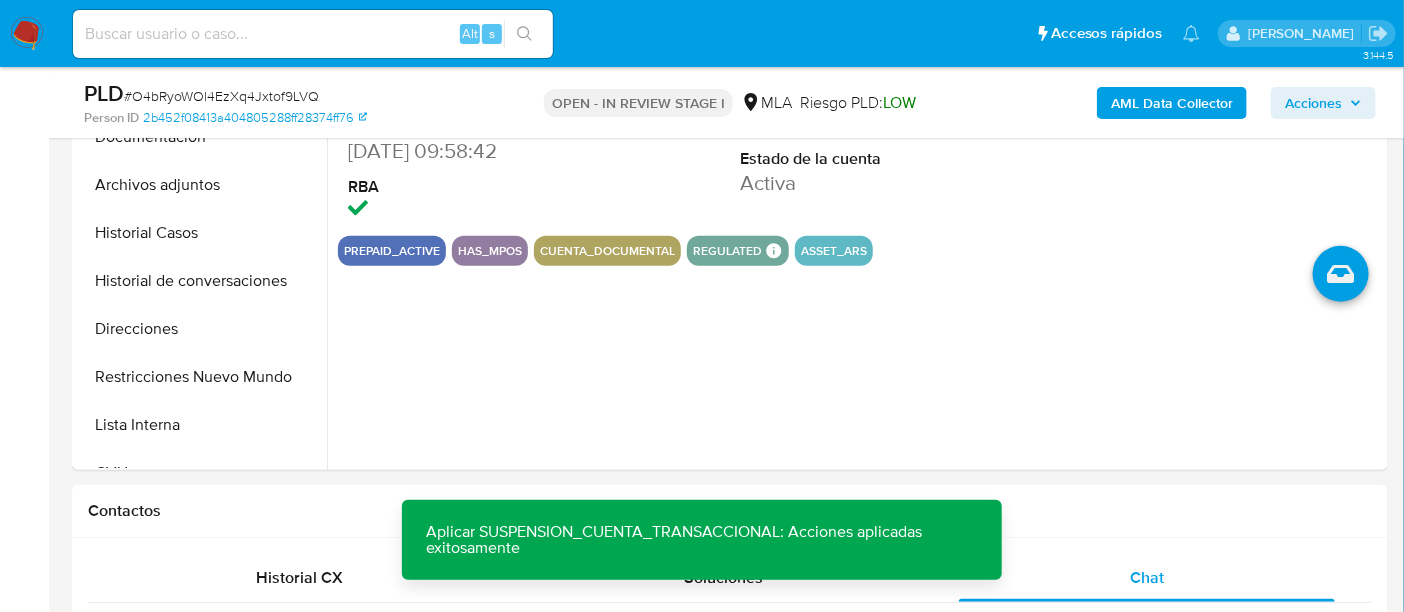 scroll, scrollTop: 436, scrollLeft: 0, axis: vertical 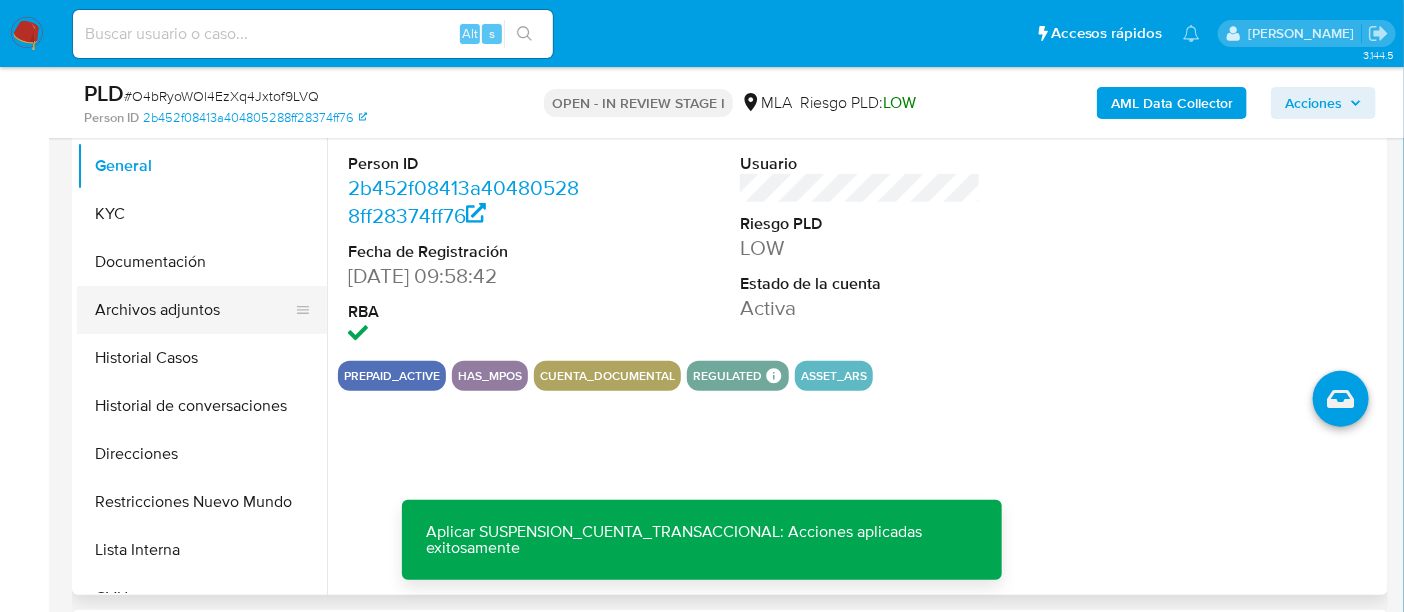 click on "Archivos adjuntos" at bounding box center [194, 310] 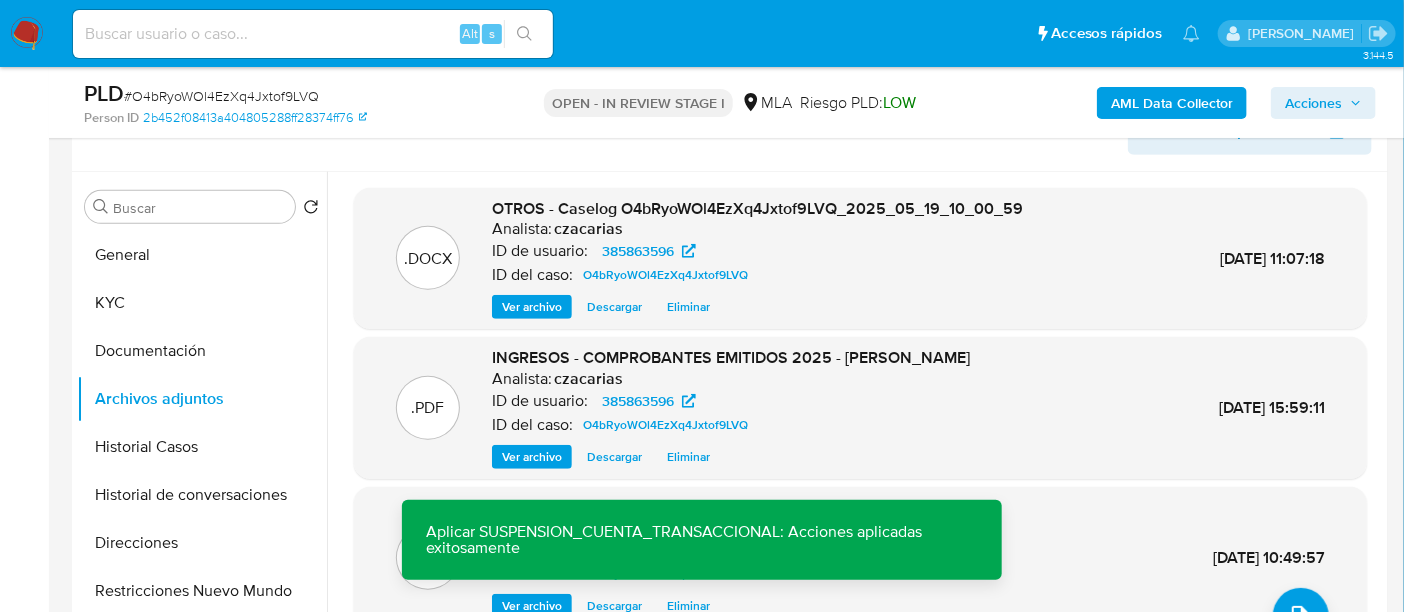 scroll, scrollTop: 311, scrollLeft: 0, axis: vertical 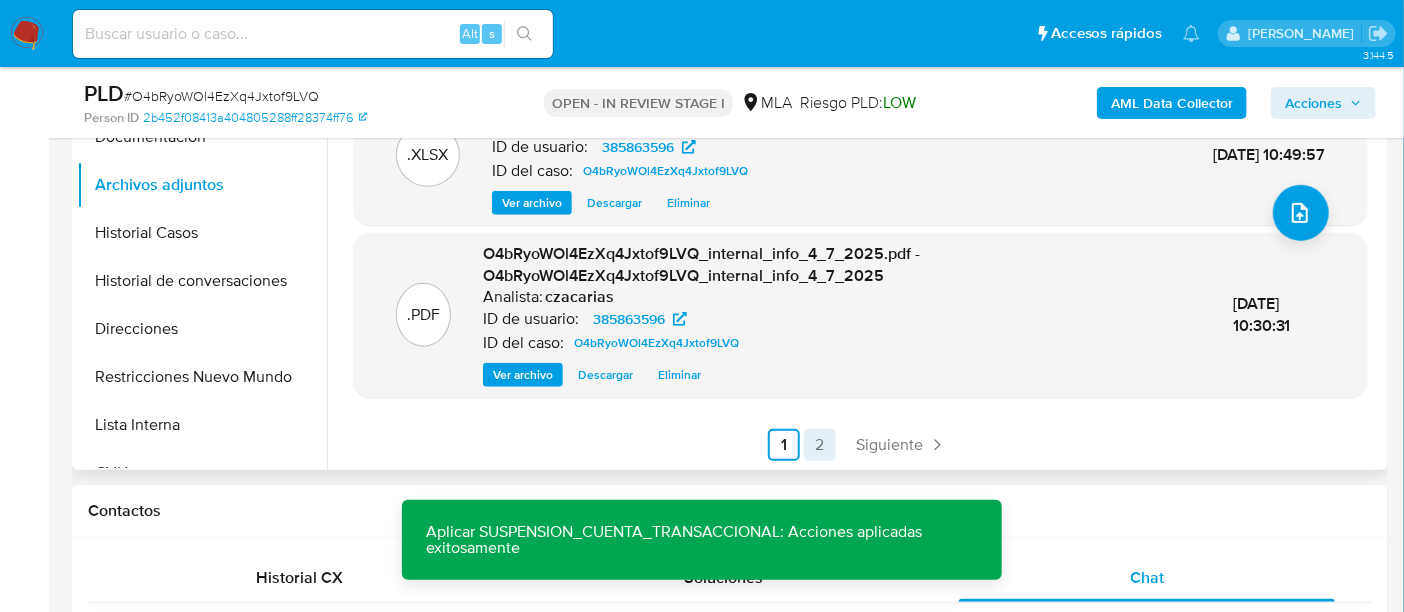 click on "2" at bounding box center [820, 445] 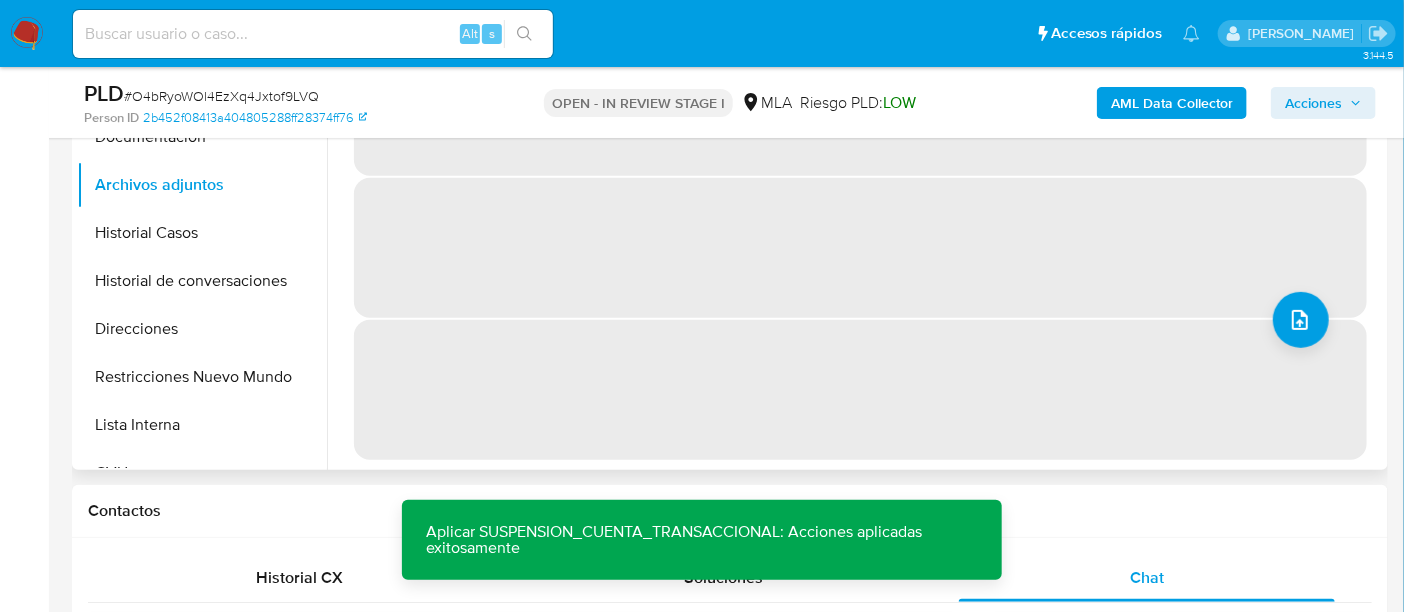 scroll, scrollTop: 0, scrollLeft: 0, axis: both 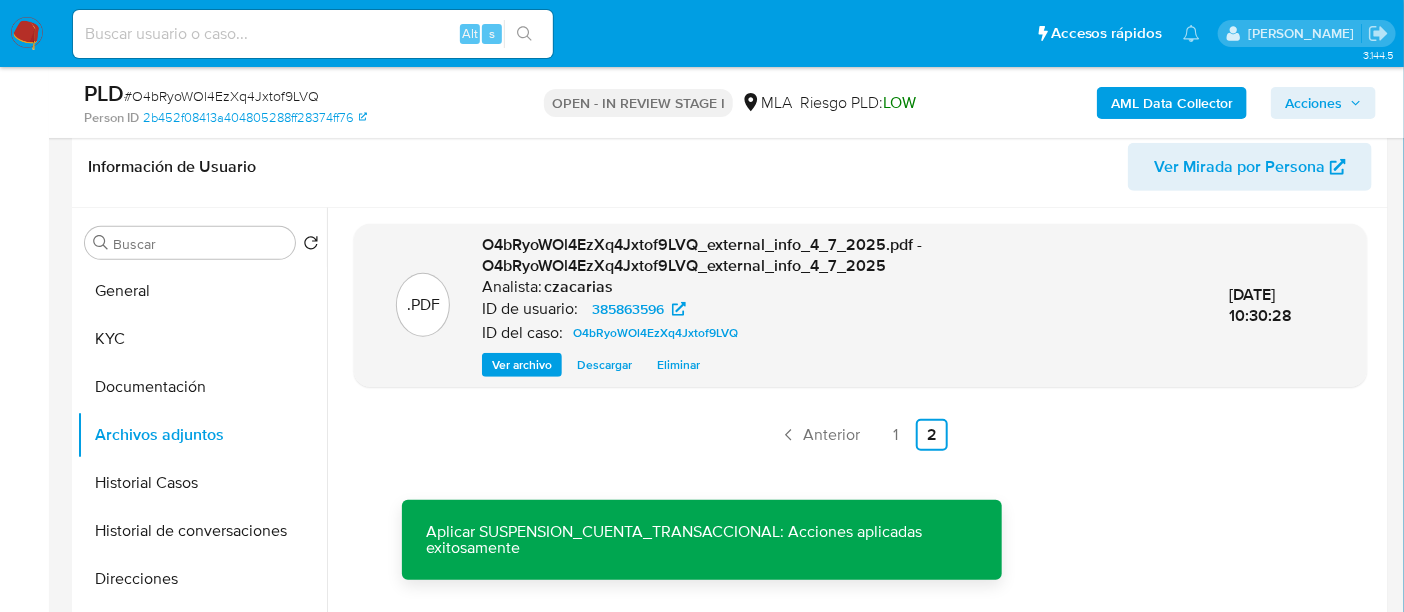 click on "Acciones" at bounding box center (1313, 103) 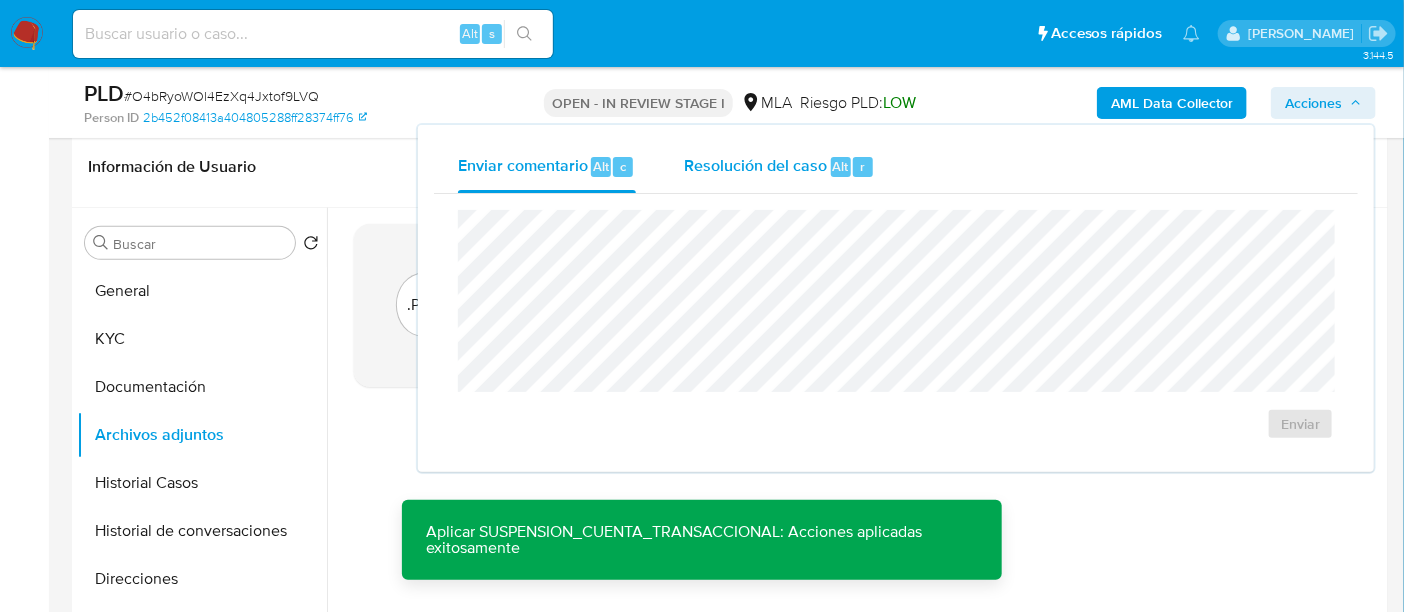 click on "Alt" at bounding box center [841, 166] 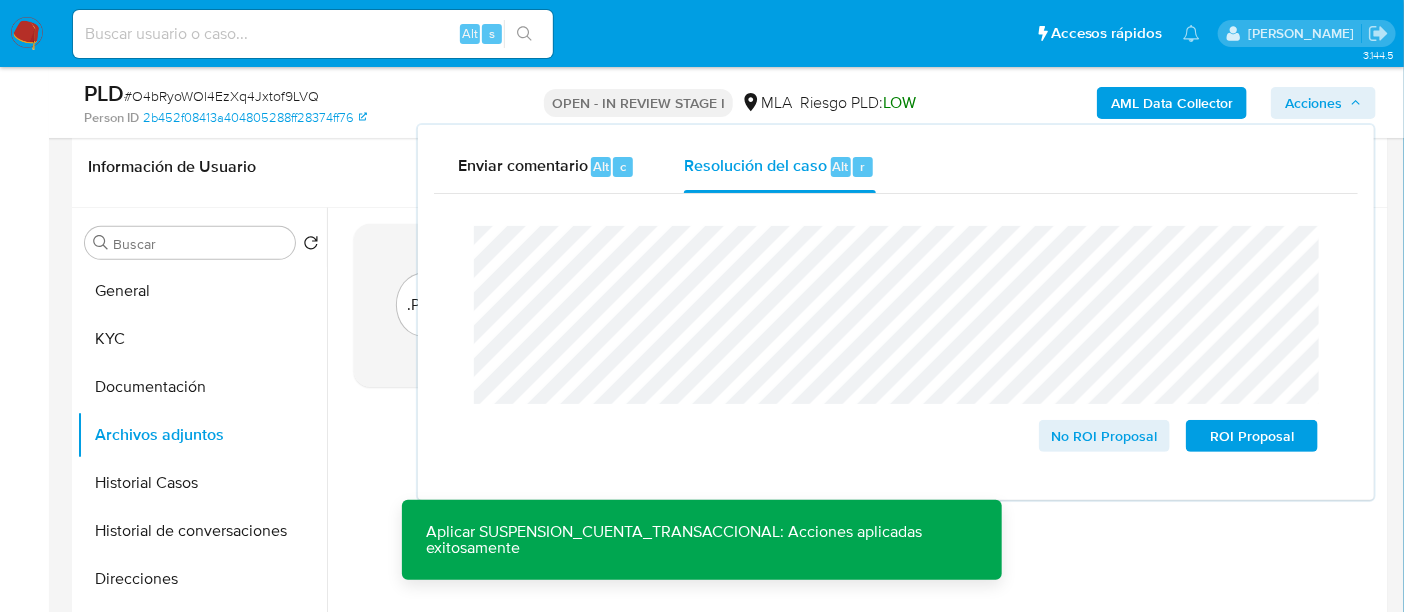 click on "# O4bRyoWOl4EzXq4Jxtof9LVQ" at bounding box center [221, 96] 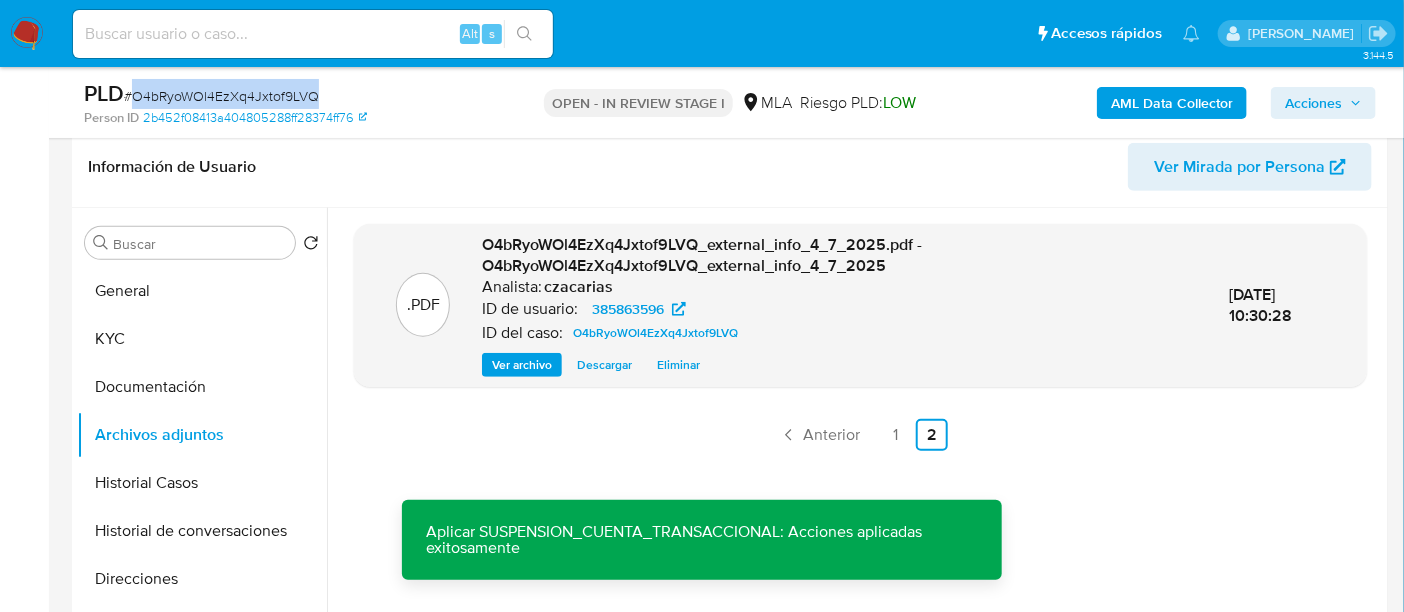 click on "# O4bRyoWOl4EzXq4Jxtof9LVQ" at bounding box center (221, 96) 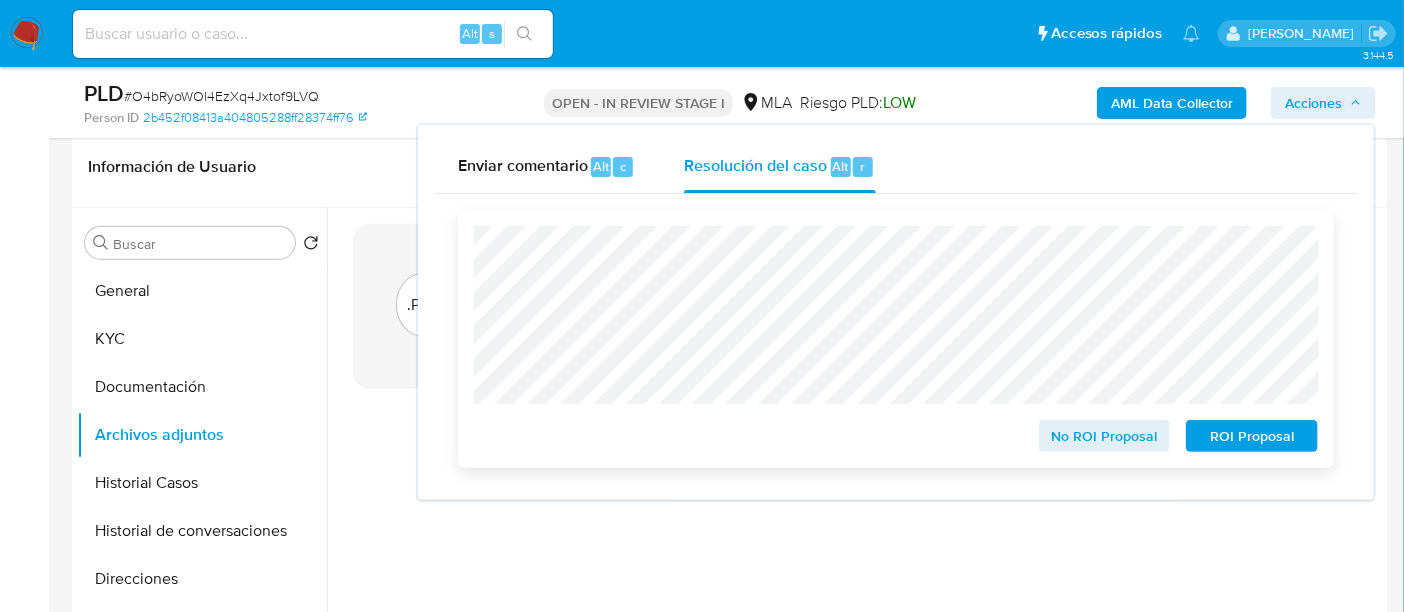 click on "ROI Proposal" at bounding box center [1252, 436] 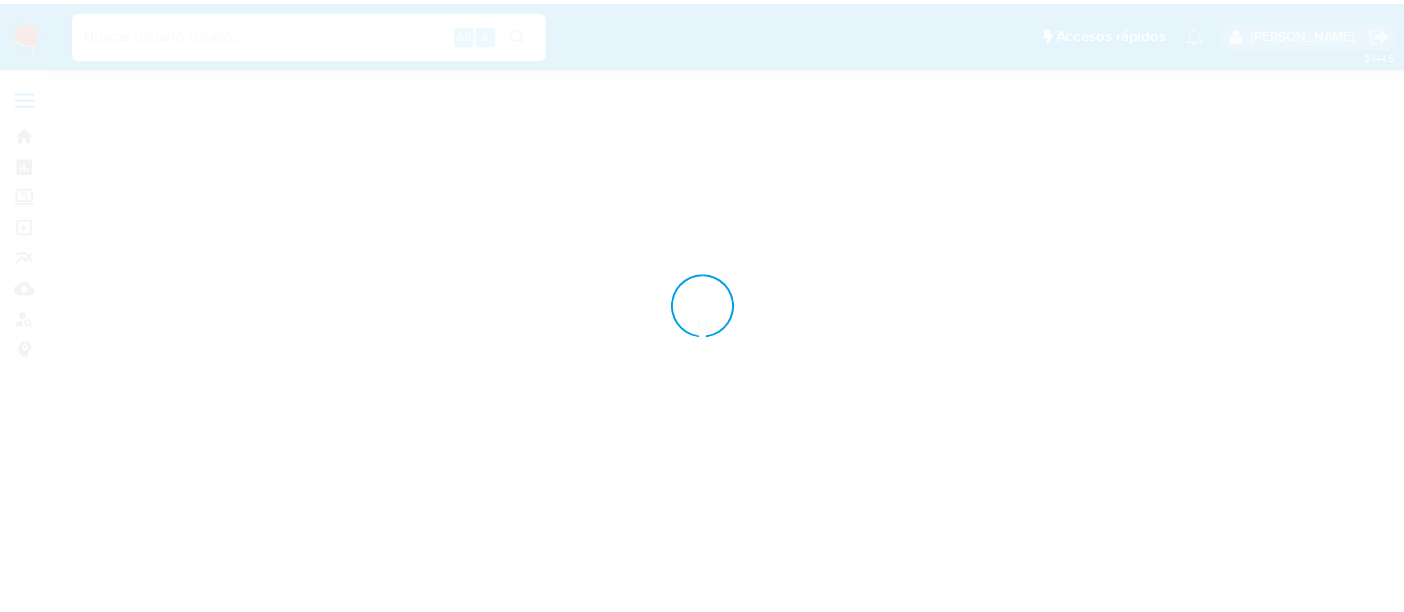 scroll, scrollTop: 0, scrollLeft: 0, axis: both 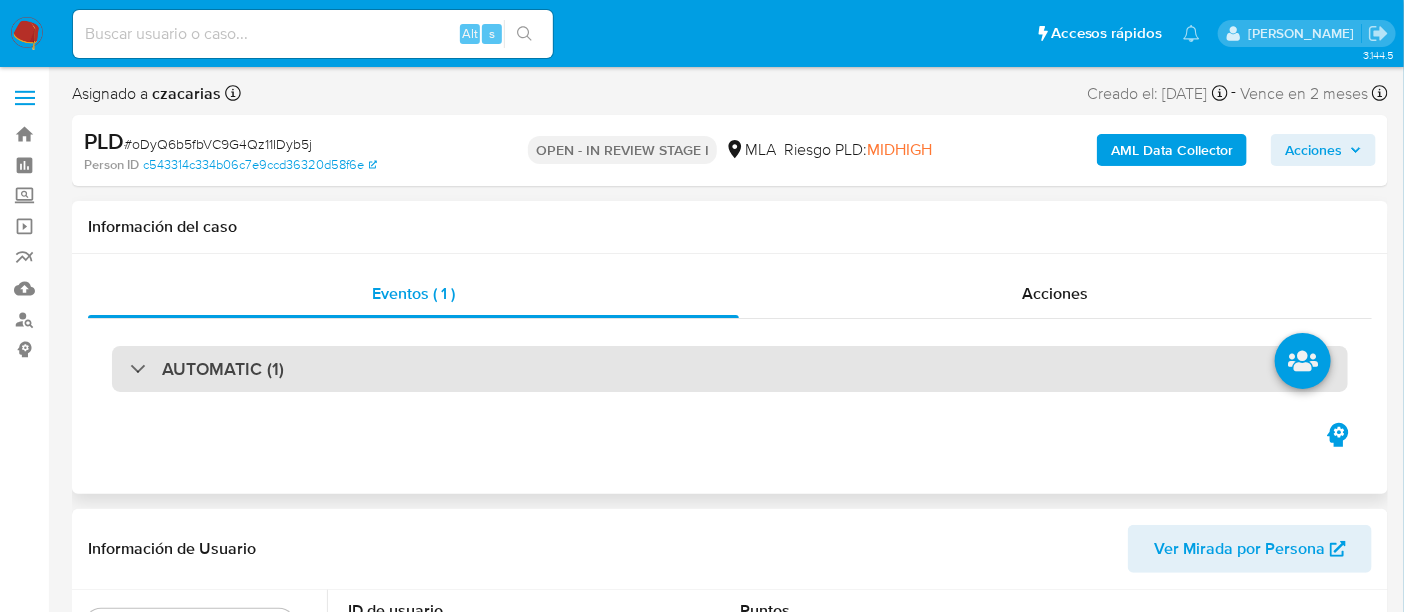 select on "10" 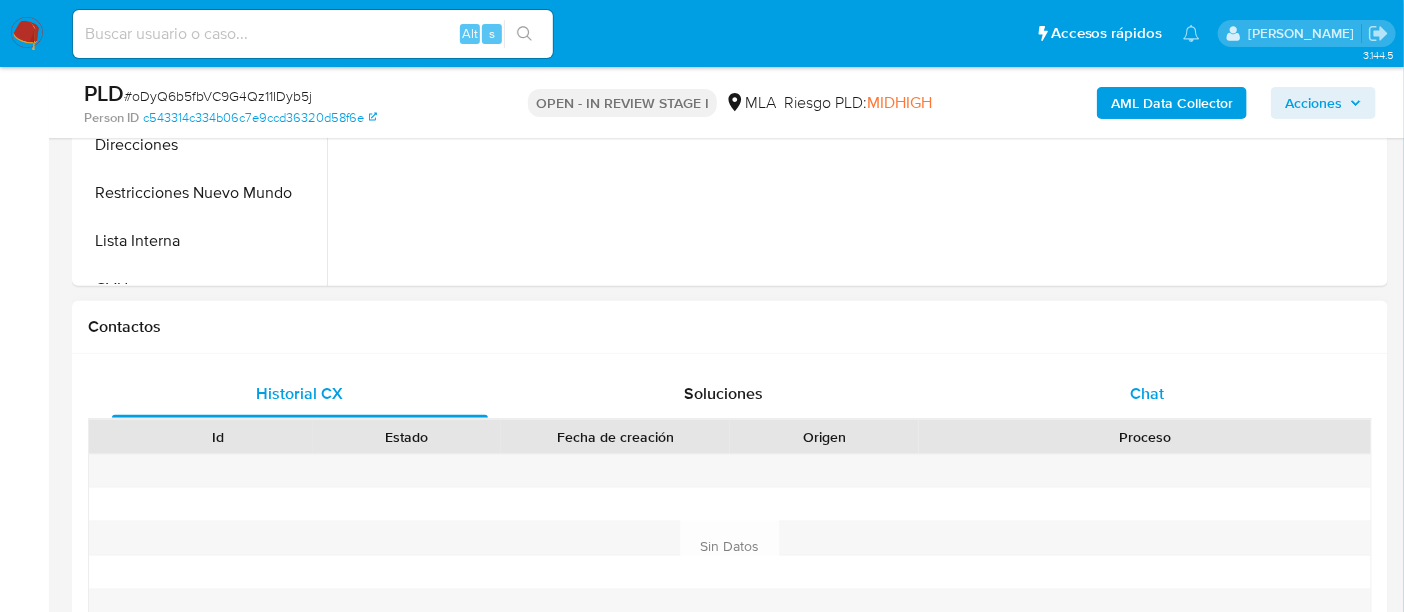 scroll, scrollTop: 750, scrollLeft: 0, axis: vertical 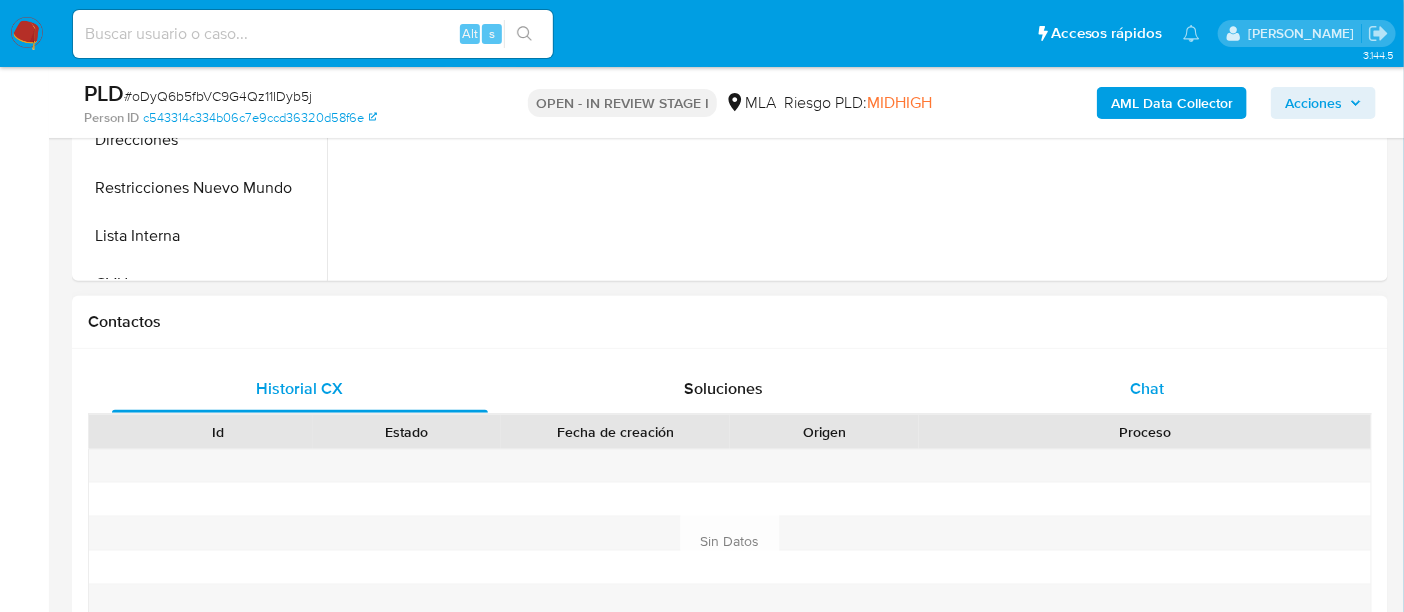 click on "Chat" at bounding box center [1147, 389] 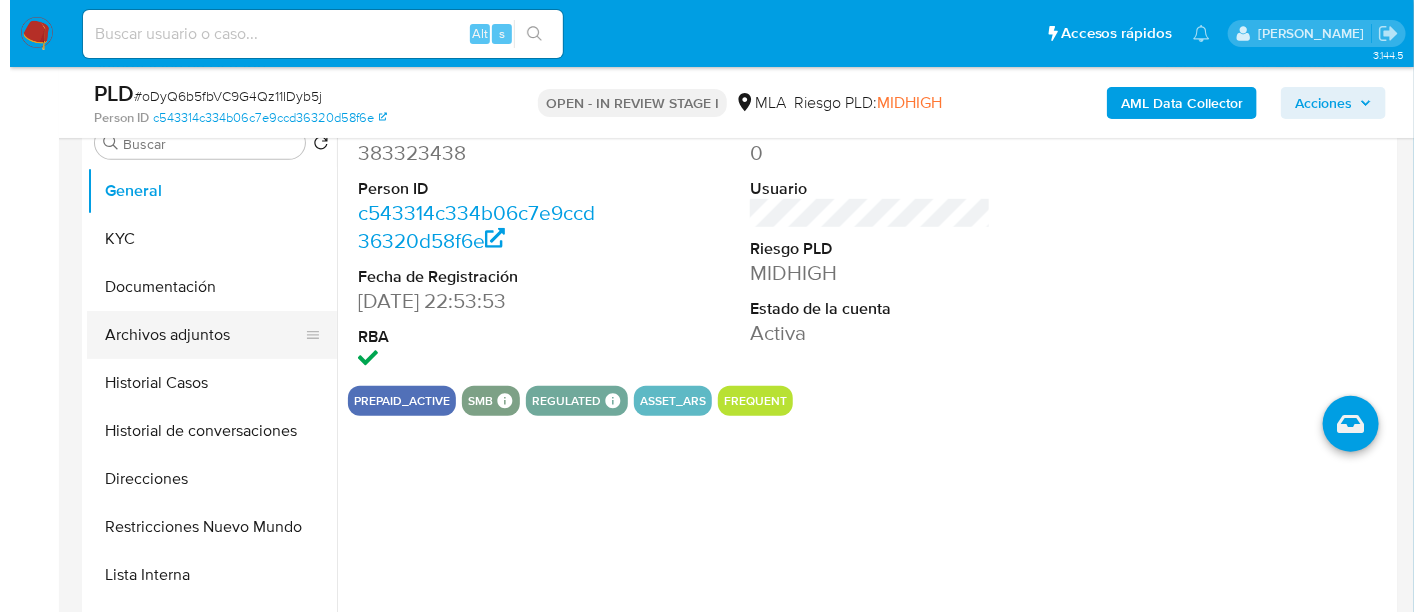 scroll, scrollTop: 374, scrollLeft: 0, axis: vertical 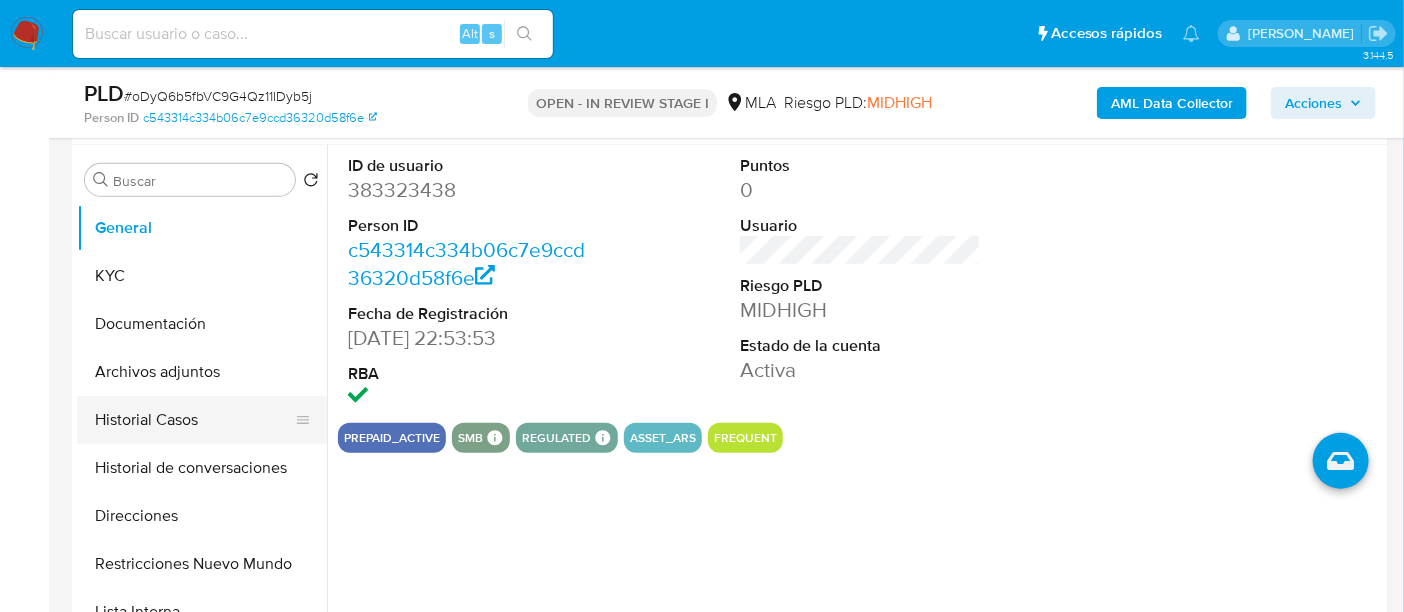 click on "Historial Casos" at bounding box center (194, 420) 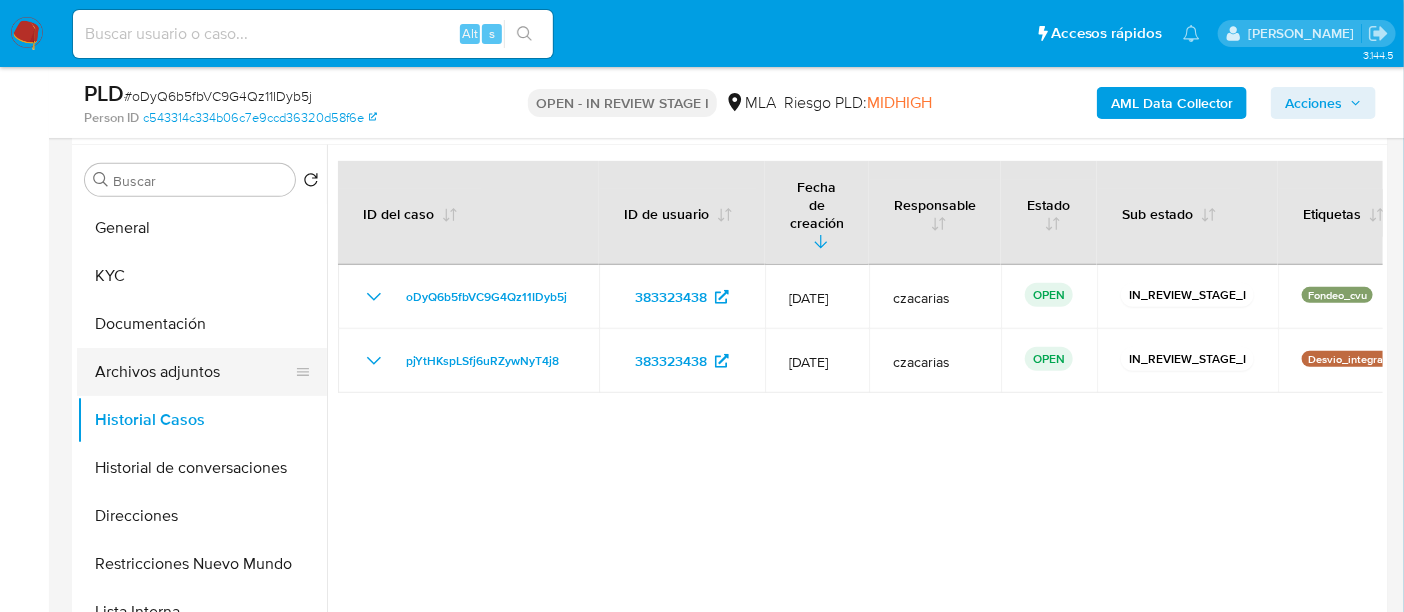 click on "Archivos adjuntos" at bounding box center (194, 372) 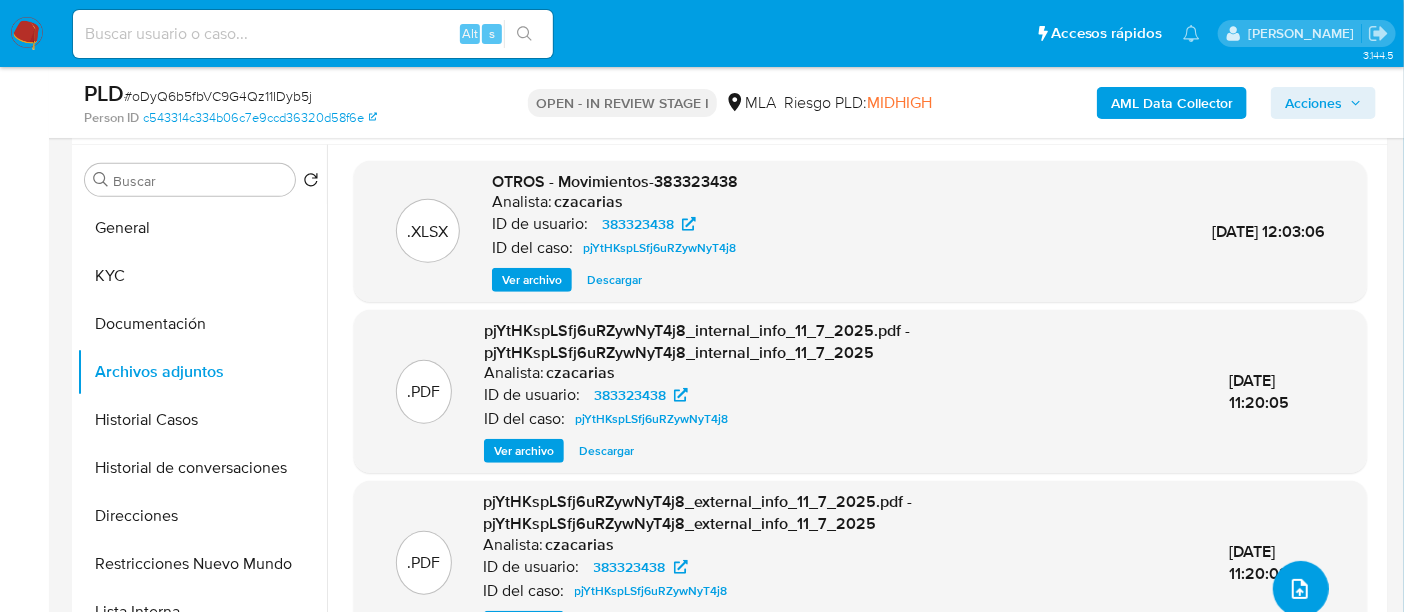 click 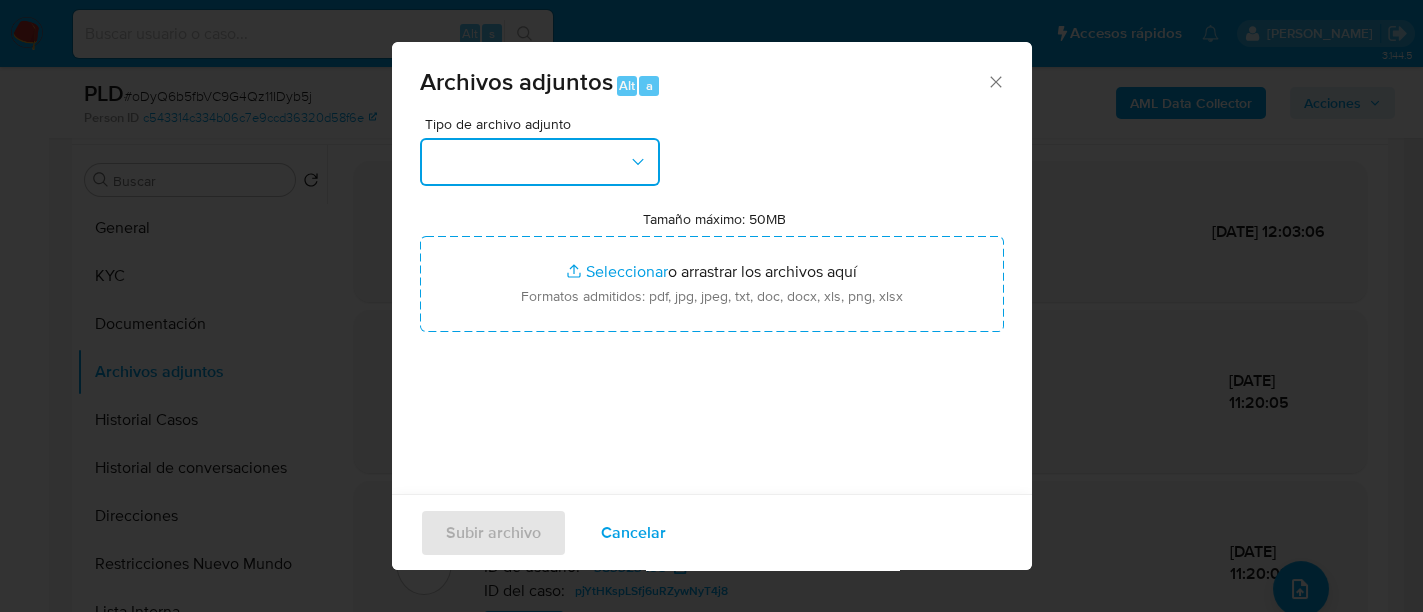 click at bounding box center [540, 162] 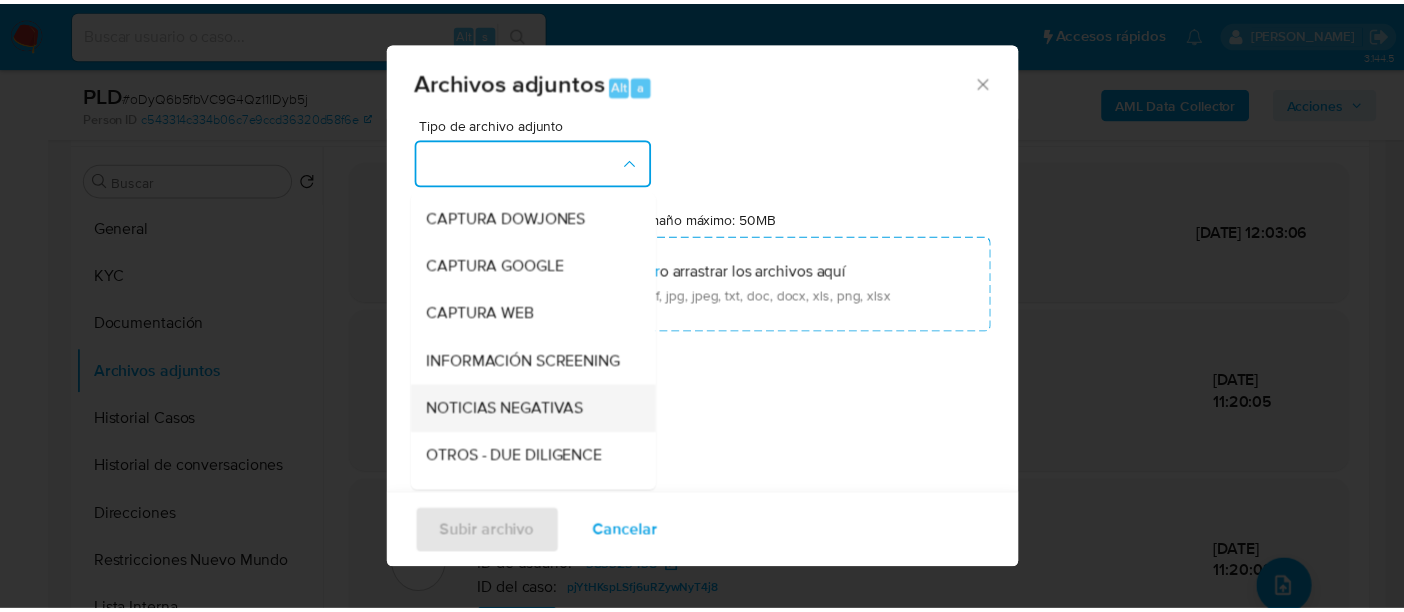 scroll, scrollTop: 250, scrollLeft: 0, axis: vertical 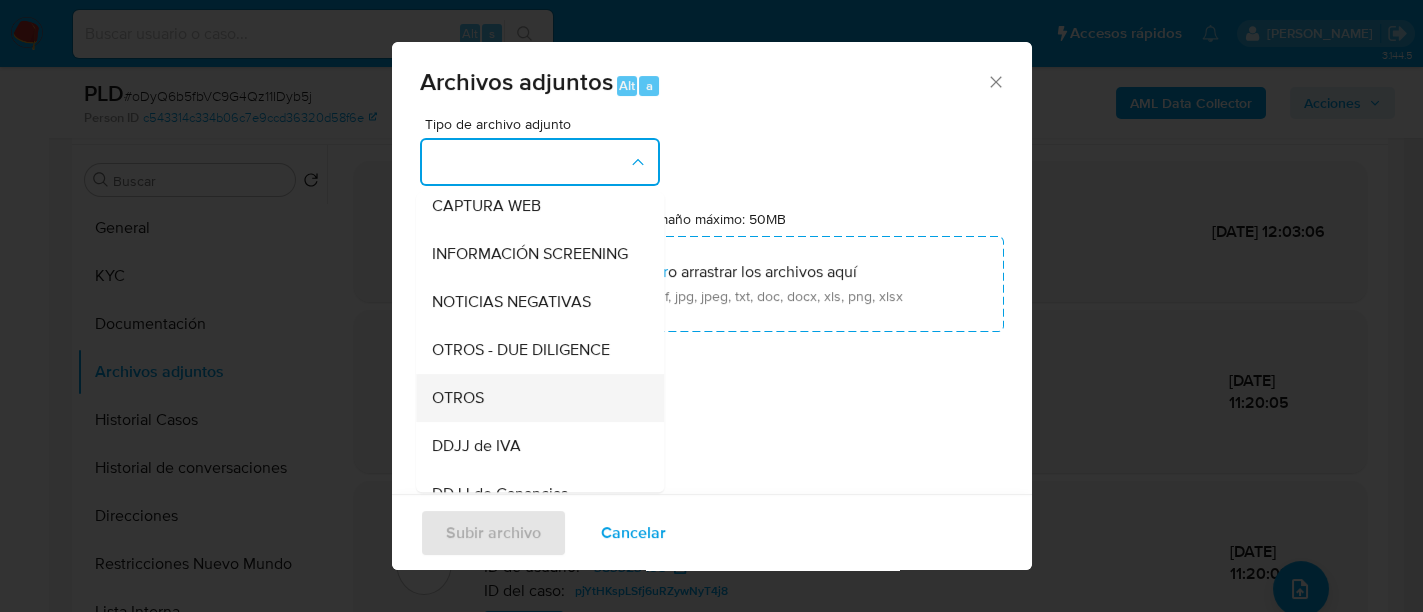 click on "OTROS" at bounding box center (534, 398) 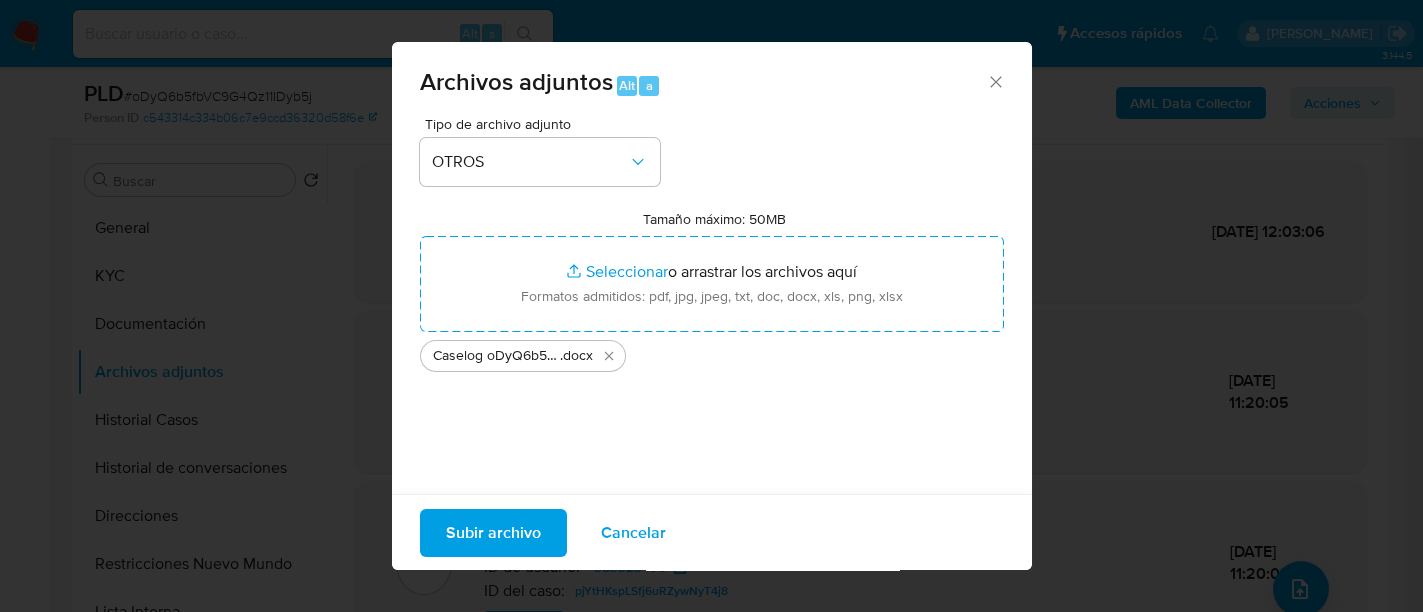 click on "Subir archivo" at bounding box center (493, 532) 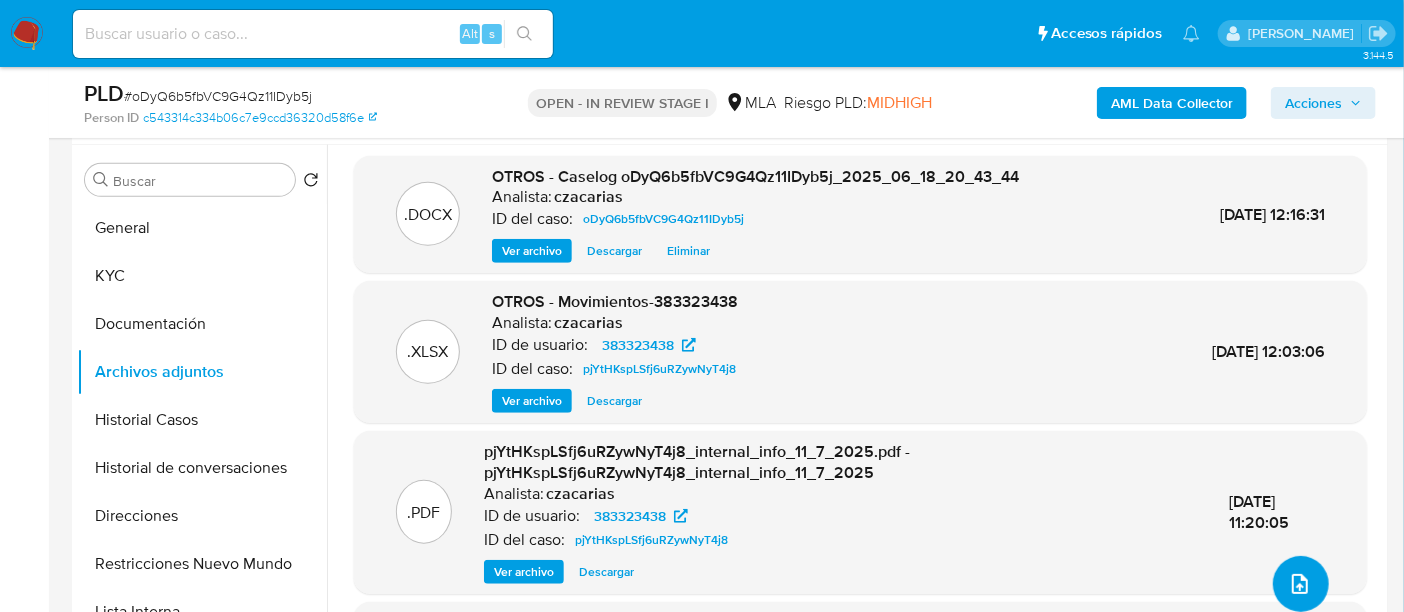 scroll, scrollTop: 131, scrollLeft: 0, axis: vertical 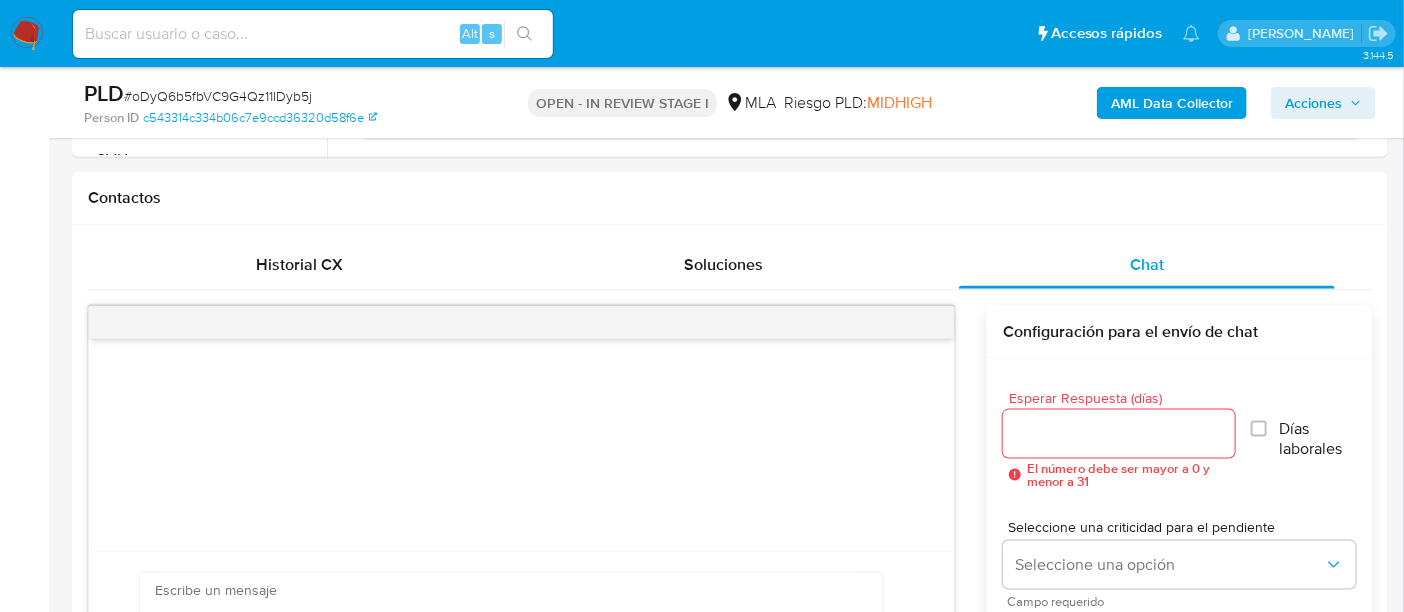 click on "# oDyQ6b5fbVC9G4Qz11IDyb5j" at bounding box center [218, 96] 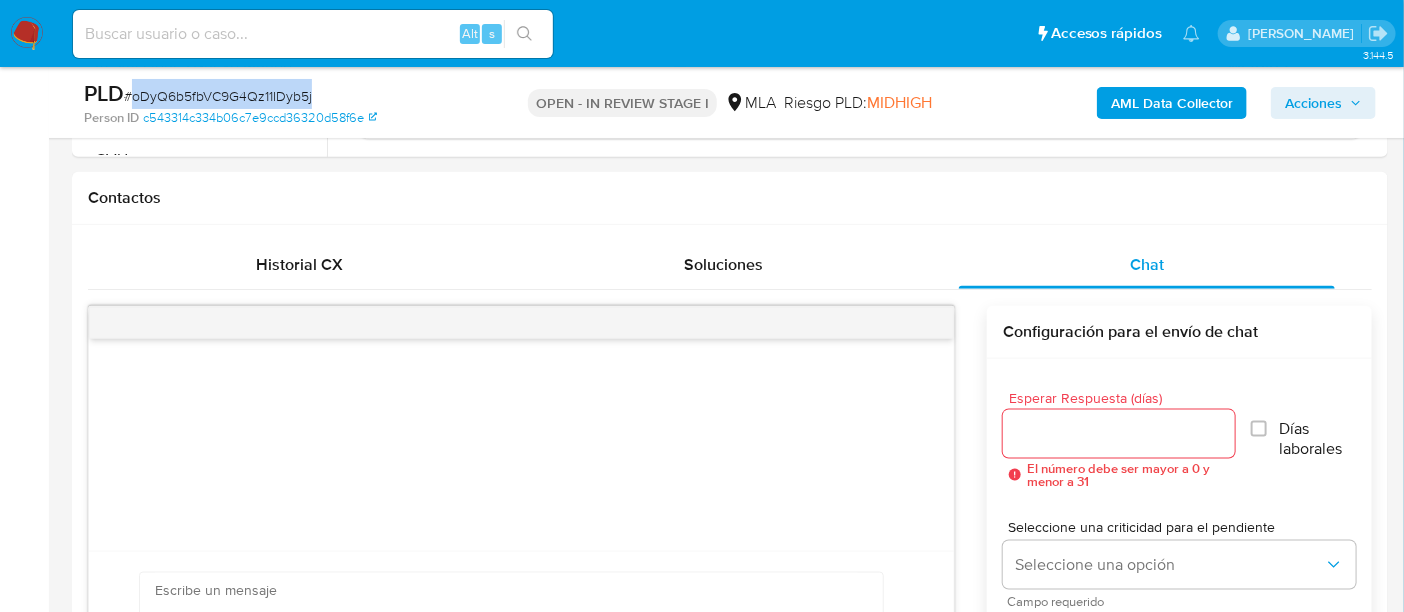 click on "# oDyQ6b5fbVC9G4Qz11IDyb5j" at bounding box center [218, 96] 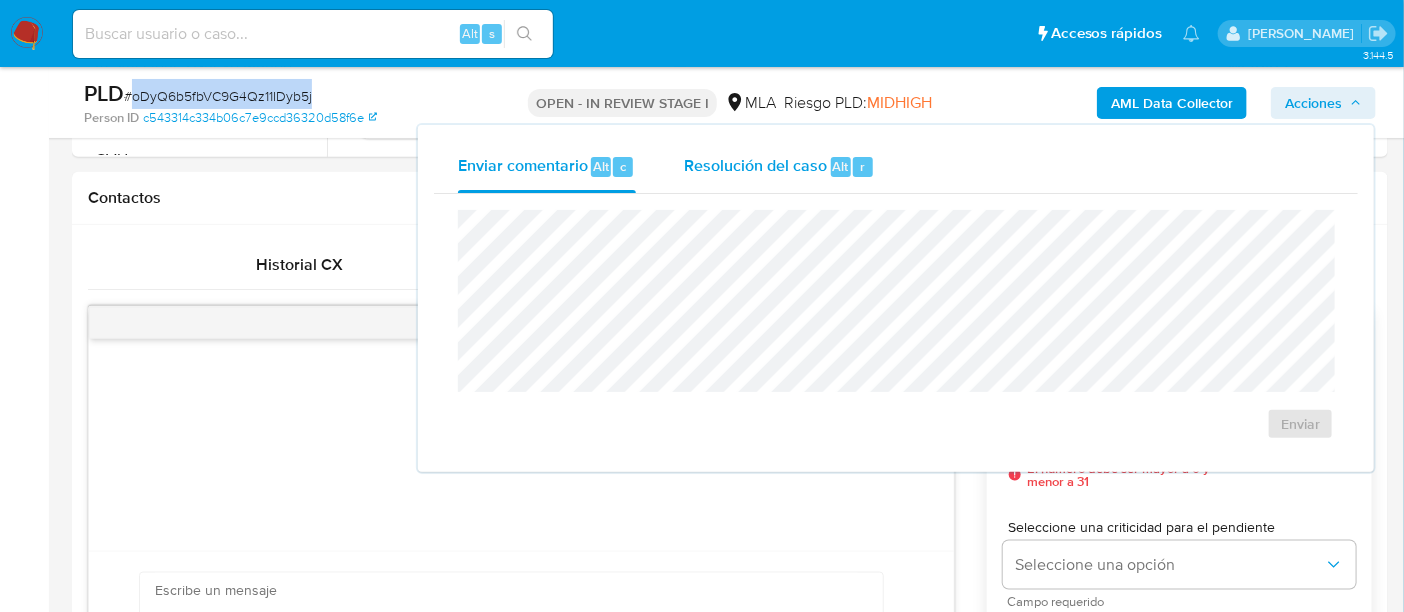 click on "Resolución del caso Alt r" at bounding box center [779, 167] 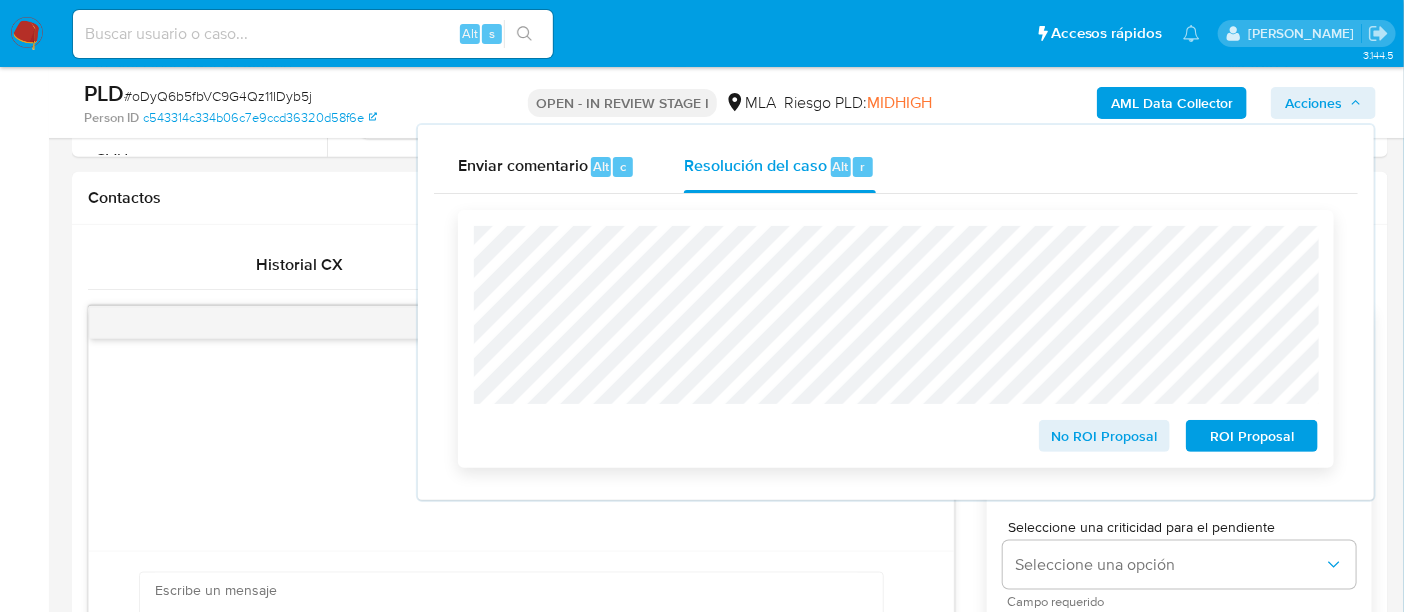 click on "ROI Proposal" at bounding box center [1252, 436] 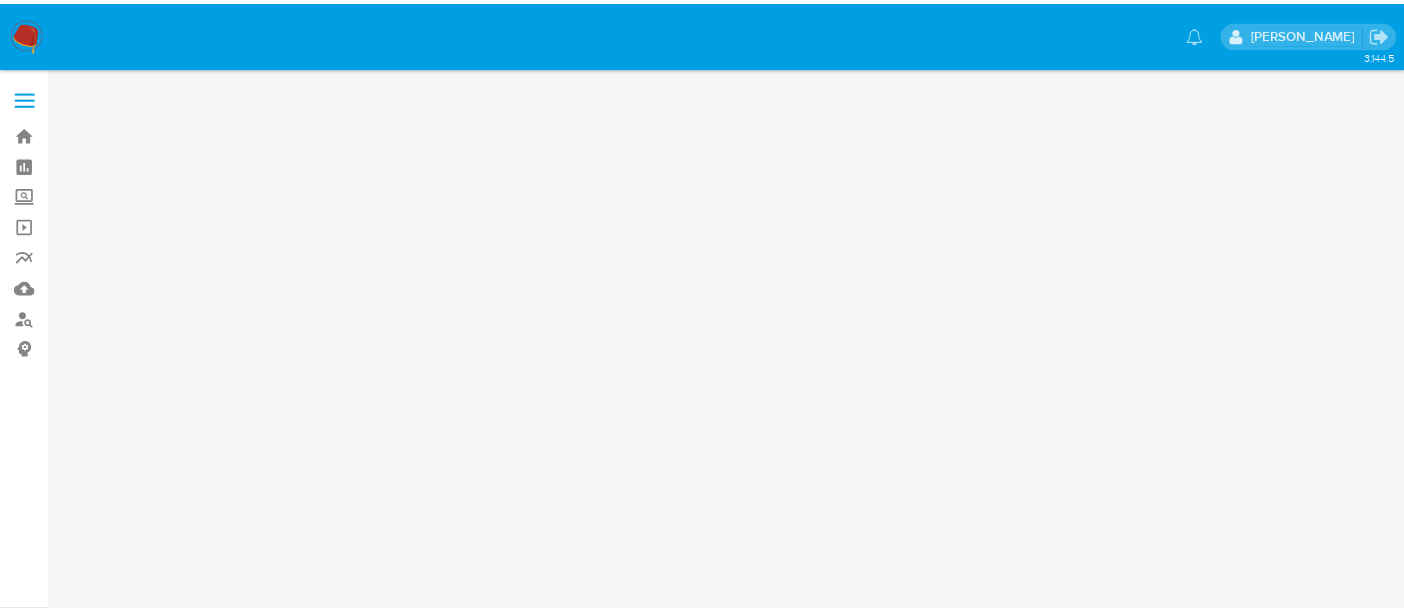scroll, scrollTop: 0, scrollLeft: 0, axis: both 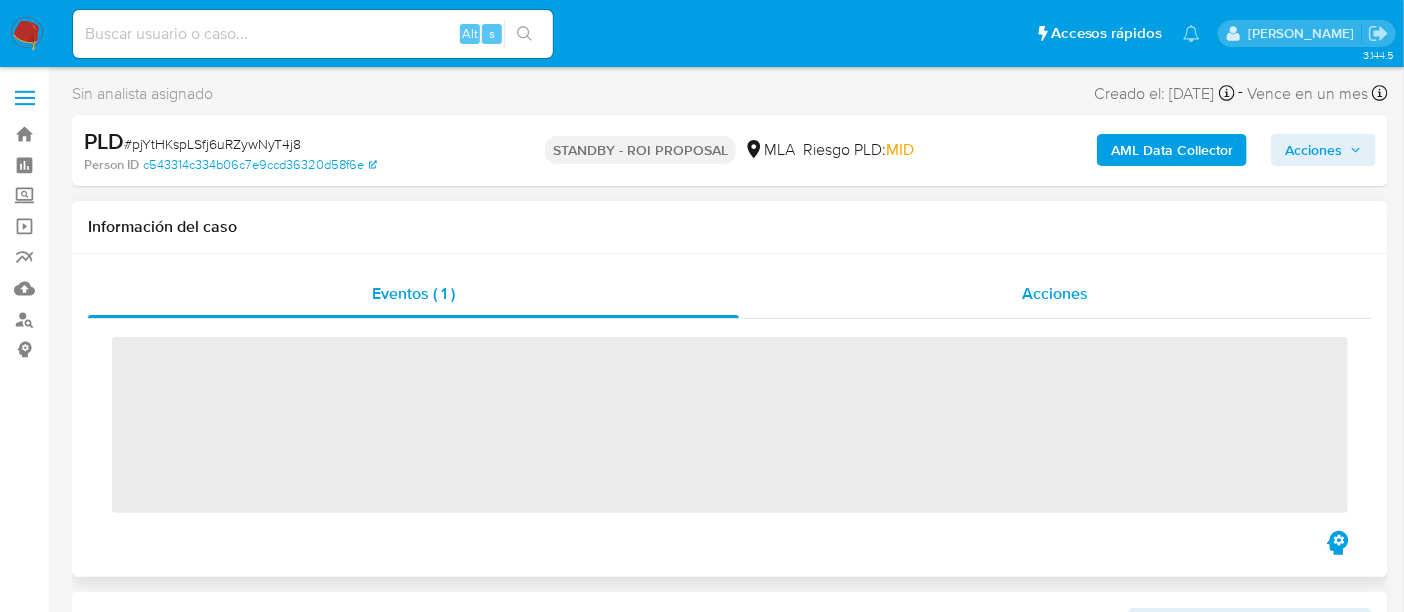 click on "Acciones" at bounding box center (1055, 293) 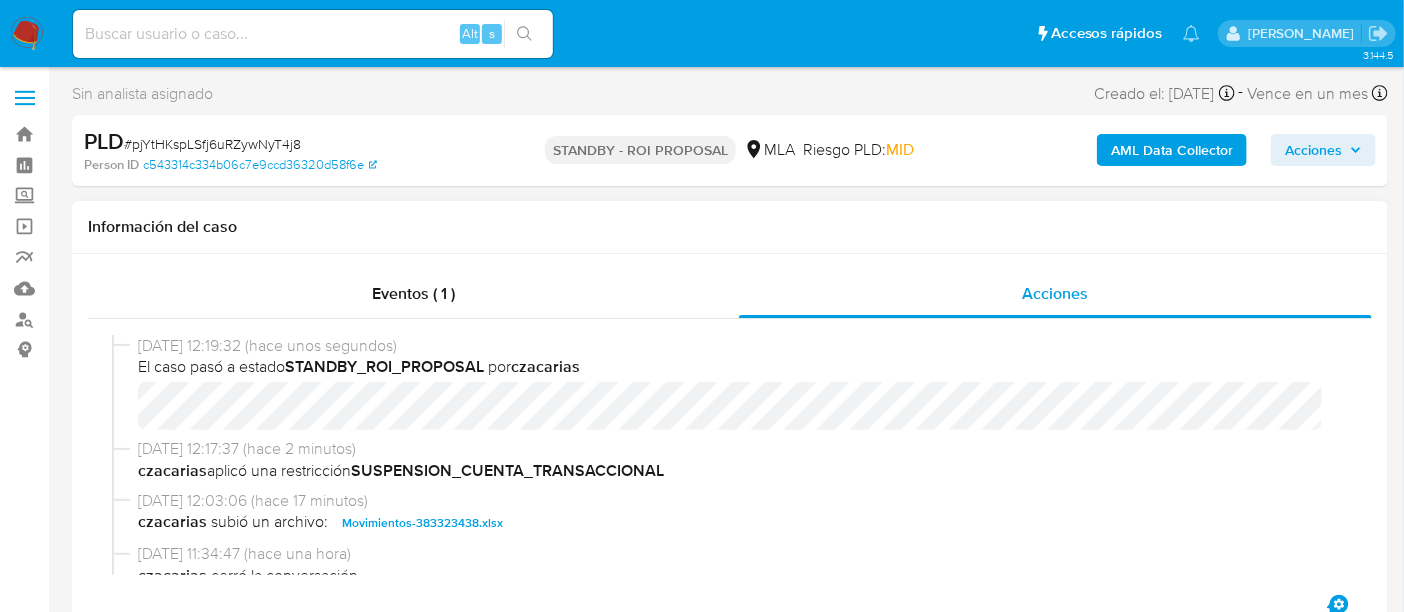 select on "10" 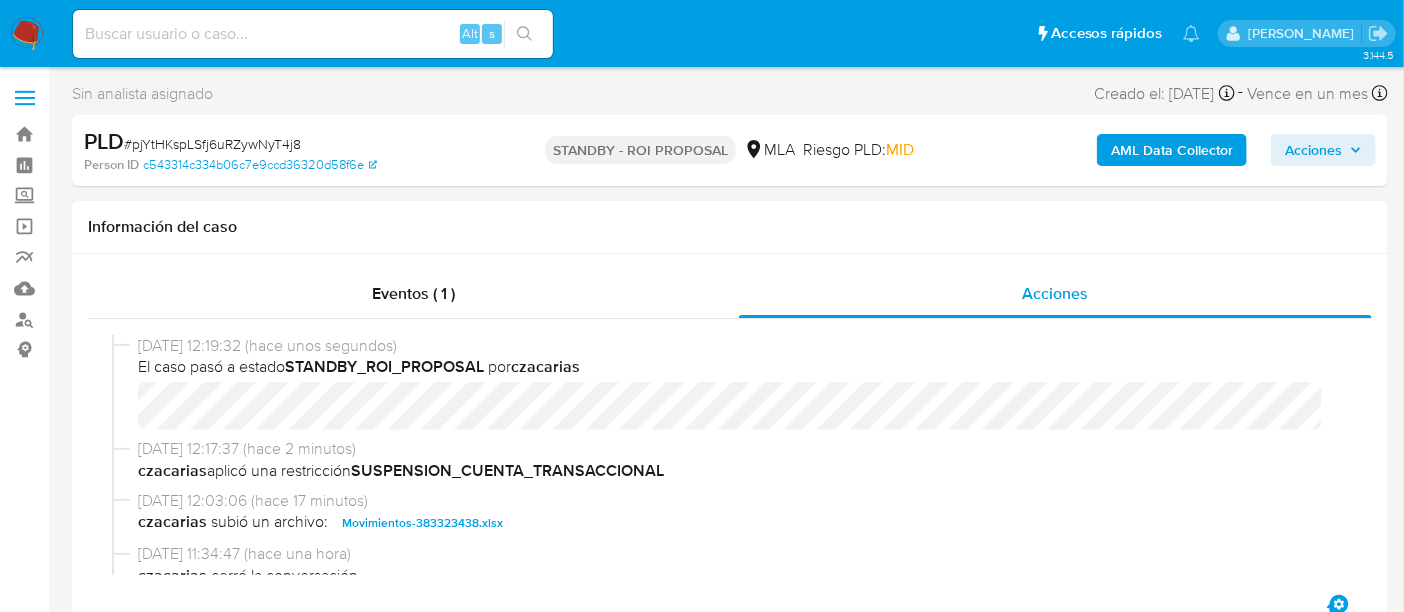 click on "[DATE] 12:19:32 (hace unos segundos) El caso pasó a estado  STANDBY_ROI_PROPOSAL      por  czacarias" at bounding box center (730, 387) 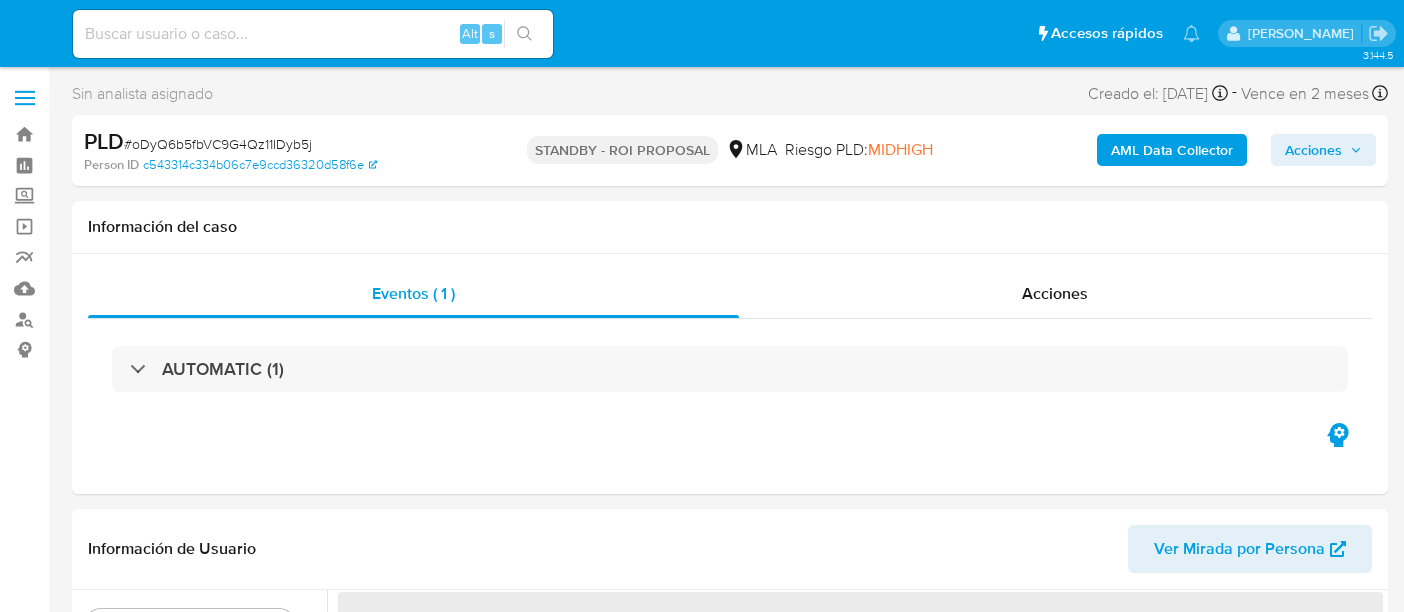 select on "10" 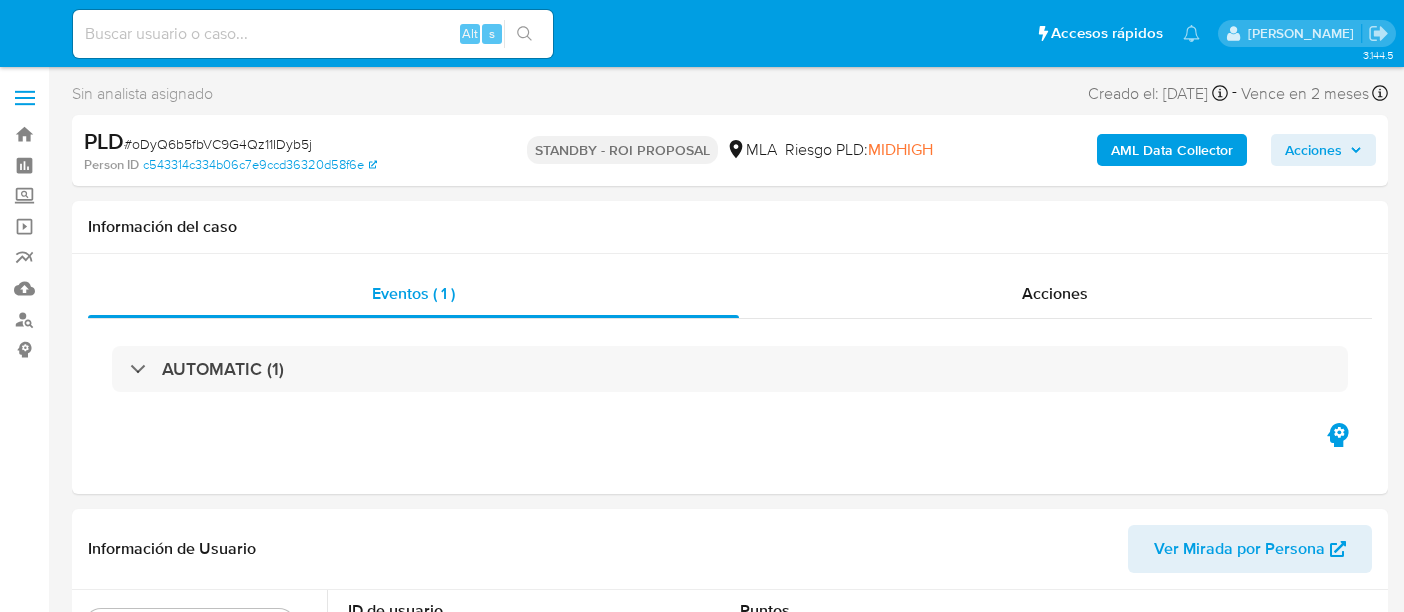 scroll, scrollTop: 0, scrollLeft: 0, axis: both 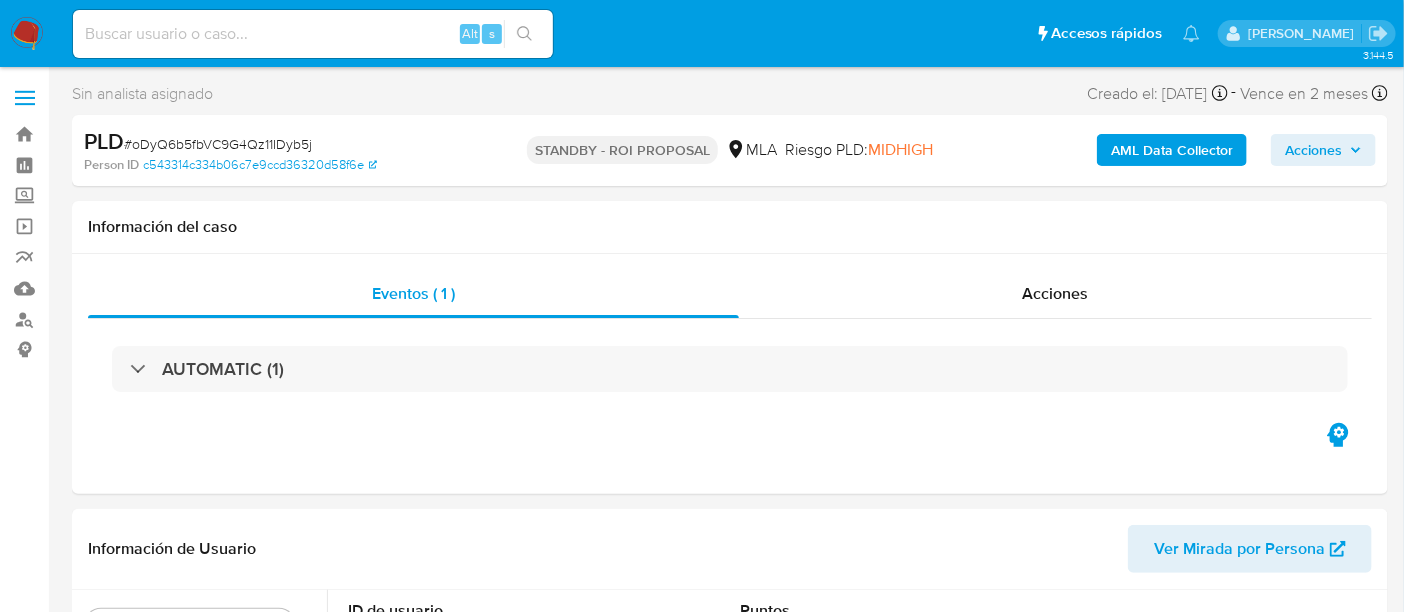 click at bounding box center (313, 34) 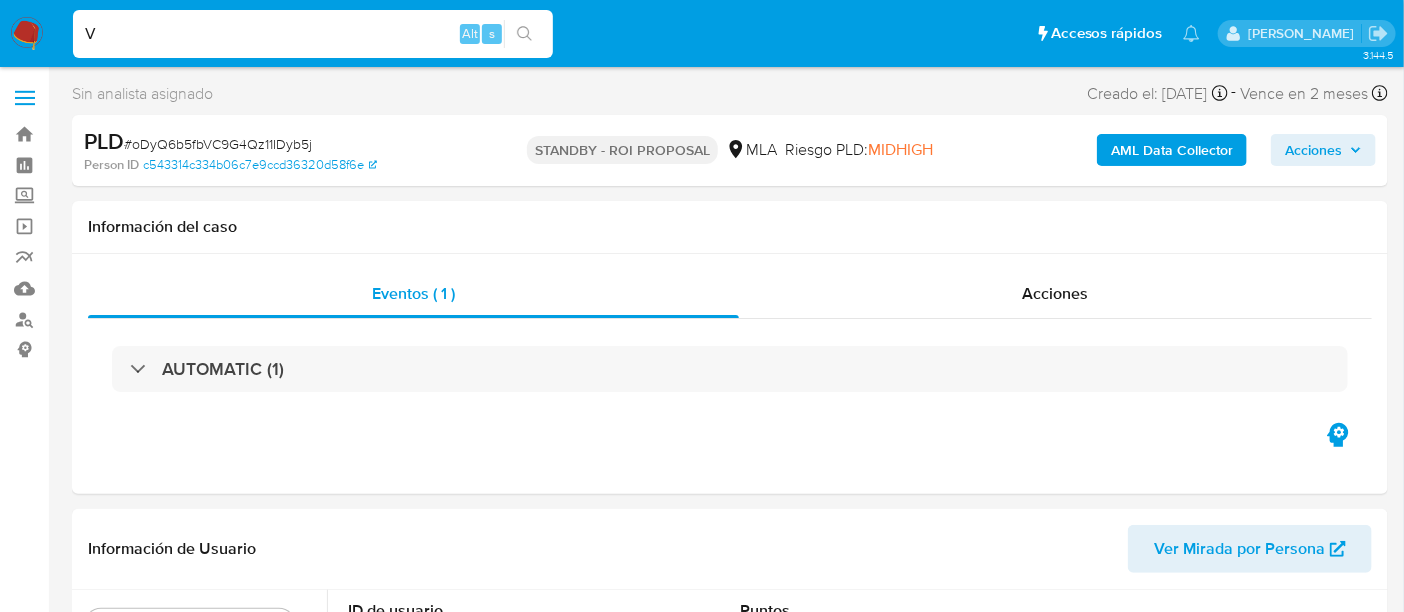 drag, startPoint x: 360, startPoint y: 42, endPoint x: 0, endPoint y: 63, distance: 360.61197 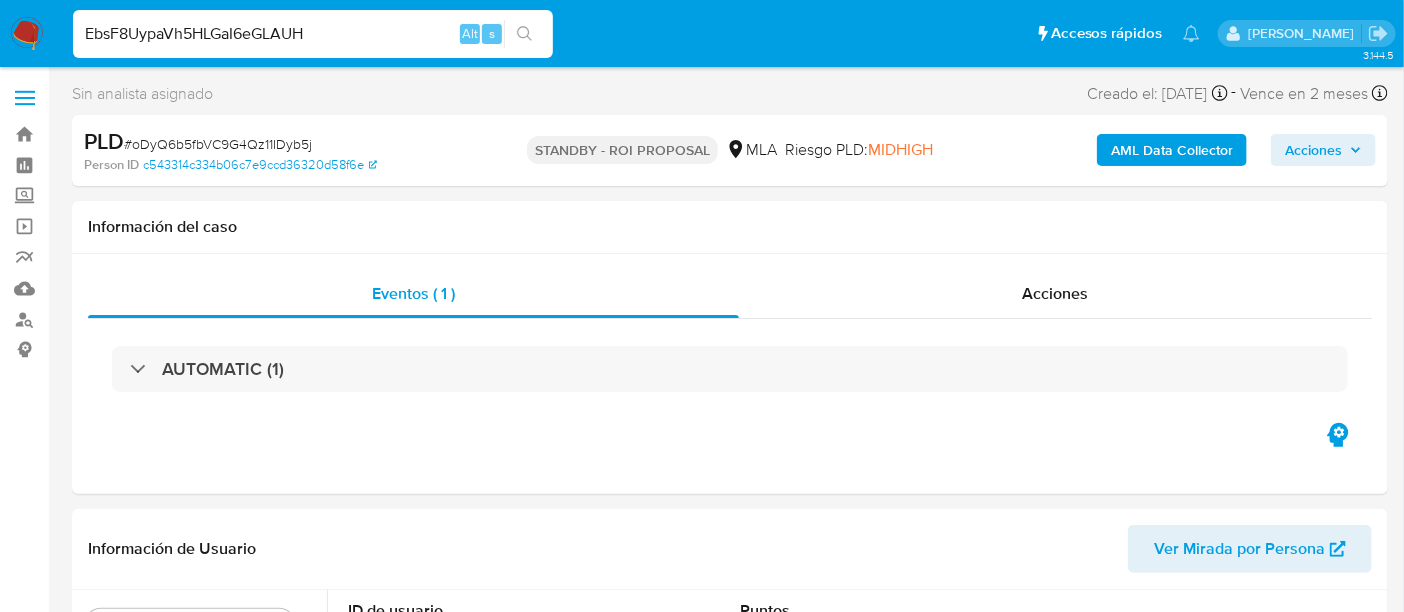 type on "EbsF8UypaVh5HLGaI6eGLAUH" 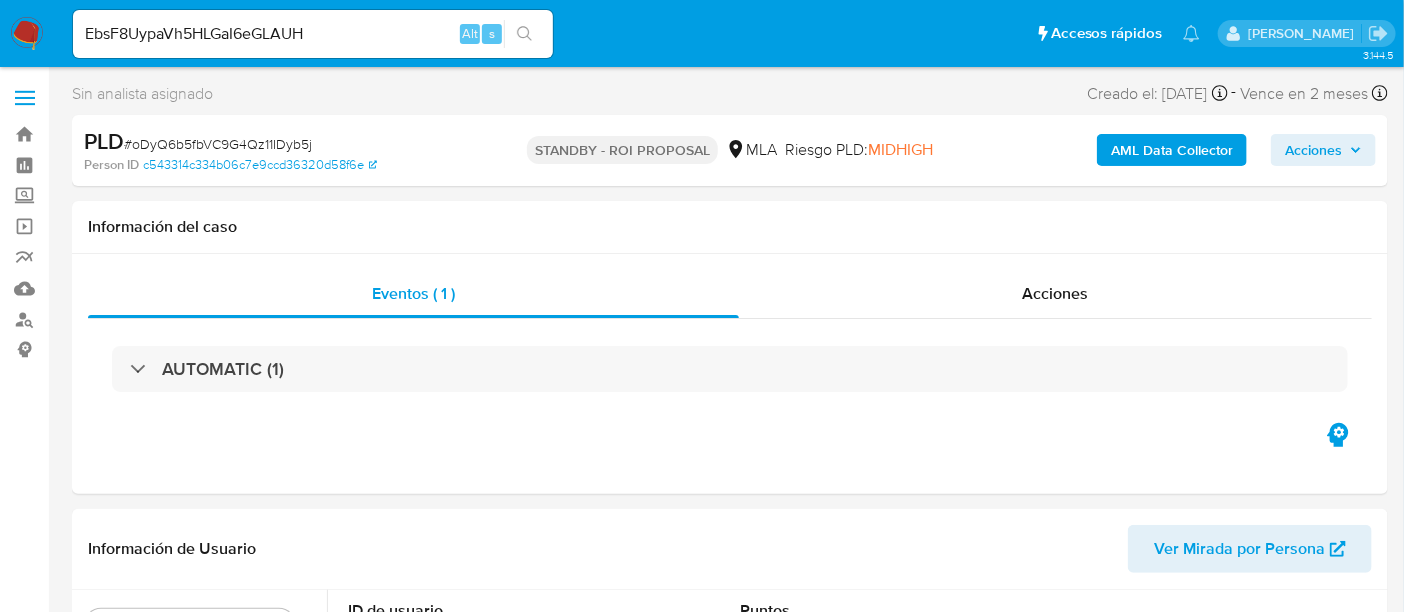 click 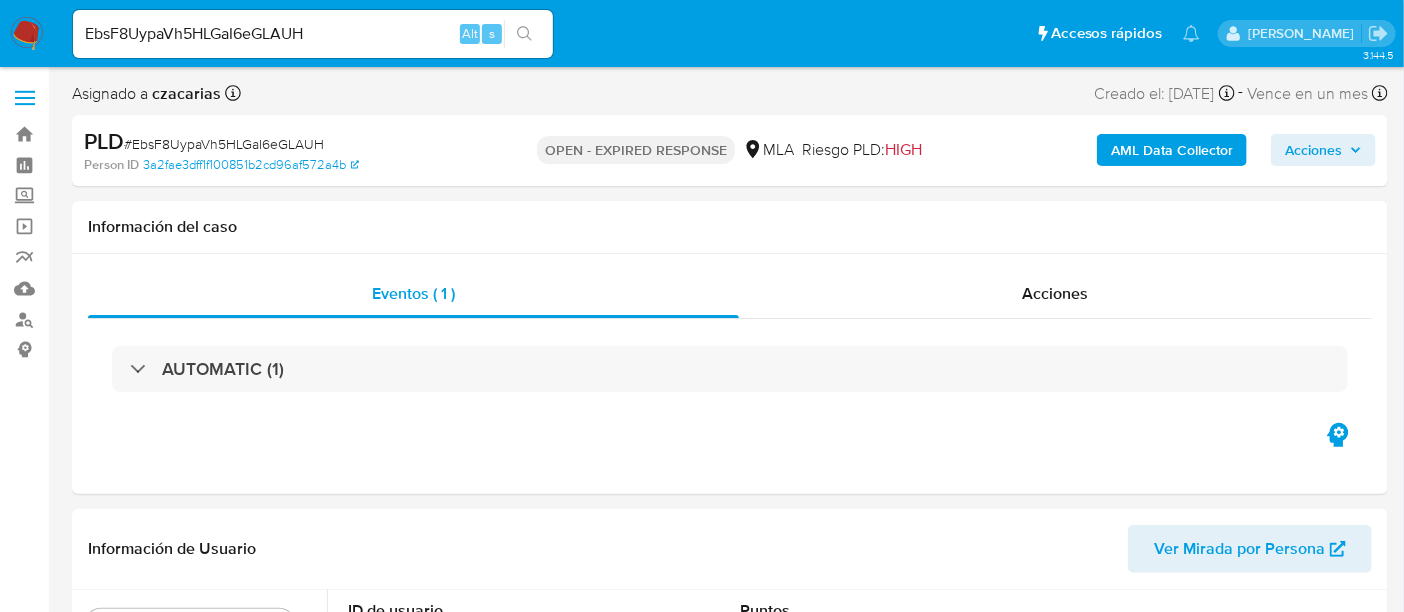 select on "10" 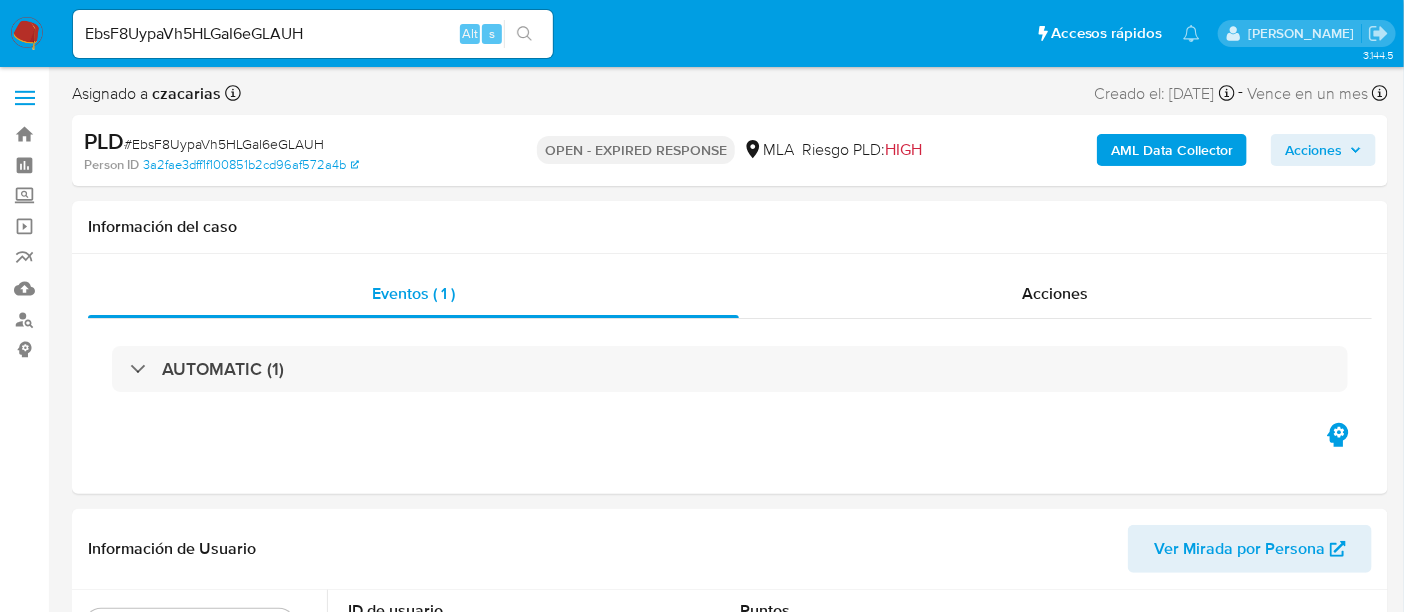 click on "# EbsF8UypaVh5HLGaI6eGLAUH" at bounding box center [224, 144] 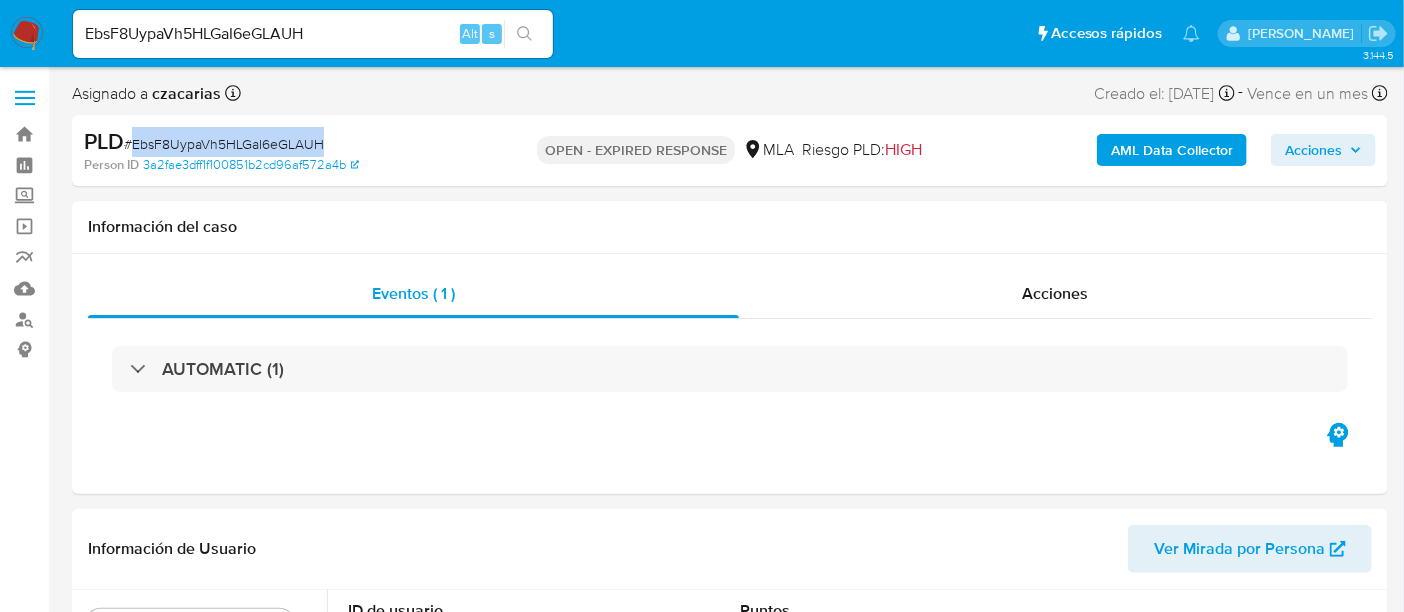 click on "# EbsF8UypaVh5HLGaI6eGLAUH" at bounding box center [224, 144] 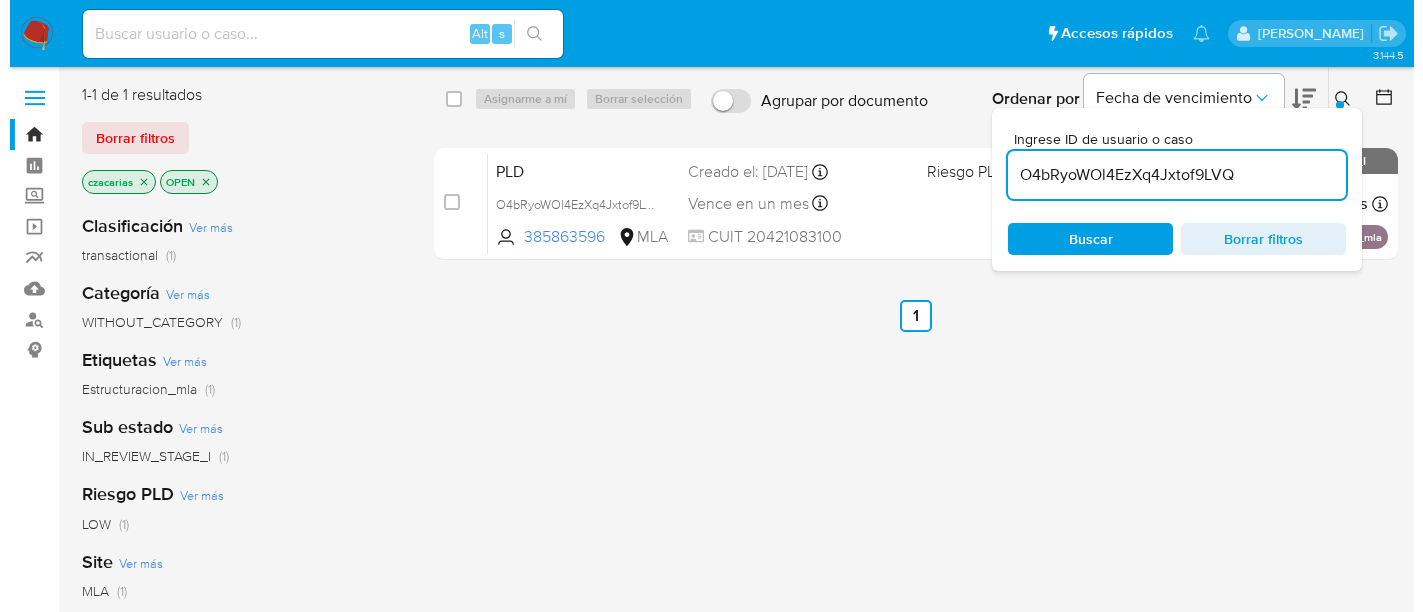 scroll, scrollTop: 0, scrollLeft: 0, axis: both 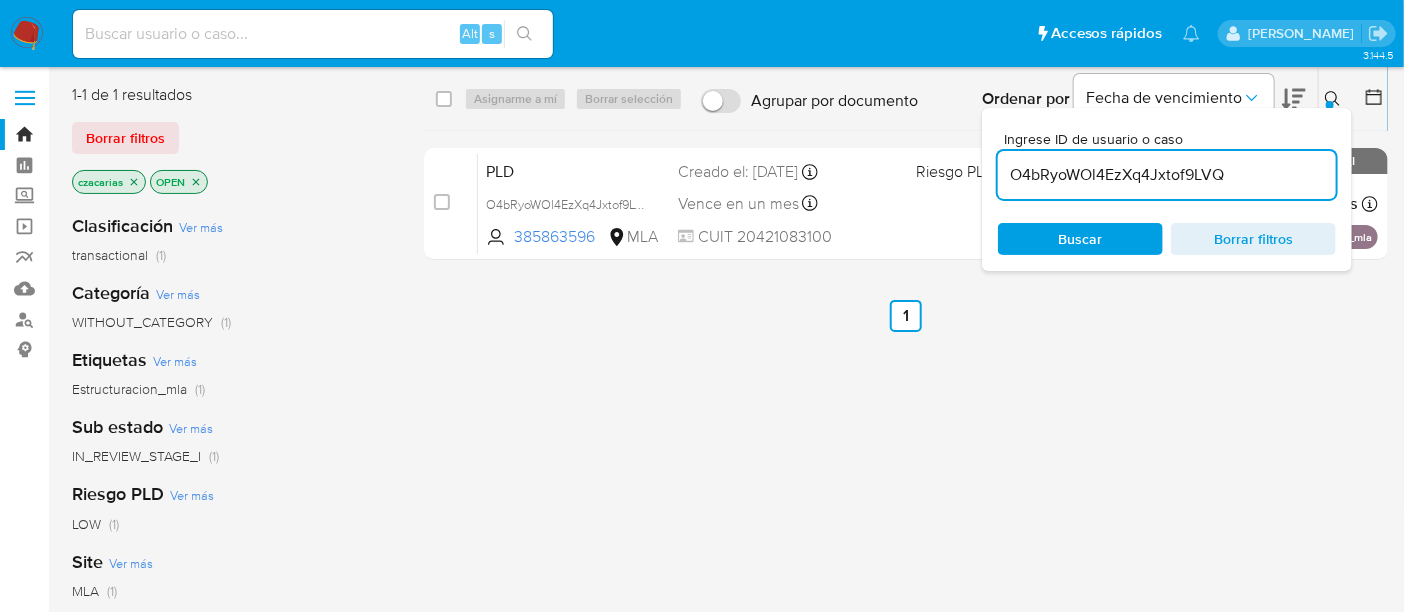 click on "O4bRyoWOl4EzXq4Jxtof9LVQ" at bounding box center (1167, 175) 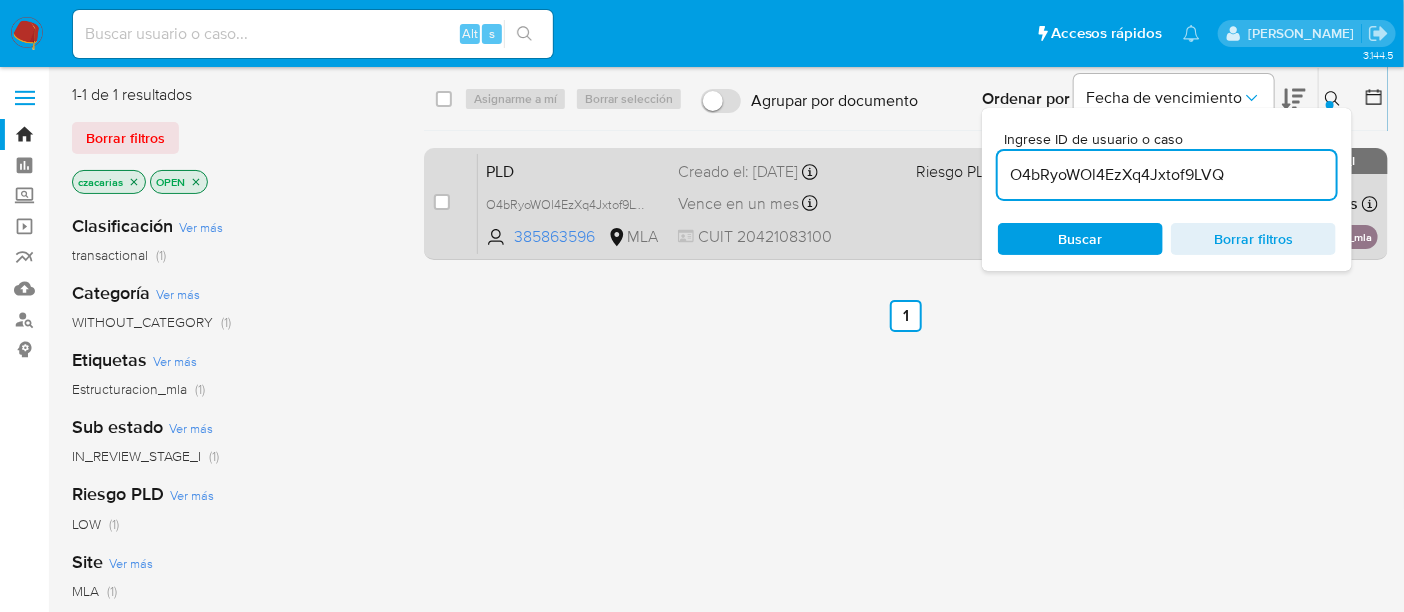 paste on "EbsF8UypaVh5HLGaI6eGLAUH" 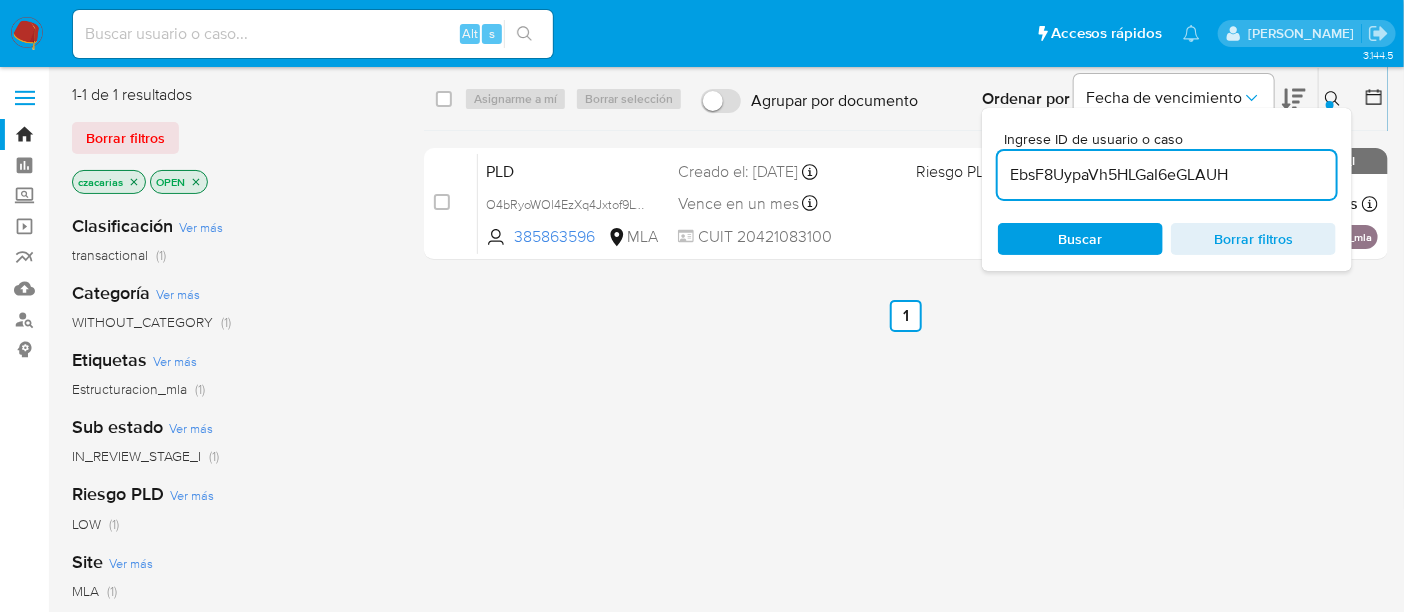 type on "EbsF8UypaVh5HLGaI6eGLAUH" 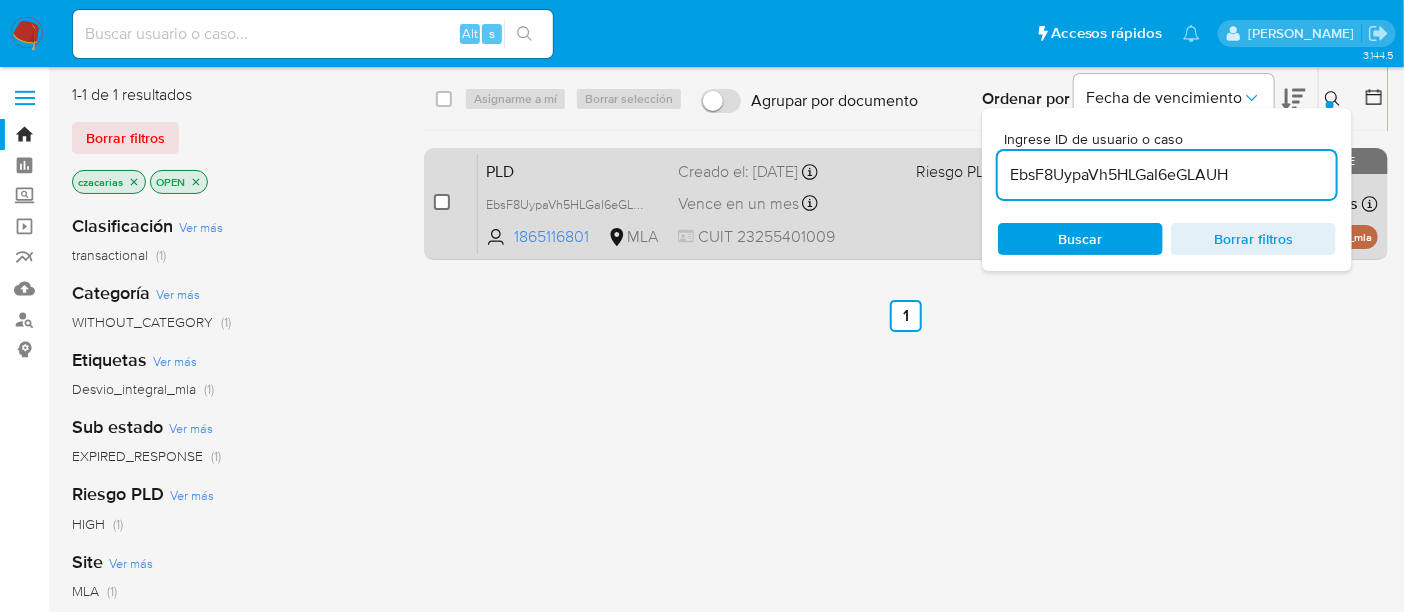 click at bounding box center (442, 202) 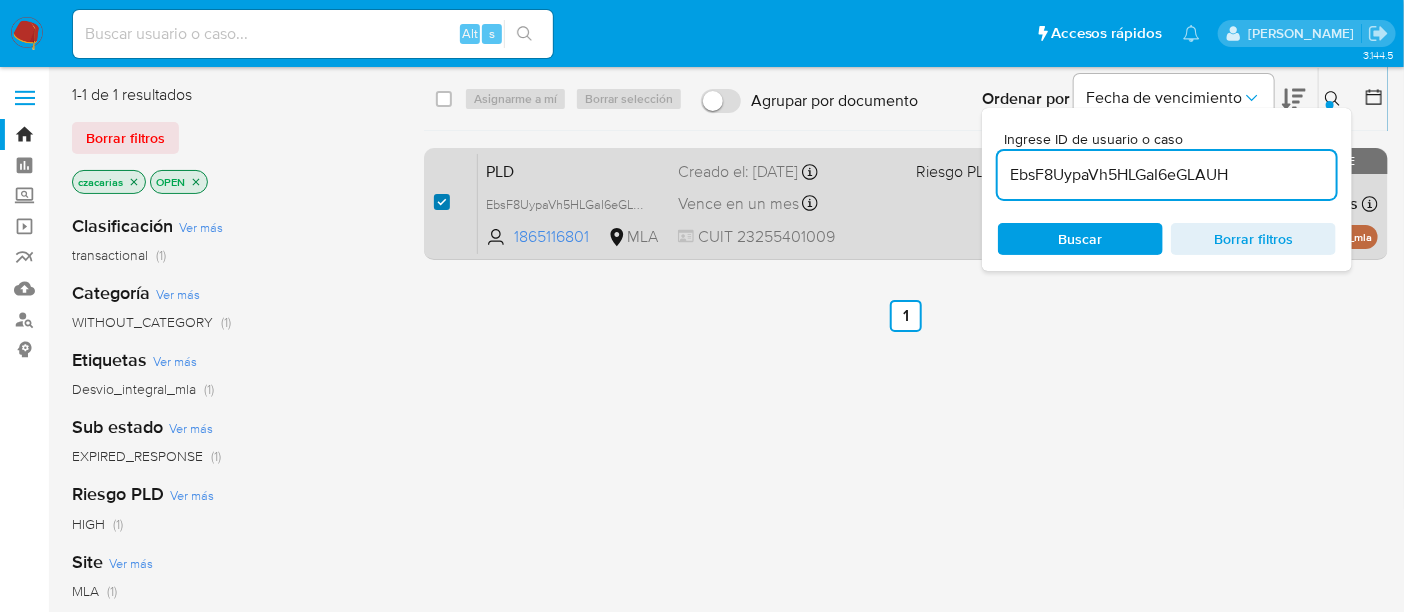 checkbox on "true" 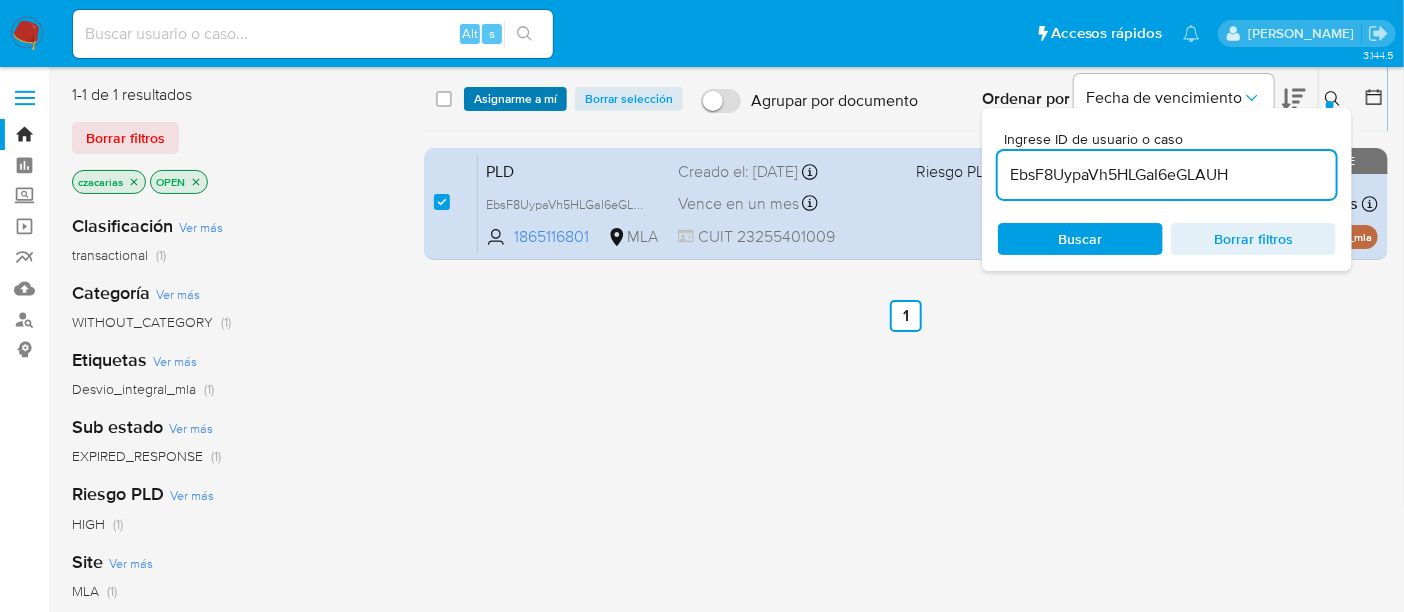 click on "Asignarme a mí" at bounding box center (515, 99) 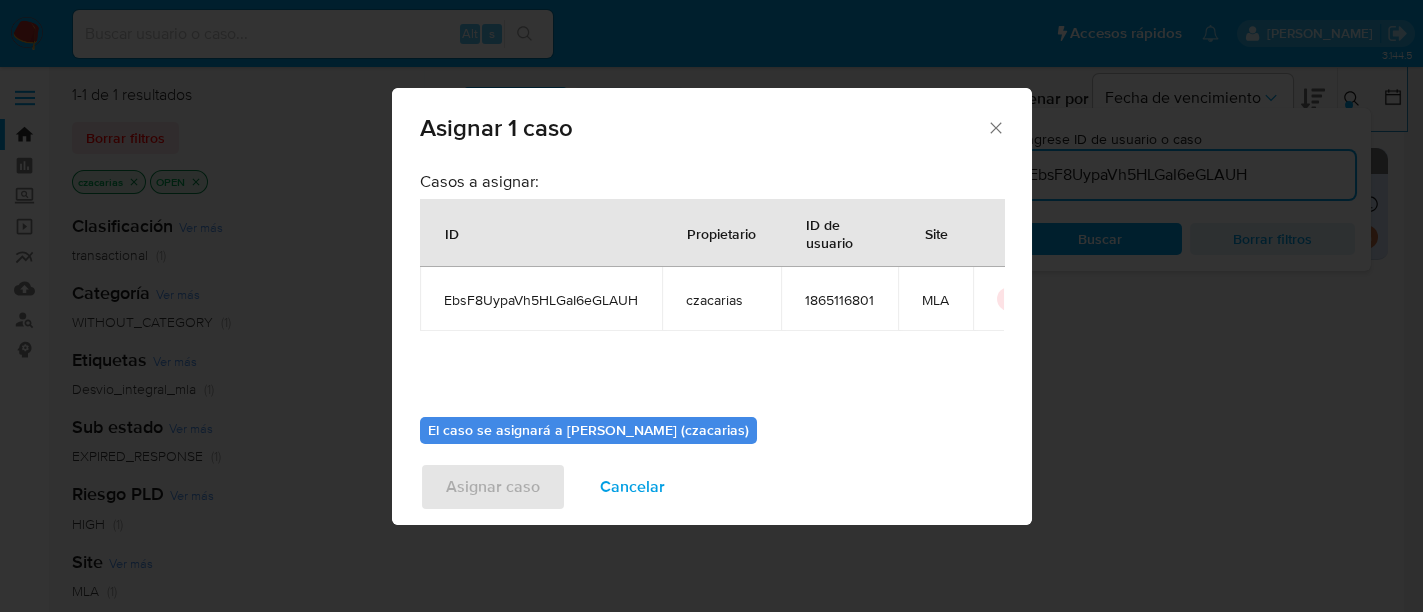 scroll, scrollTop: 102, scrollLeft: 0, axis: vertical 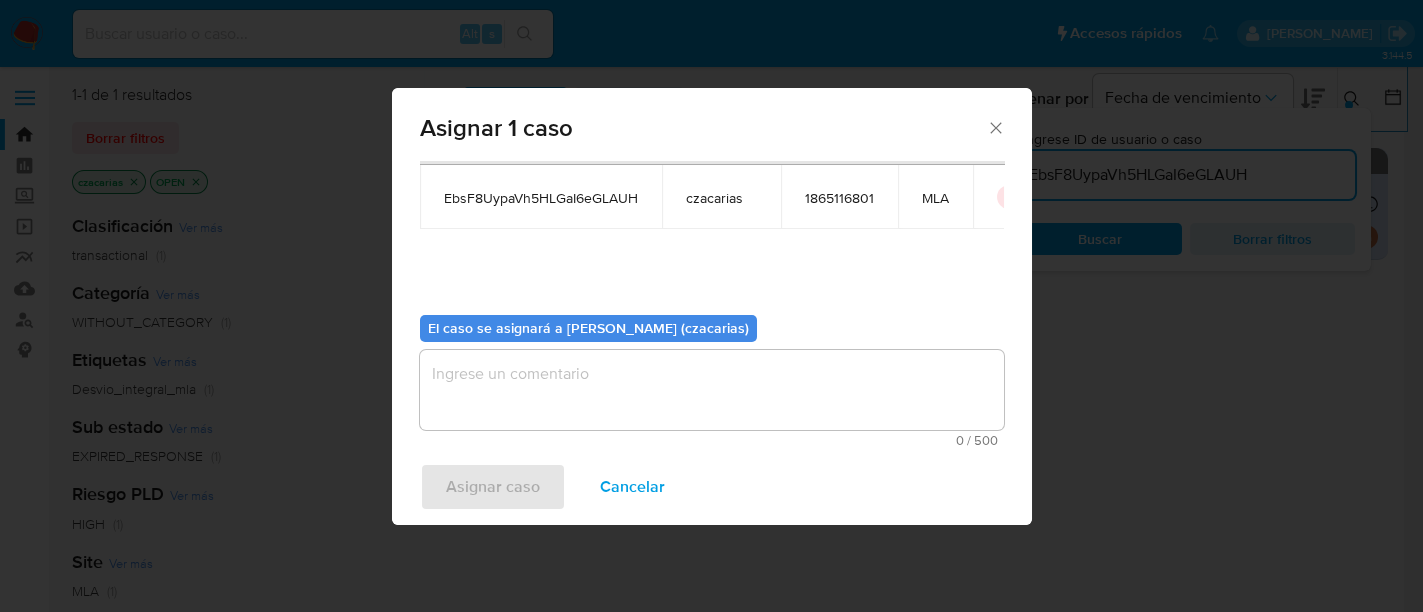 click at bounding box center [712, 390] 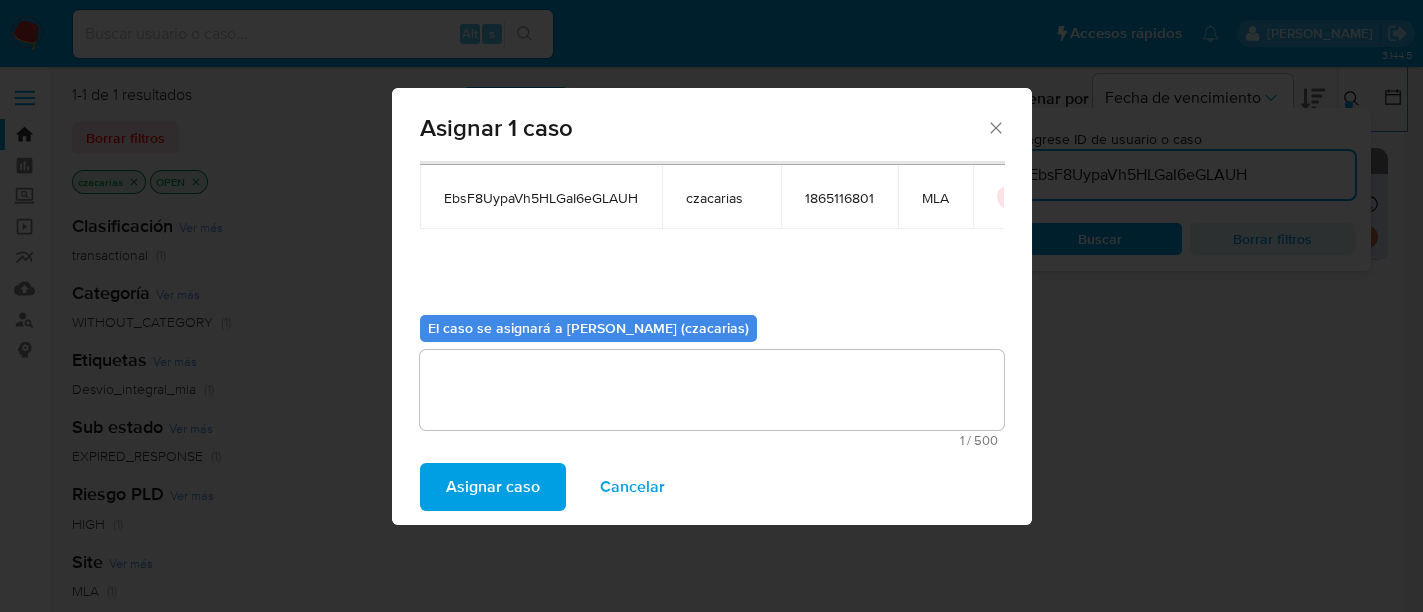 click on "Asignar caso" at bounding box center (493, 487) 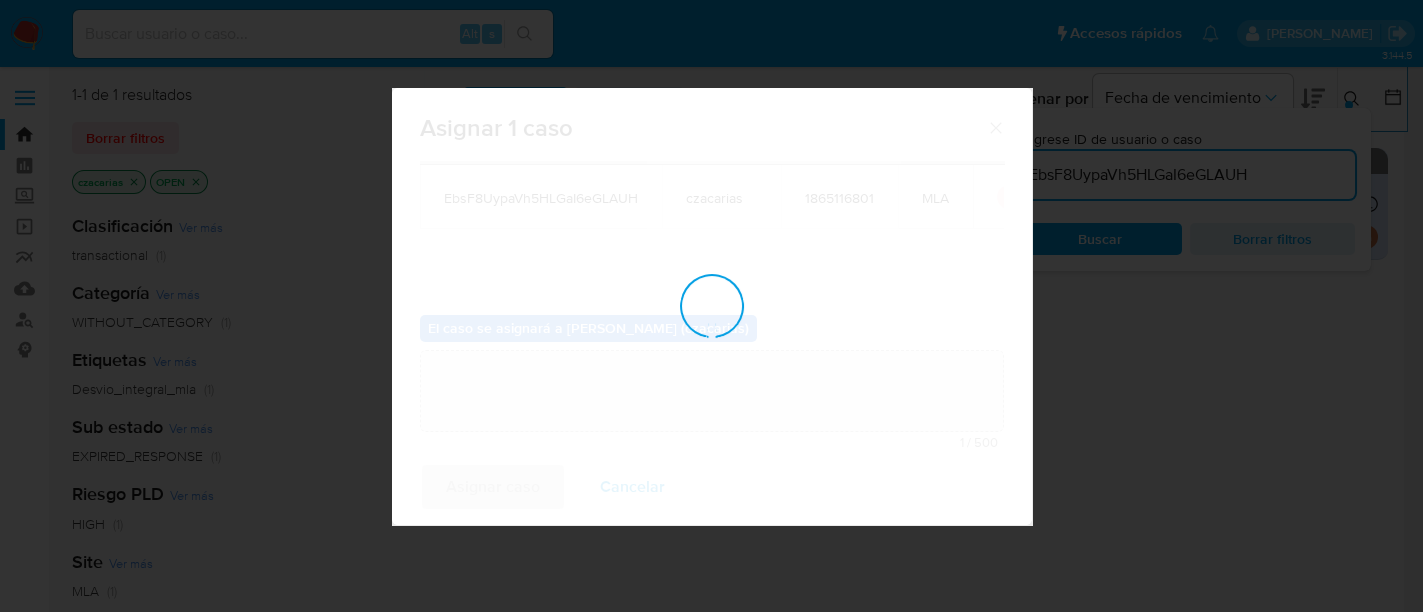 type 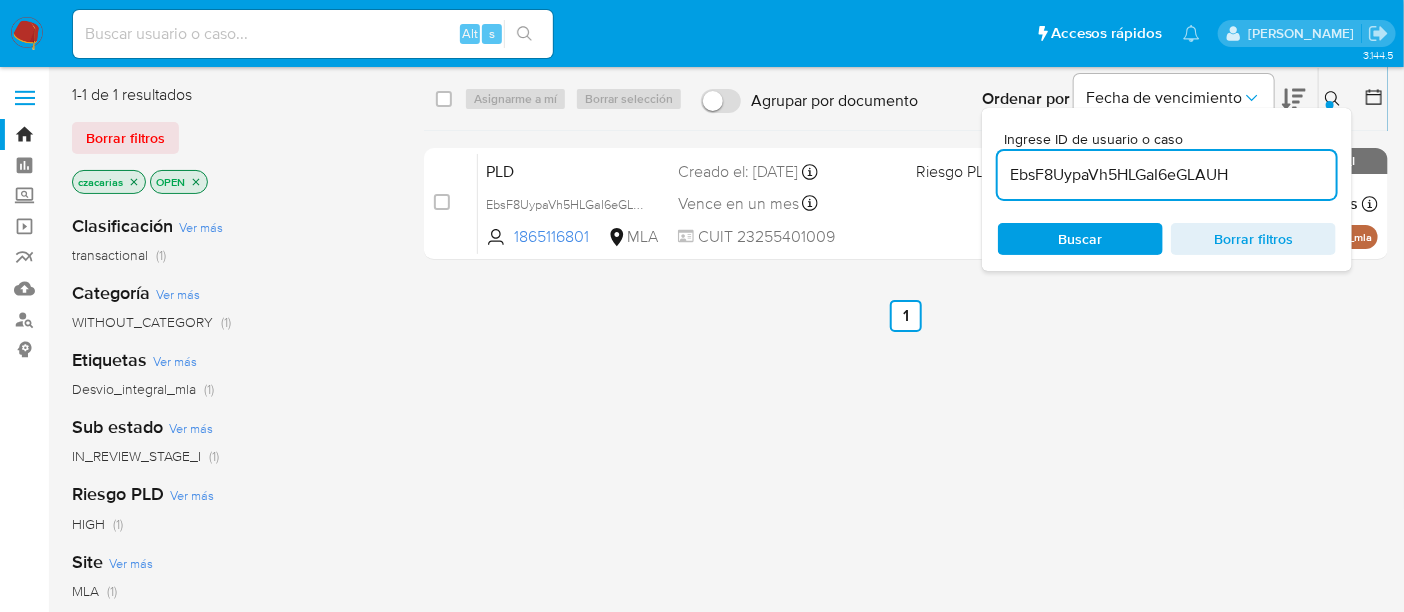 click on "EbsF8UypaVh5HLGaI6eGLAUH" at bounding box center (1167, 175) 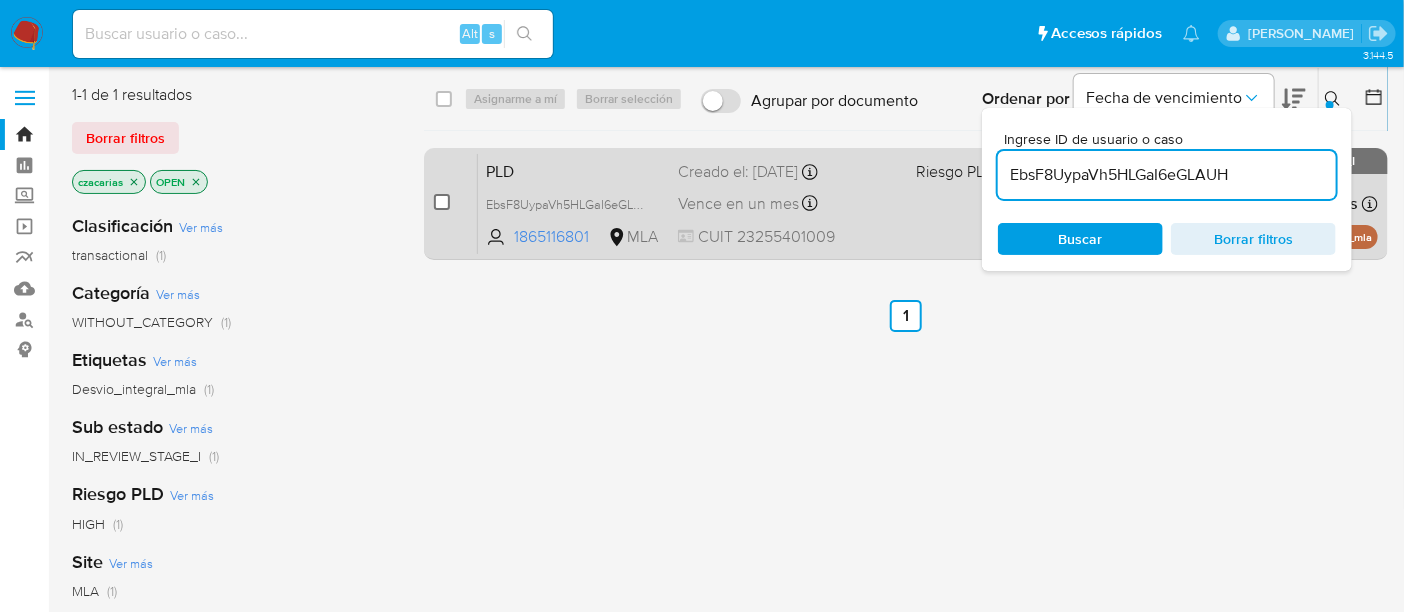 click at bounding box center (442, 202) 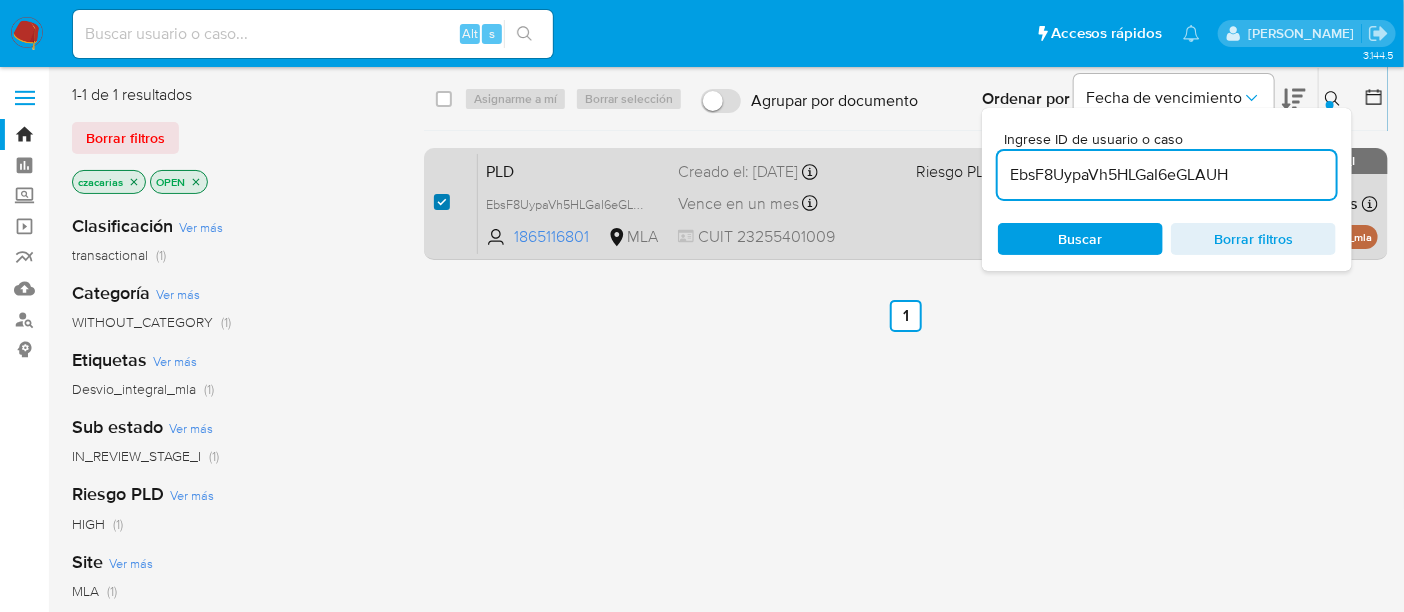 checkbox on "true" 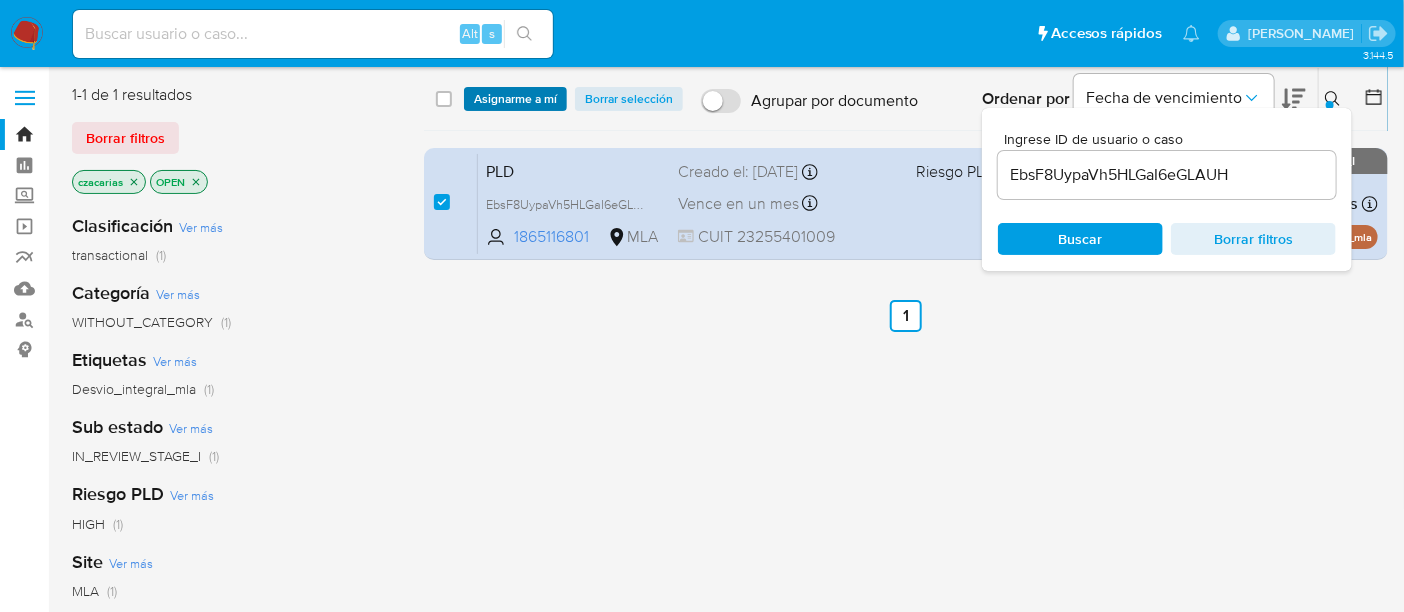 click on "Asignarme a mí" at bounding box center (515, 99) 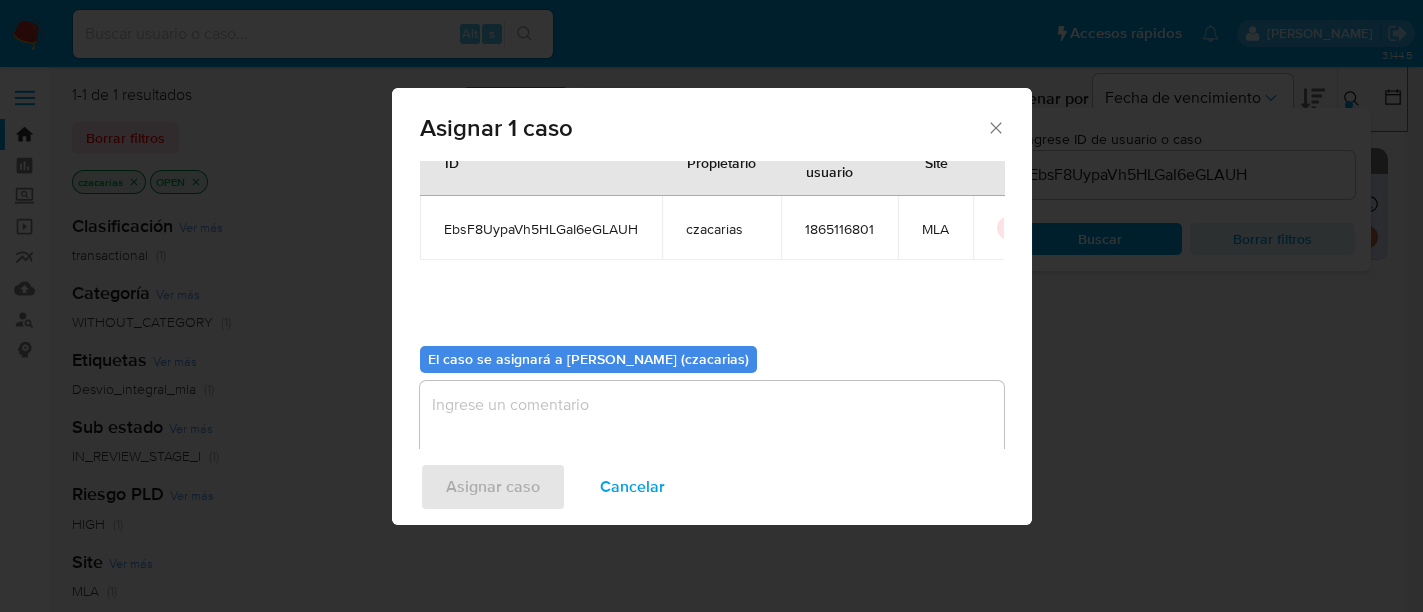 scroll, scrollTop: 102, scrollLeft: 0, axis: vertical 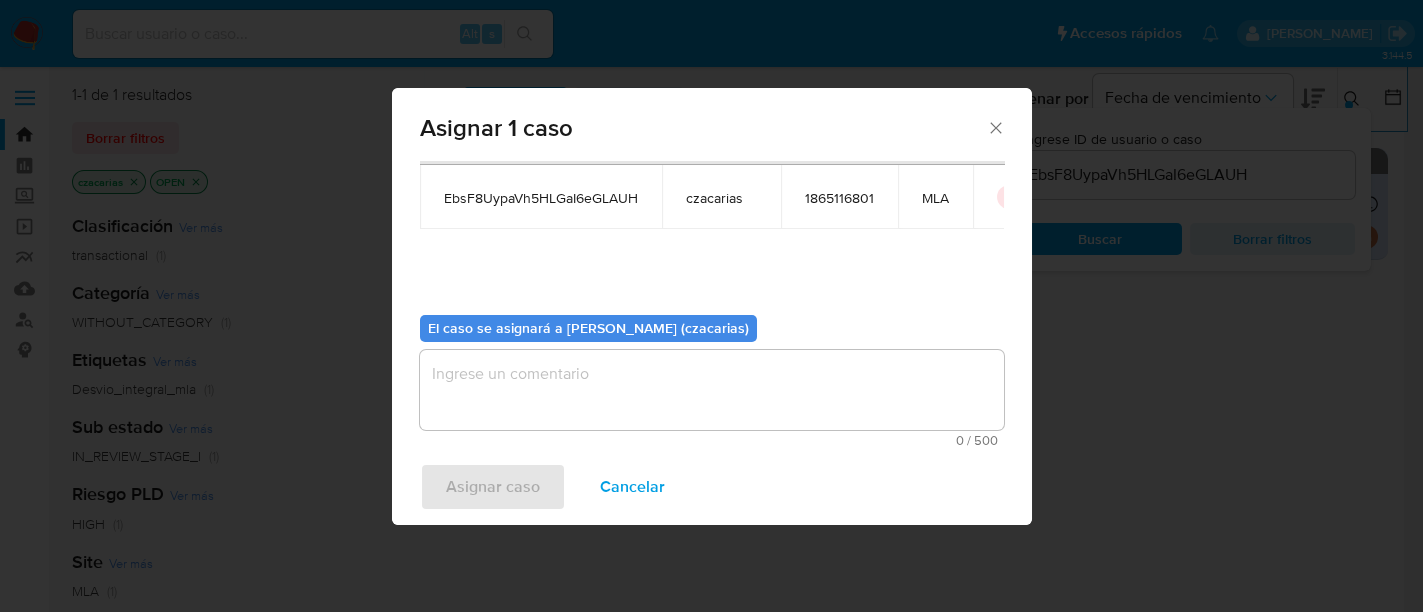 click at bounding box center (712, 390) 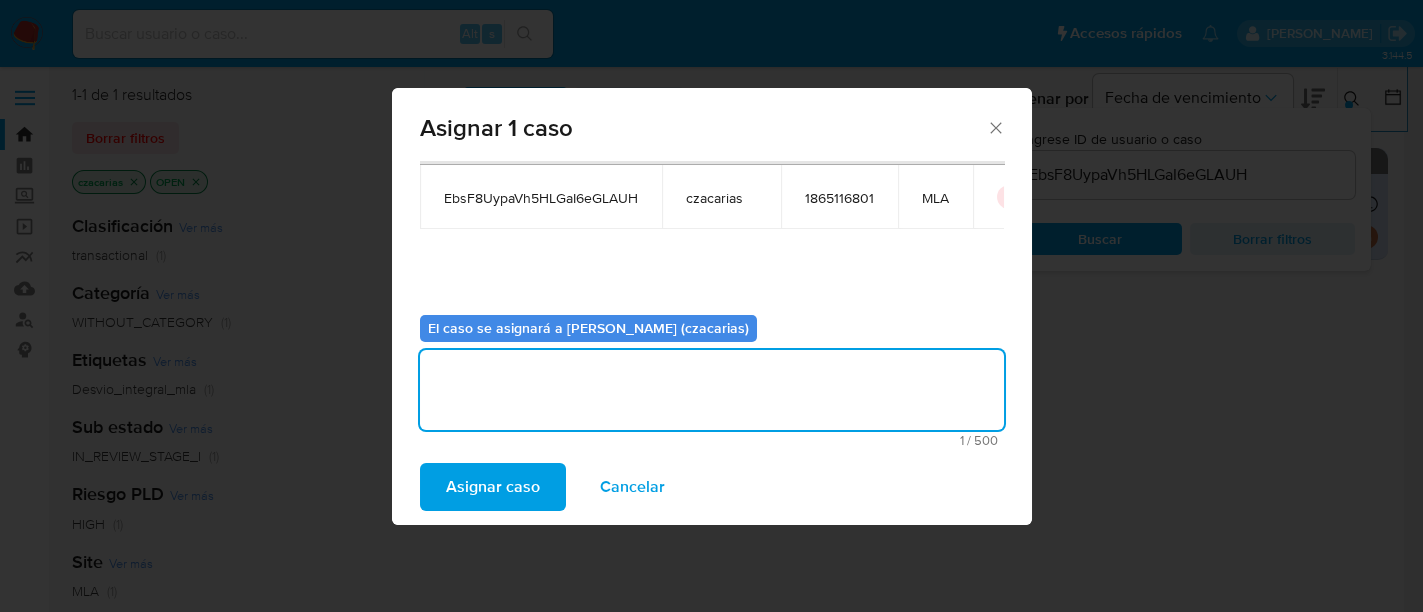 click on "Asignar caso" at bounding box center (493, 487) 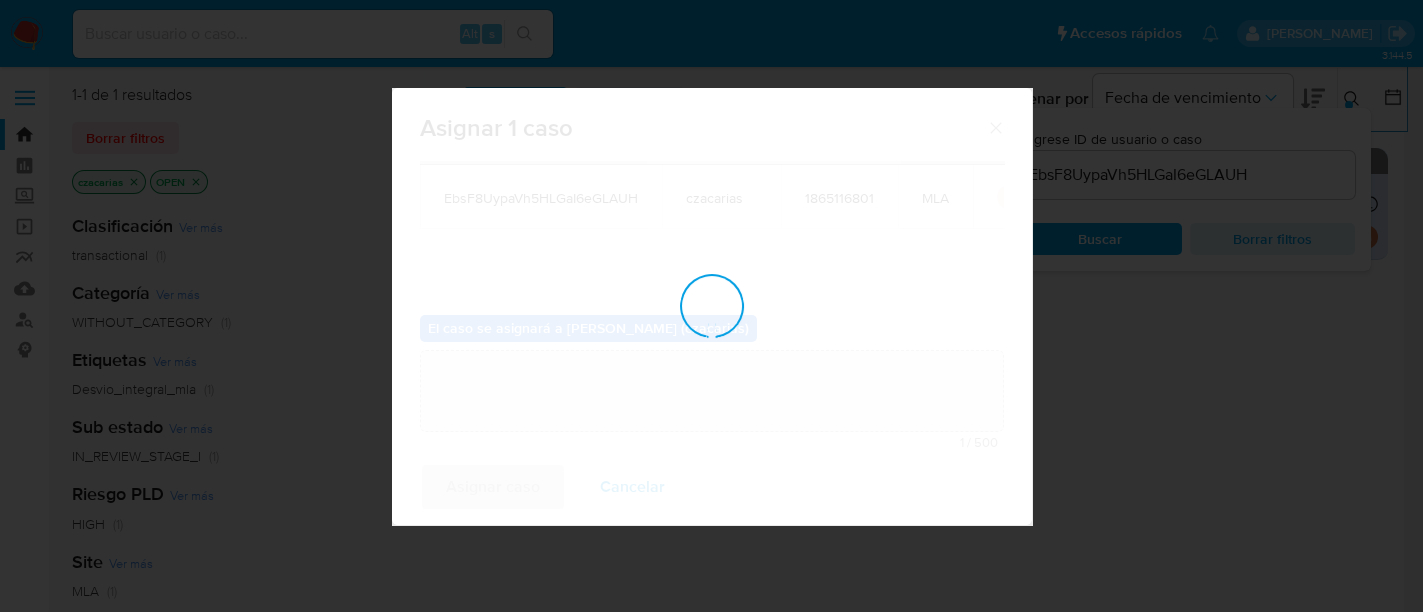 type 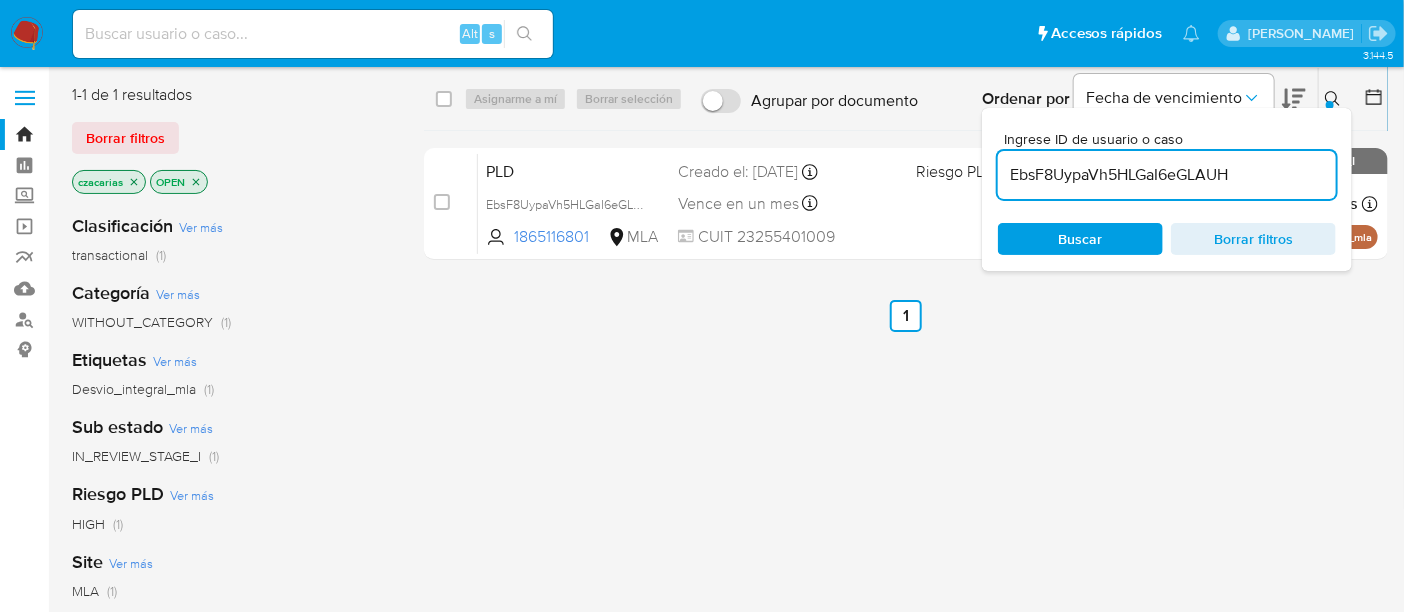 click on "EbsF8UypaVh5HLGaI6eGLAUH" at bounding box center (1167, 175) 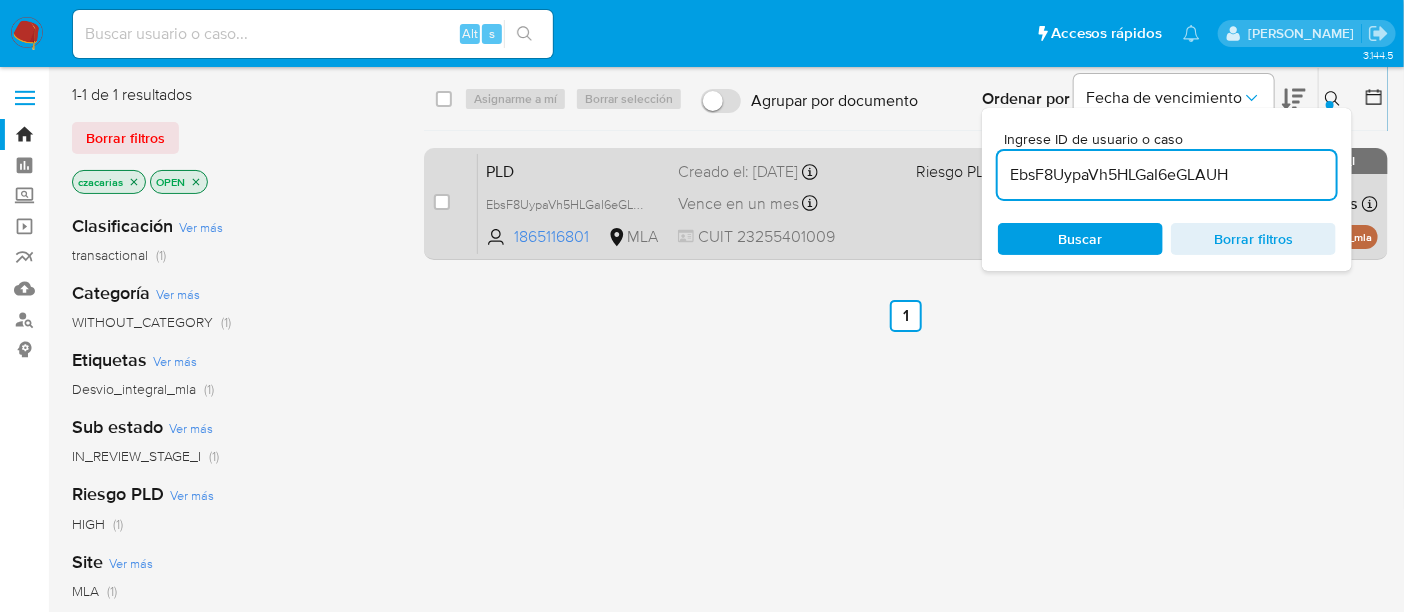 paste on "SDUDv5lkVFQMzWw3untUcT0v" 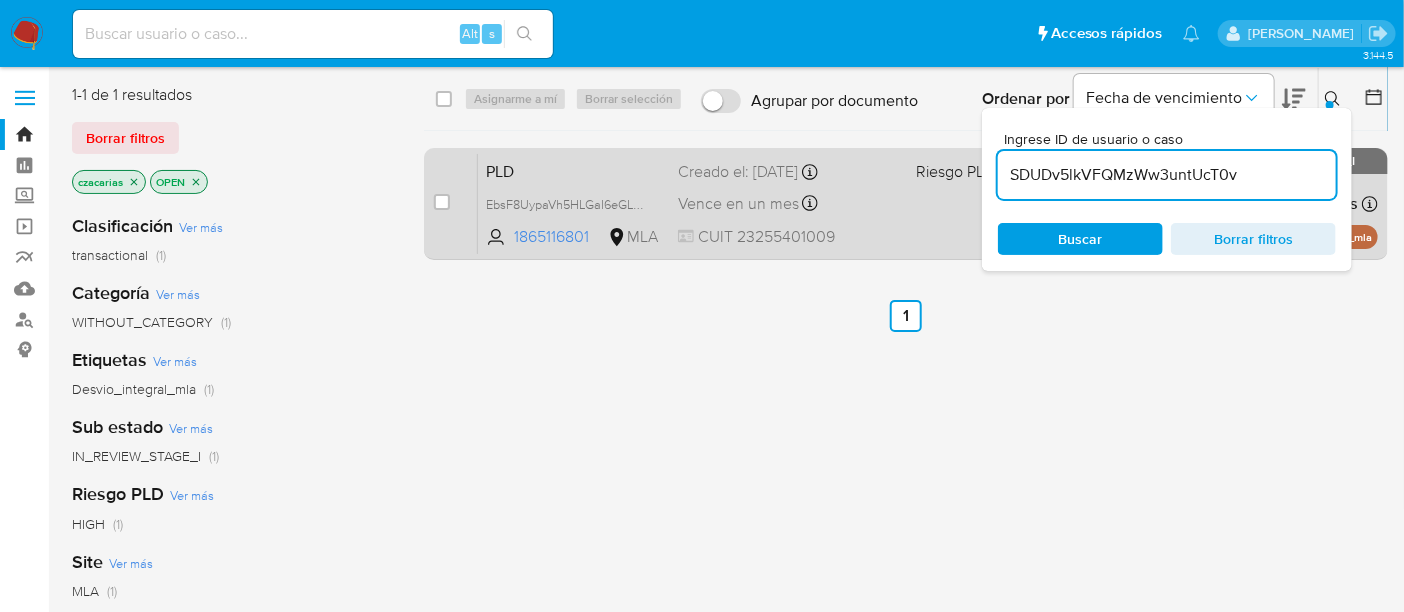 type on "SDUDv5lkVFQMzWw3untUcT0v" 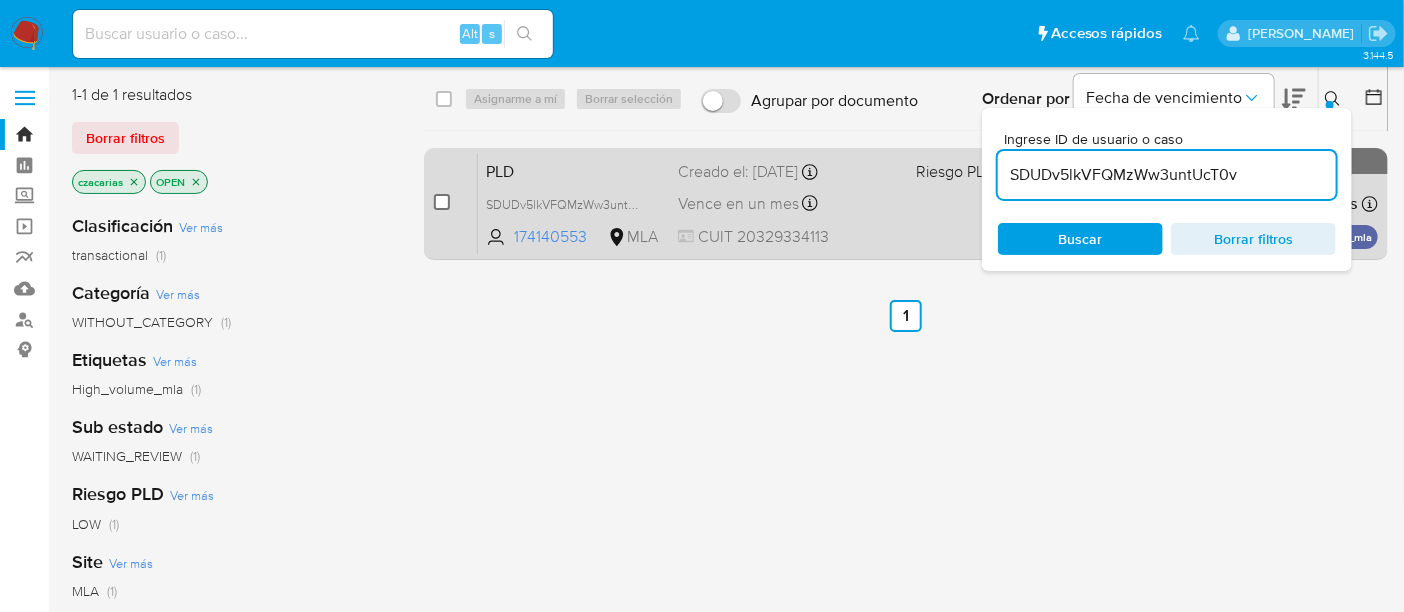 click at bounding box center [442, 202] 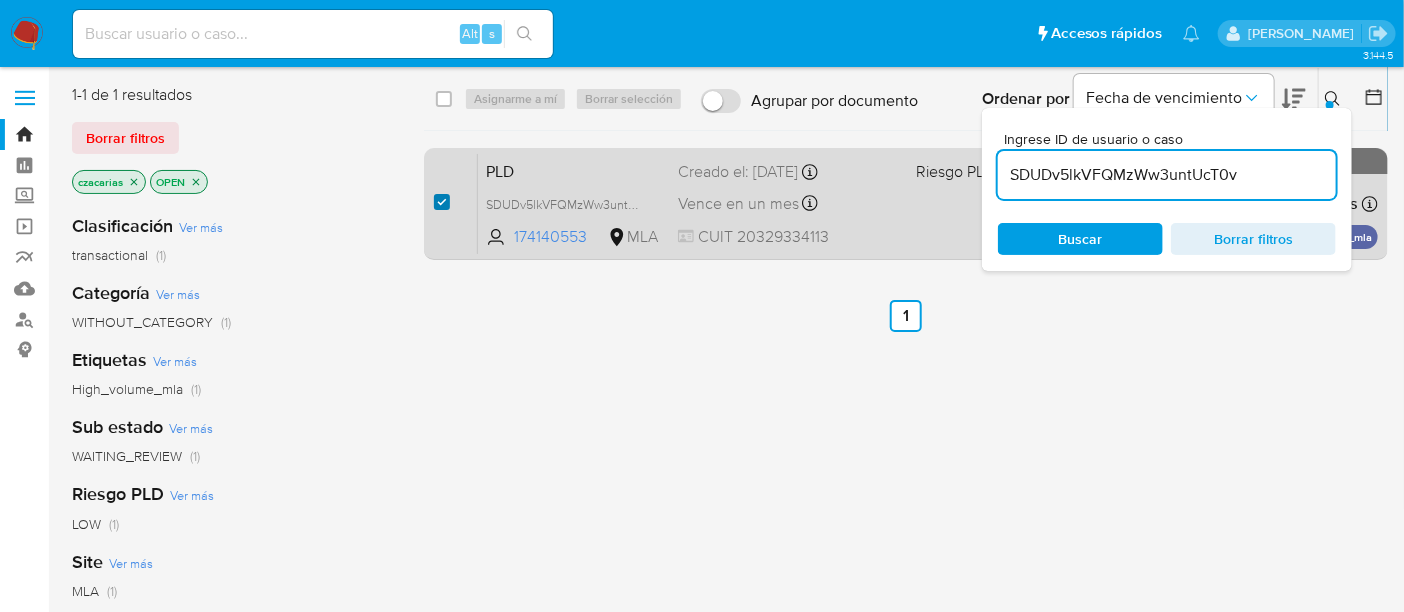 checkbox on "true" 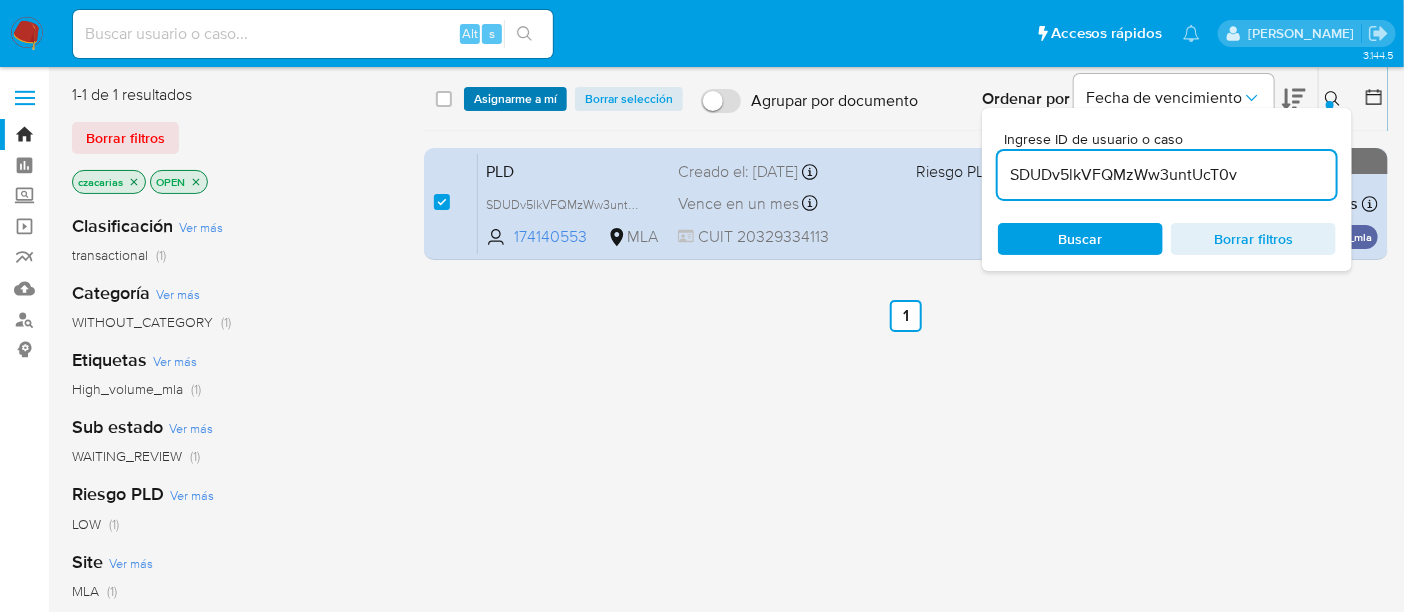 click on "Asignarme a mí" at bounding box center (515, 99) 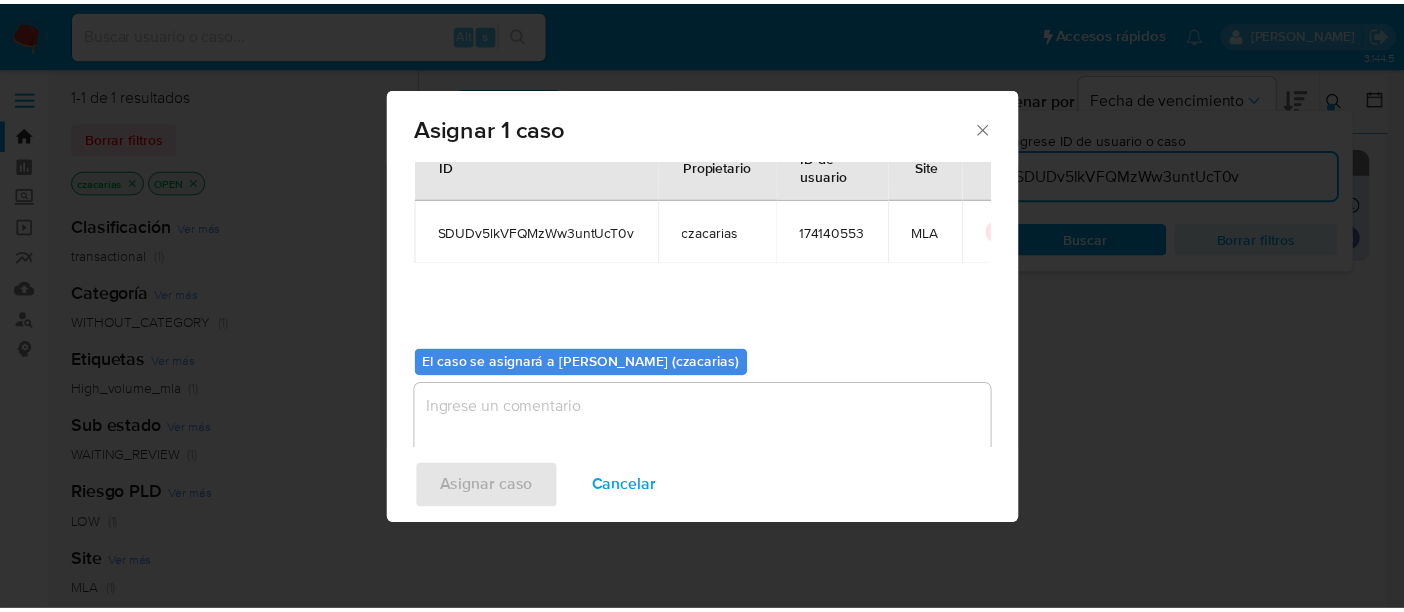 scroll, scrollTop: 102, scrollLeft: 0, axis: vertical 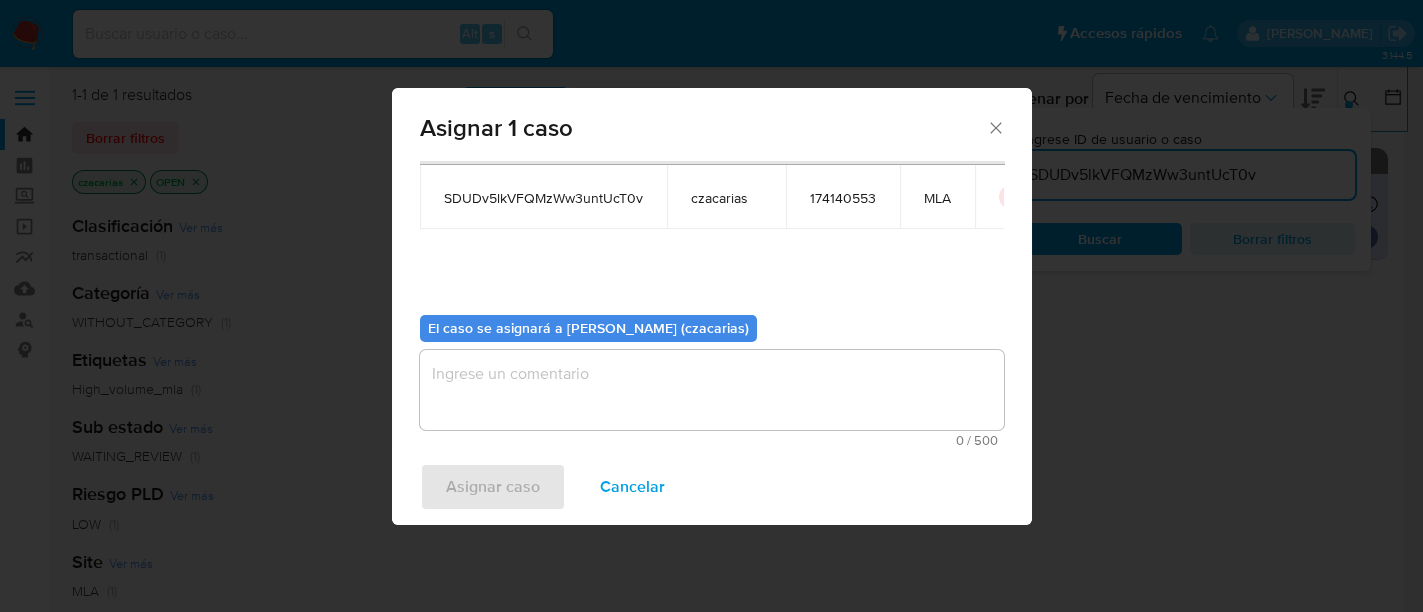 click at bounding box center [712, 390] 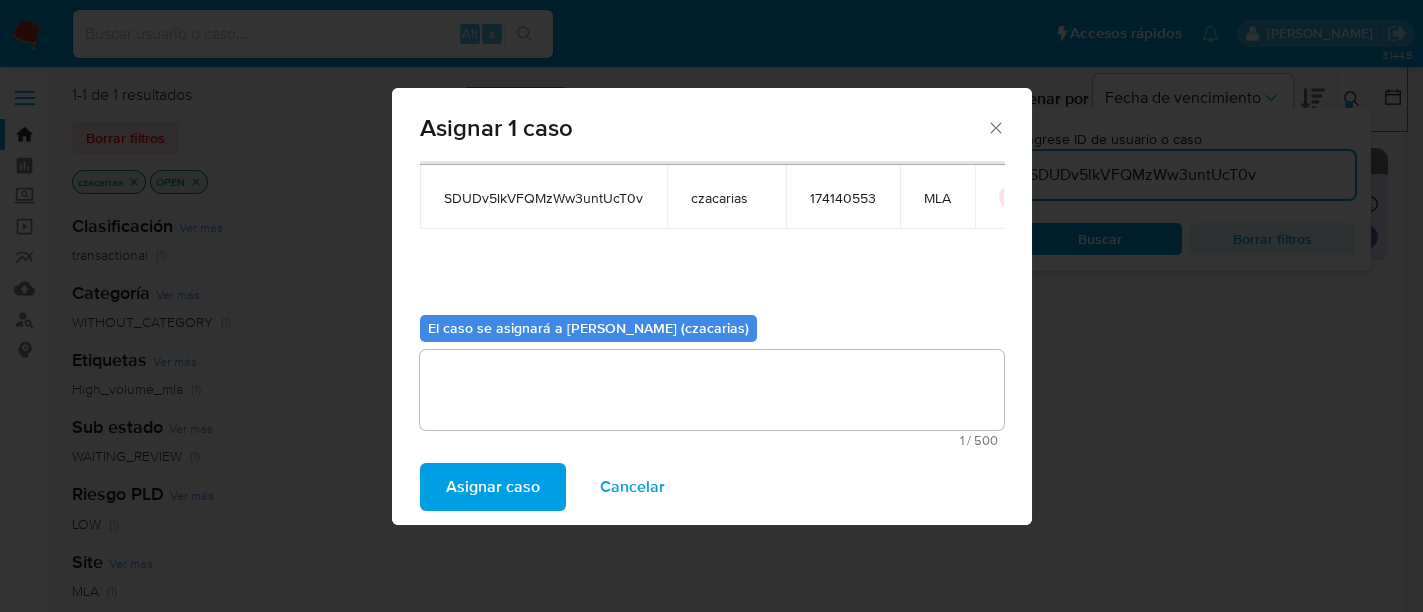 click on "Asignar caso" at bounding box center (493, 487) 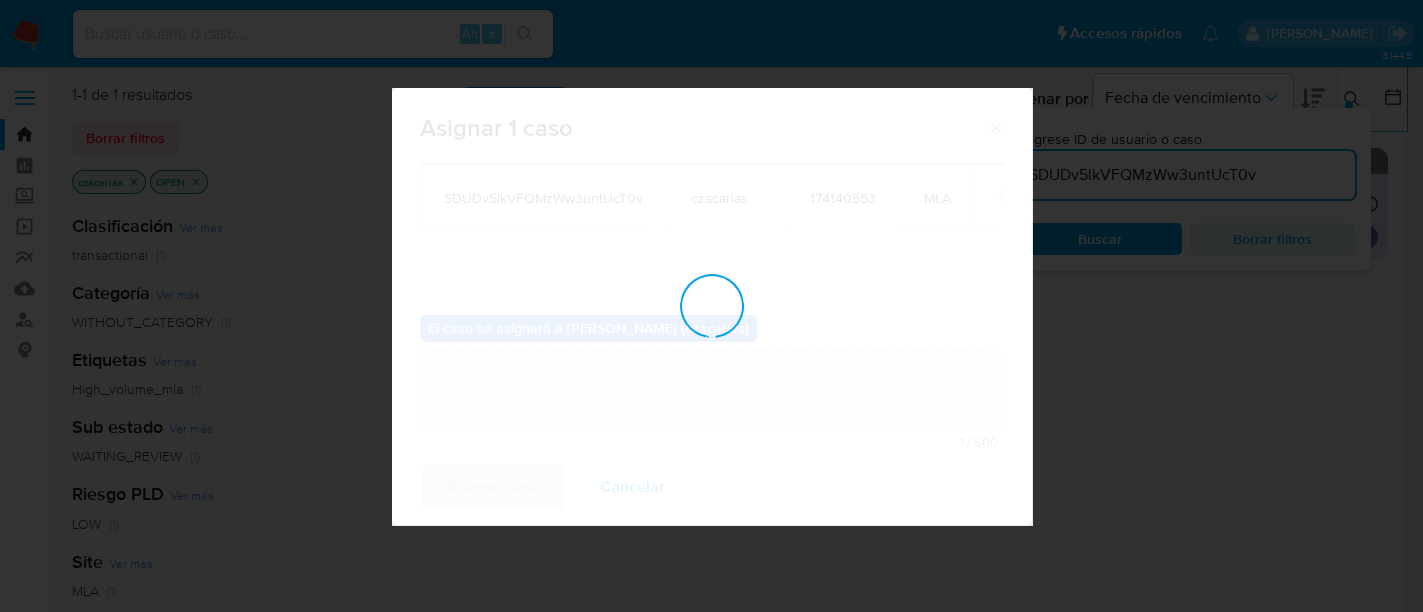 type 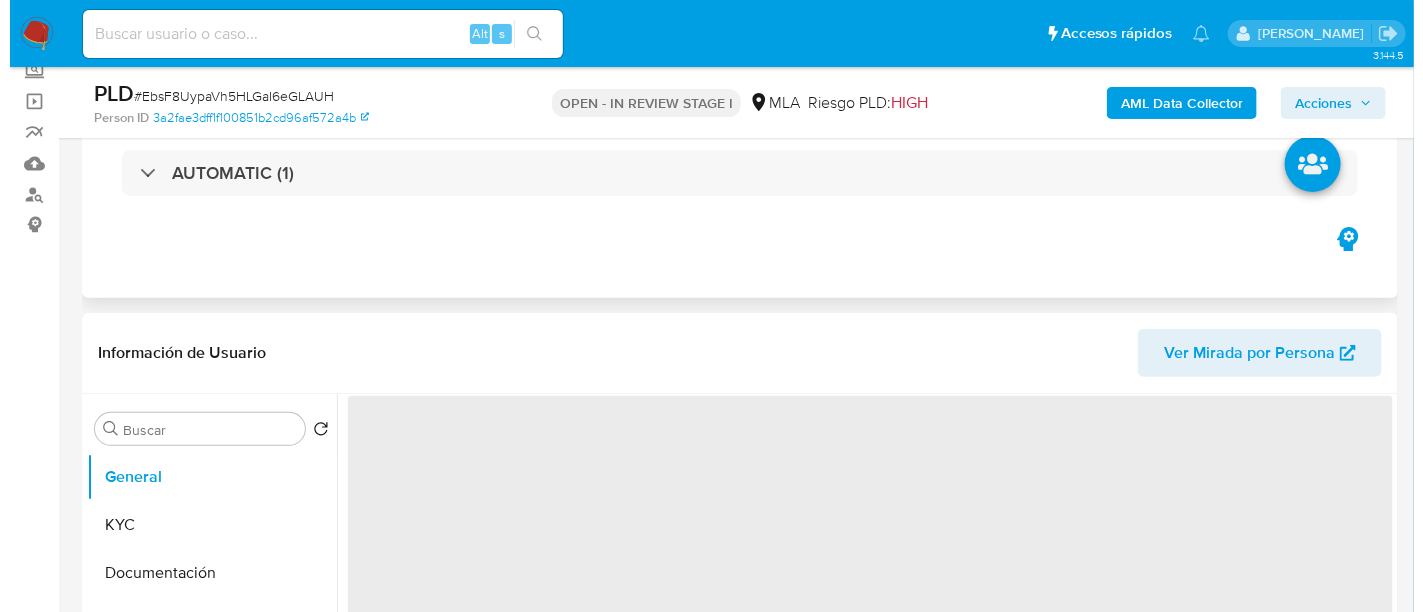 scroll, scrollTop: 374, scrollLeft: 0, axis: vertical 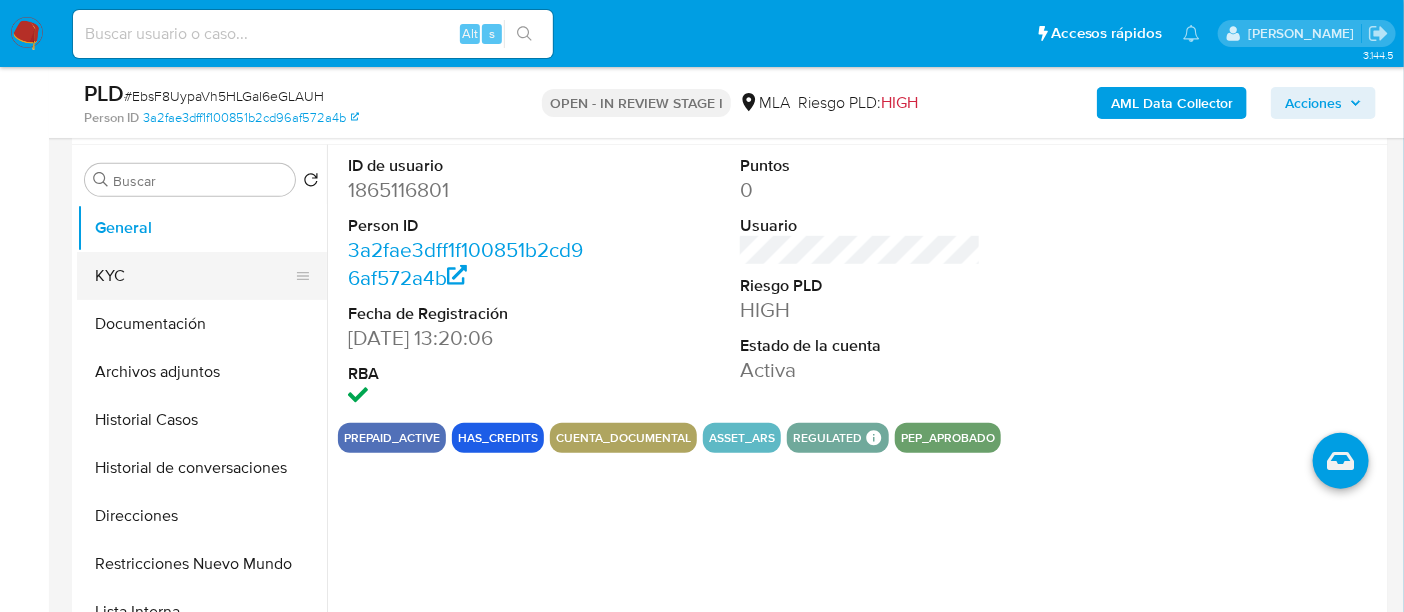 select on "10" 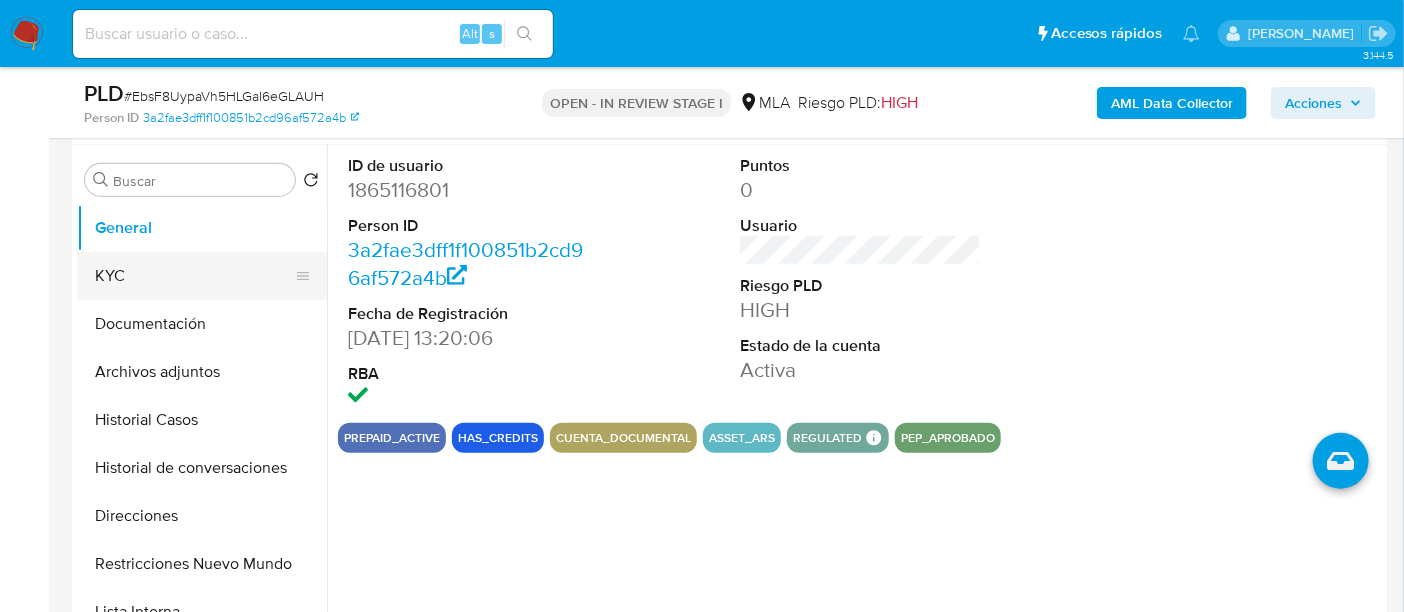 click on "KYC" at bounding box center (194, 276) 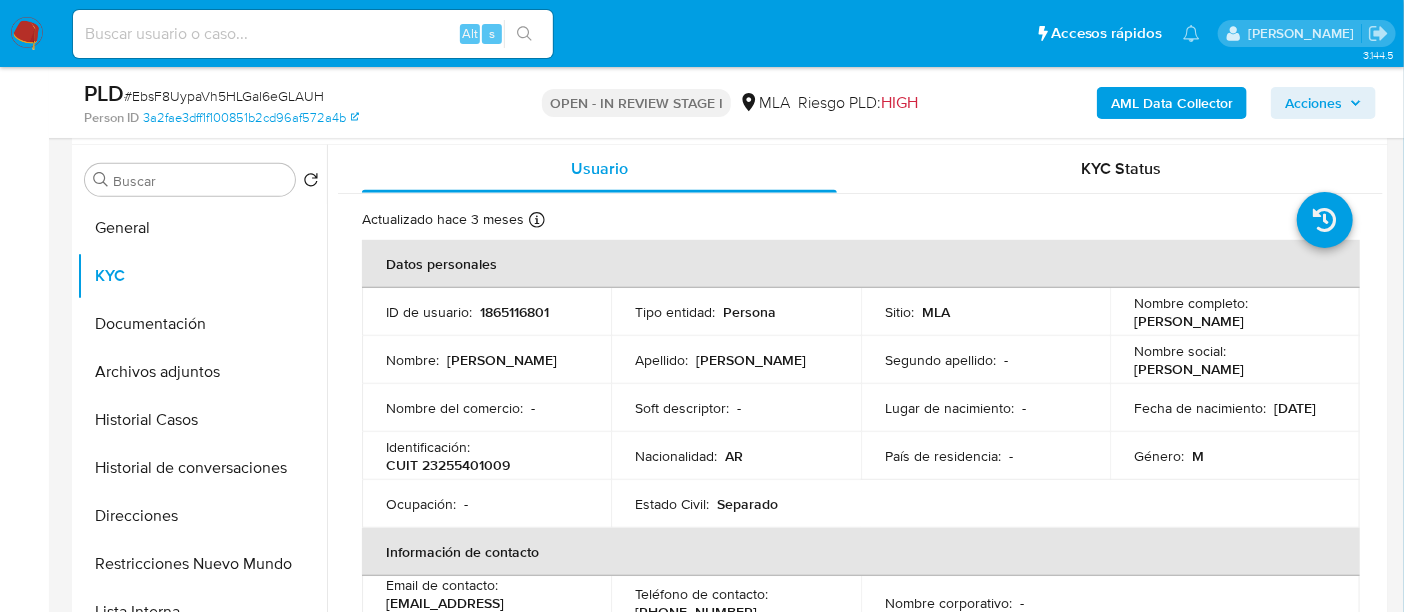 click on "CUIT 23255401009" at bounding box center [448, 465] 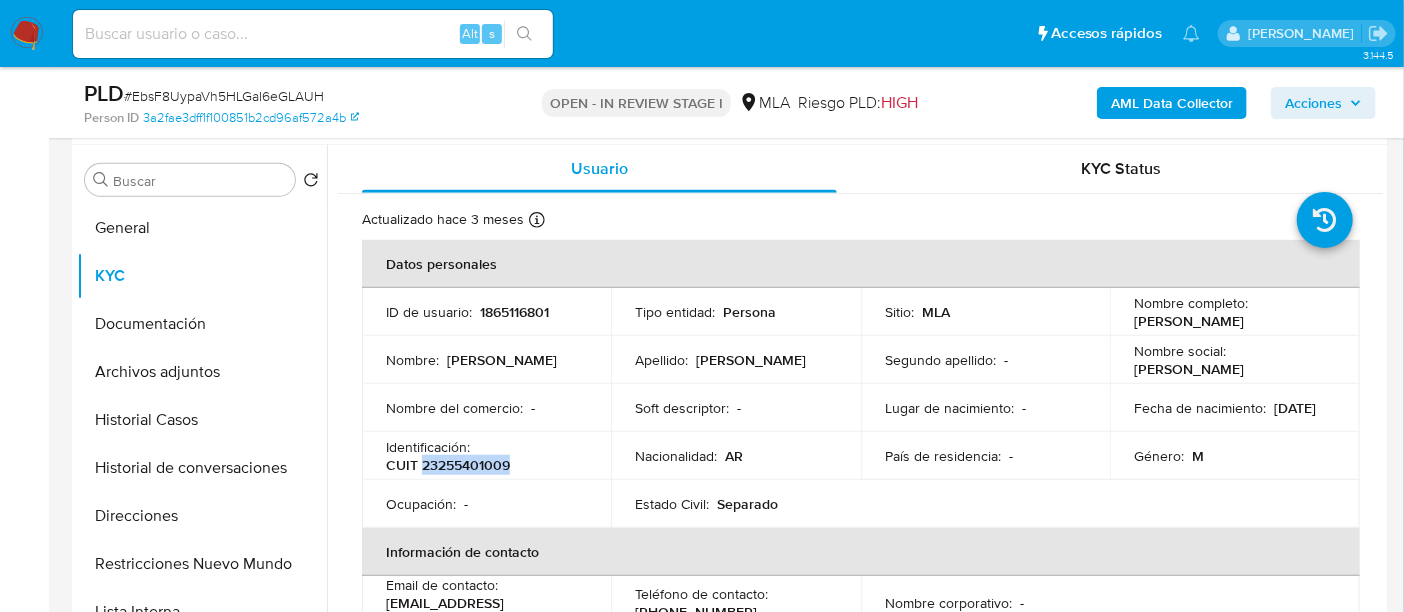 click on "CUIT 23255401009" at bounding box center (448, 465) 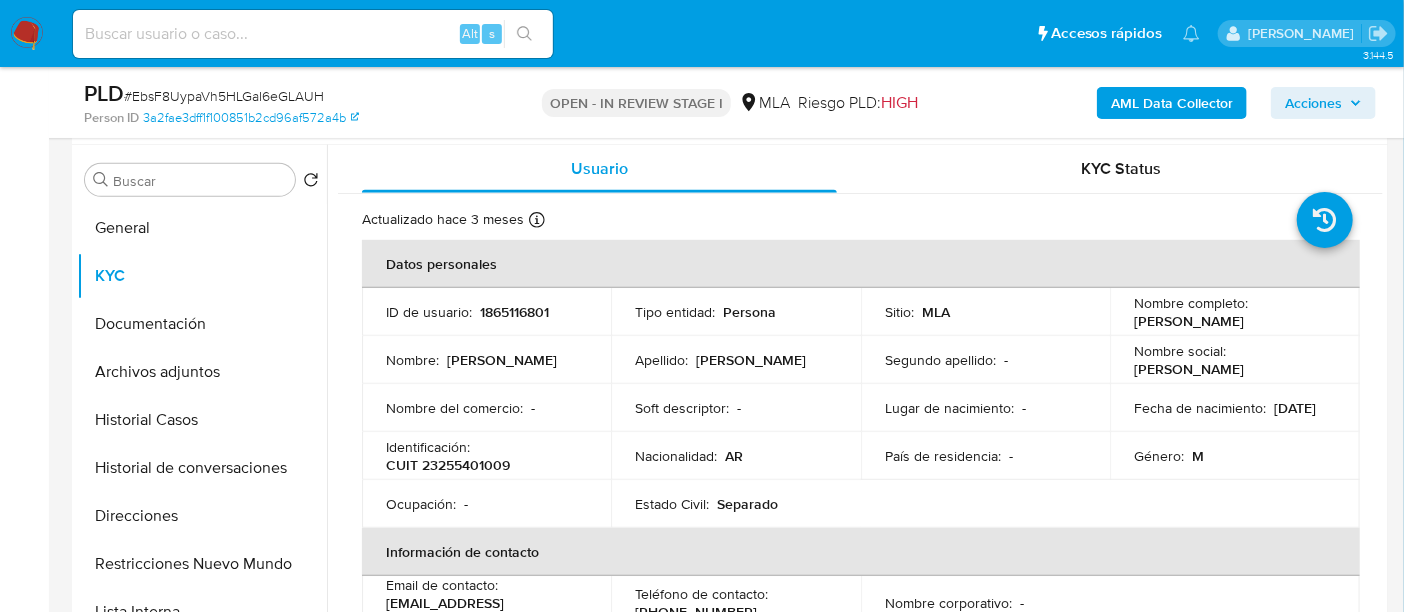 click on "País de residencia :    -" at bounding box center [985, 456] 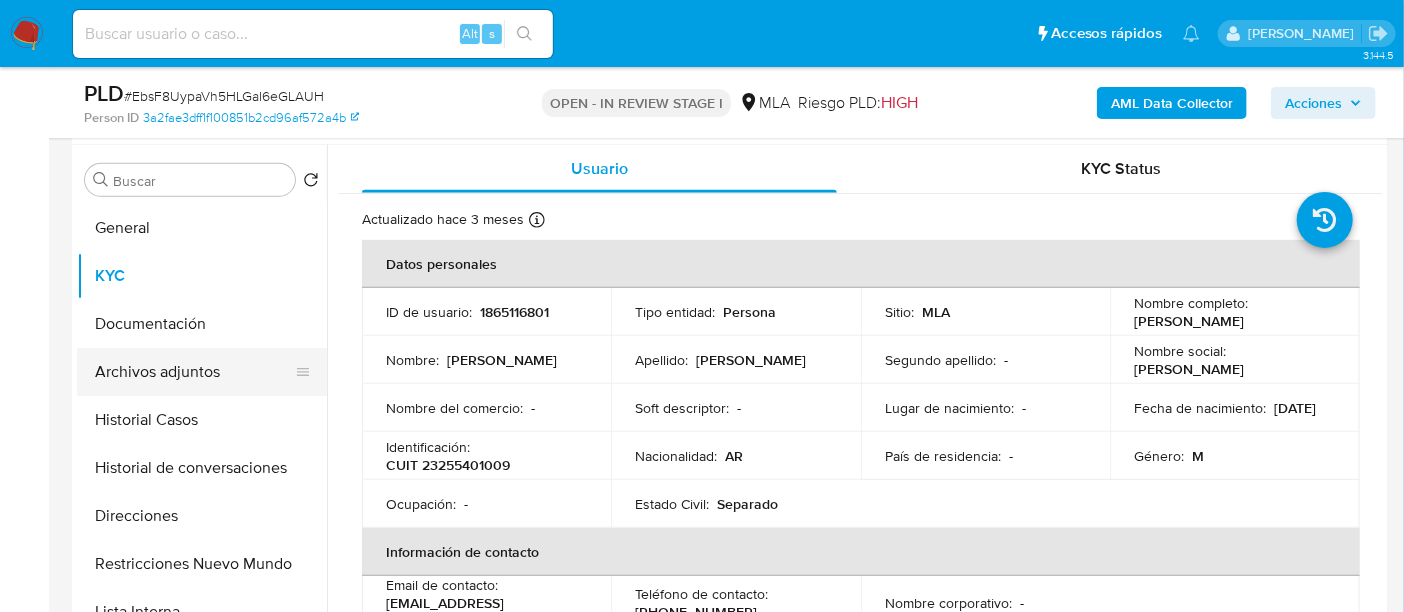 click on "Archivos adjuntos" at bounding box center [194, 372] 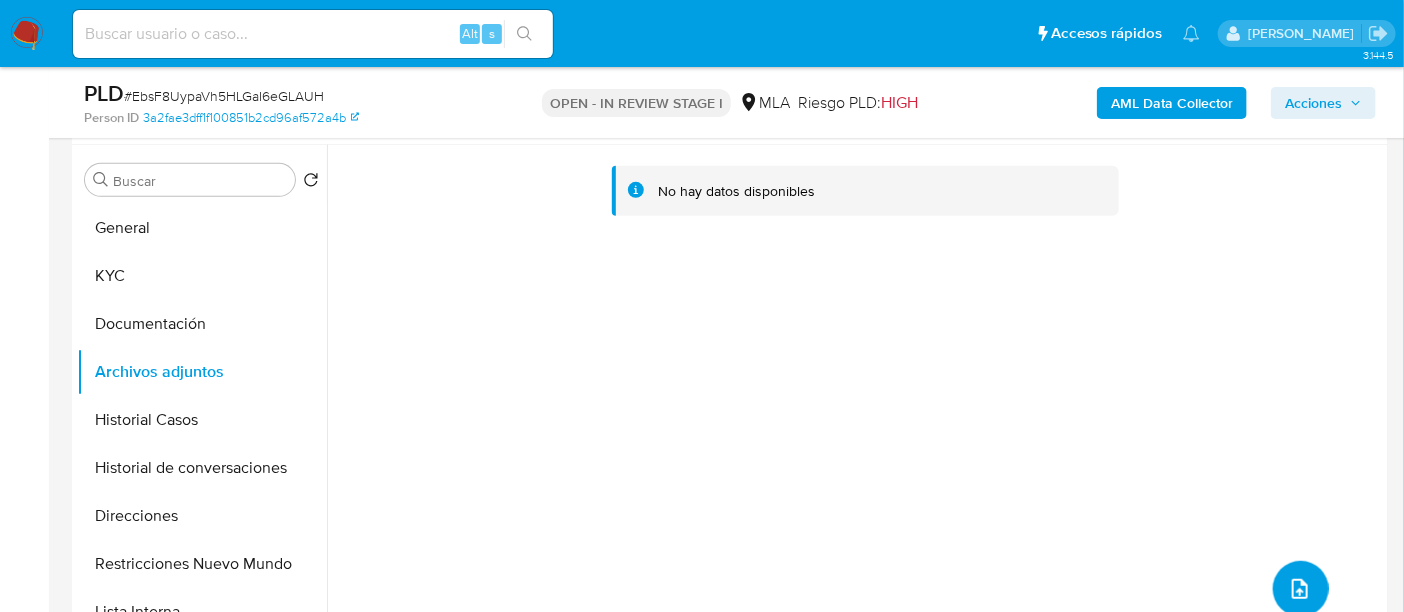 click 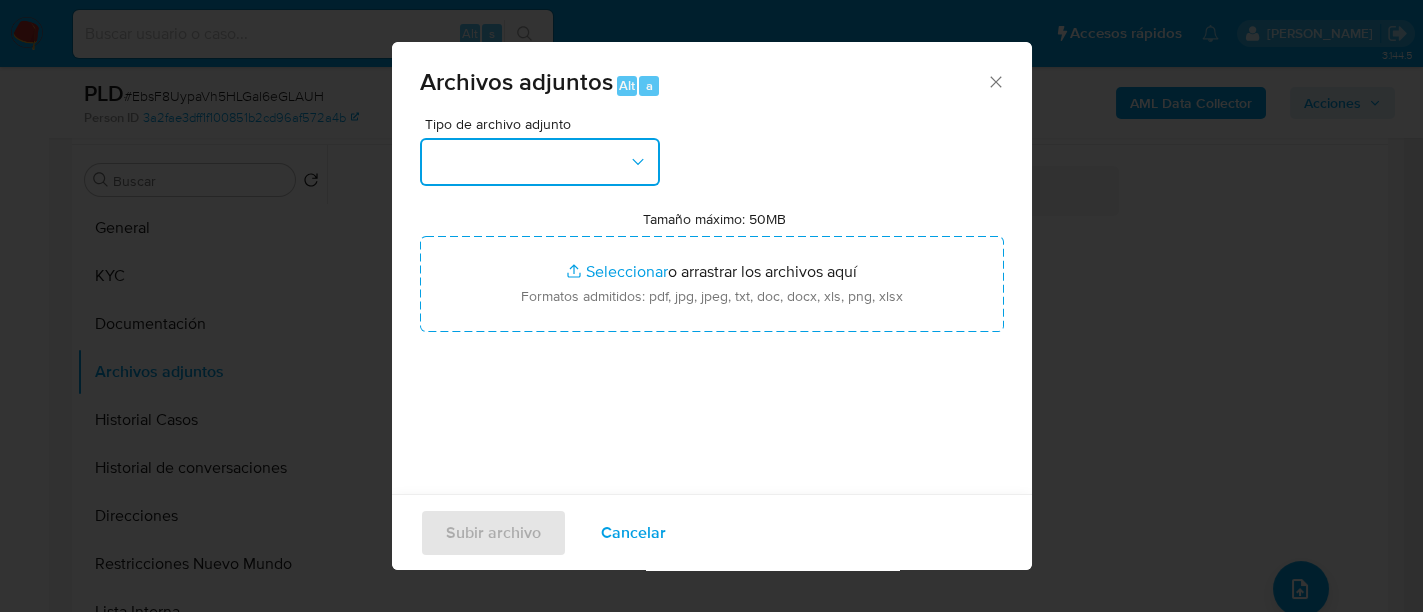 click at bounding box center (540, 162) 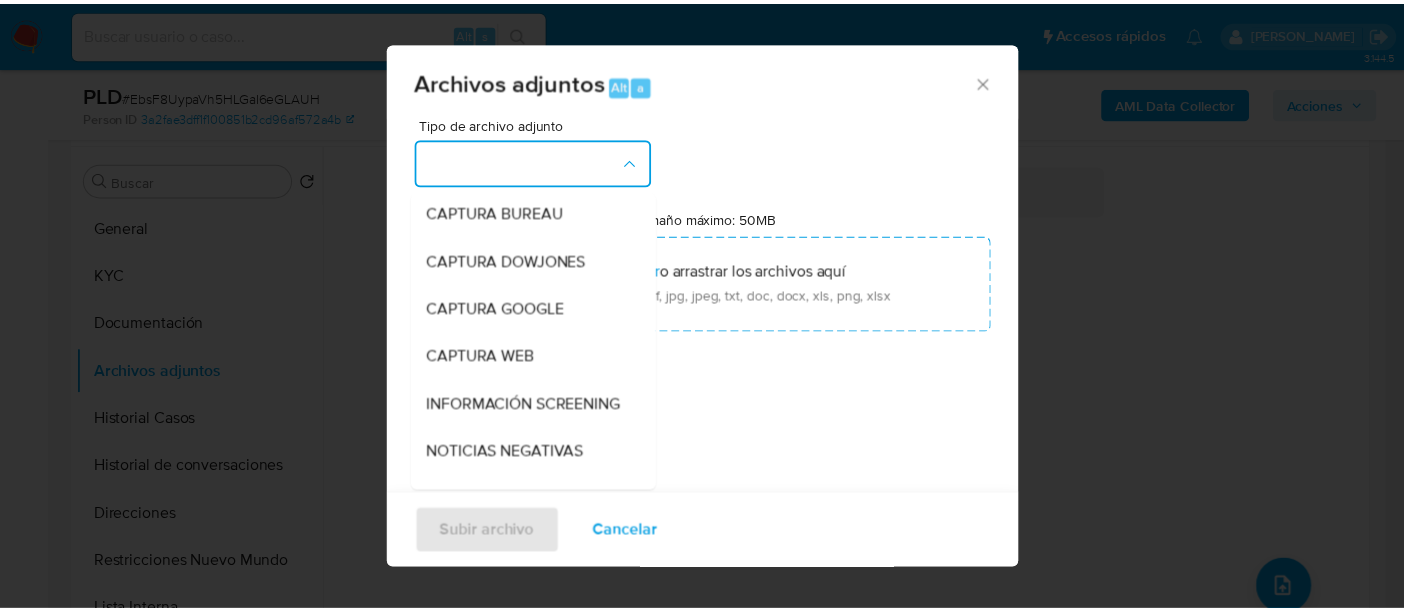 scroll, scrollTop: 250, scrollLeft: 0, axis: vertical 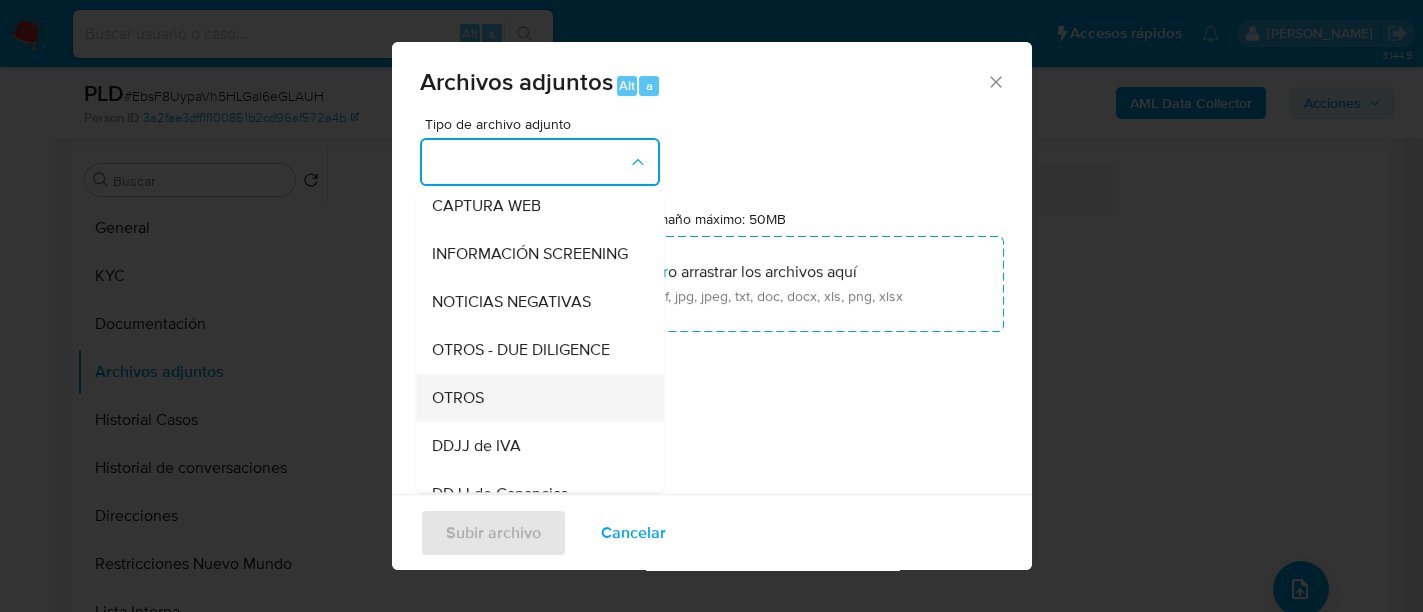 click on "OTROS" at bounding box center (534, 398) 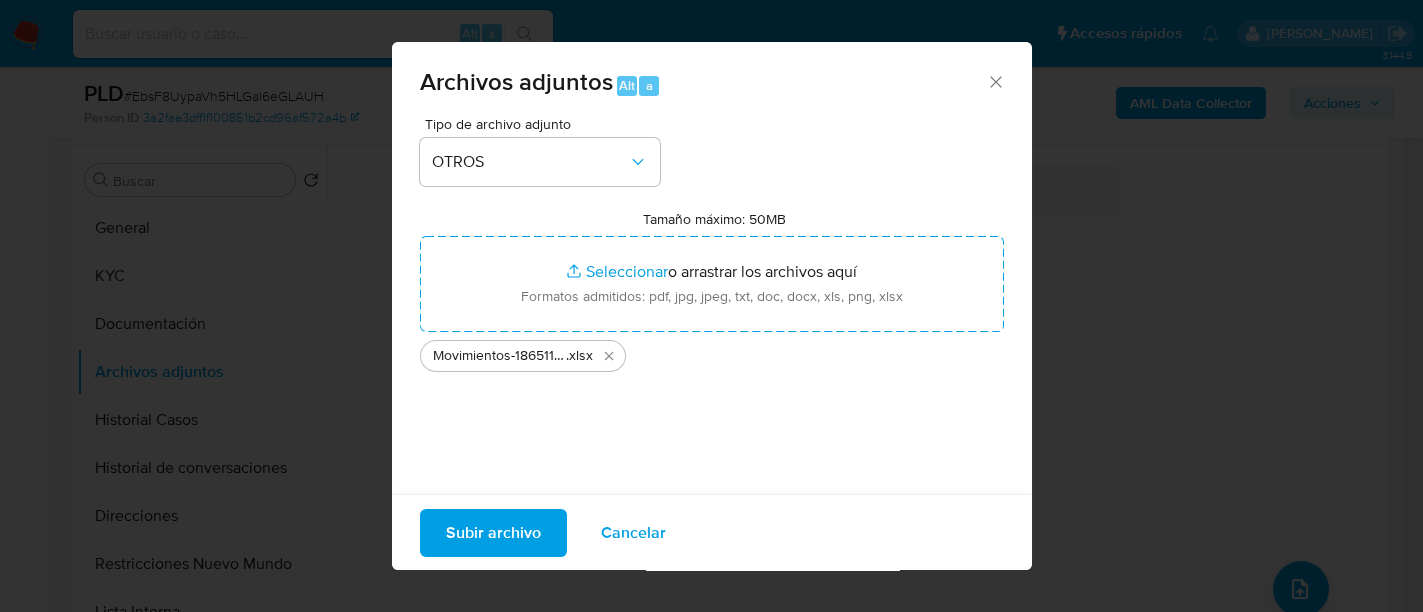 click on "Subir archivo" at bounding box center [493, 532] 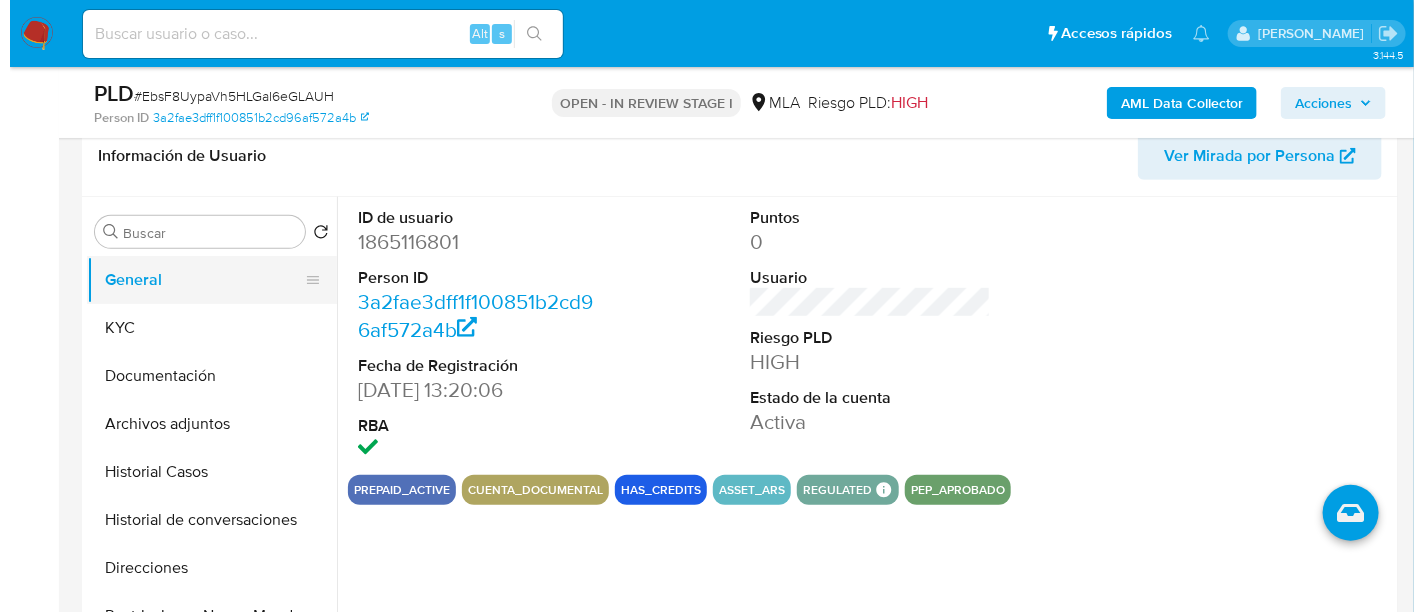scroll, scrollTop: 374, scrollLeft: 0, axis: vertical 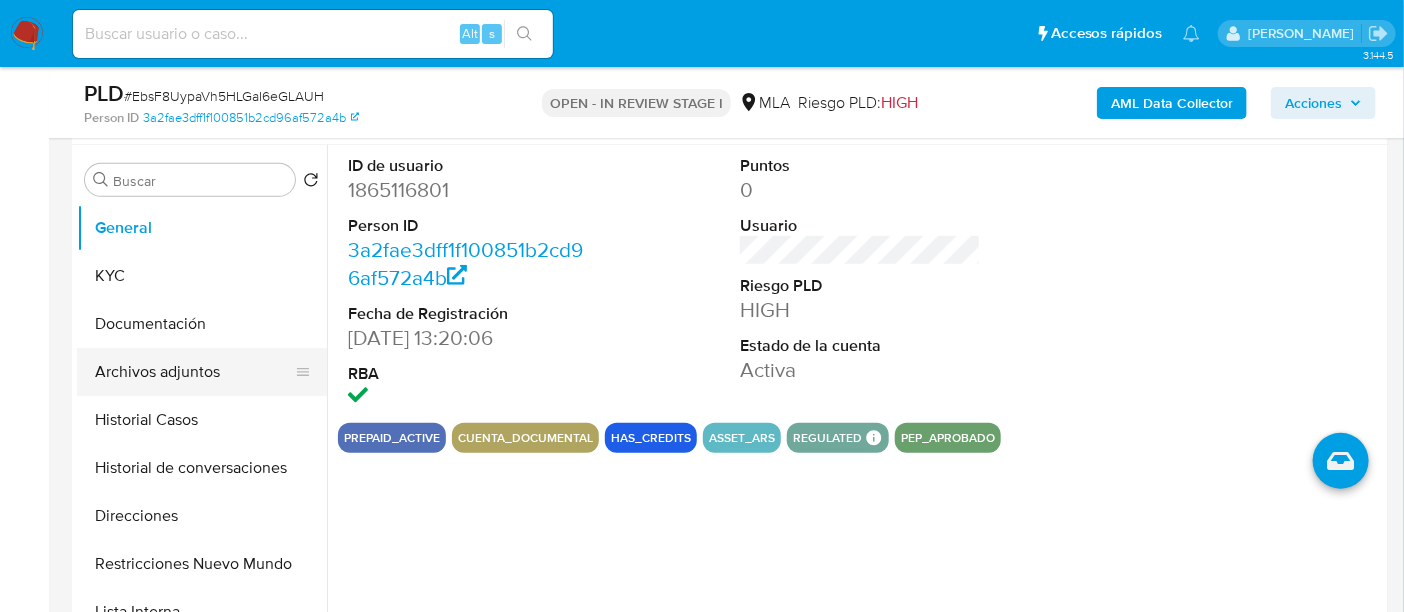 click on "Archivos adjuntos" at bounding box center [194, 372] 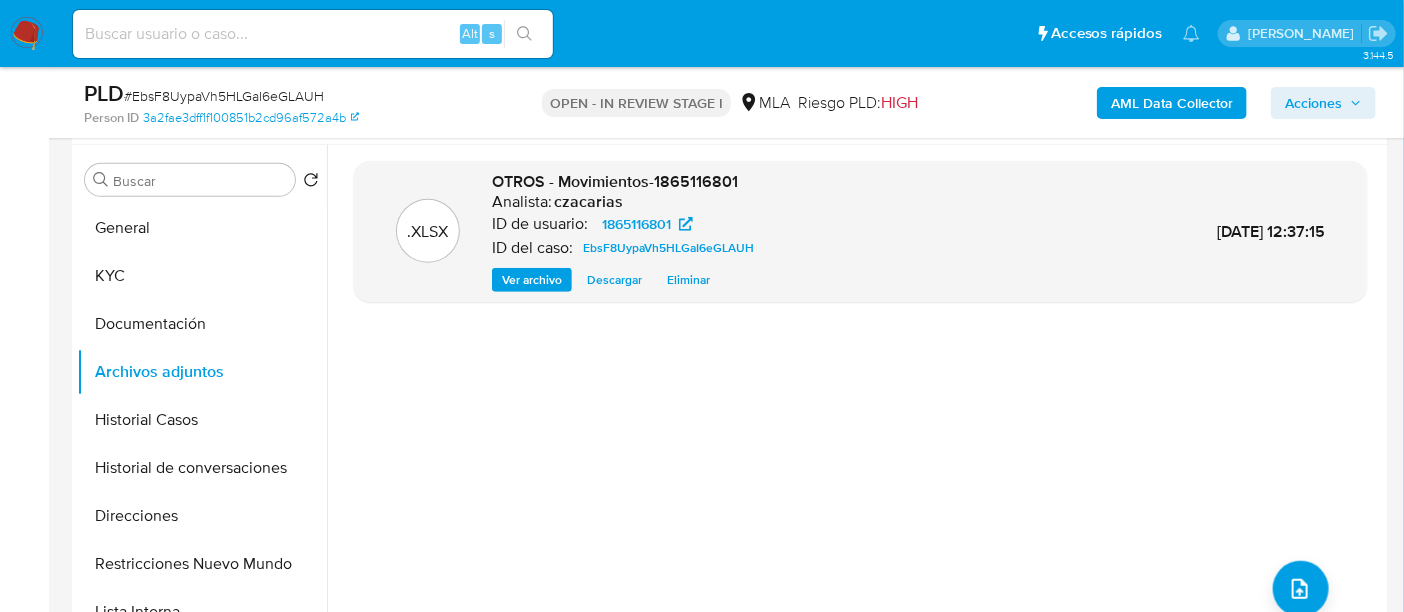 click on "AML Data Collector" at bounding box center [1172, 103] 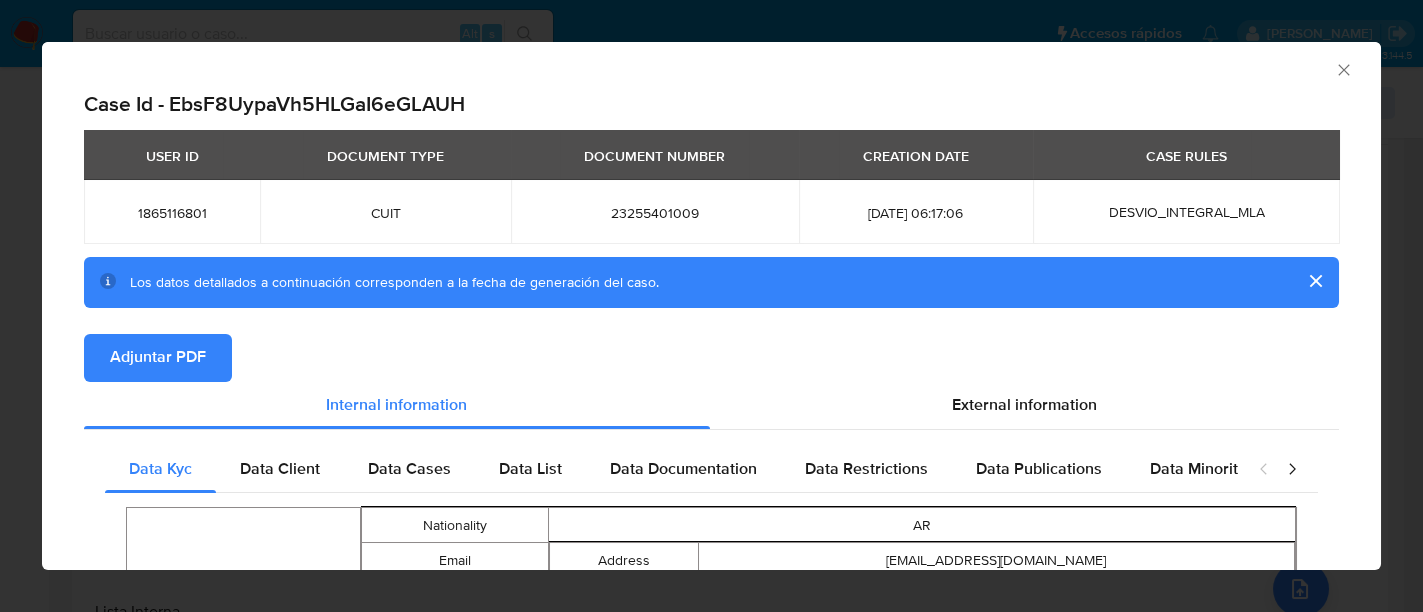 click on "Adjuntar PDF" at bounding box center (711, 358) 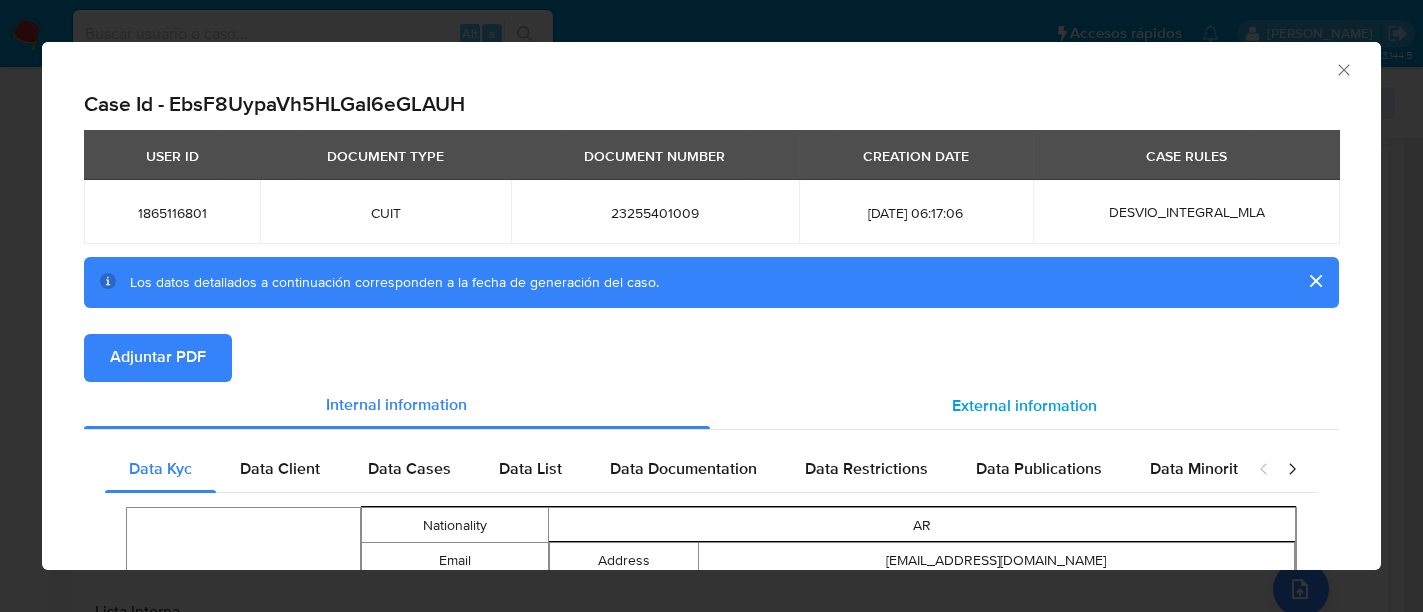 click on "External information" at bounding box center [1025, 406] 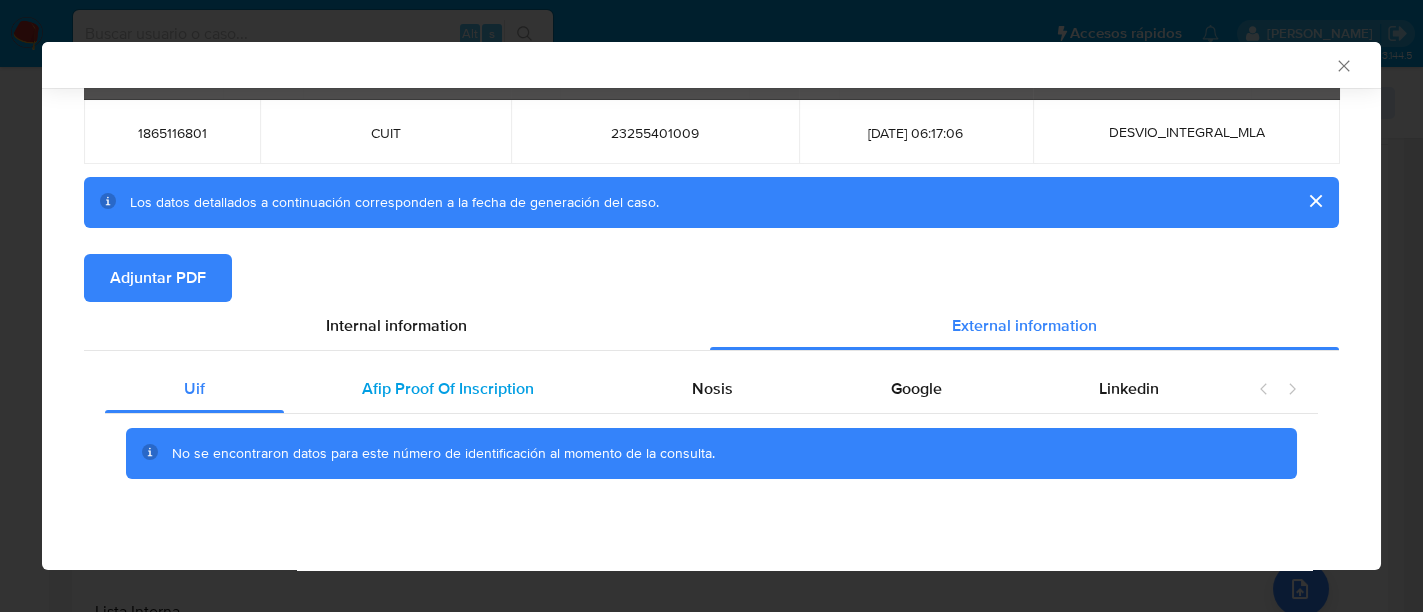 click on "Afip Proof Of Inscription" at bounding box center [448, 388] 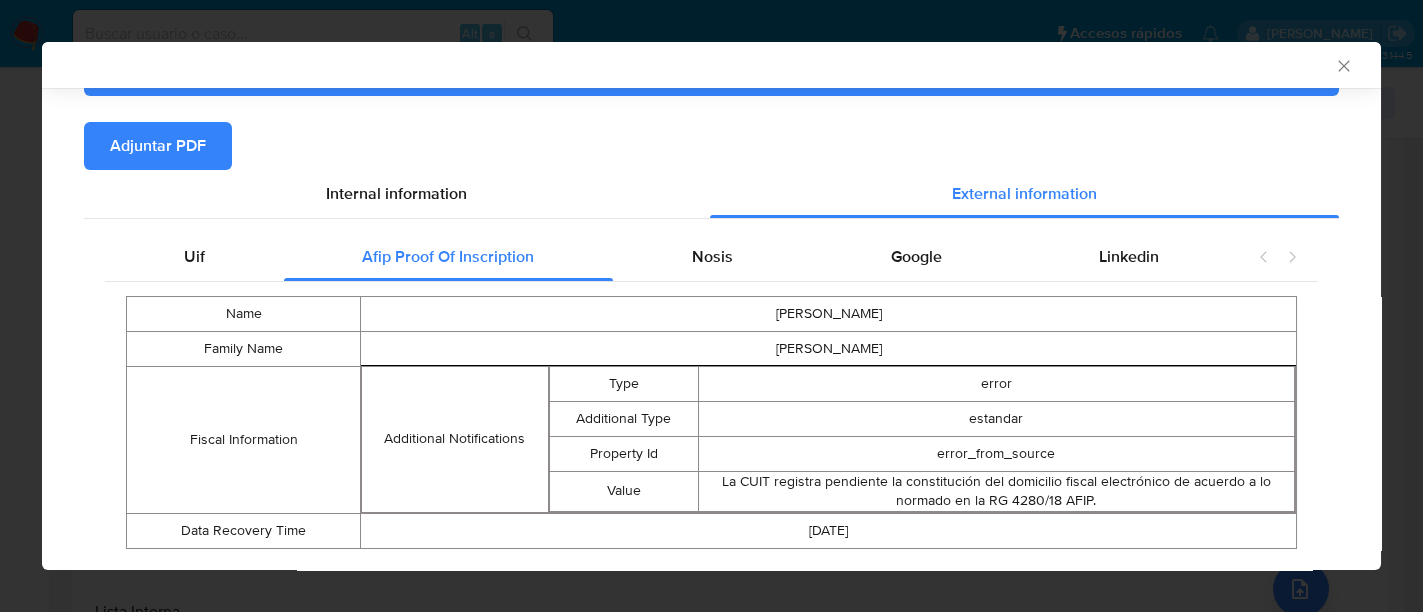scroll, scrollTop: 255, scrollLeft: 0, axis: vertical 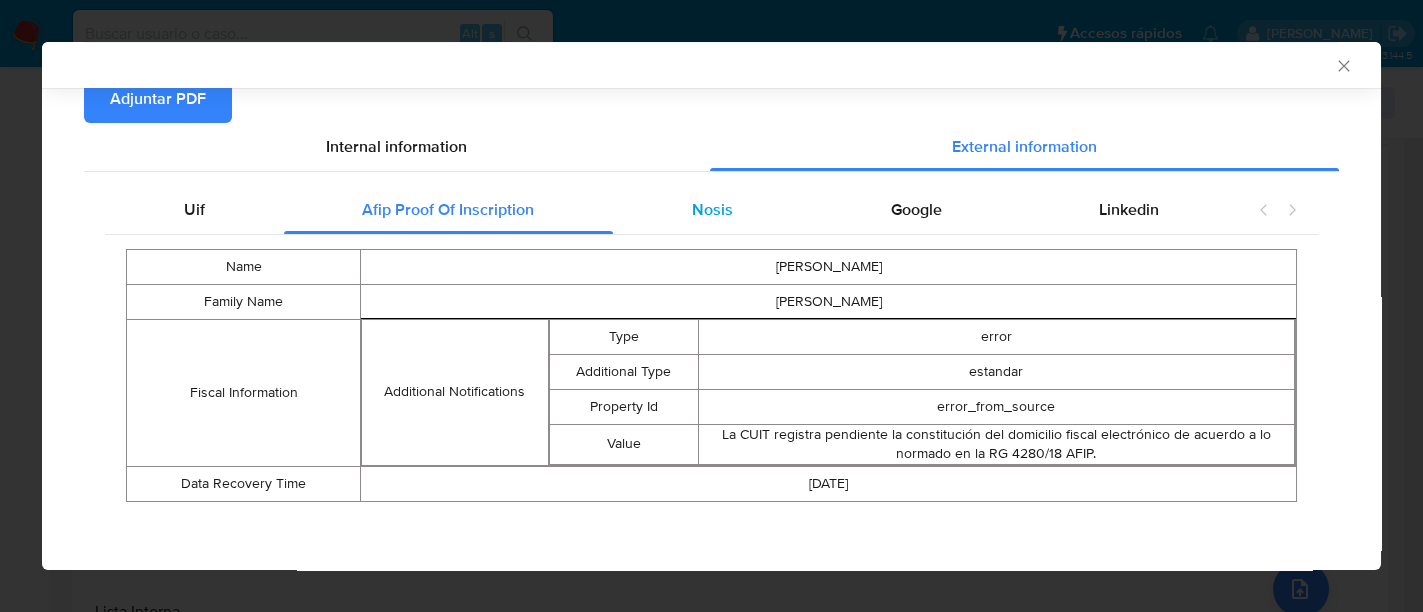 click on "Nosis" at bounding box center (712, 209) 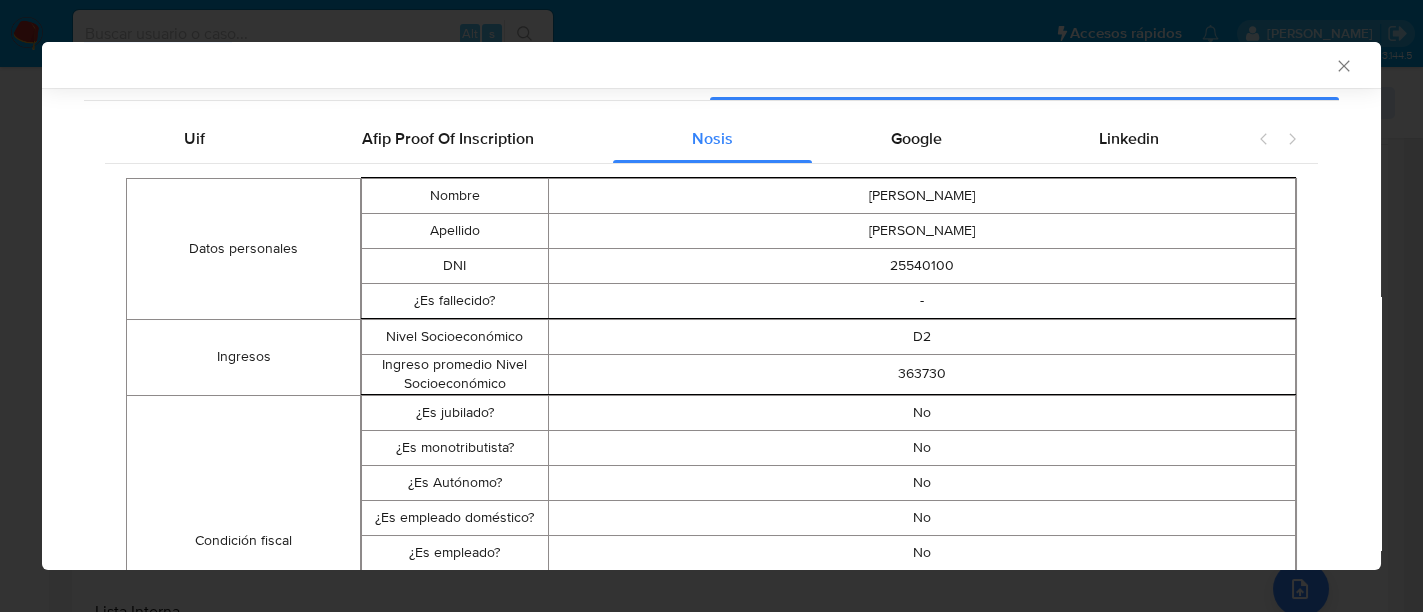 scroll, scrollTop: 175, scrollLeft: 0, axis: vertical 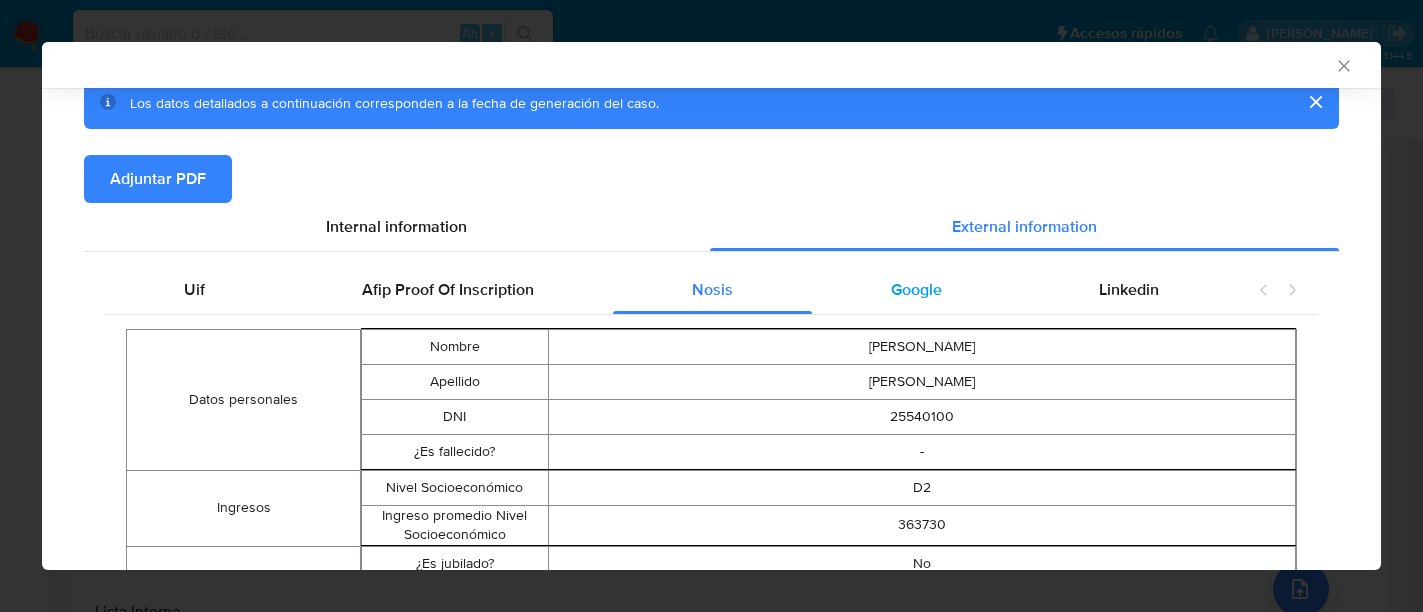 click on "Google" at bounding box center (916, 290) 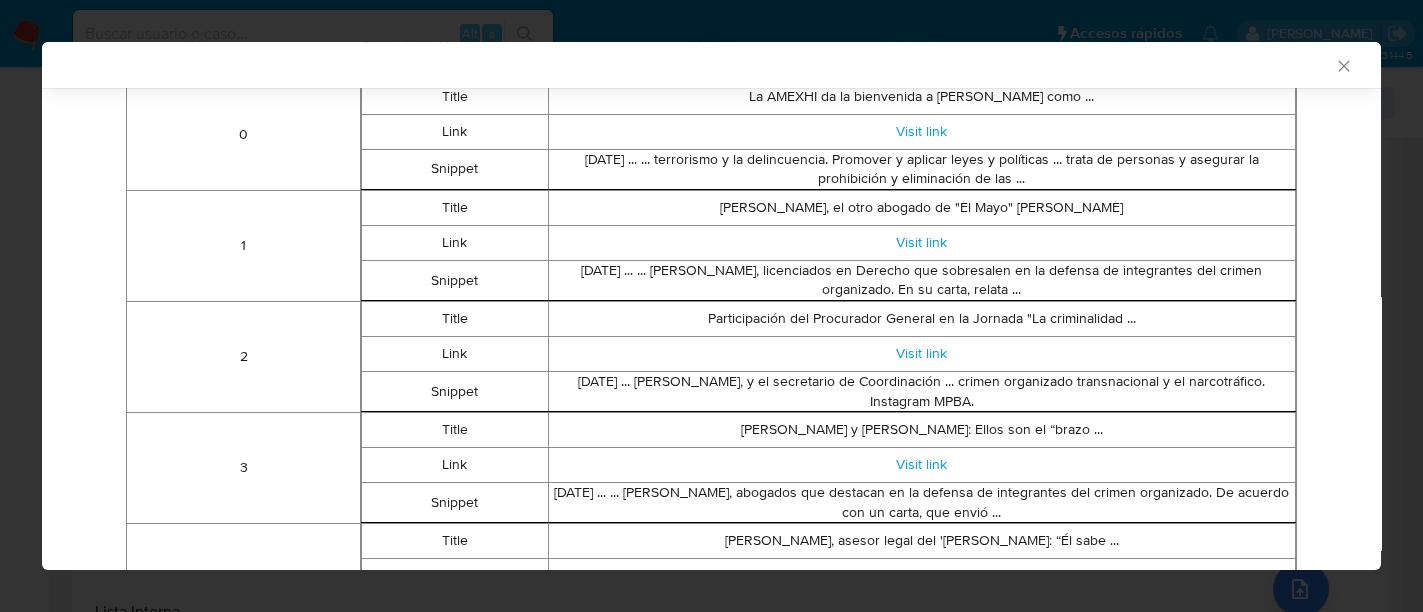scroll, scrollTop: 50, scrollLeft: 0, axis: vertical 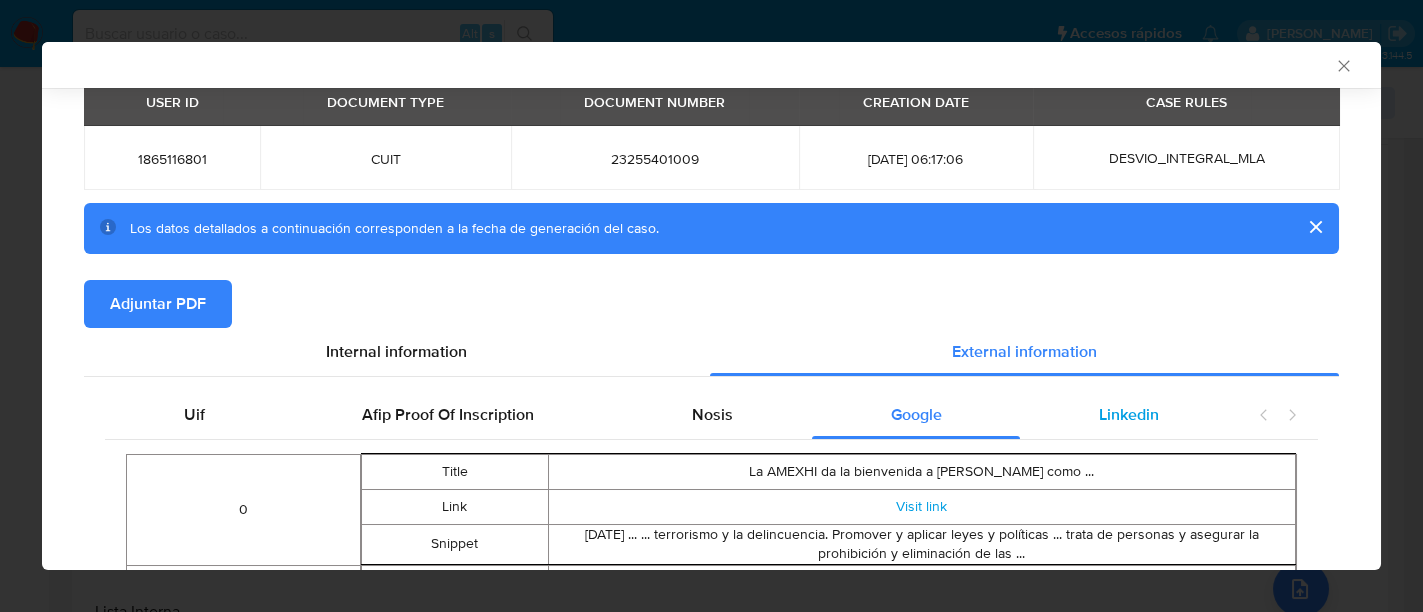 click on "Linkedin" at bounding box center (1129, 415) 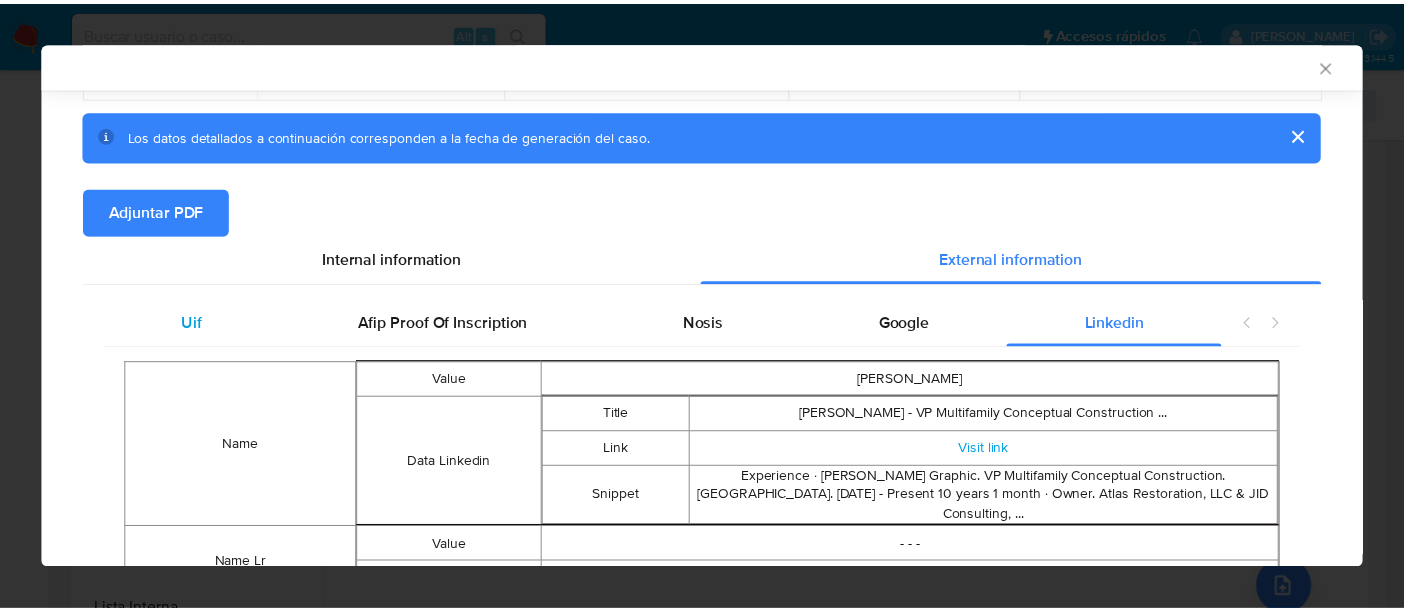 scroll, scrollTop: 175, scrollLeft: 0, axis: vertical 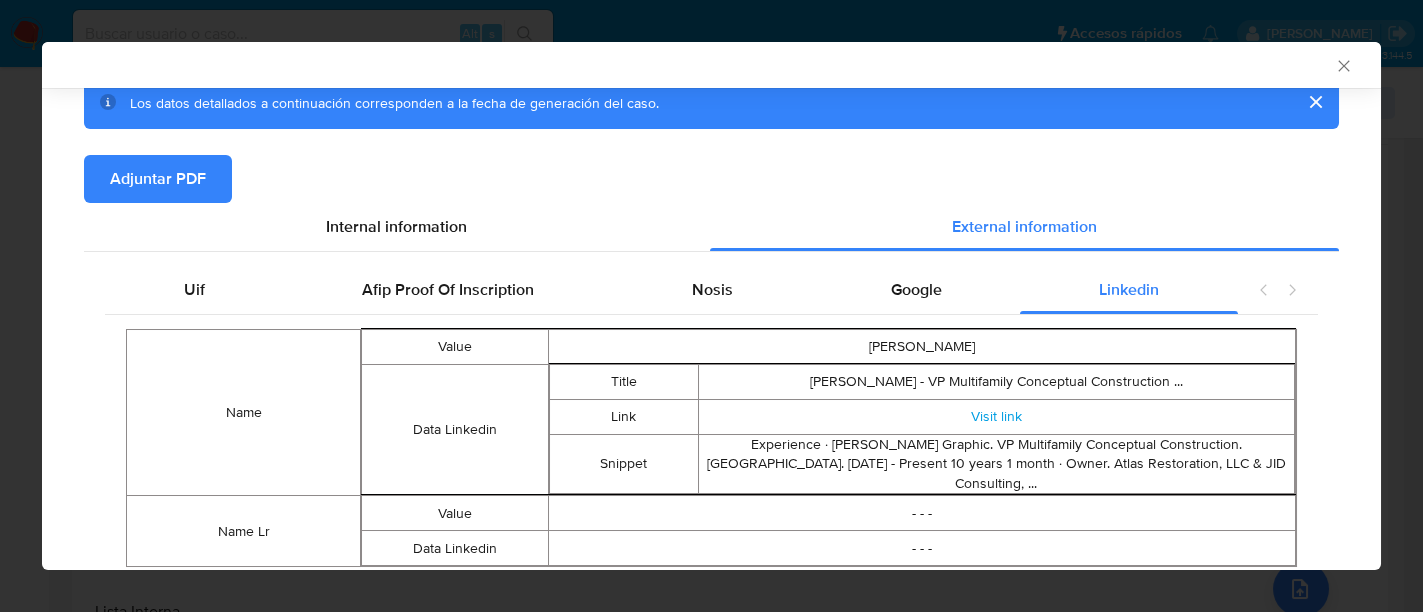 click on "Adjuntar PDF" at bounding box center [158, 179] 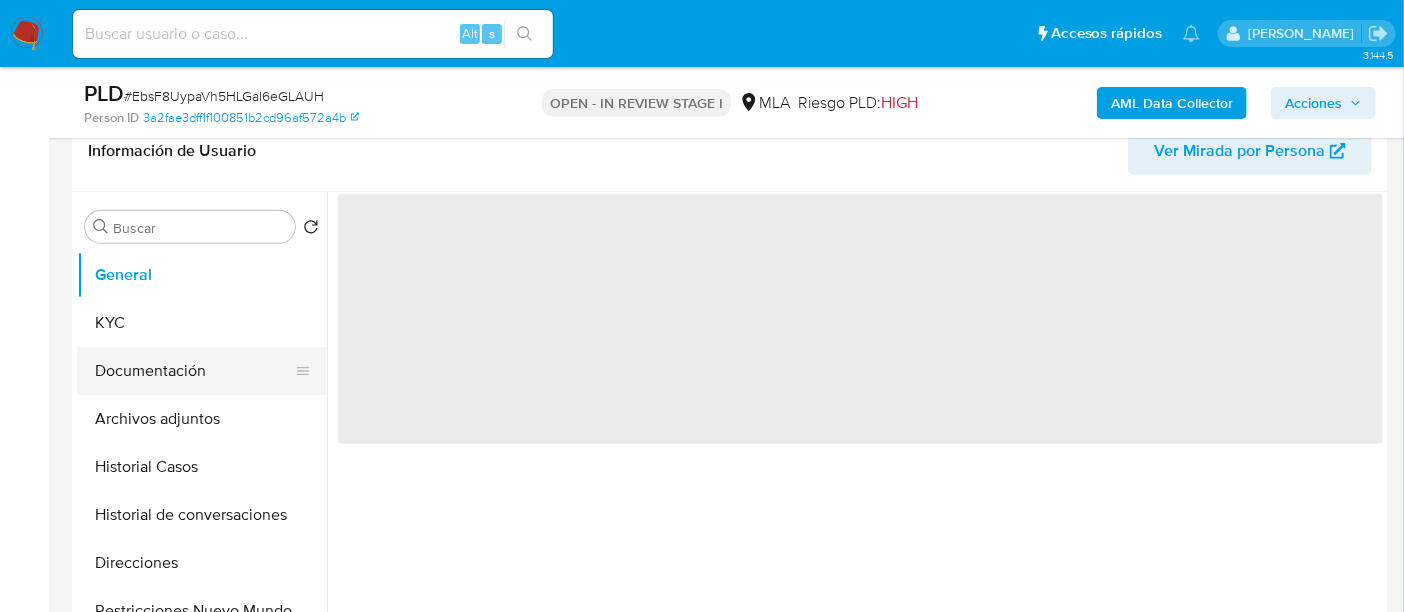 scroll, scrollTop: 374, scrollLeft: 0, axis: vertical 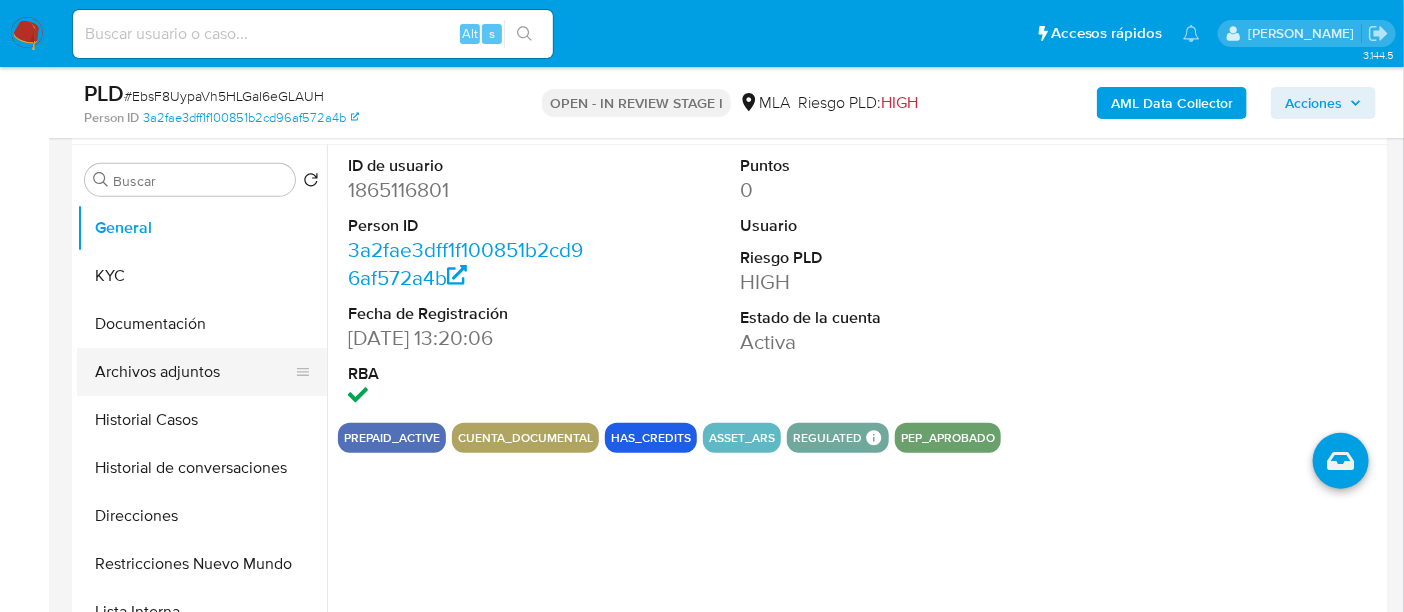 click on "Archivos adjuntos" at bounding box center [194, 372] 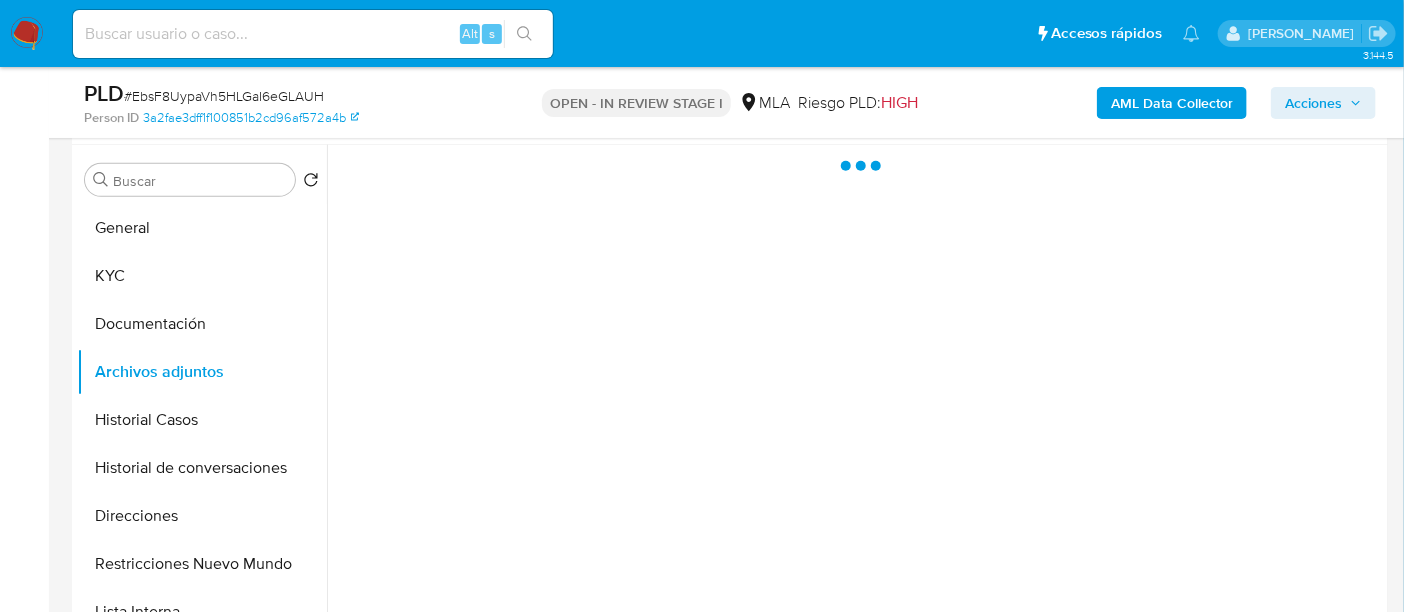 select on "10" 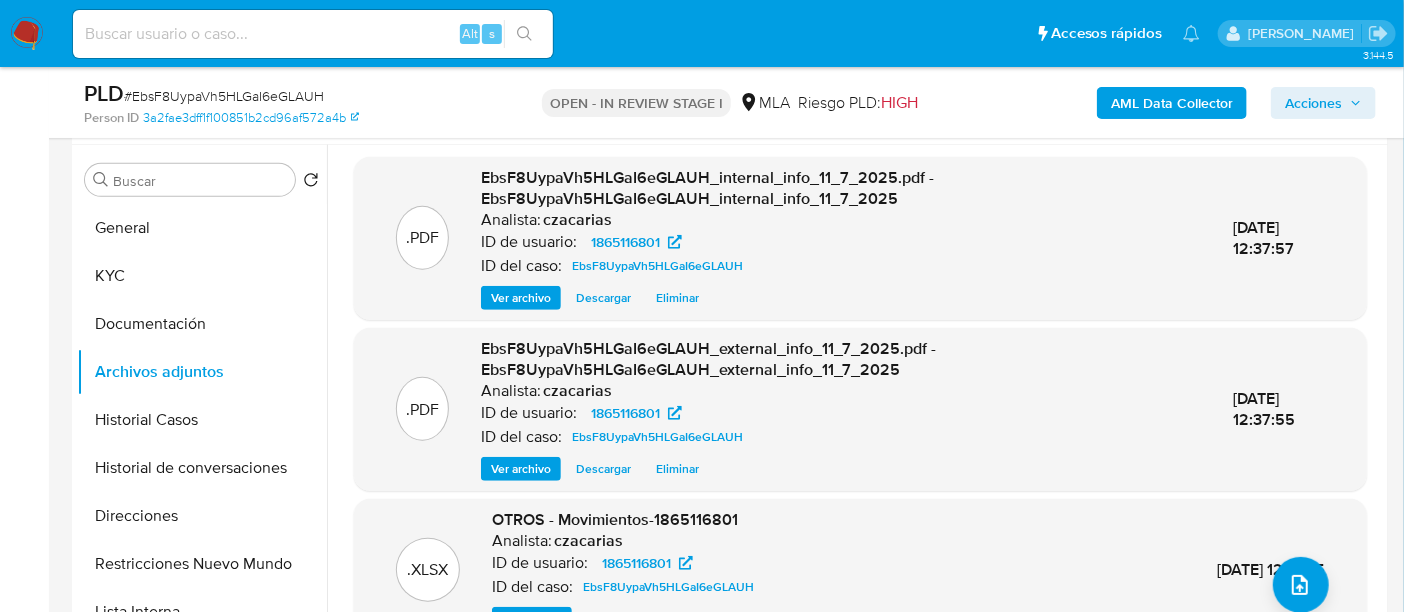 scroll, scrollTop: 5, scrollLeft: 0, axis: vertical 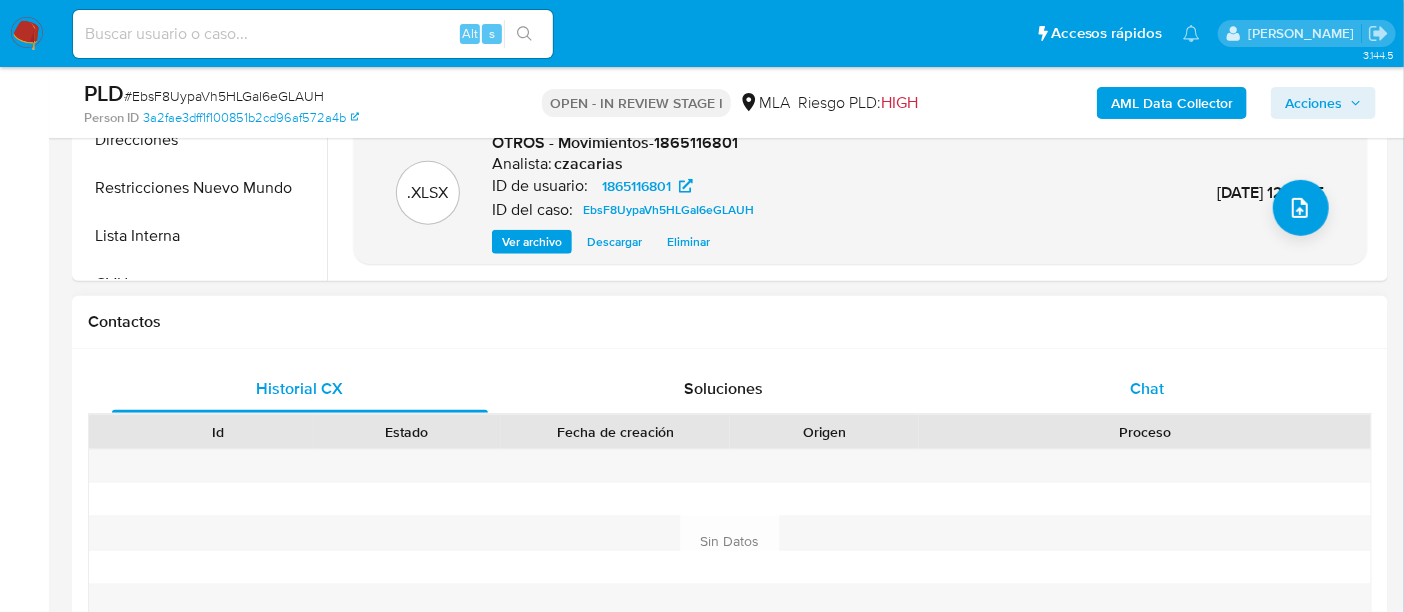 click on "Chat" at bounding box center (1147, 389) 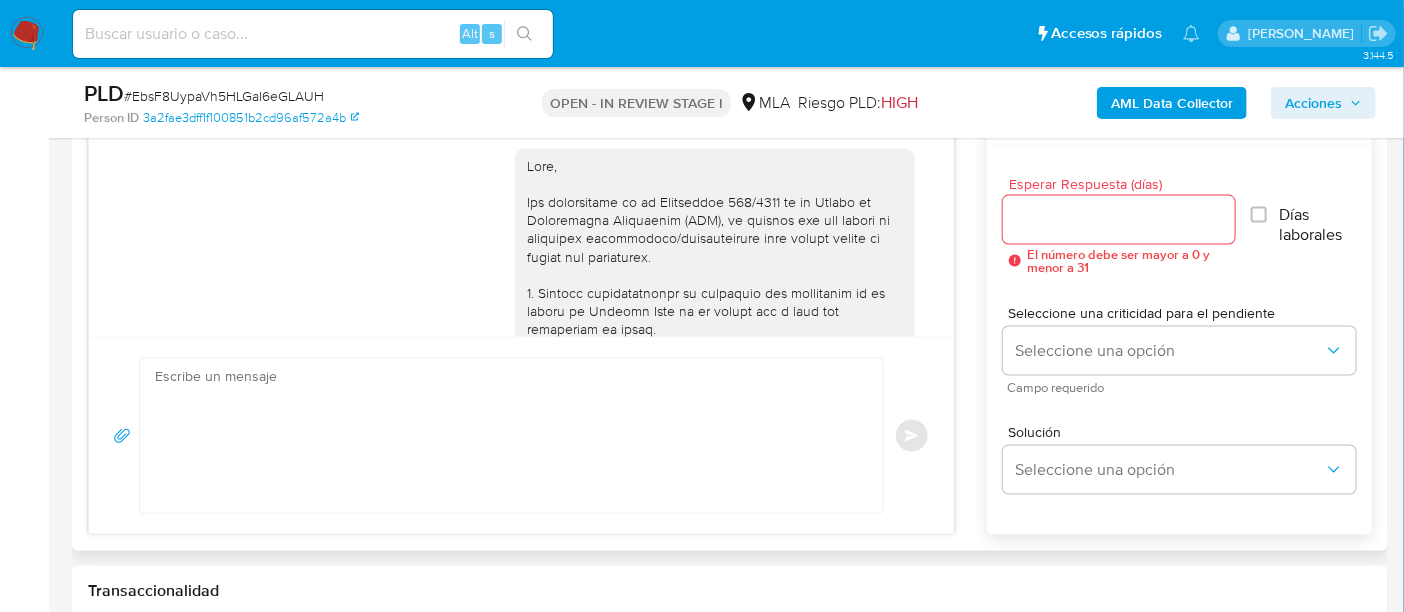 scroll, scrollTop: 1125, scrollLeft: 0, axis: vertical 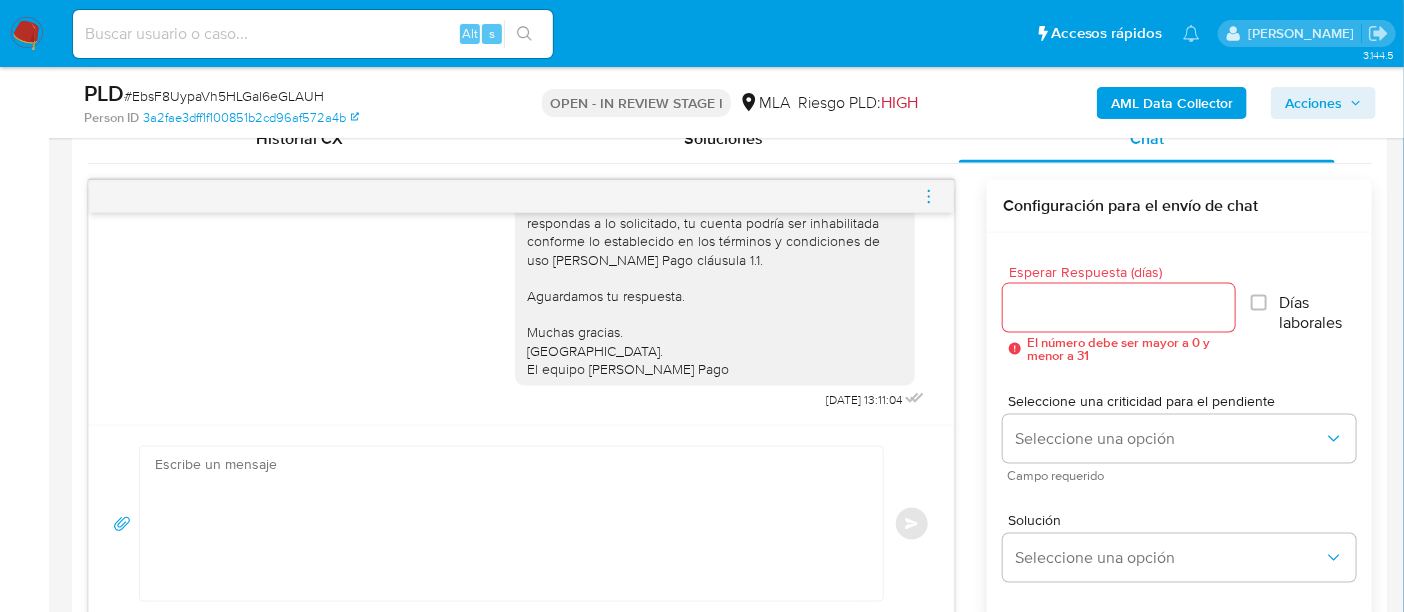 click at bounding box center (506, 524) 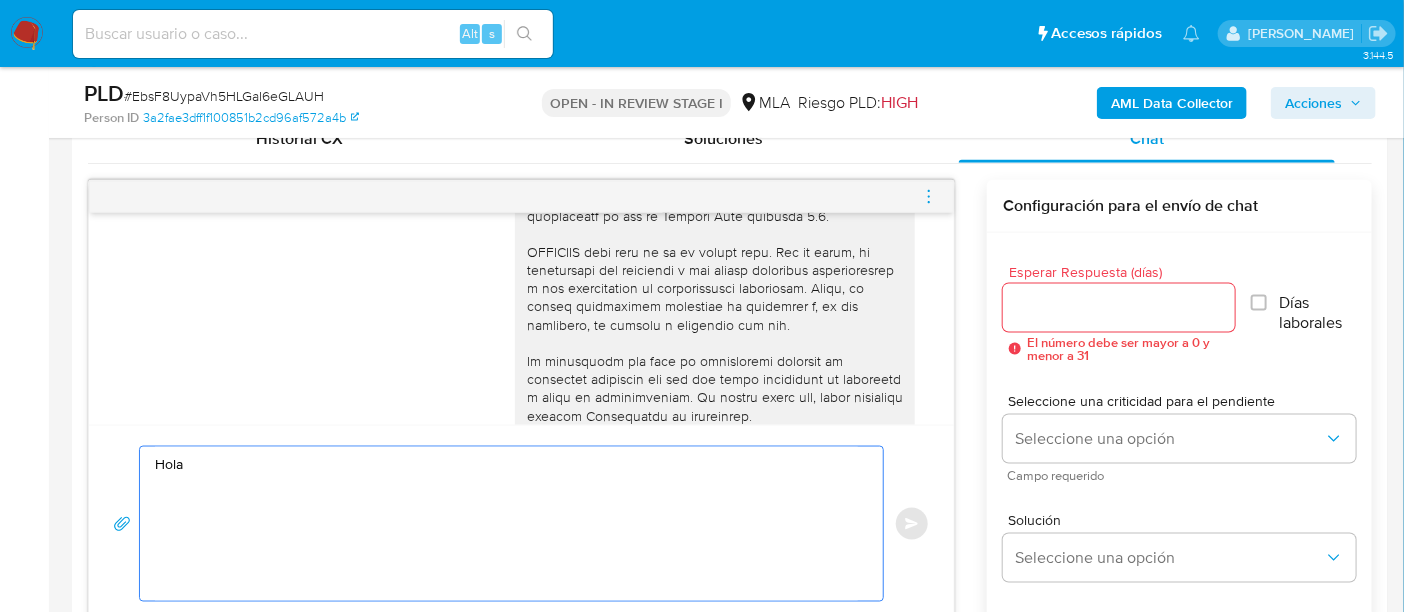 scroll, scrollTop: 485, scrollLeft: 0, axis: vertical 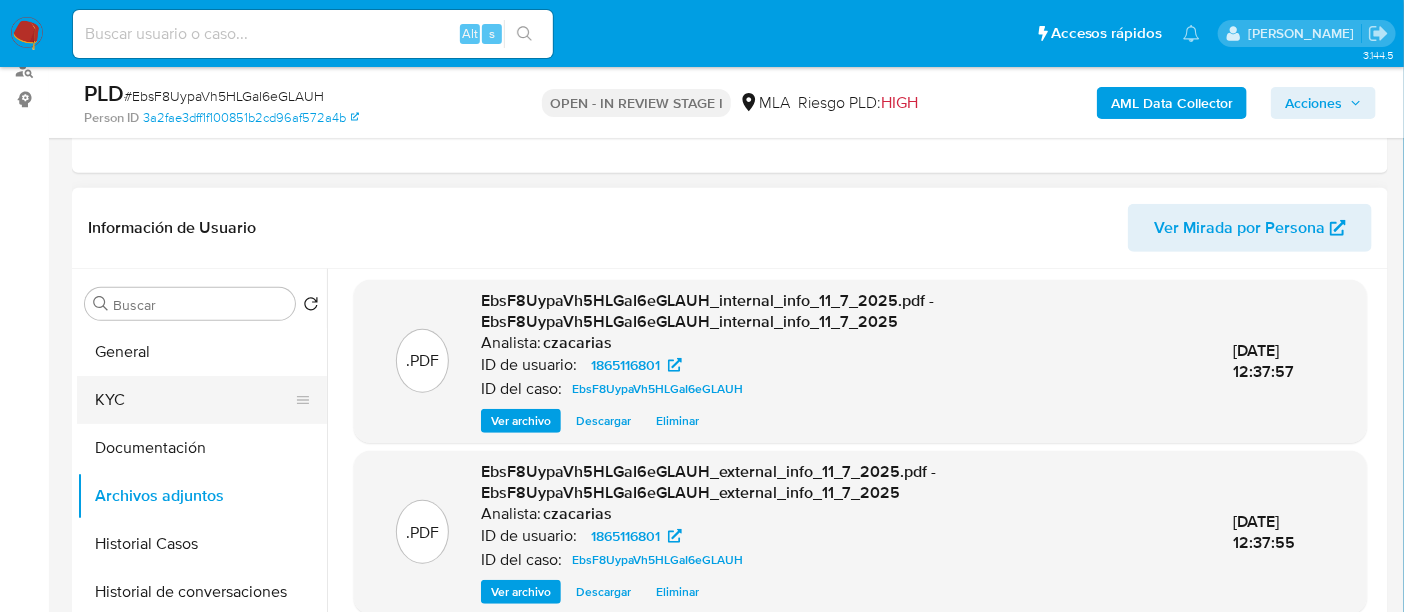click on "KYC" at bounding box center [194, 400] 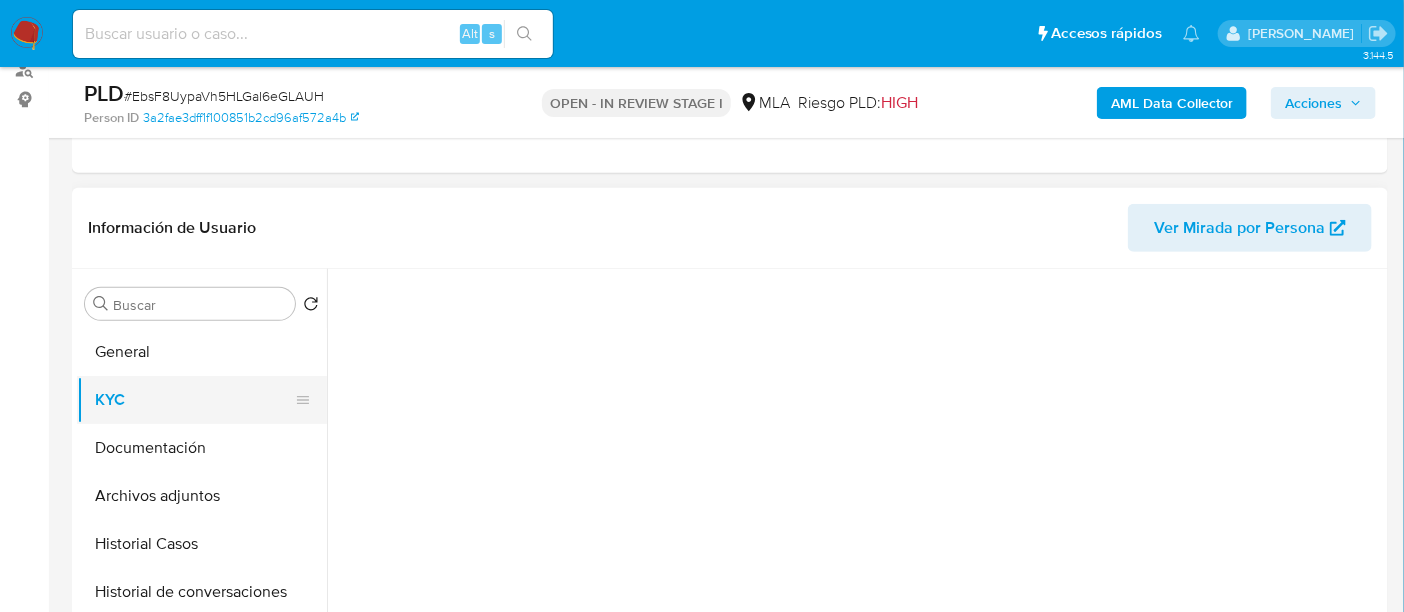 scroll, scrollTop: 0, scrollLeft: 0, axis: both 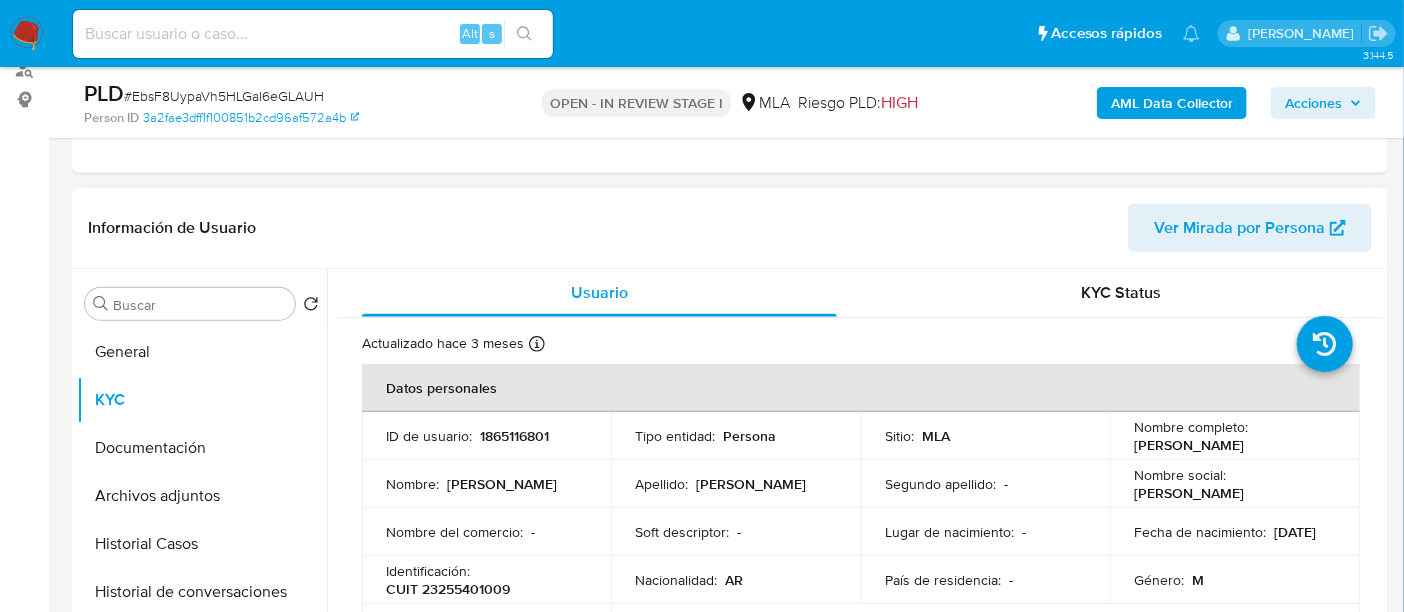 drag, startPoint x: 1128, startPoint y: 443, endPoint x: 1280, endPoint y: 445, distance: 152.01315 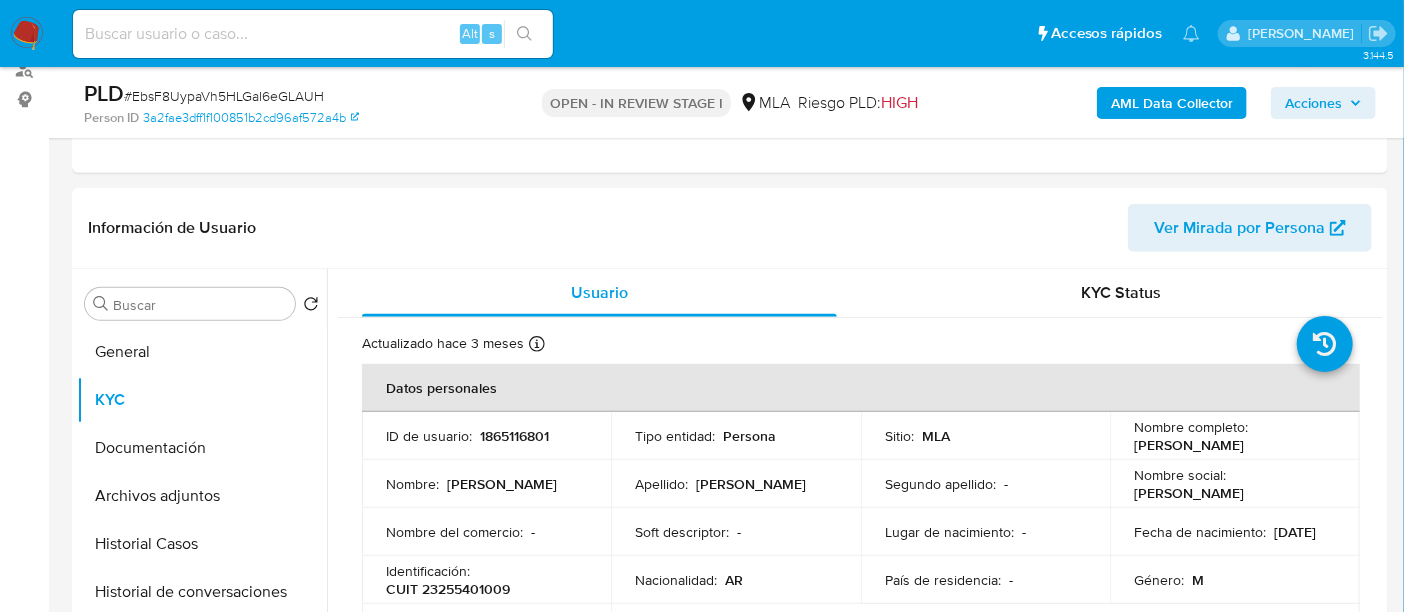 copy on "[PERSON_NAME]" 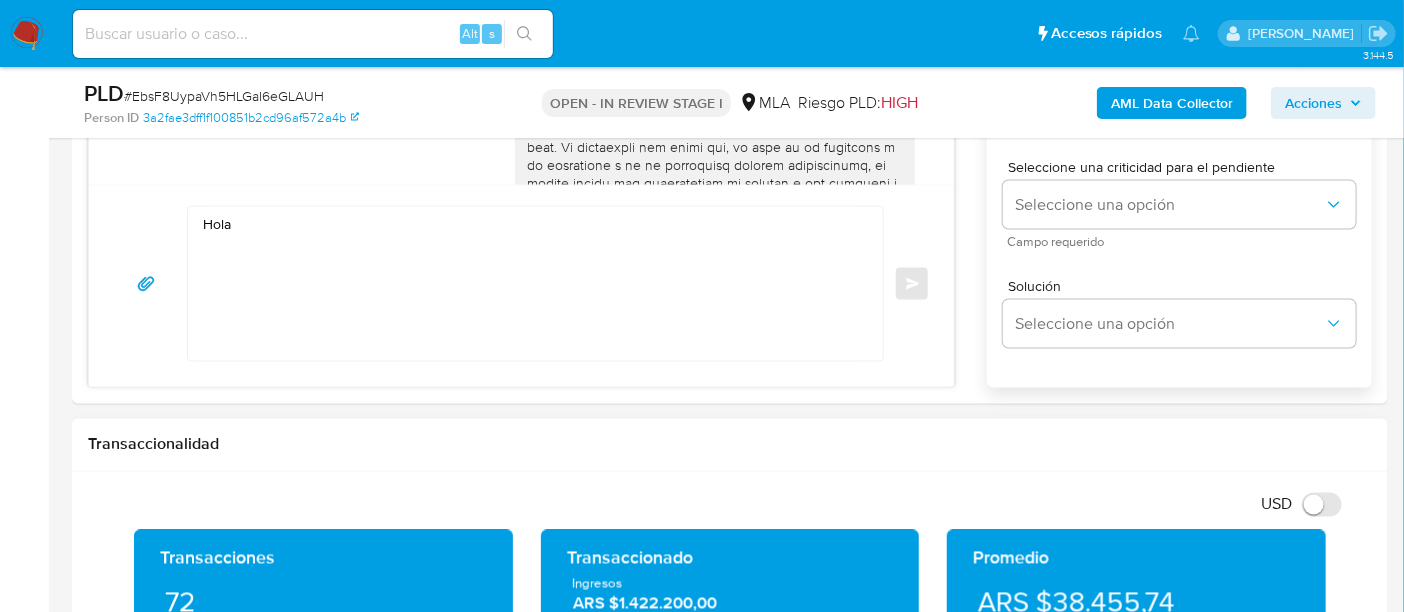 scroll, scrollTop: 1250, scrollLeft: 0, axis: vertical 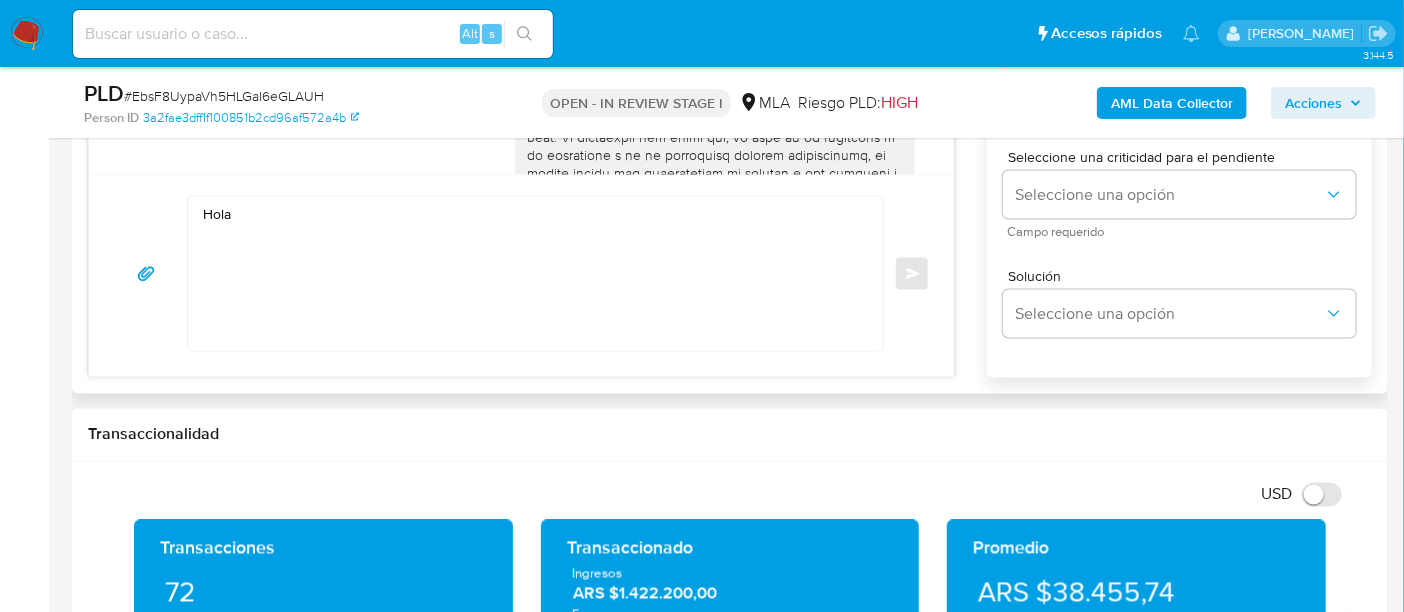 click on "Hola" at bounding box center [530, 274] 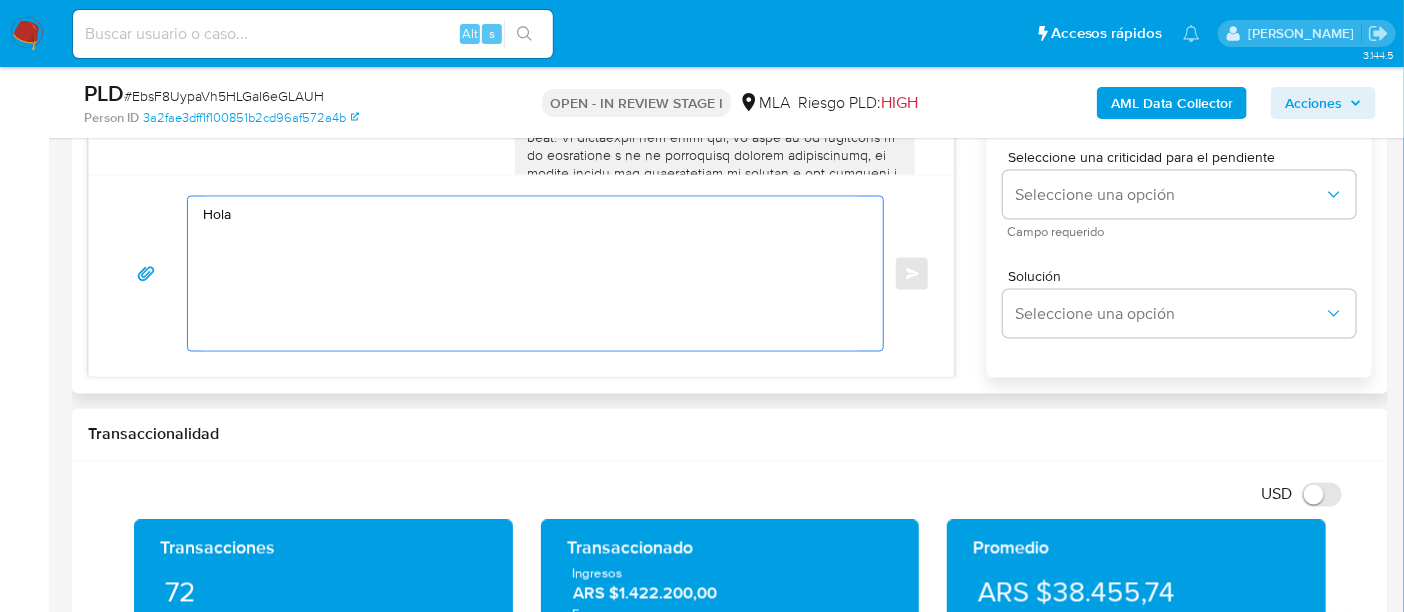 paste on "[PERSON_NAME]" 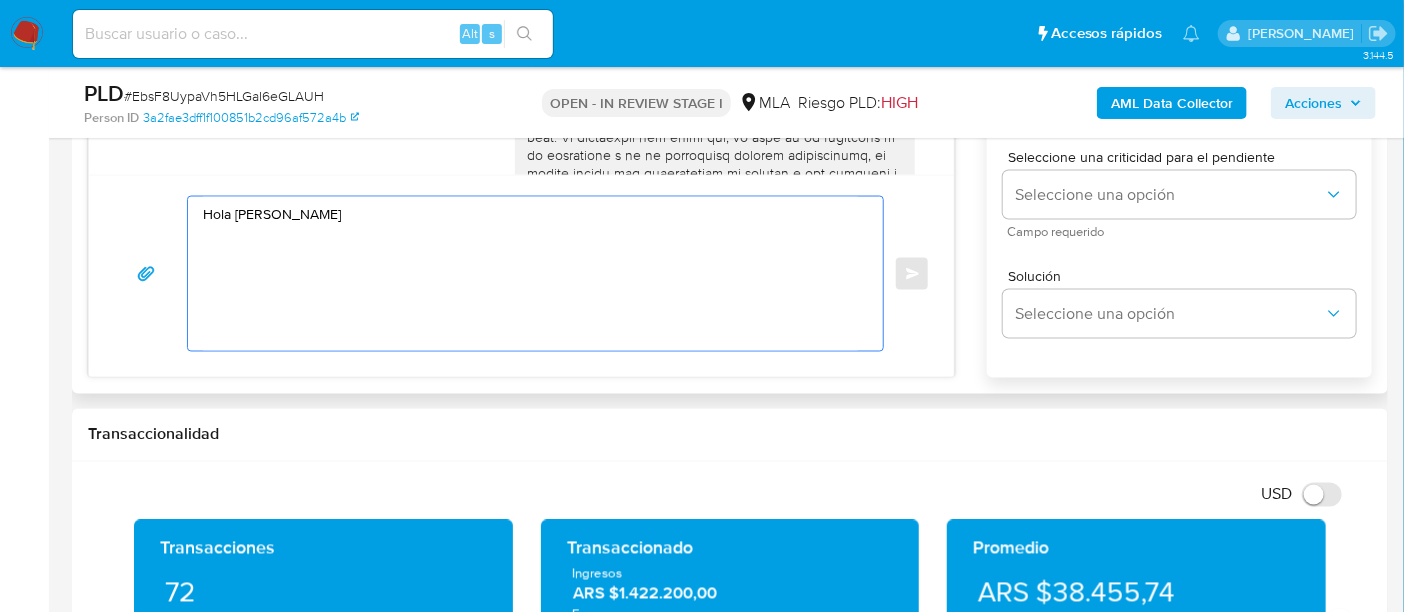 paste on "Esperamos que te encuentres muy bien.
Te consultamos si tuviste oportunidad de leer el requerimiento de información y documentación enviado." 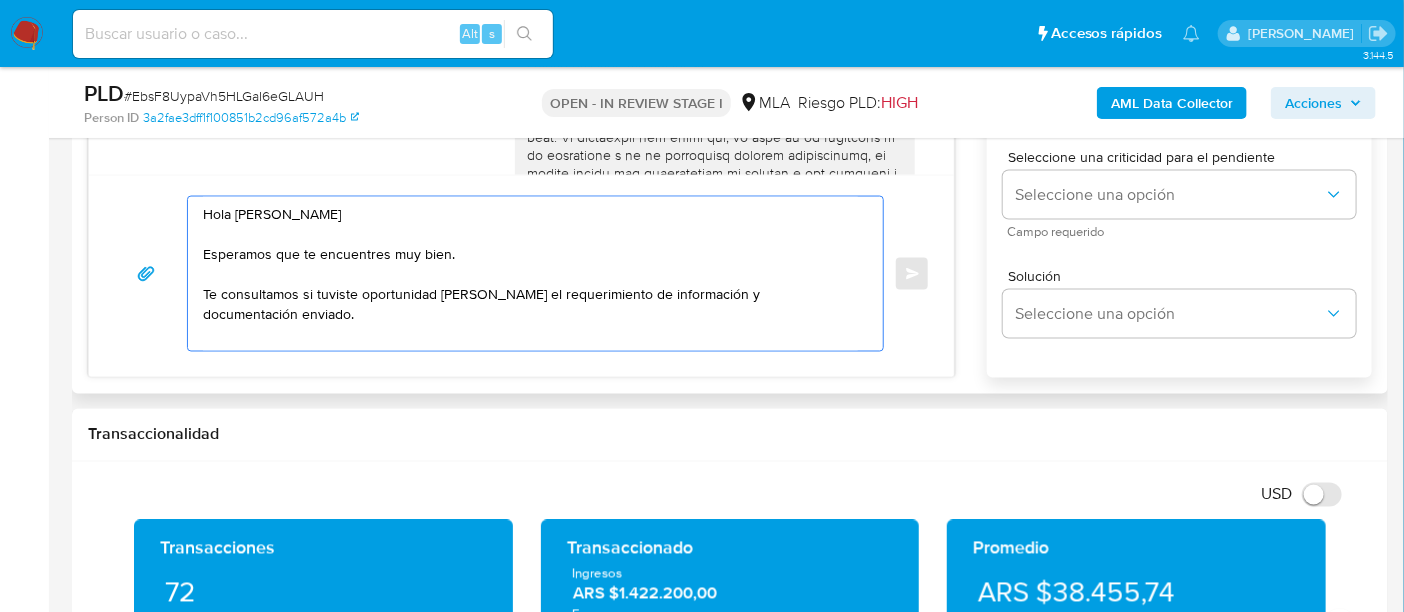click on "Hola Juan Manuel Delgado
Esperamos que te encuentres muy bien.
Te consultamos si tuviste oportunidad de leer el requerimiento de información y documentación enviado." at bounding box center (530, 274) 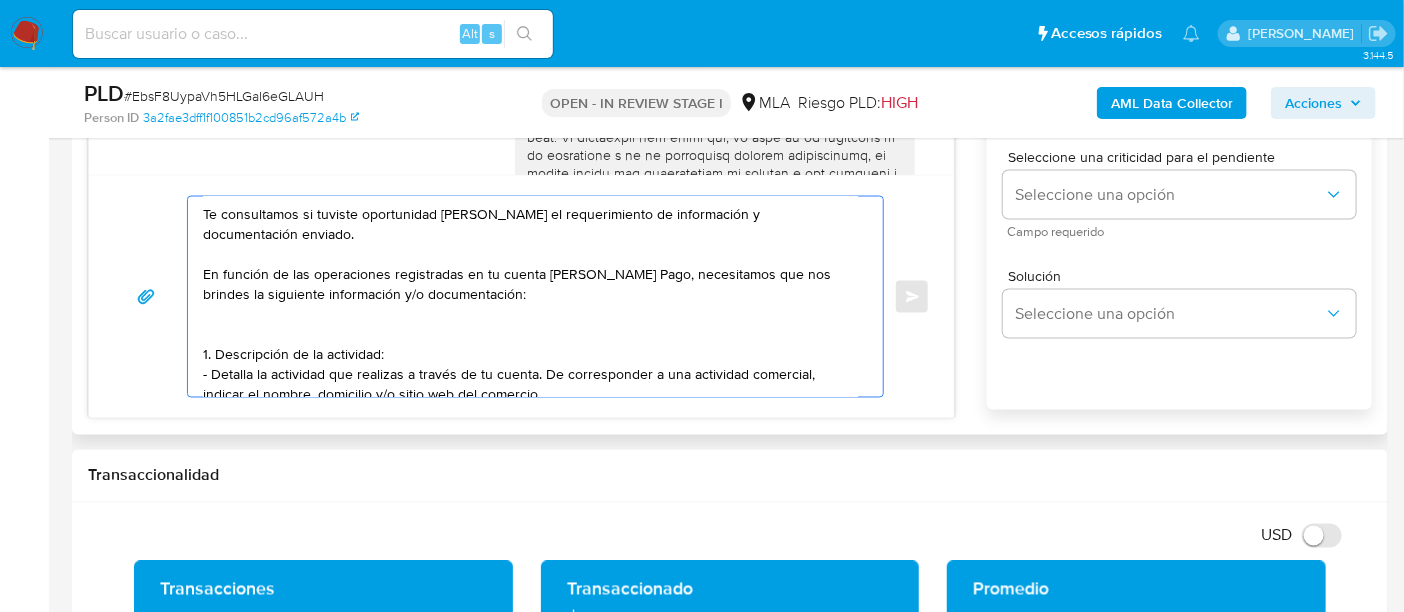 scroll, scrollTop: 114, scrollLeft: 0, axis: vertical 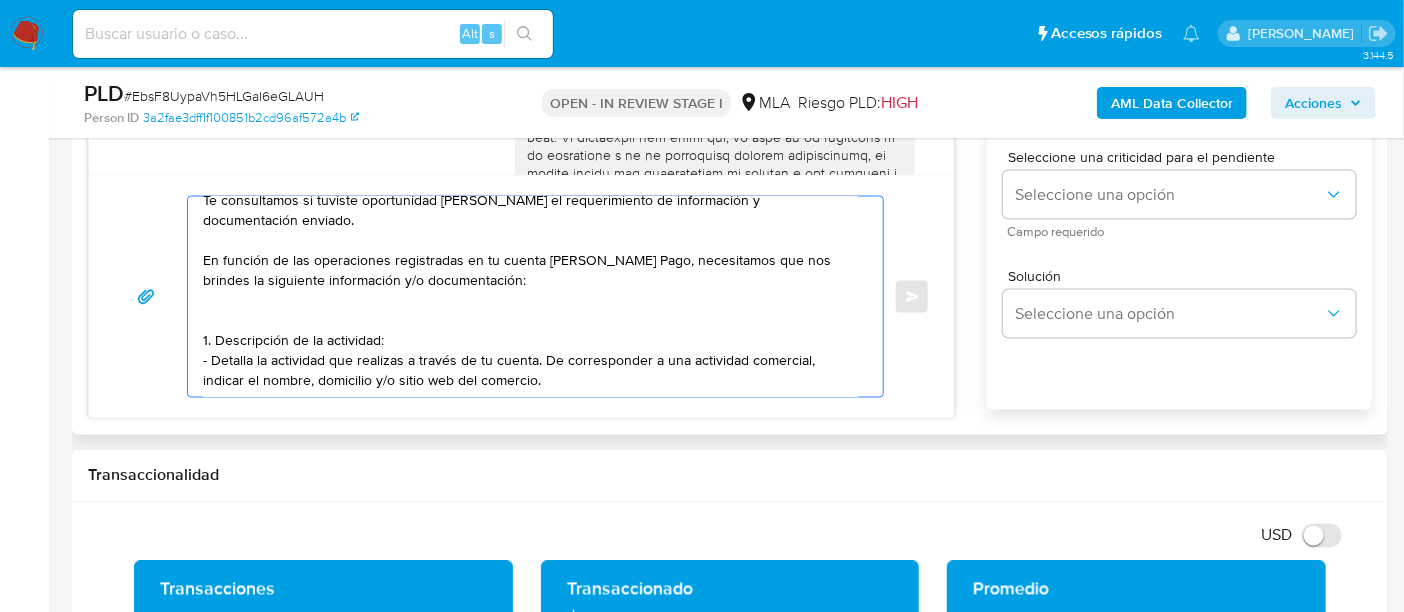 drag, startPoint x: 577, startPoint y: 373, endPoint x: 538, endPoint y: 339, distance: 51.739735 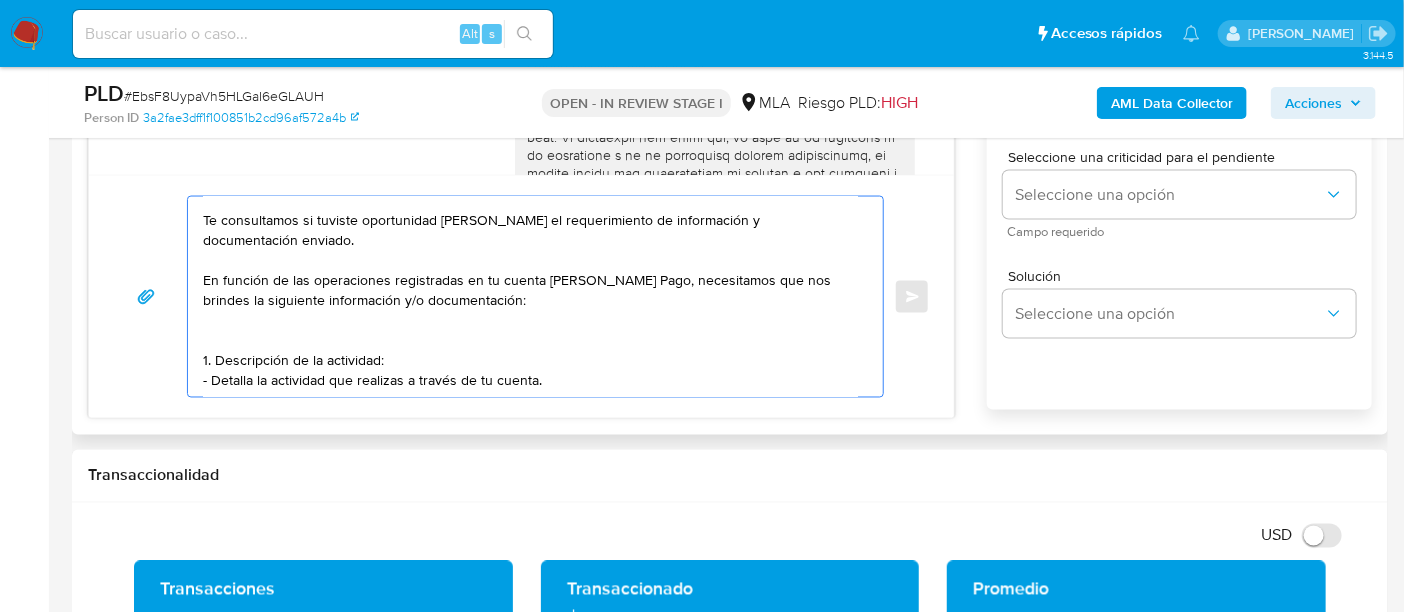 scroll, scrollTop: 107, scrollLeft: 0, axis: vertical 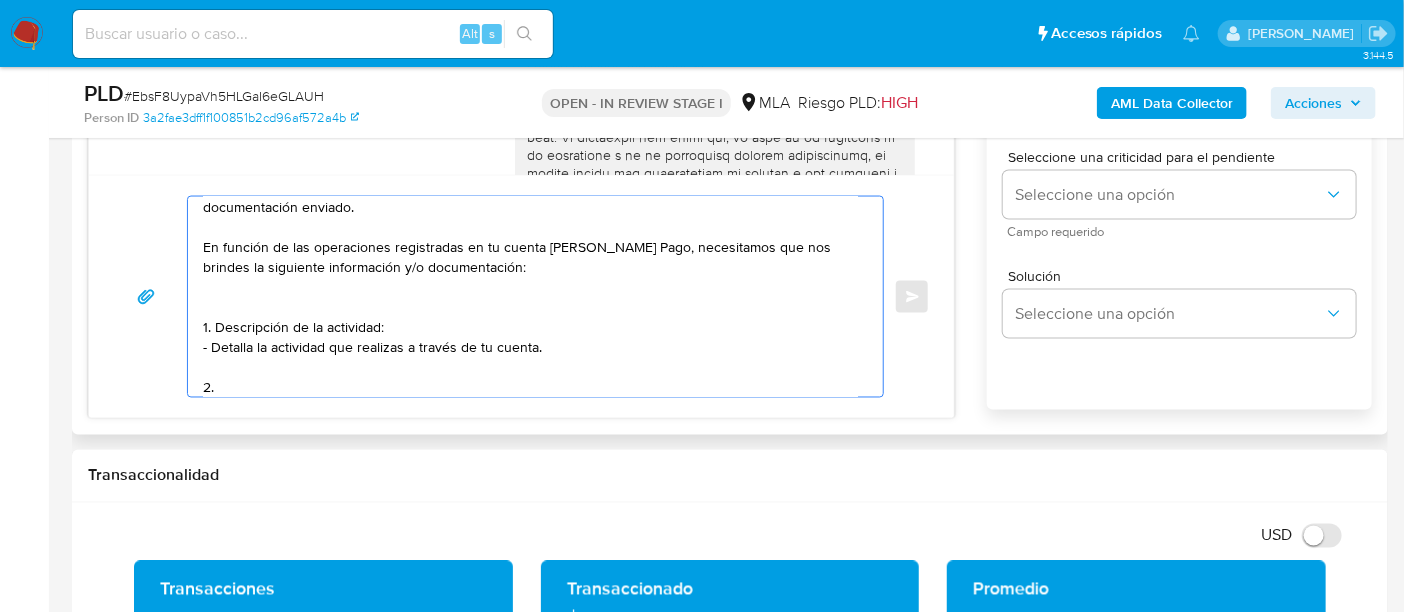 paste on "Proporciona el vínculo con las siguientes contrapartes con las que operaste, el motivo de las transacciones y documentación de respaldo" 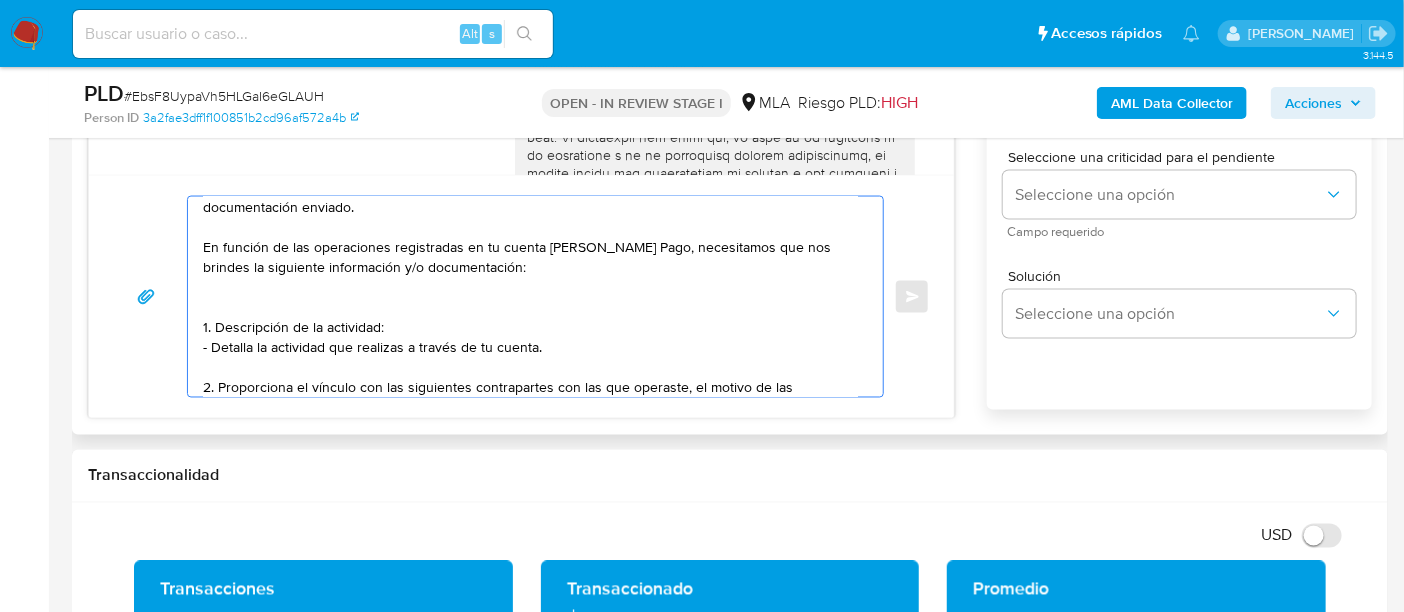 scroll, scrollTop: 127, scrollLeft: 0, axis: vertical 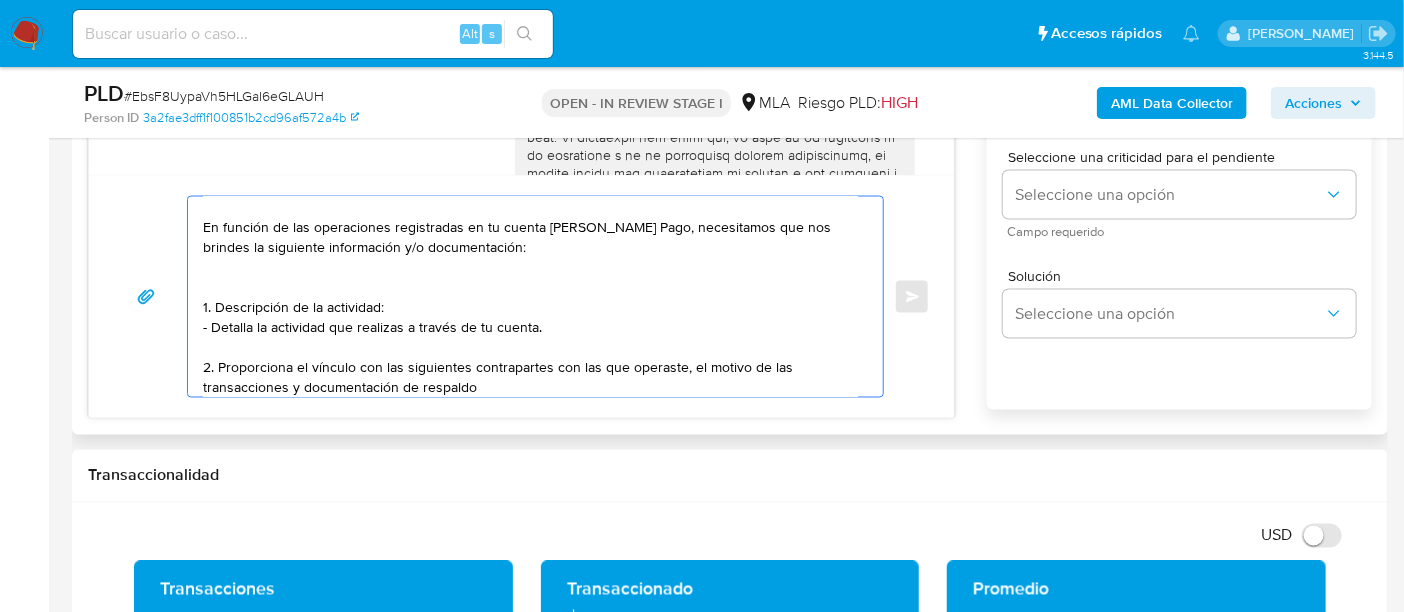 drag, startPoint x: 217, startPoint y: 360, endPoint x: 295, endPoint y: 356, distance: 78.10249 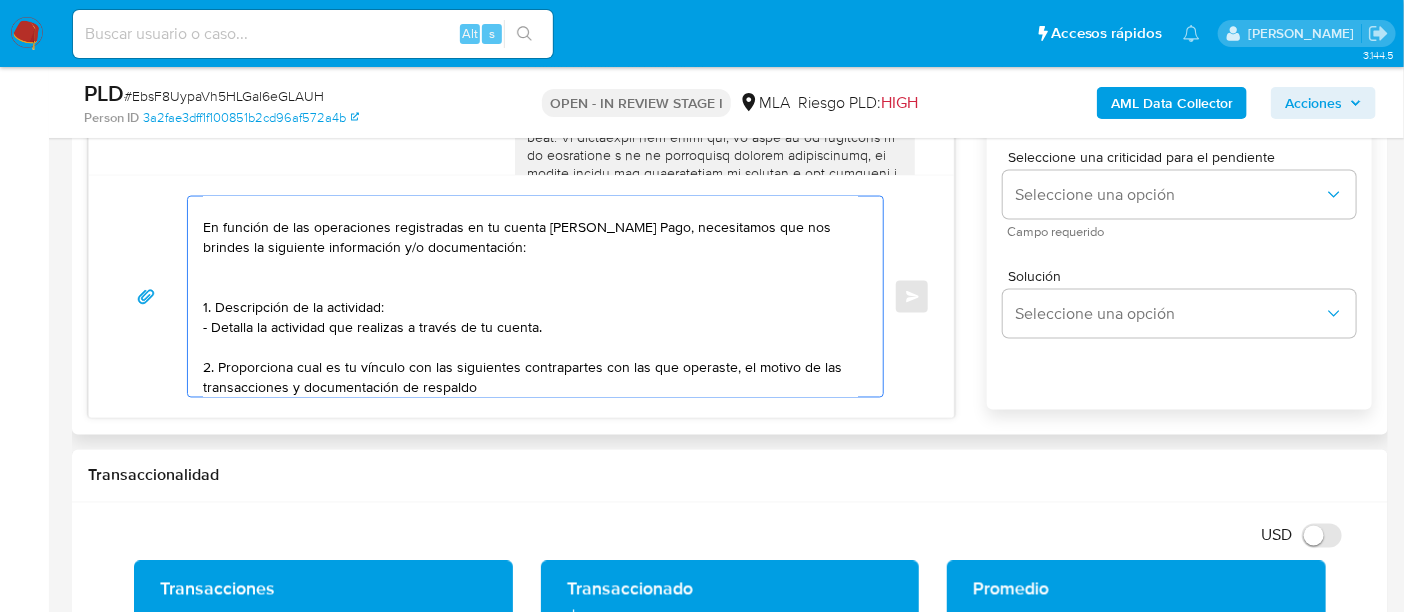 drag, startPoint x: 433, startPoint y: 362, endPoint x: 726, endPoint y: 368, distance: 293.06143 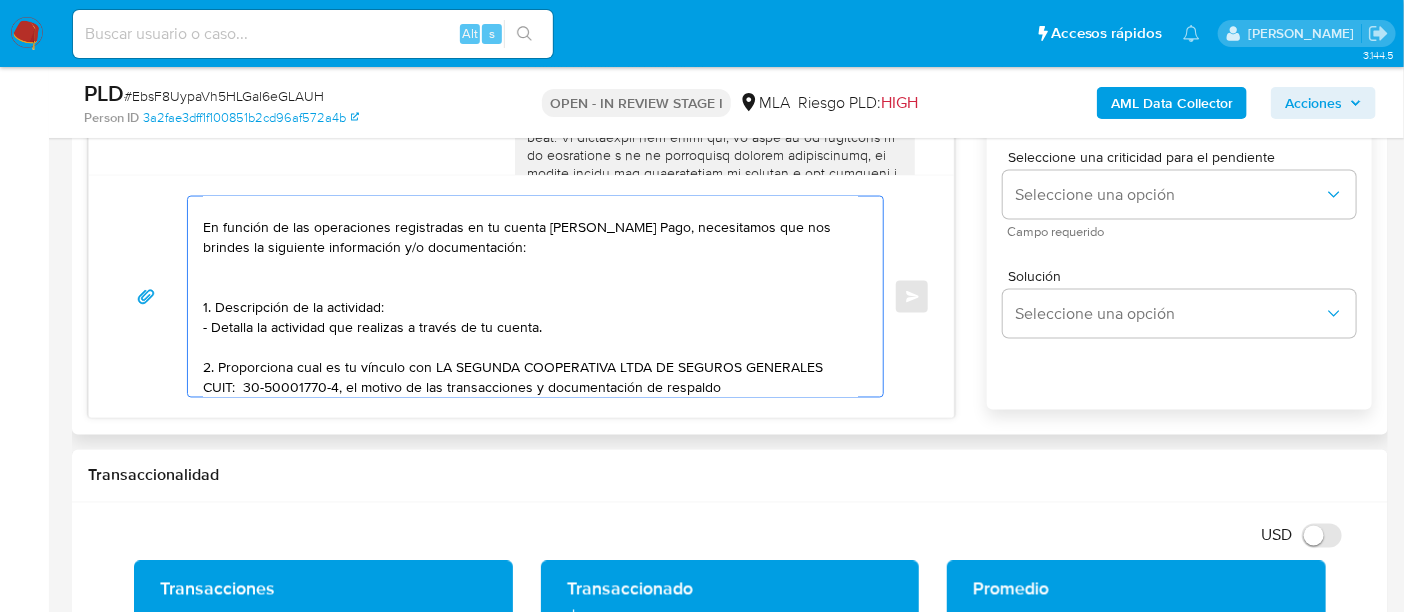 drag, startPoint x: 529, startPoint y: 383, endPoint x: 619, endPoint y: 390, distance: 90.27181 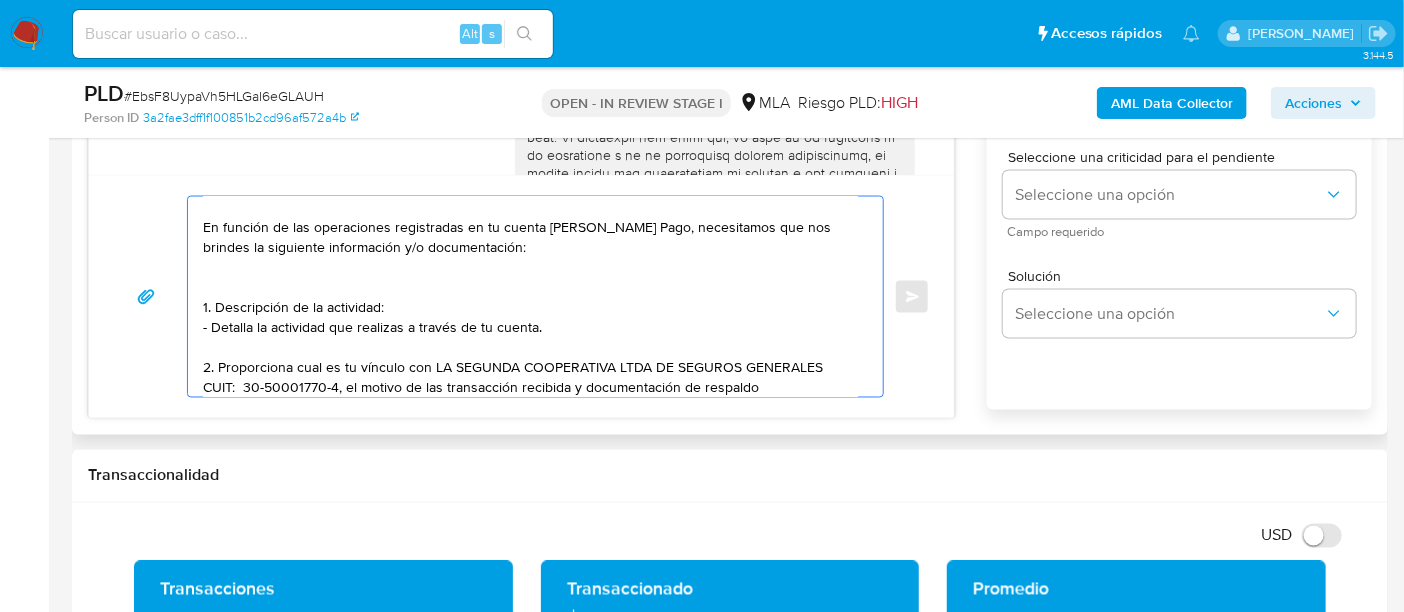click on "Hola Juan Manuel Delgado
Esperamos que te encuentres muy bien.
Te consultamos si tuviste oportunidad de leer el requerimiento de información y documentación enviado.
En función de las operaciones registradas en tu cuenta de Mercado Pago, necesitamos que nos brindes la siguiente información y/o documentación:
1. Descripción de la actividad:
- Detalla la actividad que realizas a través de tu cuenta.
2. Proporciona cual es tu vínculo con LA SEGUNDA COOPERATIVA LTDA DE SEGUROS GENERALES CUIT:  30-50001770-4, el motivo de las transacción recibida y documentación de respaldo" at bounding box center (530, 297) 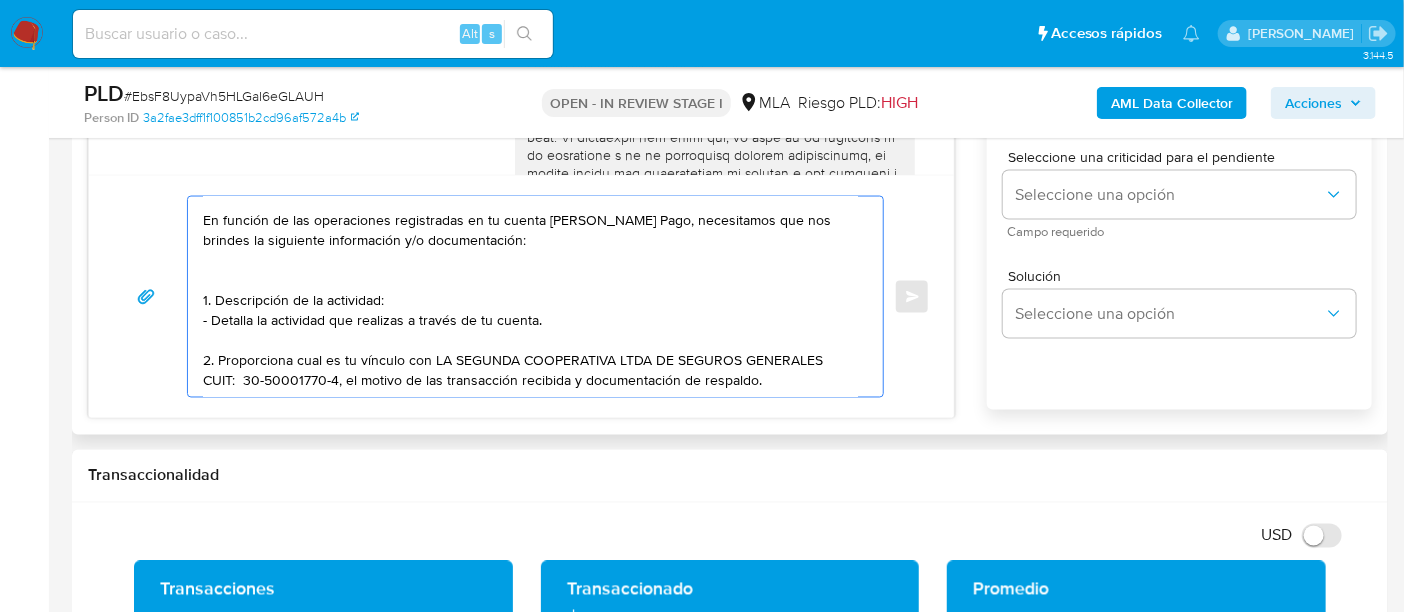 scroll, scrollTop: 167, scrollLeft: 0, axis: vertical 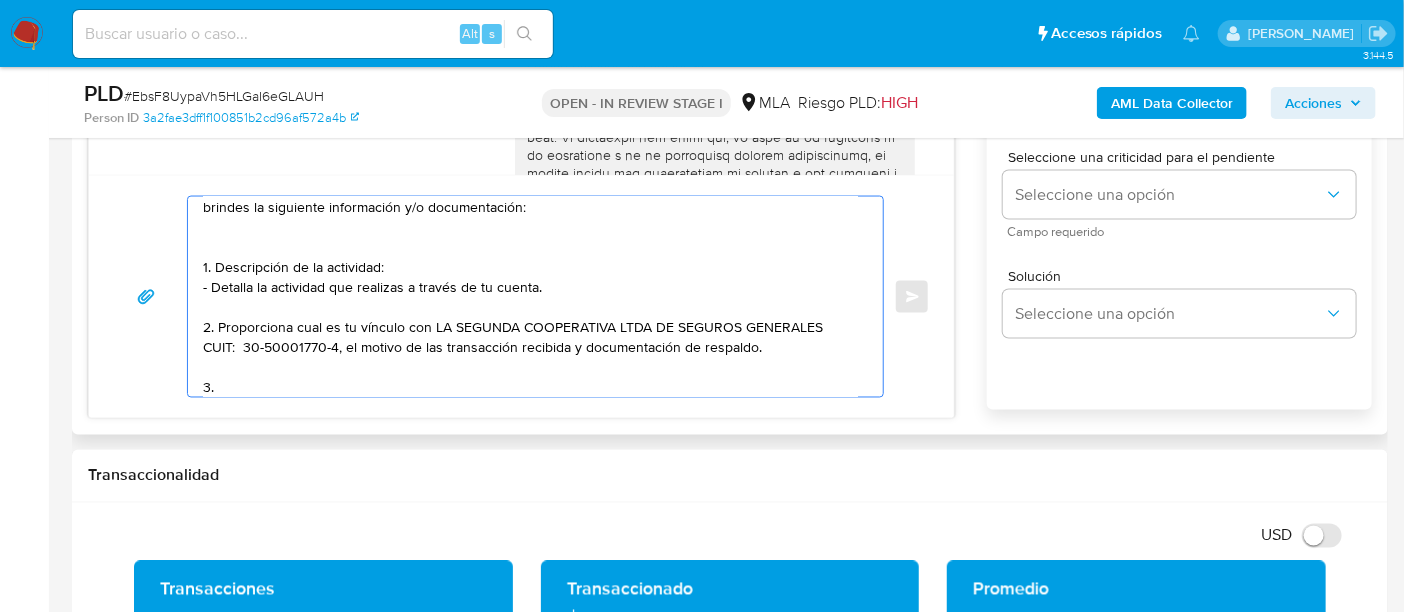 paste on "Proporciona el vínculo con las siguientes contrapartes con las que operaste, el motivo de las transacciones y documentación de respaldo:" 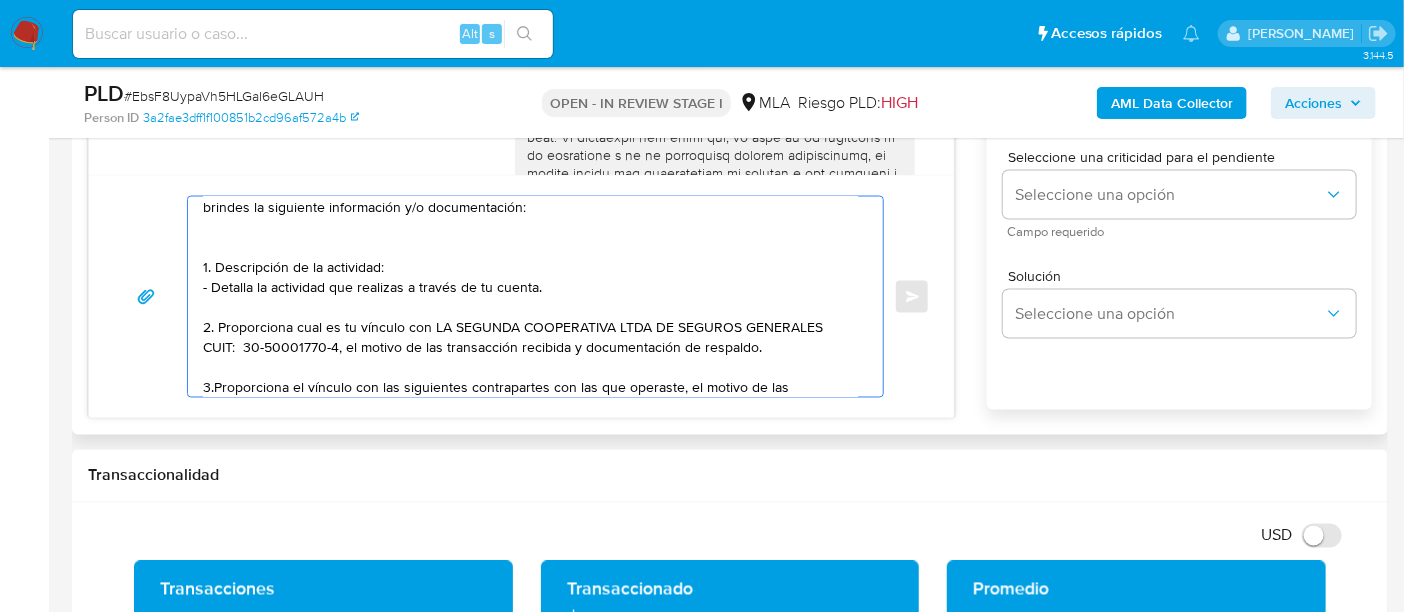scroll, scrollTop: 207, scrollLeft: 0, axis: vertical 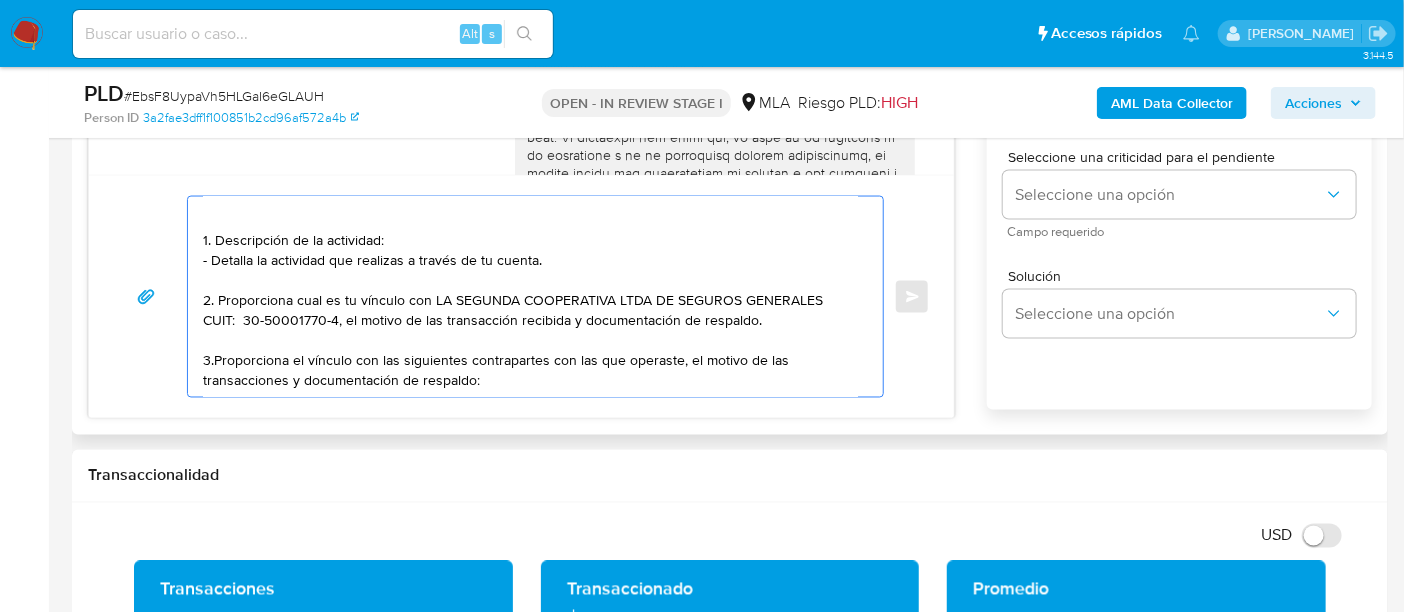 click on "Hola Juan Manuel Delgado
Esperamos que te encuentres muy bien.
Te consultamos si tuviste oportunidad de leer el requerimiento de información y documentación enviado.
En función de las operaciones registradas en tu cuenta de Mercado Pago, necesitamos que nos brindes la siguiente información y/o documentación:
1. Descripción de la actividad:
- Detalla la actividad que realizas a través de tu cuenta.
2. Proporciona cual es tu vínculo con LA SEGUNDA COOPERATIVA LTDA DE SEGUROS GENERALES CUIT:  30-50001770-4, el motivo de las transacción recibida y documentación de respaldo.
3.Proporciona el vínculo con las siguientes contrapartes con las que operaste, el motivo de las transacciones y documentación de respaldo:" at bounding box center (530, 297) 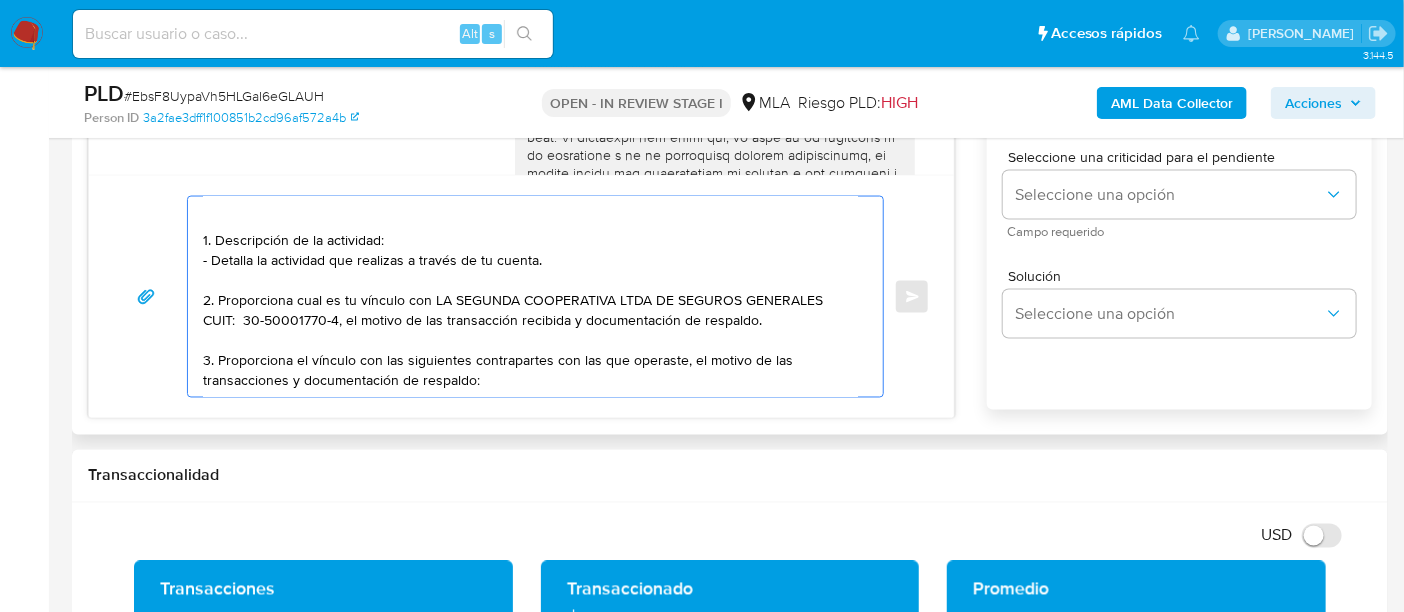 click on "Hola Juan Manuel Delgado
Esperamos que te encuentres muy bien.
Te consultamos si tuviste oportunidad de leer el requerimiento de información y documentación enviado.
En función de las operaciones registradas en tu cuenta de Mercado Pago, necesitamos que nos brindes la siguiente información y/o documentación:
1. Descripción de la actividad:
- Detalla la actividad que realizas a través de tu cuenta.
2. Proporciona cual es tu vínculo con LA SEGUNDA COOPERATIVA LTDA DE SEGUROS GENERALES CUIT:  30-50001770-4, el motivo de las transacción recibida y documentación de respaldo.
3. Proporciona el vínculo con las siguientes contrapartes con las que operaste, el motivo de las transacciones y documentación de respaldo:" at bounding box center (530, 297) 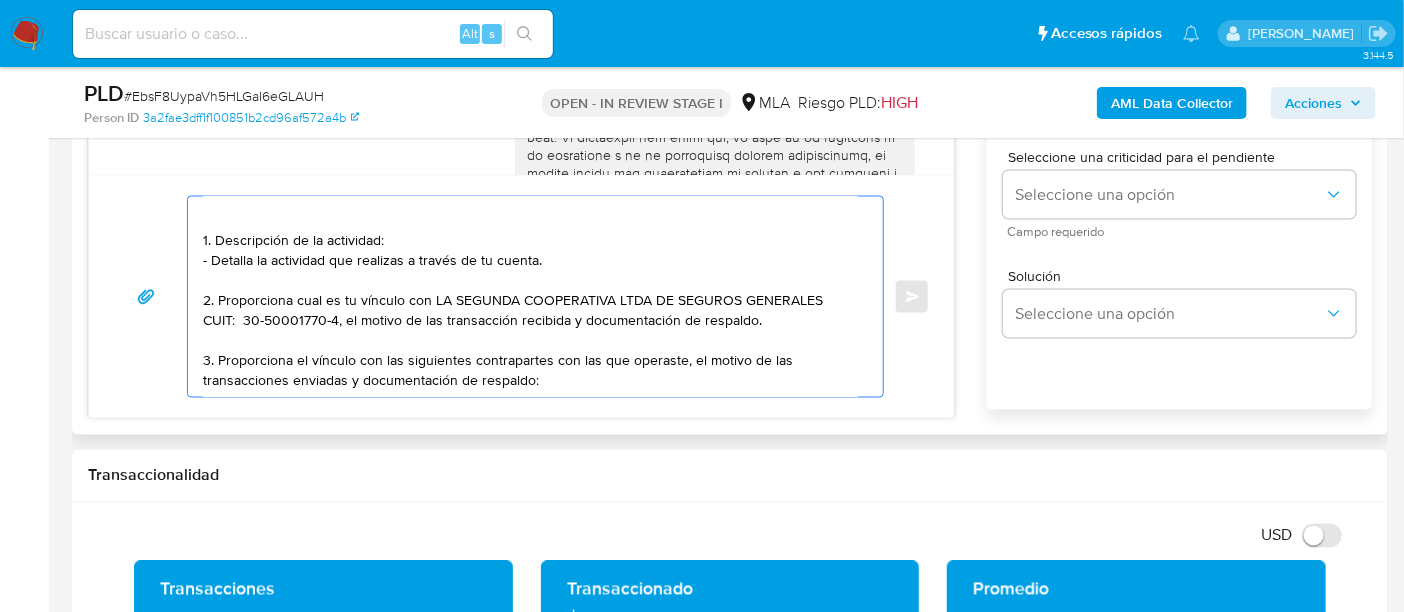 click on "Hola Juan Manuel Delgado
Esperamos que te encuentres muy bien.
Te consultamos si tuviste oportunidad de leer el requerimiento de información y documentación enviado.
En función de las operaciones registradas en tu cuenta de Mercado Pago, necesitamos que nos brindes la siguiente información y/o documentación:
1. Descripción de la actividad:
- Detalla la actividad que realizas a través de tu cuenta.
2. Proporciona cual es tu vínculo con LA SEGUNDA COOPERATIVA LTDA DE SEGUROS GENERALES CUIT:  30-50001770-4, el motivo de las transacción recibida y documentación de respaldo.
3. Proporciona el vínculo con las siguientes contrapartes con las que operaste, el motivo de las transacciones enviadas y documentación de respaldo:" at bounding box center [530, 297] 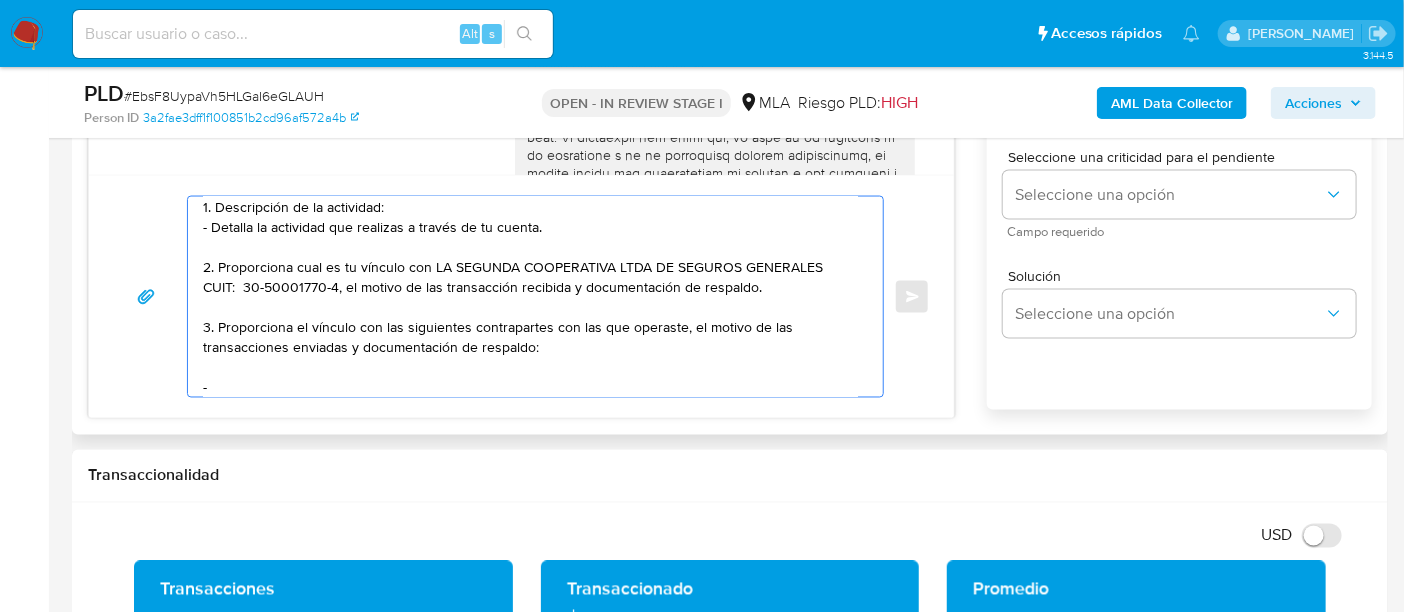 paste on "Garcia Yoel Abraham" 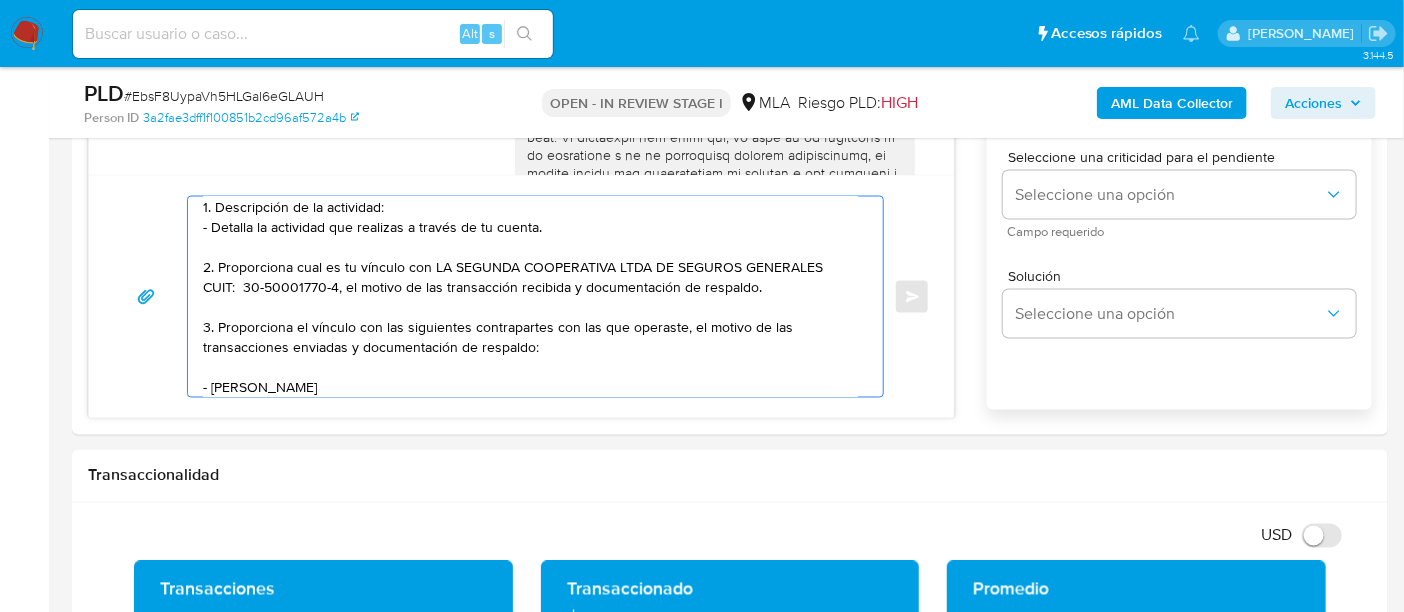 paste on "24476527747" 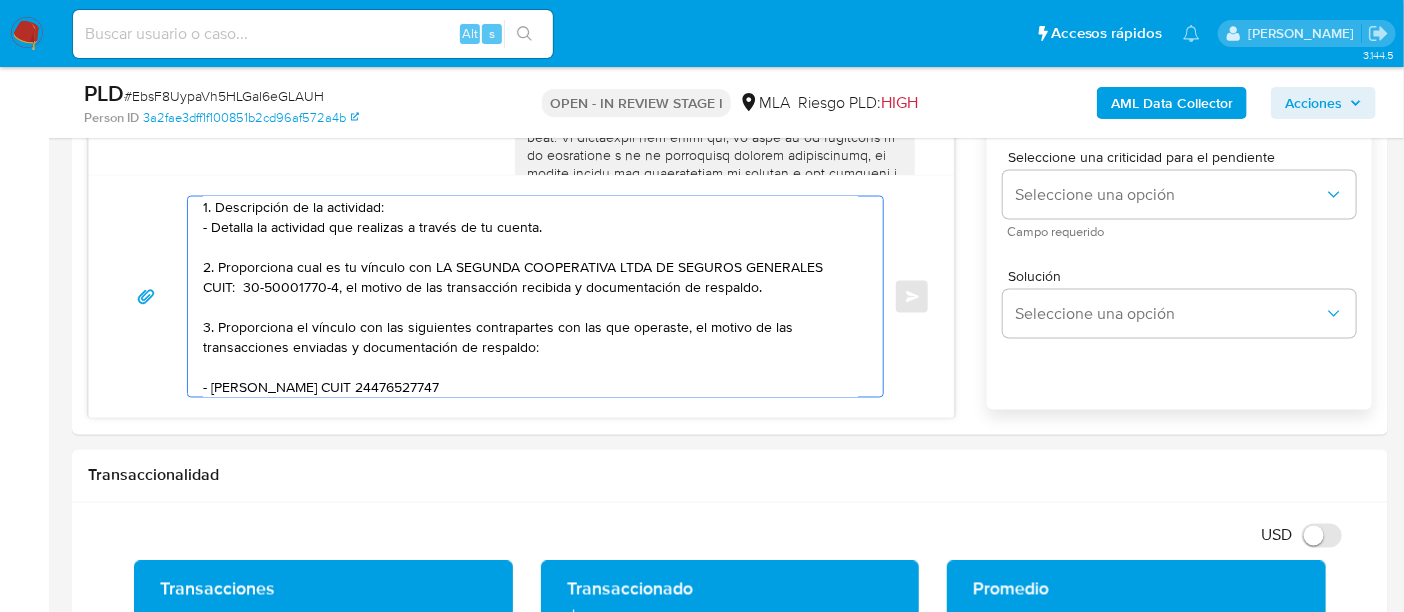 scroll, scrollTop: 247, scrollLeft: 0, axis: vertical 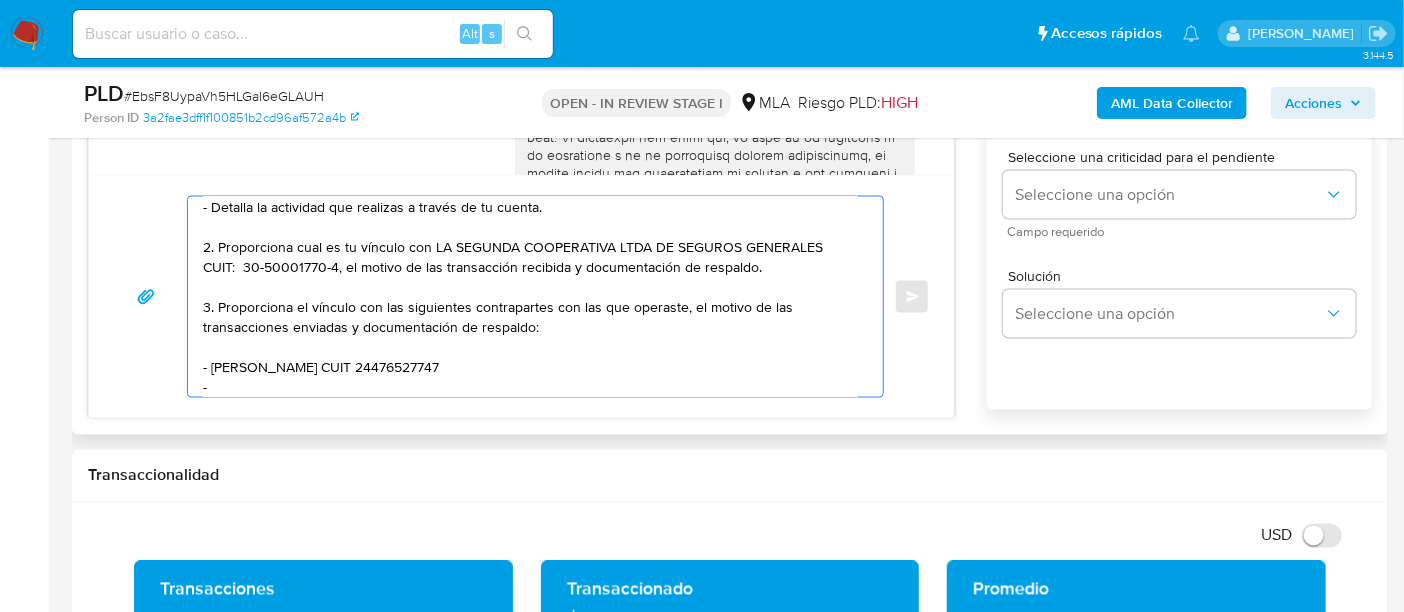 paste on "Sebastian Eduardo Camino" 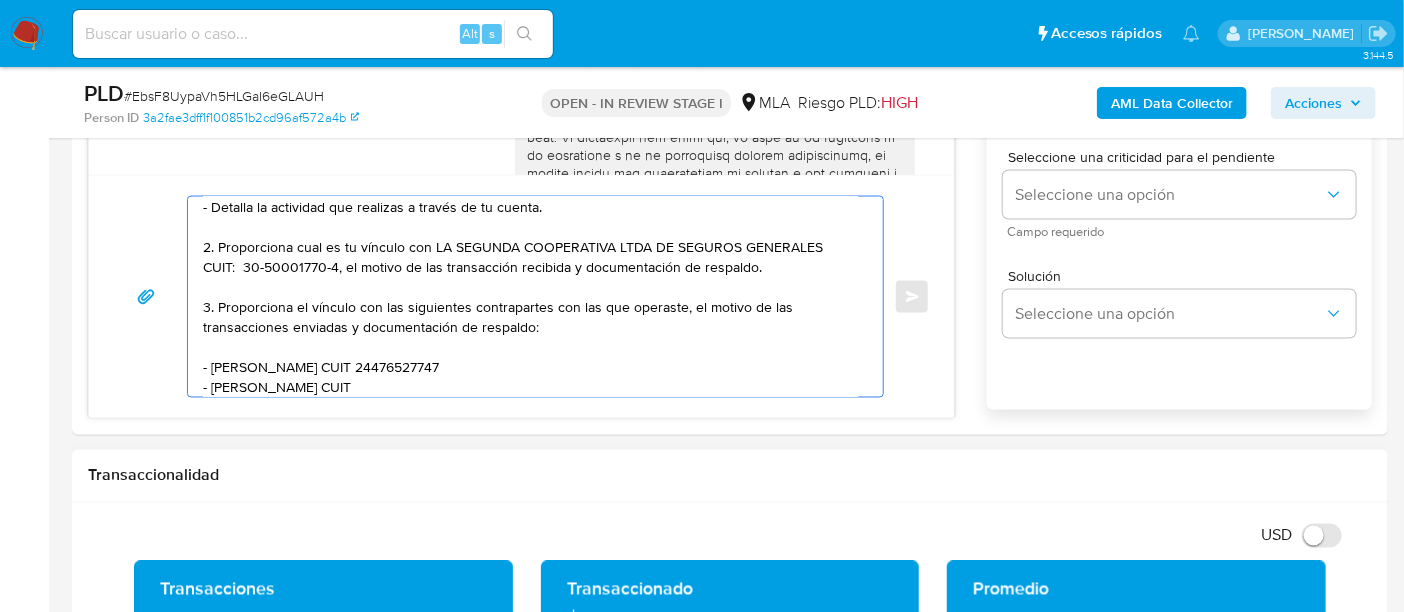 paste on "23240530759" 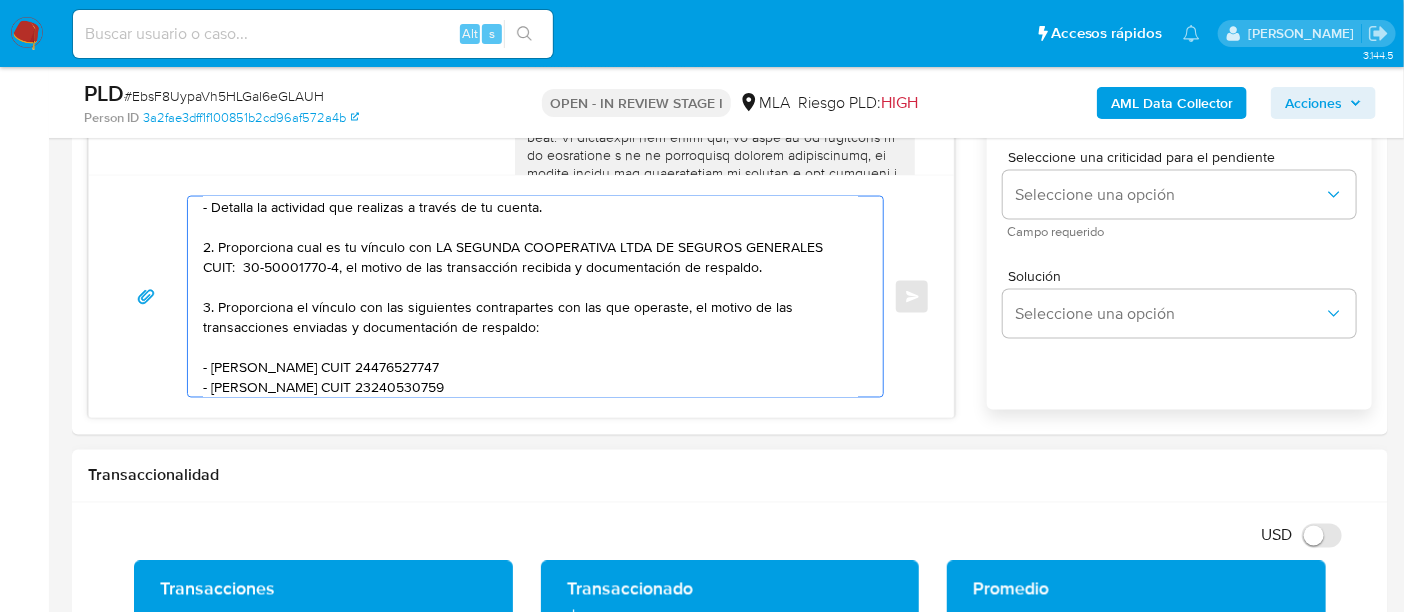 scroll, scrollTop: 267, scrollLeft: 0, axis: vertical 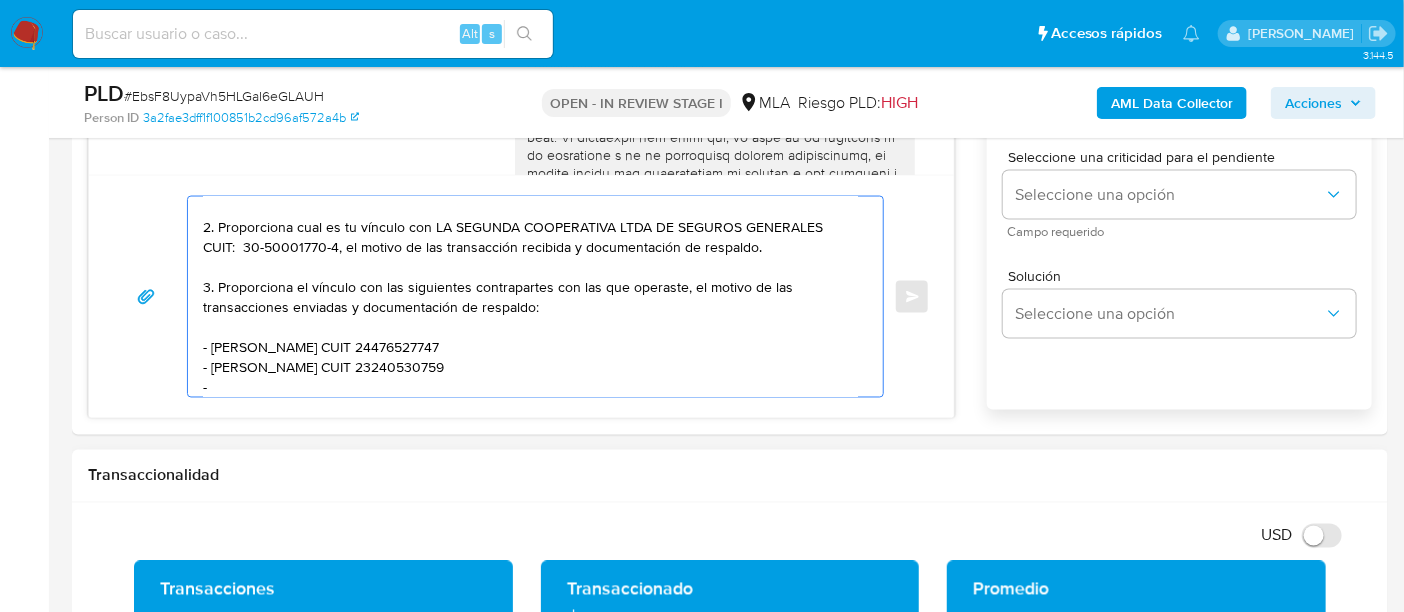 paste on "Eduardo Arnaldo Delgado" 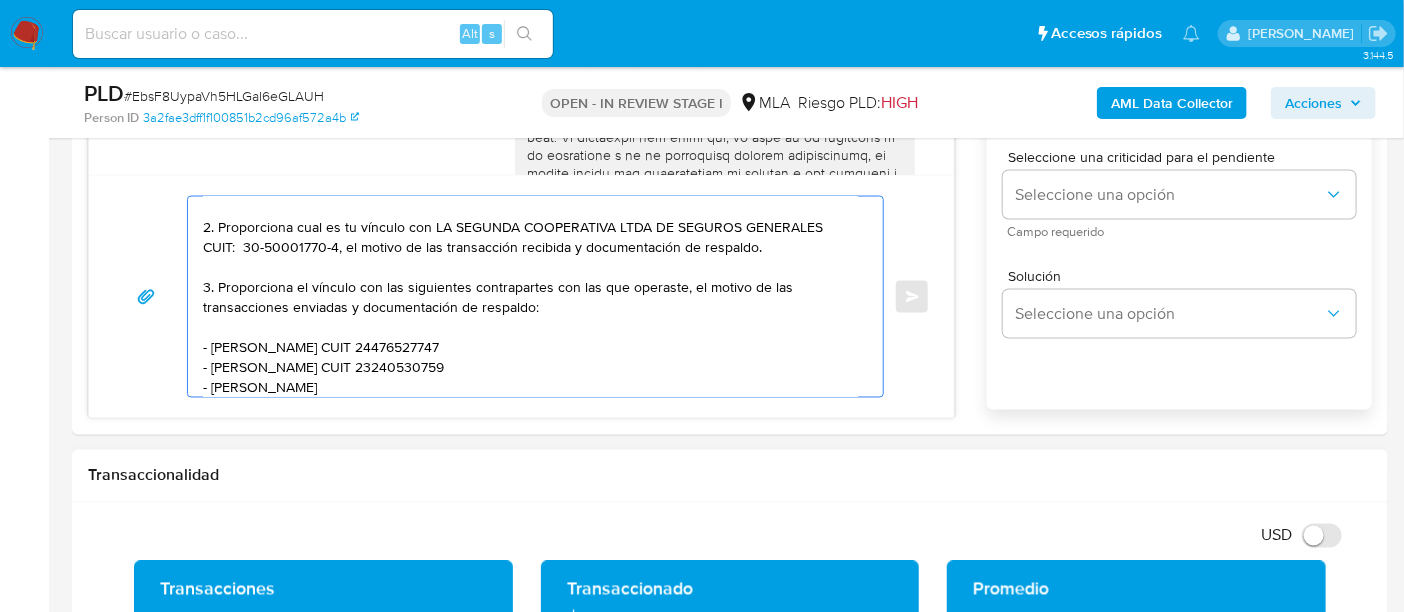scroll, scrollTop: 287, scrollLeft: 0, axis: vertical 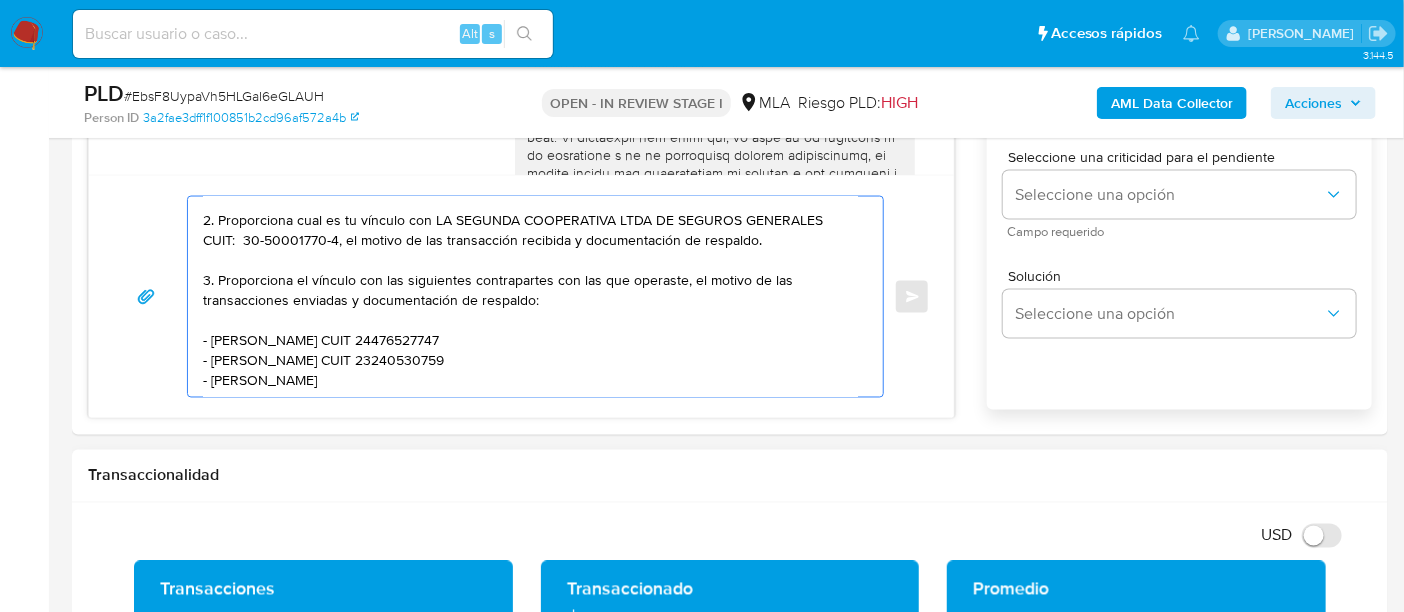 paste on "20264429863" 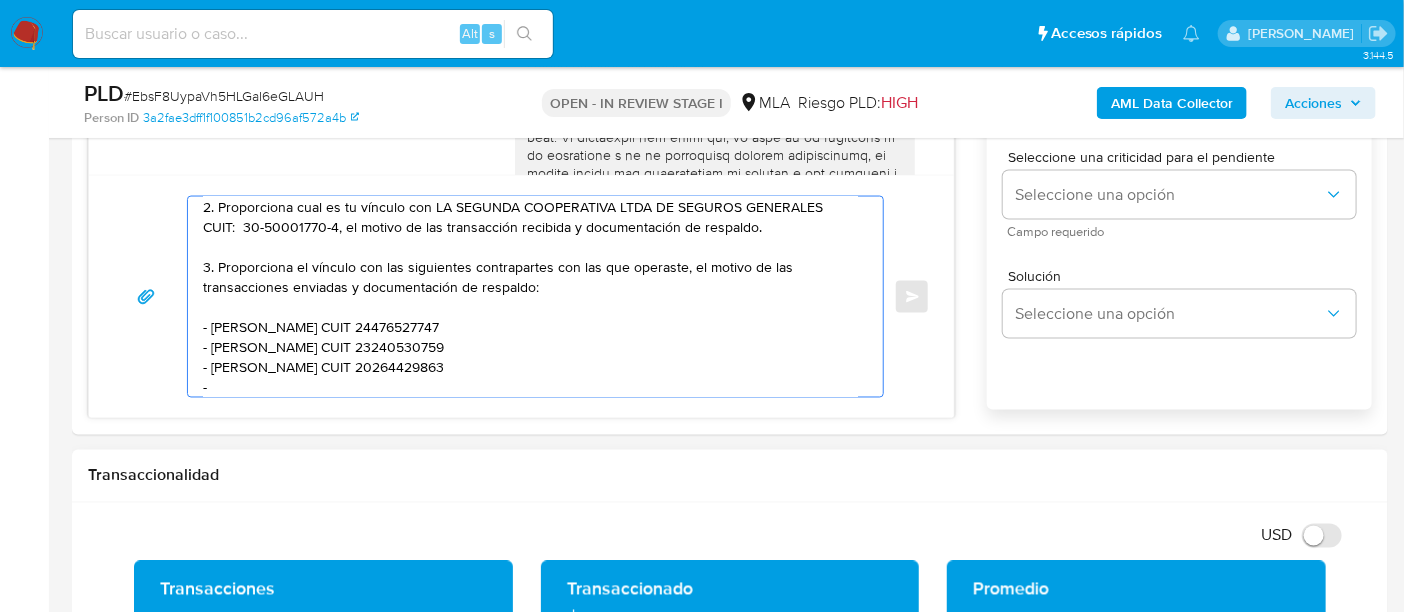 paste on "Daiana Estefania Oliveira" 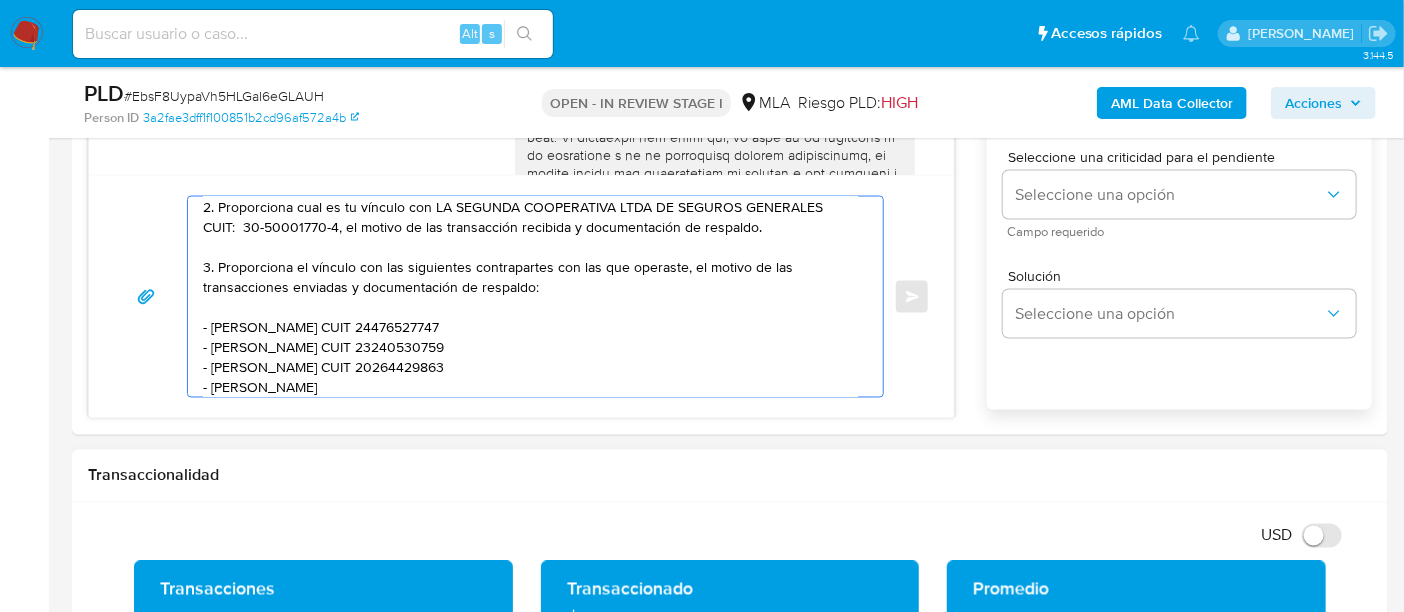 scroll, scrollTop: 307, scrollLeft: 0, axis: vertical 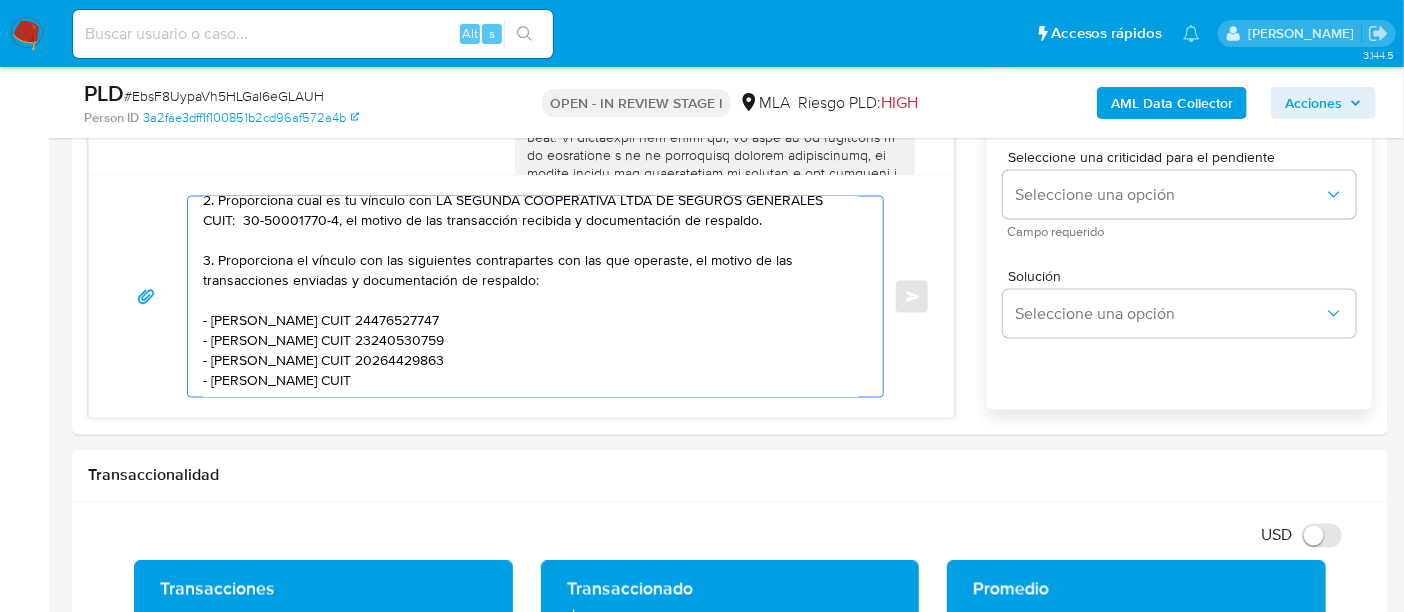 paste on "27345398134" 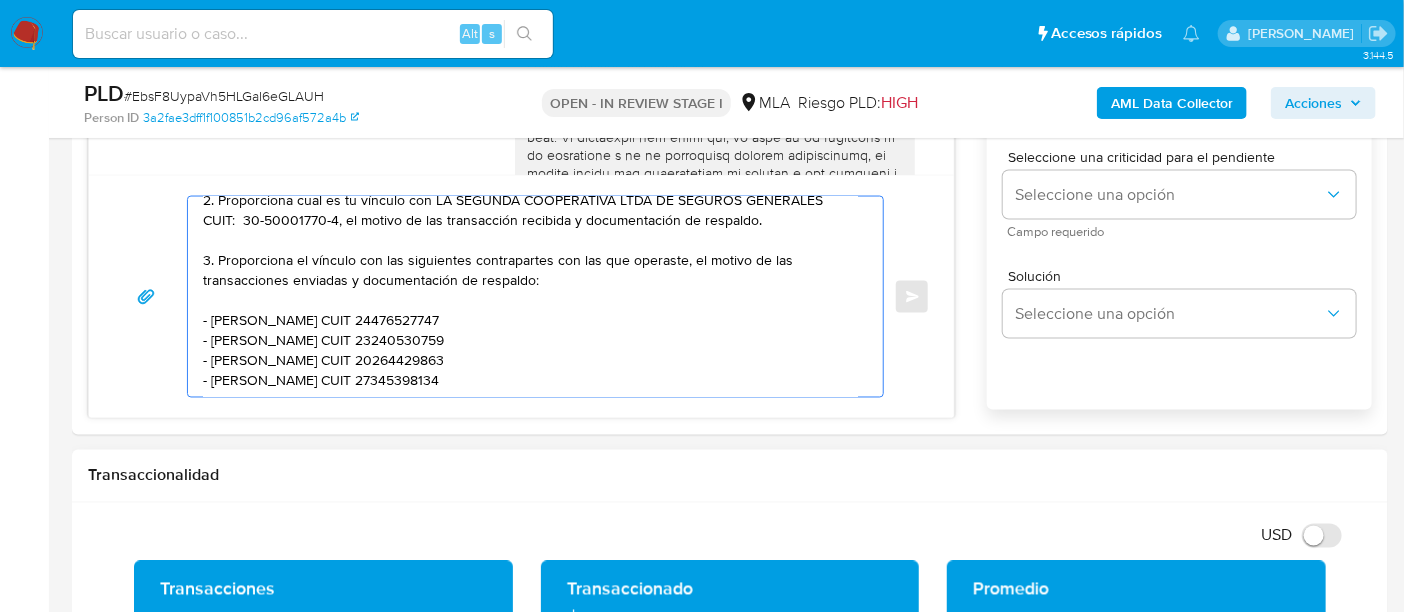 scroll, scrollTop: 327, scrollLeft: 0, axis: vertical 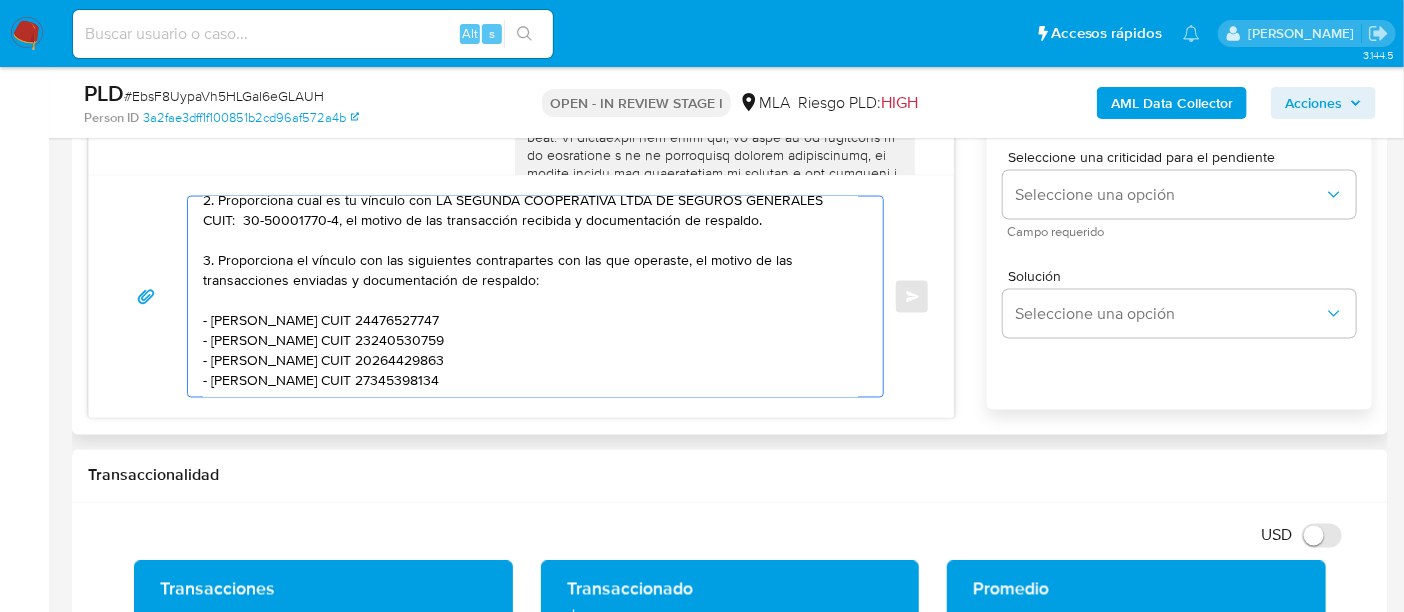 paste on "Es importante que sepas que, en caso de no responder a lo solicitado o si lo presentado resulta insuficiente, tu cuenta podría ser inhabilitada de acuerdo a los términos y condiciones de uso de Mercado Pago.
Formatos admitidos: PDF, JPG, JPEG, TXT, DOC, DOCX, XLS, PNG, XLSX, con un tamaño máximo de 25MB por archivo.
Quedamos aguardando por la información solicitada dentro de los próximos XX días.
Muchas gracias.
Saludos,
Equipo de Mercado Pago." 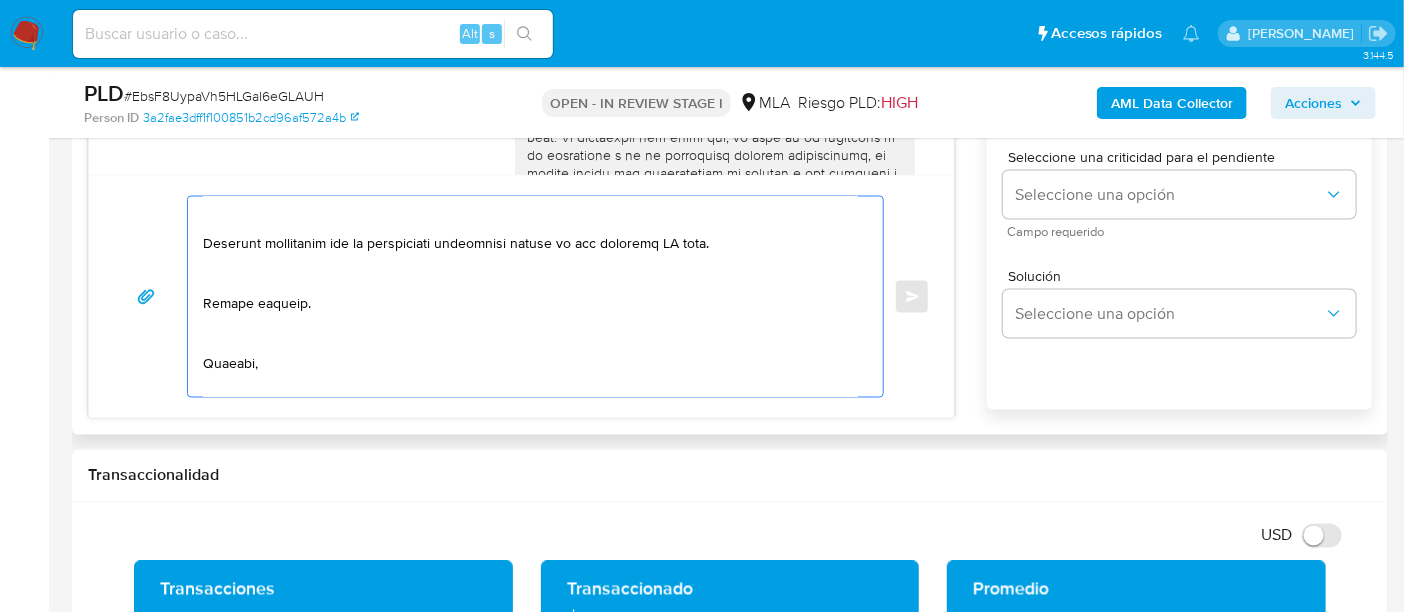 scroll, scrollTop: 582, scrollLeft: 0, axis: vertical 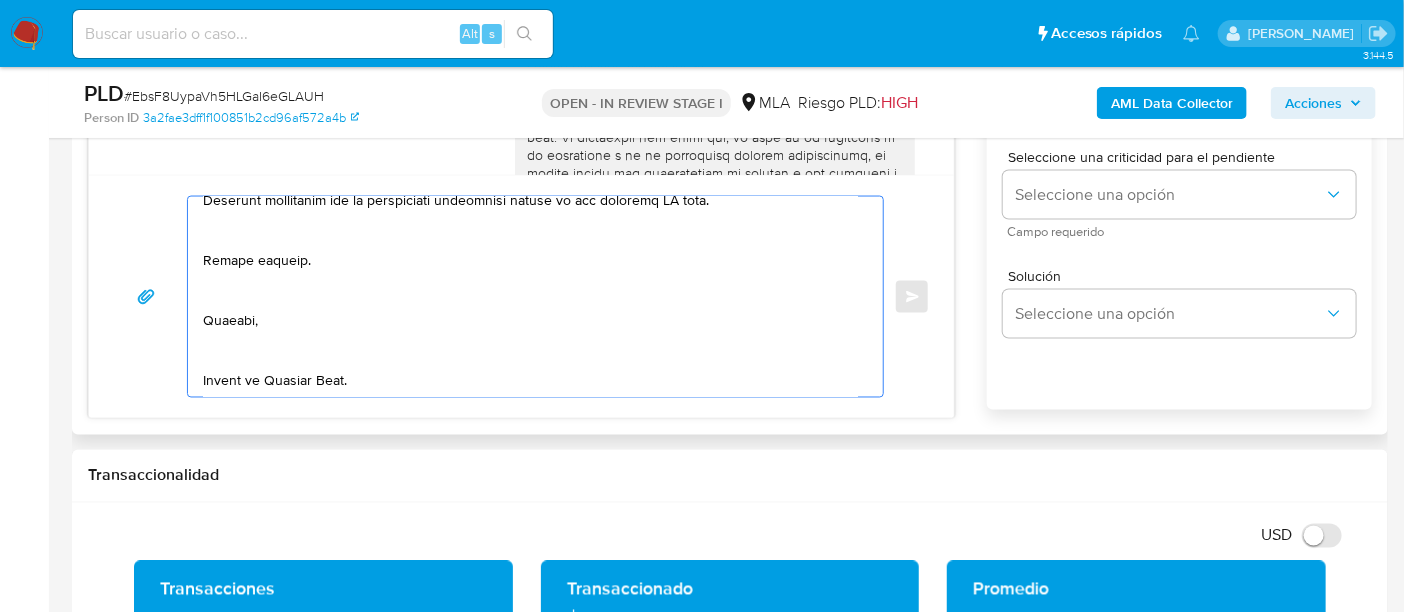 drag, startPoint x: 230, startPoint y: 303, endPoint x: 402, endPoint y: 219, distance: 191.41577 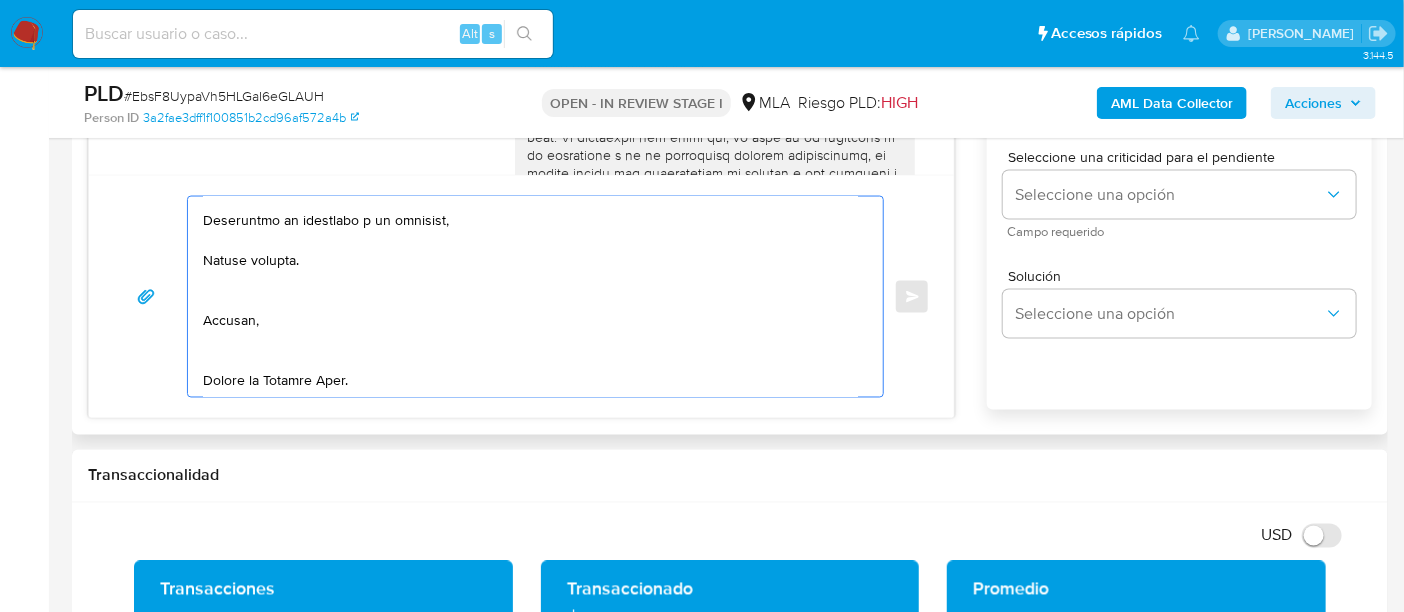 scroll, scrollTop: 714, scrollLeft: 0, axis: vertical 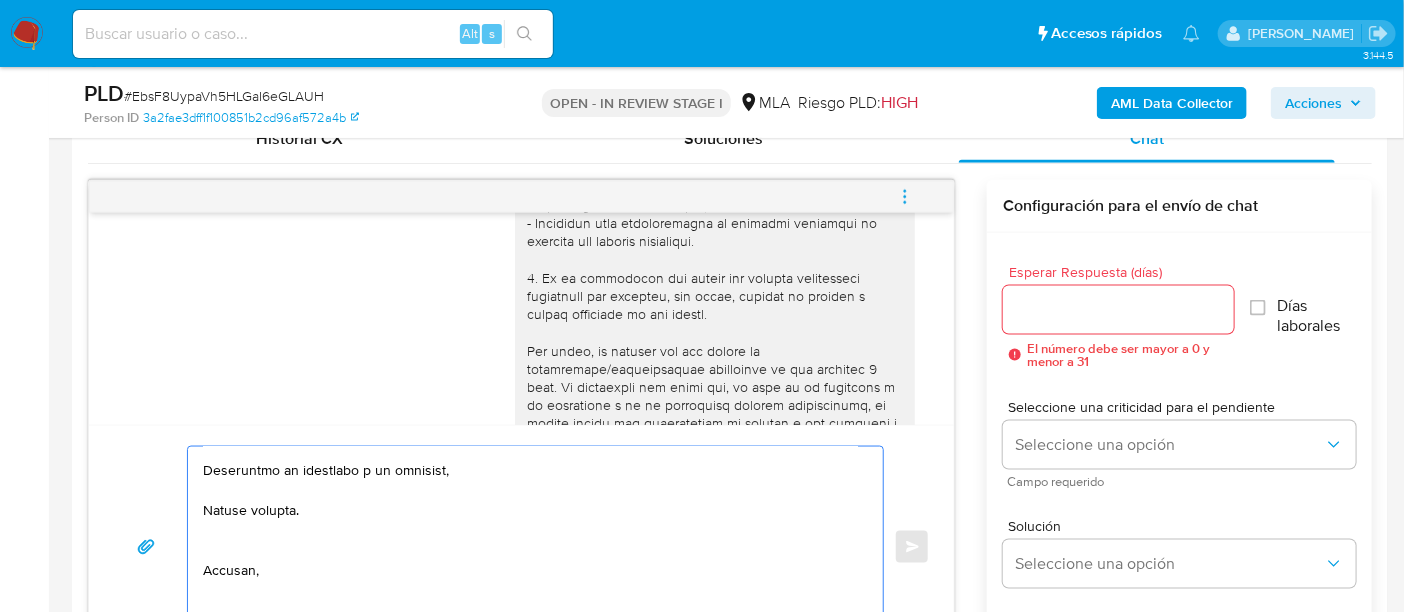 type on "Hola Juan Manuel Delgado
Esperamos que te encuentres muy bien.
Te consultamos si tuviste oportunidad de leer el requerimiento de información y documentación enviado.
En función de las operaciones registradas en tu cuenta de Mercado Pago, necesitamos que nos brindes la siguiente información y/o documentación:
1. Descripción de la actividad:
- Detalla la actividad que realizas a través de tu cuenta.
2. Proporciona cual es tu vínculo con LA SEGUNDA COOPERATIVA LTDA DE SEGUROS GENERALES CUIT:  30-50001770-4, el motivo de las transacción recibida y documentación de respaldo.
3. Proporciona el vínculo con las siguientes contrapartes con las que operaste, el motivo de las transacciones enviadas y documentación de respaldo:
- Garcia Yoel Abraham CUIT 24476527747
- Sebastian Eduardo Camino CUIT 23240530759
- Eduardo Arnaldo Delgado CUIT 20264429863
- Daiana Estefania Oliveira CUIT 27345398134
Es importante que sepas que, en caso de no responder a lo solicitado o si lo presentado resulta insuficiente, tu c..." 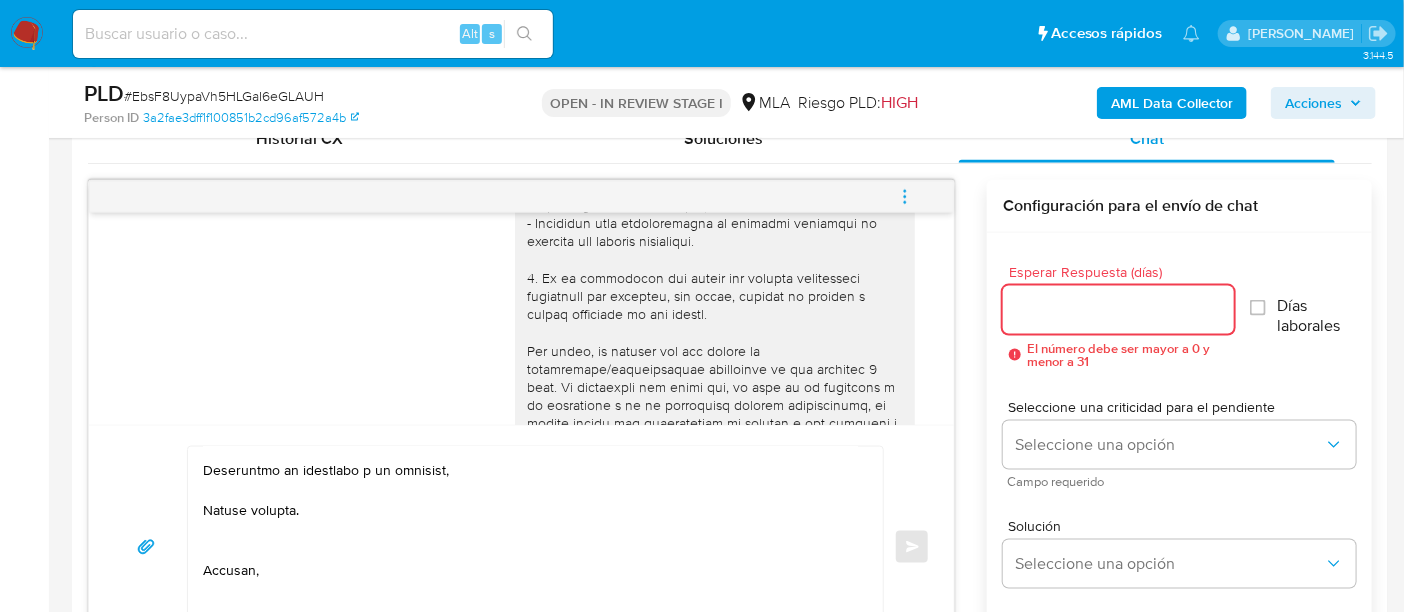 click on "Esperar Respuesta (días)" at bounding box center (1118, 310) 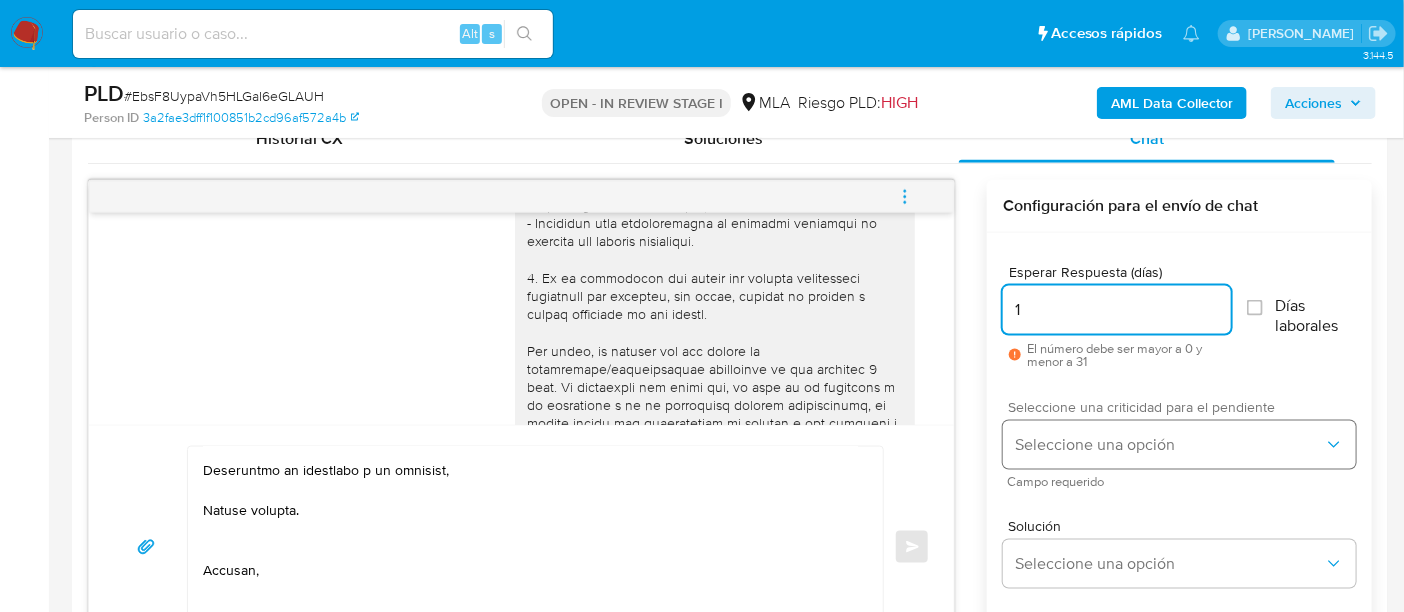 type on "1" 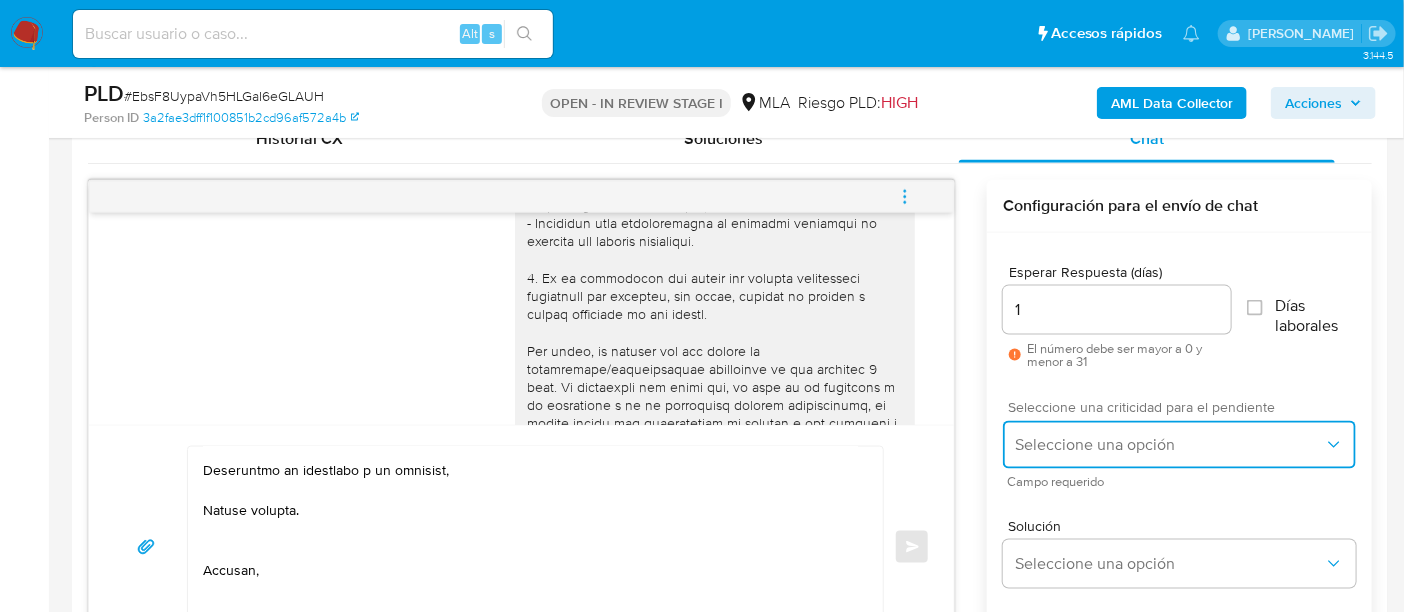 click on "Seleccione una opción" at bounding box center [1169, 445] 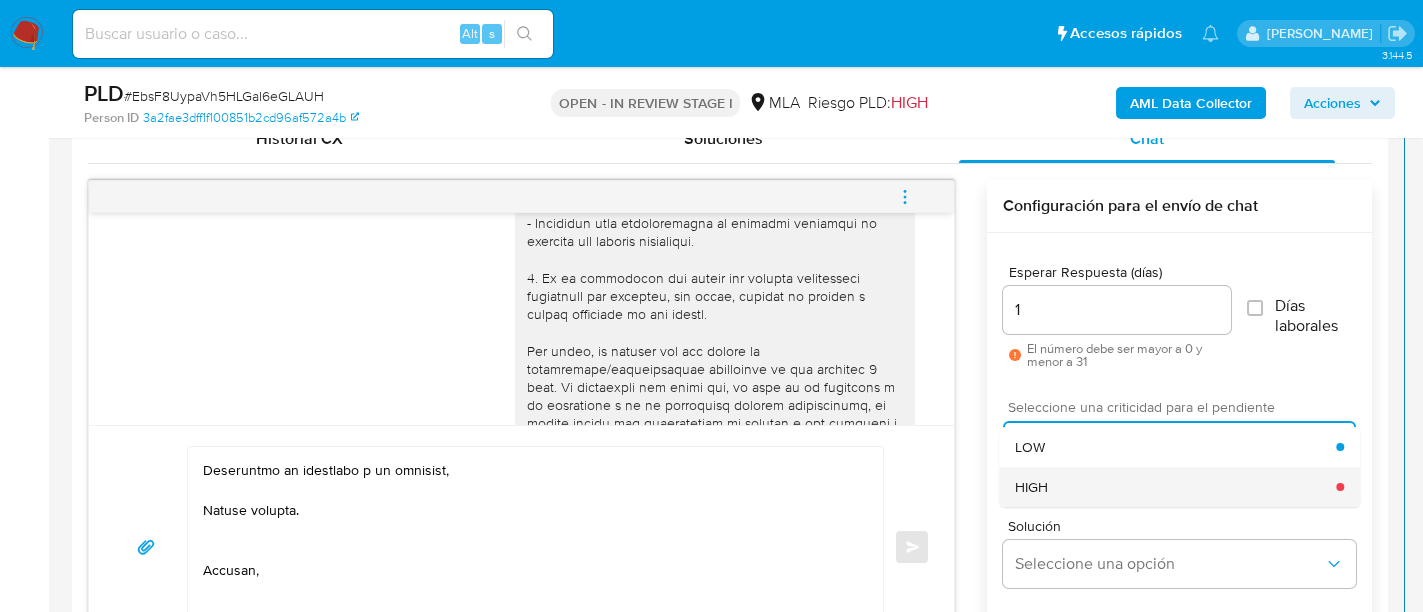 click on "HIGH" at bounding box center [1175, 487] 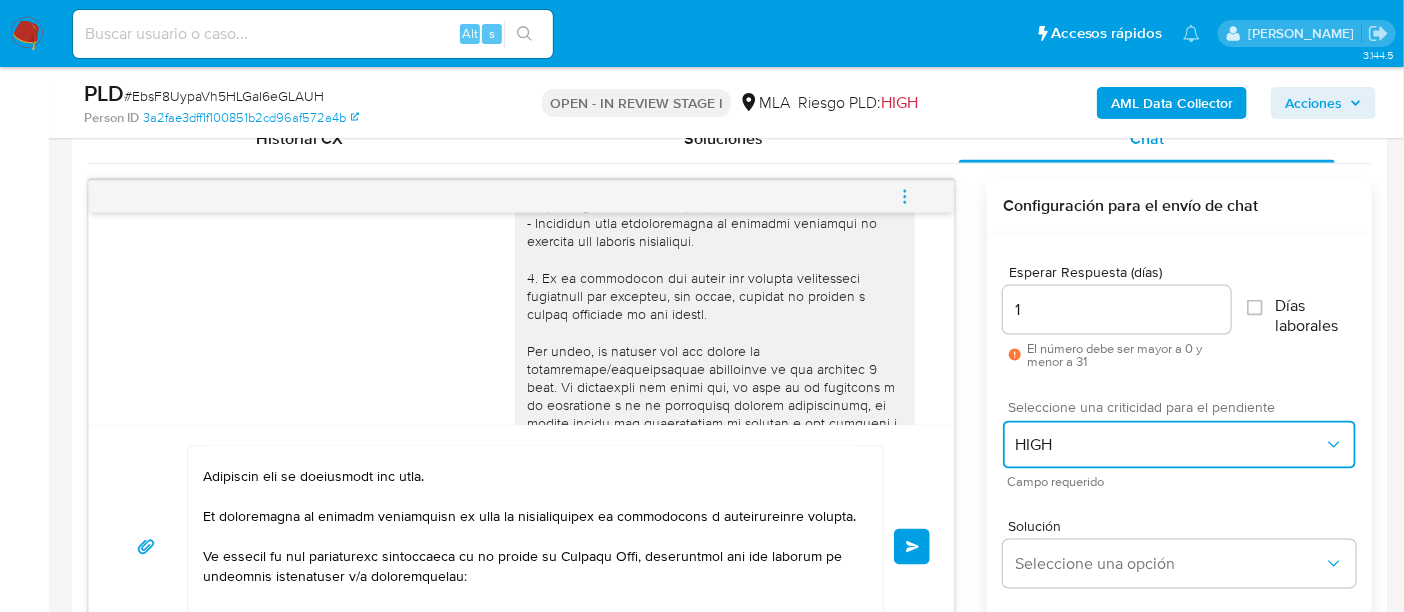 scroll, scrollTop: 0, scrollLeft: 0, axis: both 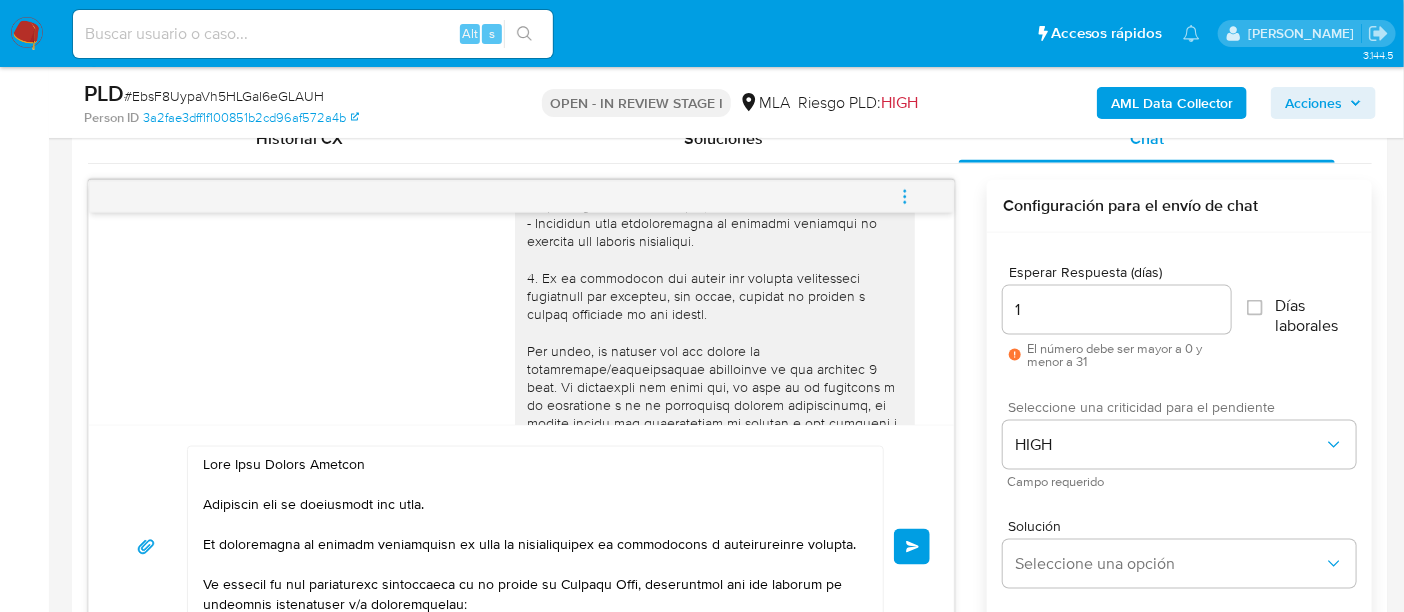 click on "Enviar" at bounding box center (913, 547) 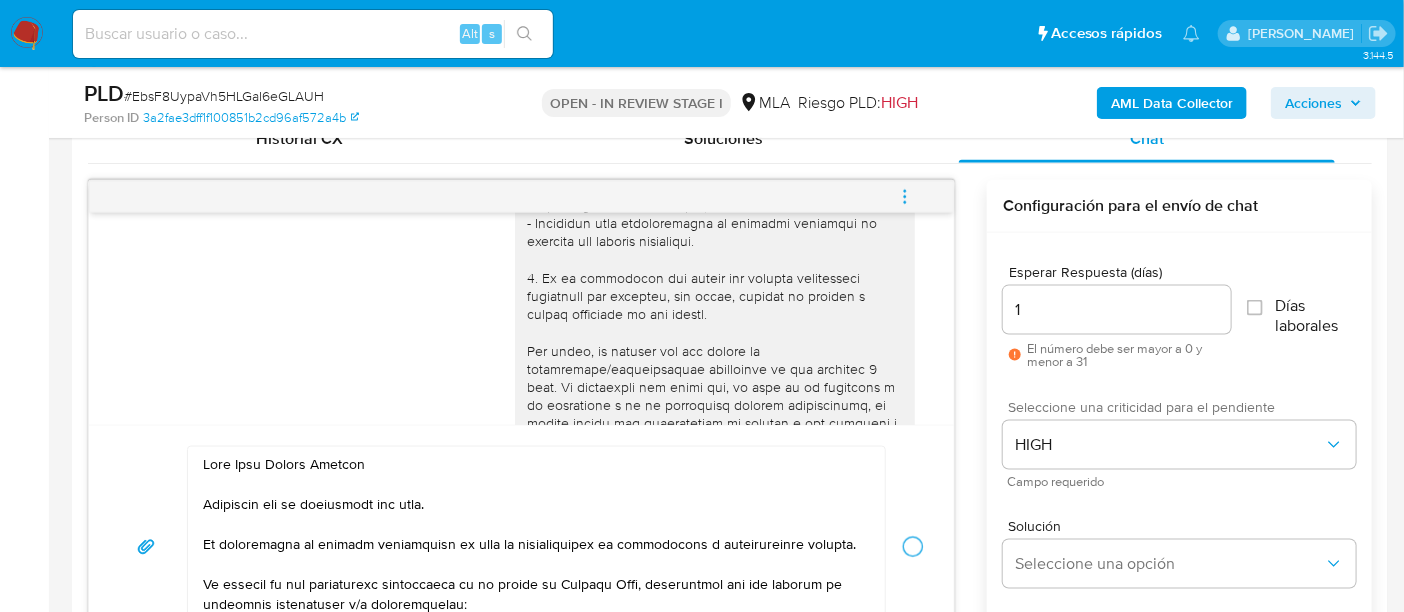 type 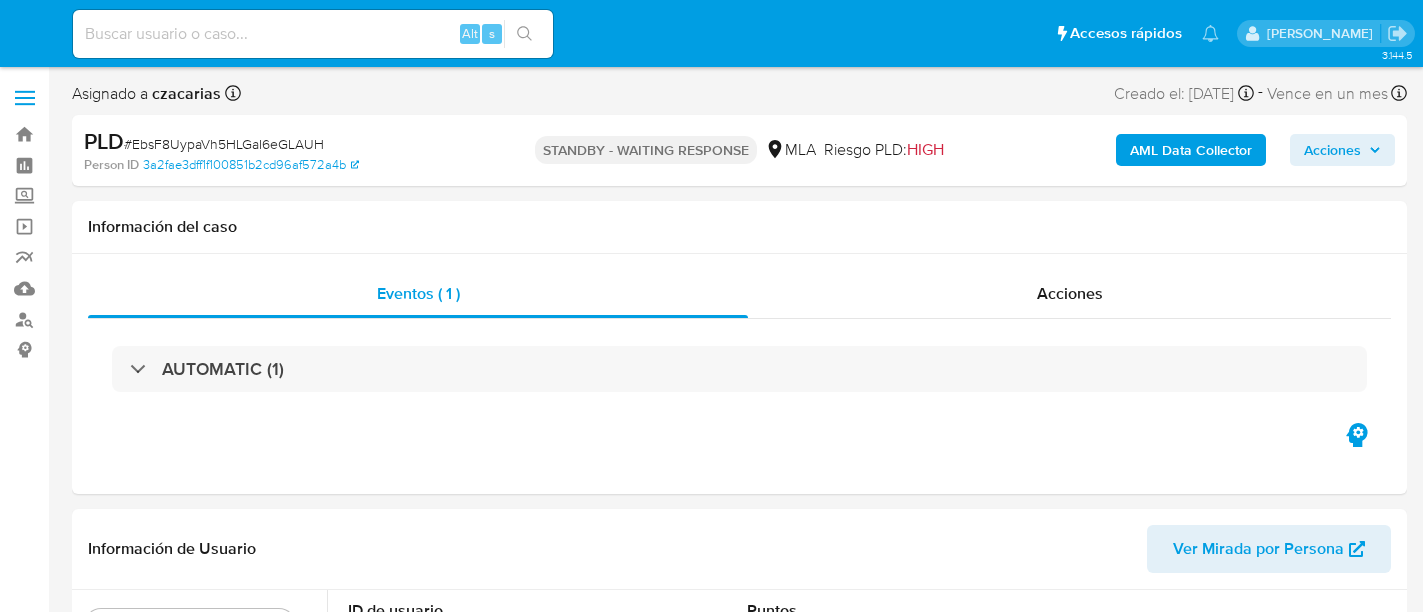 select on "10" 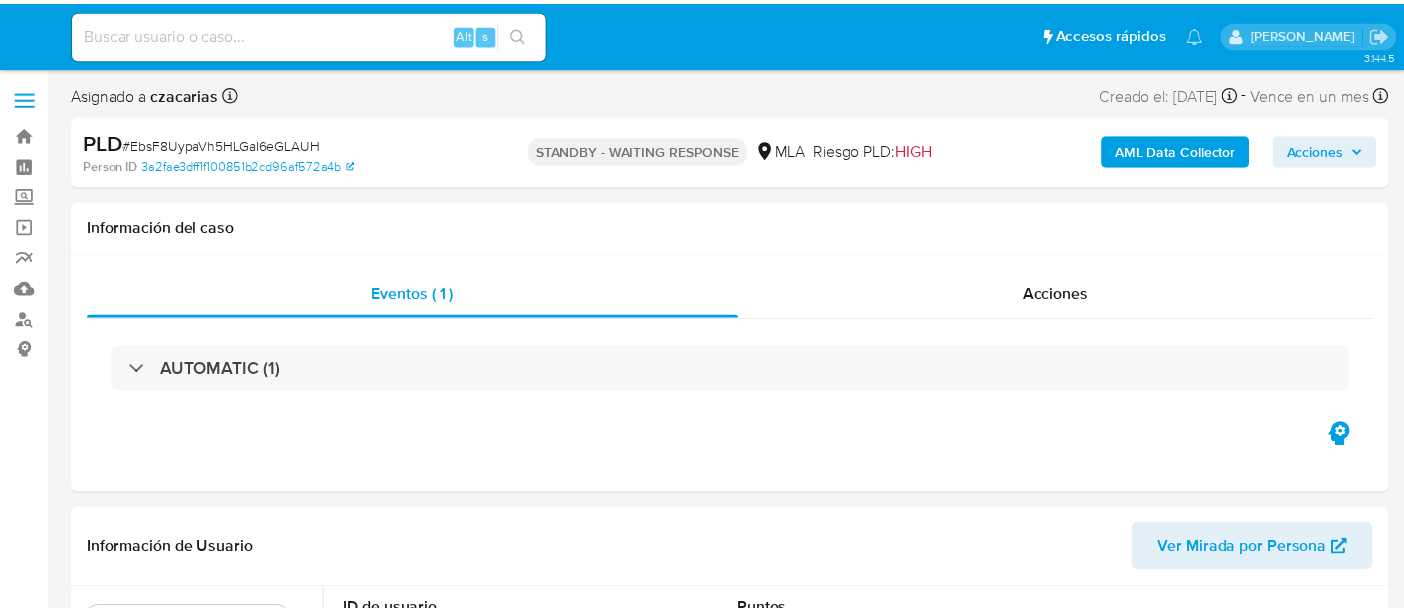 scroll, scrollTop: 0, scrollLeft: 0, axis: both 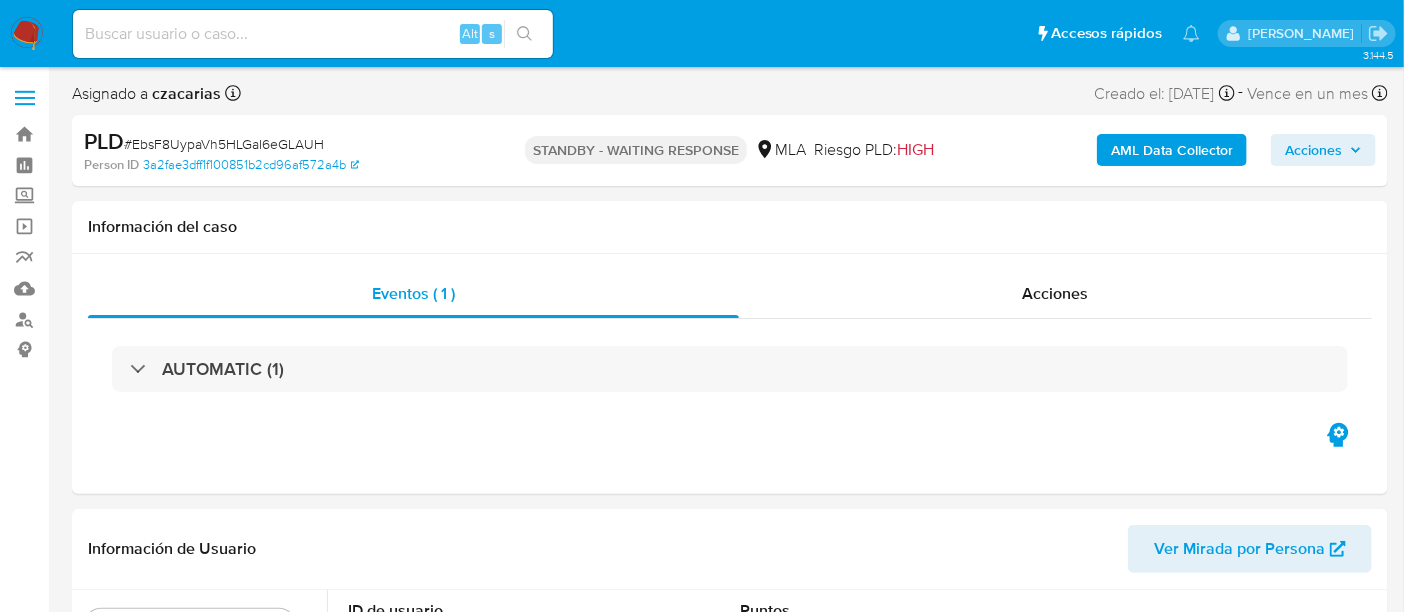 drag, startPoint x: 403, startPoint y: 31, endPoint x: 417, endPoint y: 36, distance: 14.866069 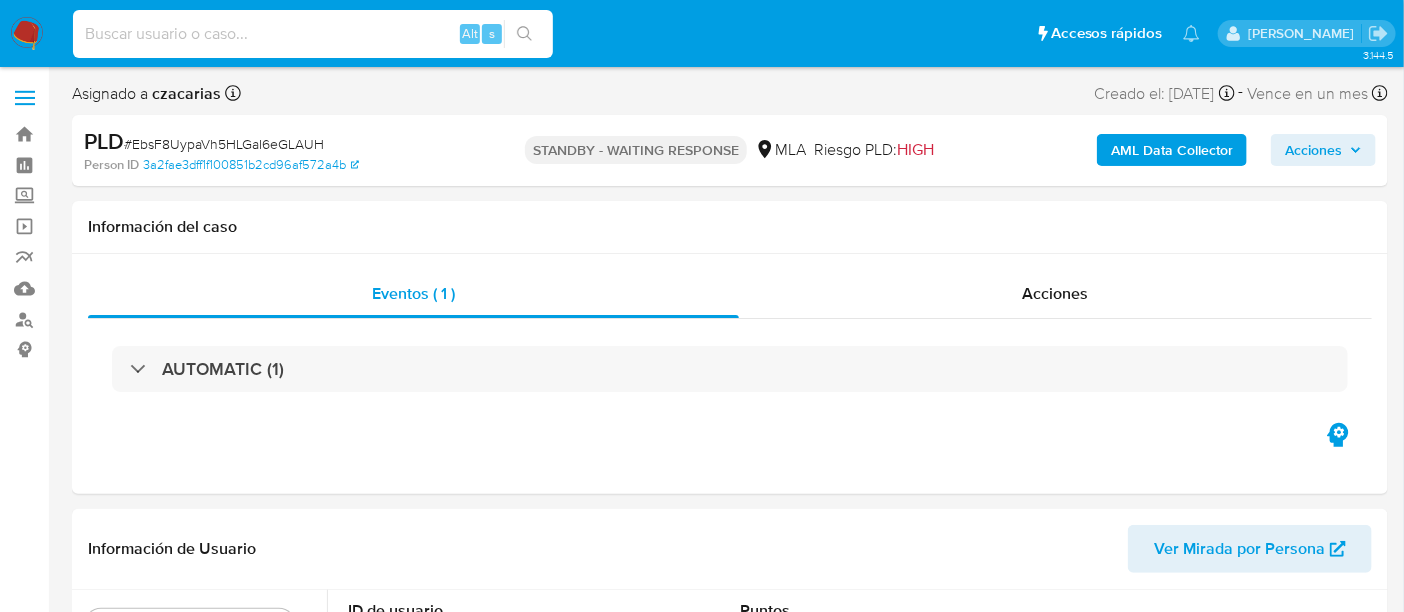 paste on "SDUDv5lkVFQMzWw3untUcT0v" 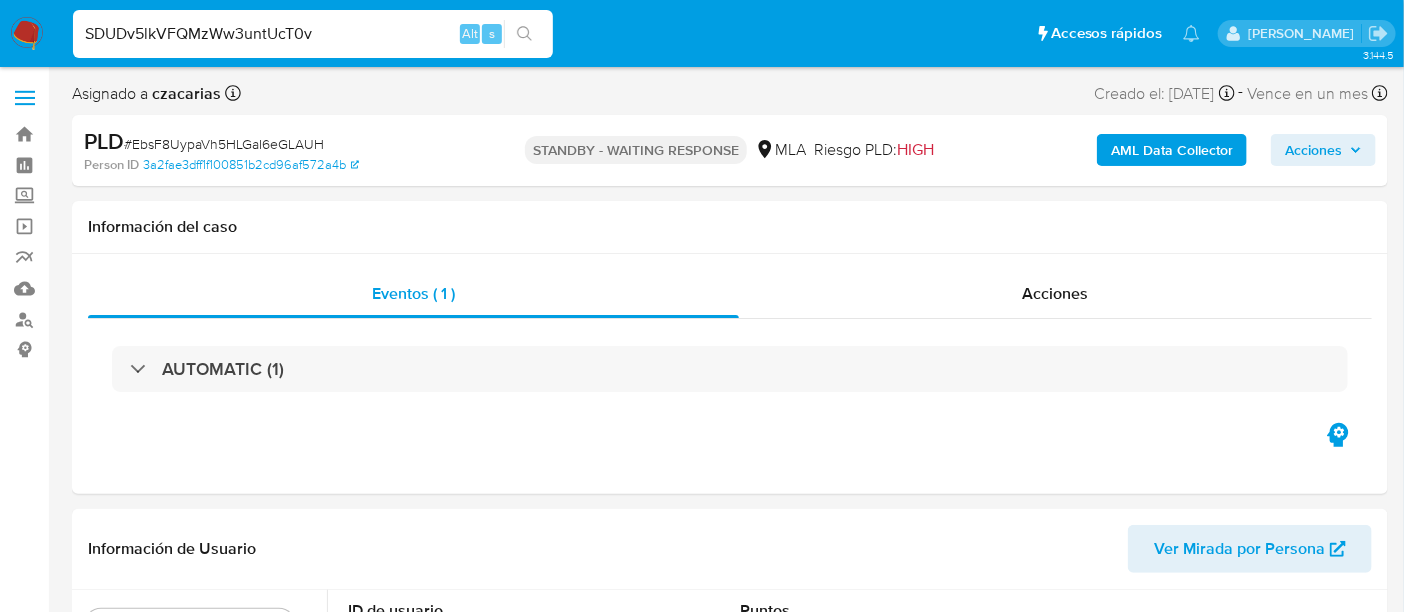 type on "SDUDv5lkVFQMzWw3untUcT0v" 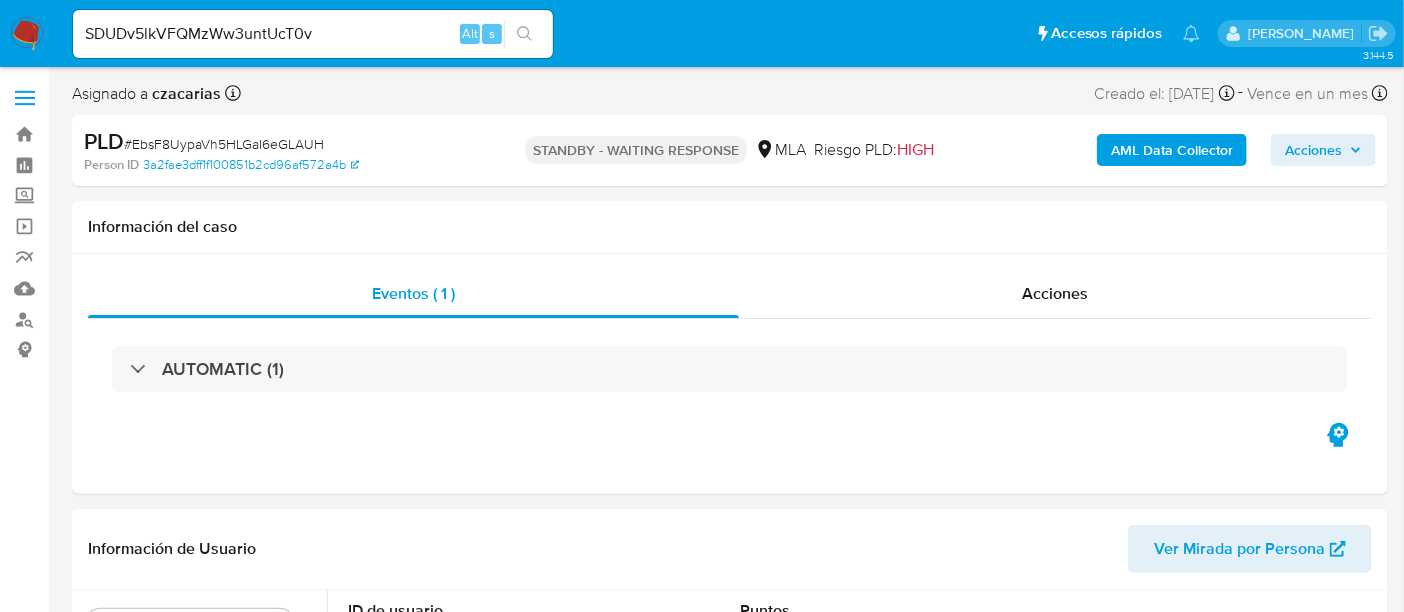 click at bounding box center [524, 34] 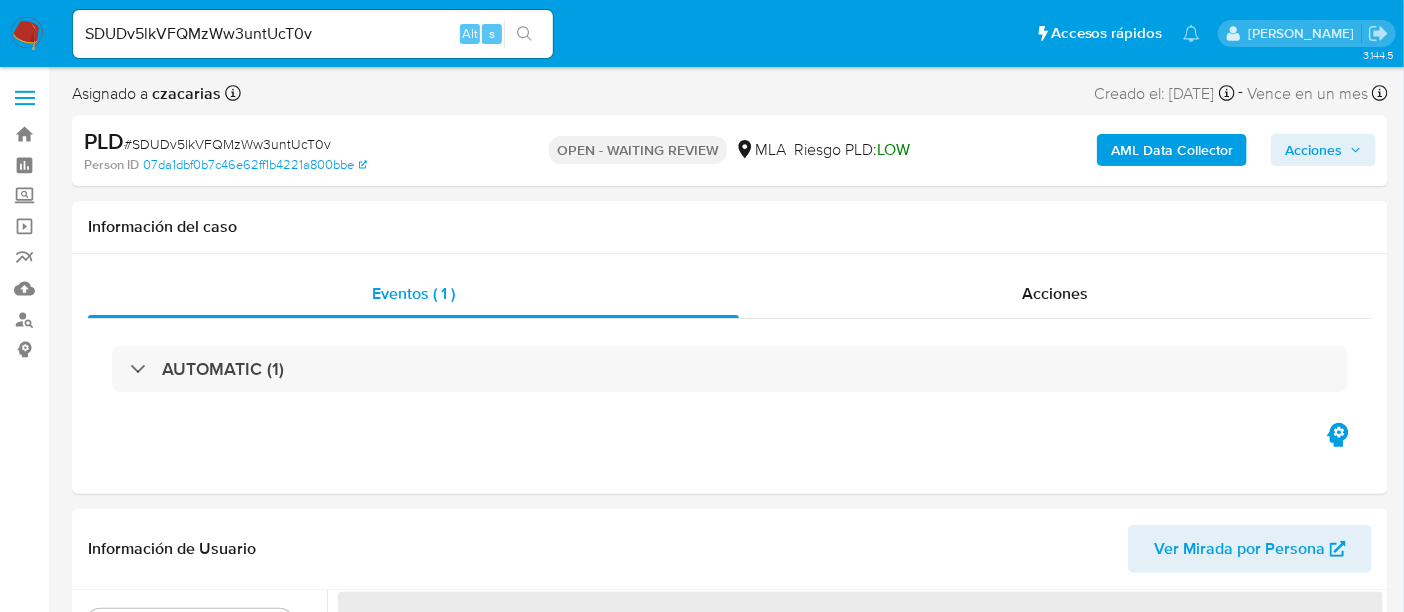 select on "10" 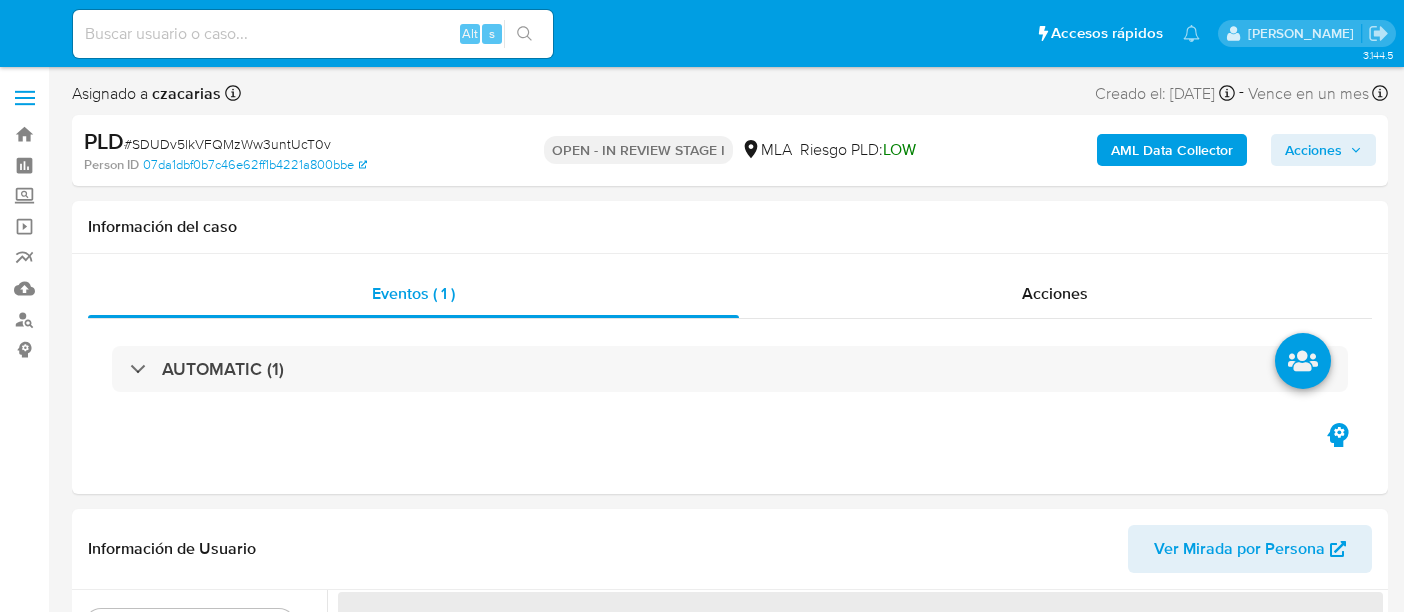 select on "10" 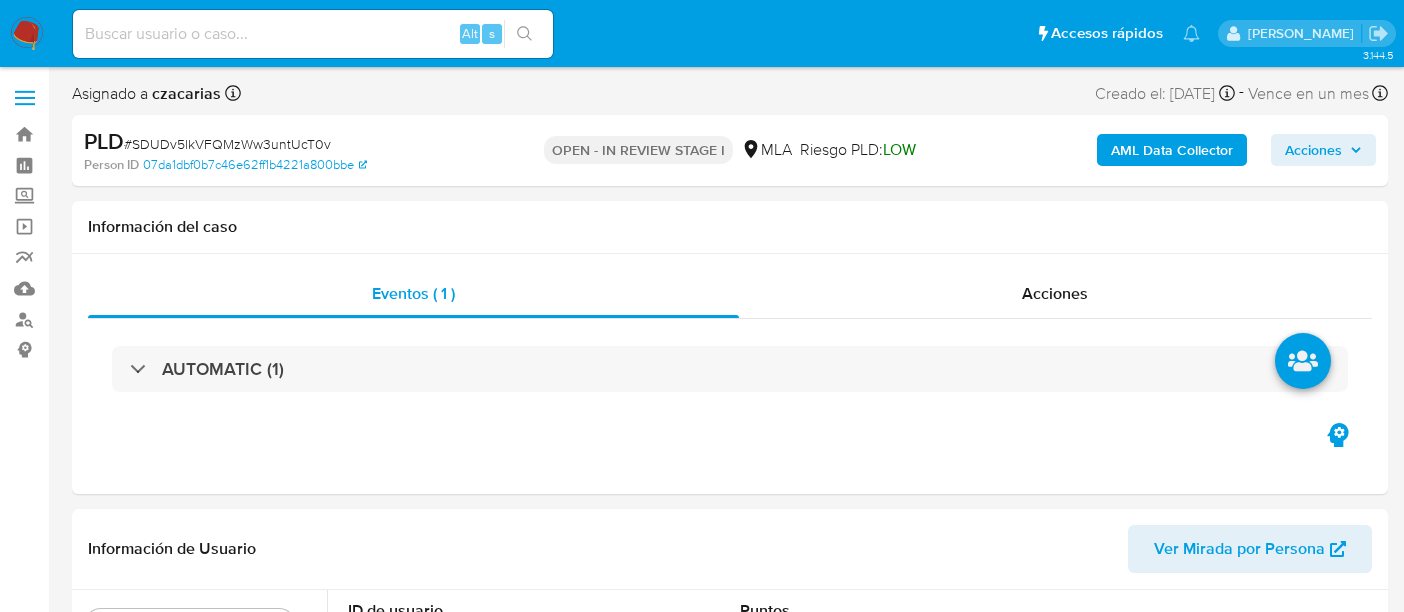 scroll, scrollTop: 0, scrollLeft: 0, axis: both 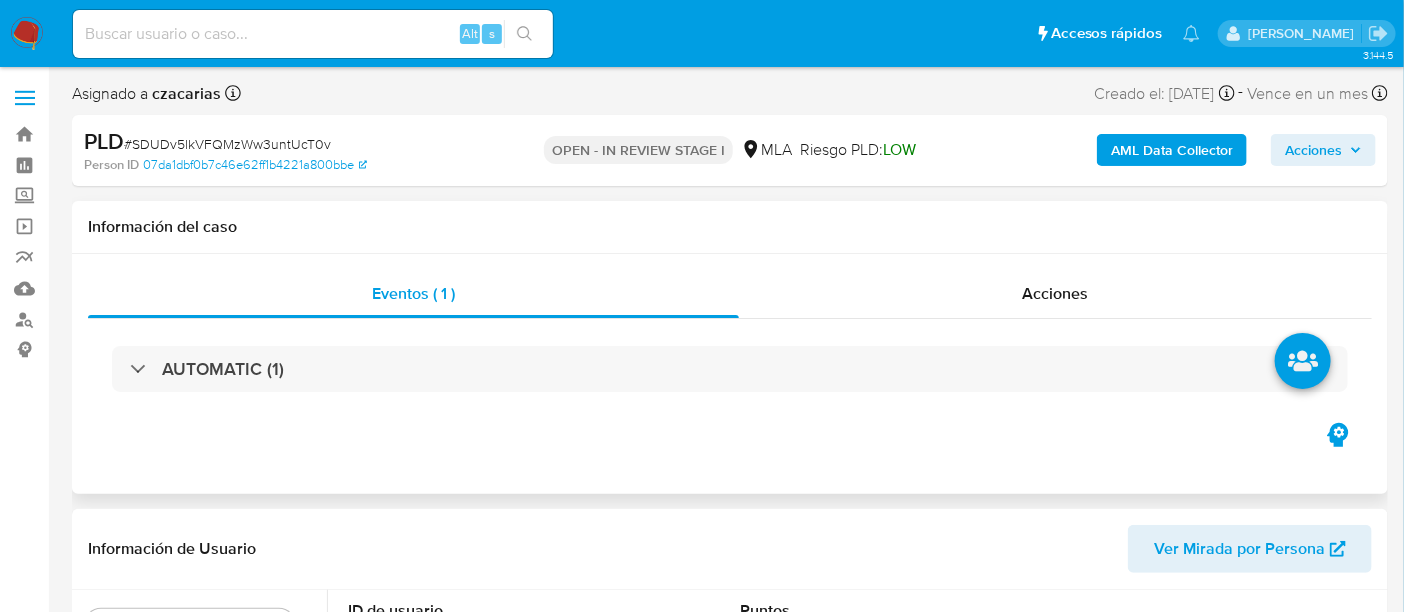 click on "Eventos ( 1 ) Acciones AUTOMATIC (1)" at bounding box center (730, 374) 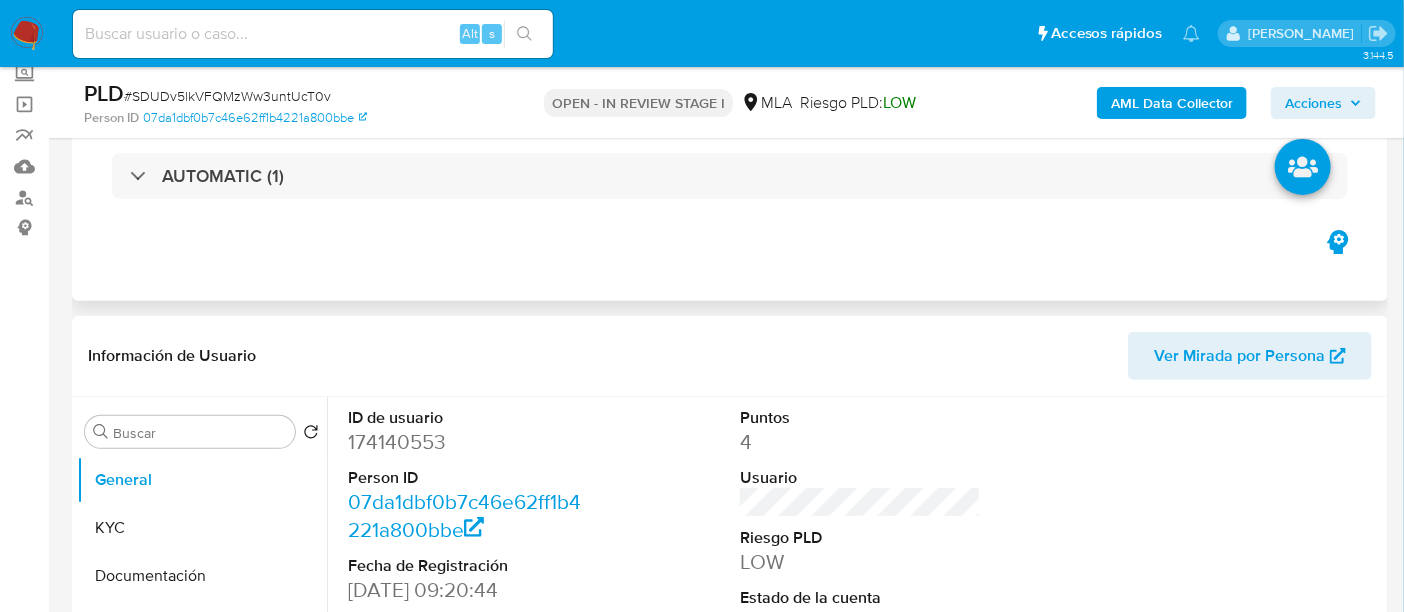 scroll, scrollTop: 125, scrollLeft: 0, axis: vertical 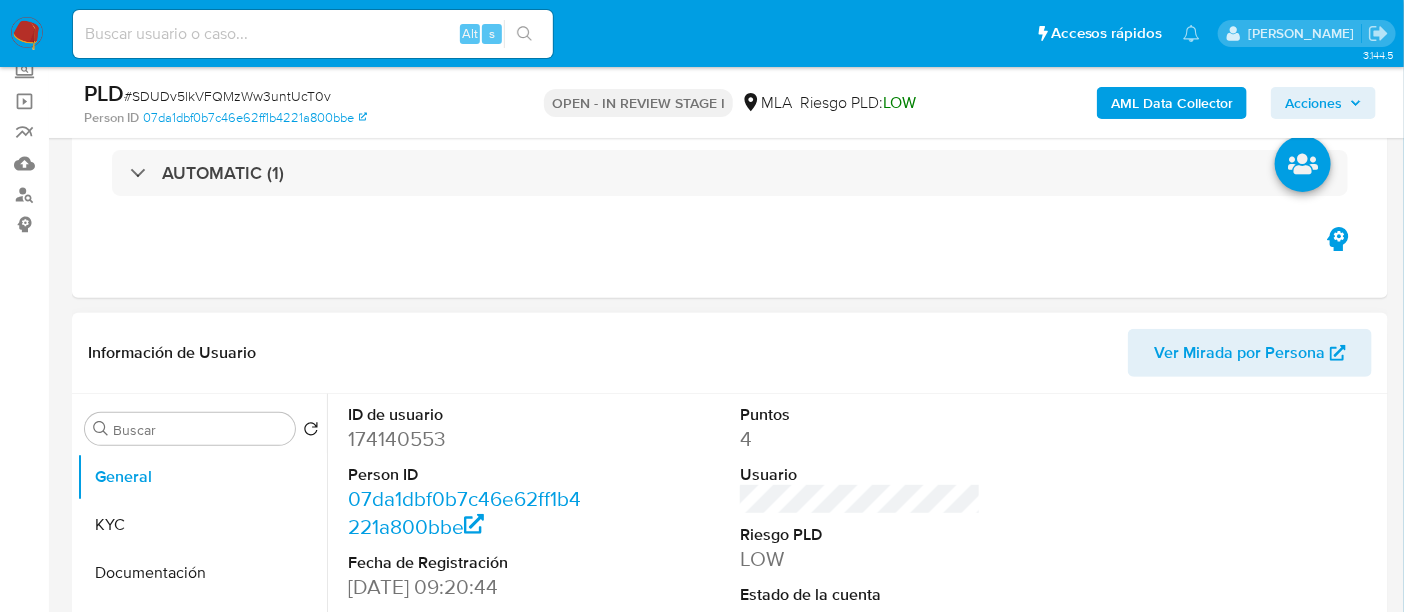 click on "174140553" at bounding box center [468, 439] 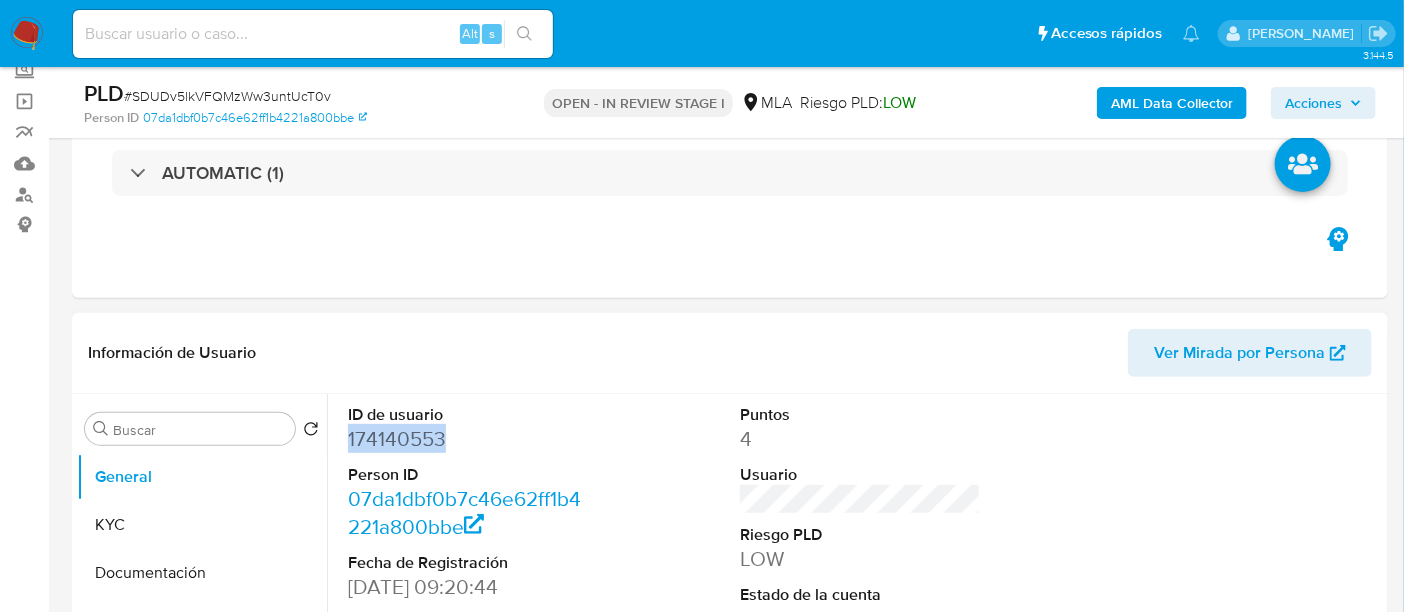 click on "174140553" at bounding box center (468, 439) 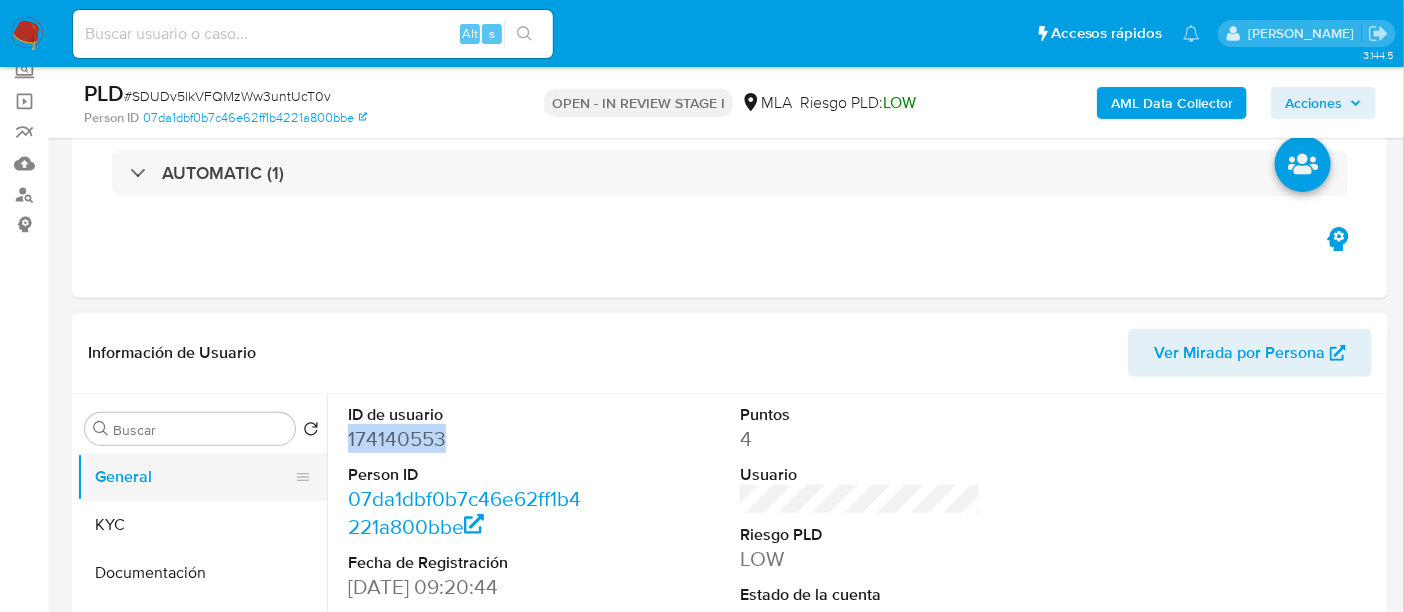 copy on "174140553" 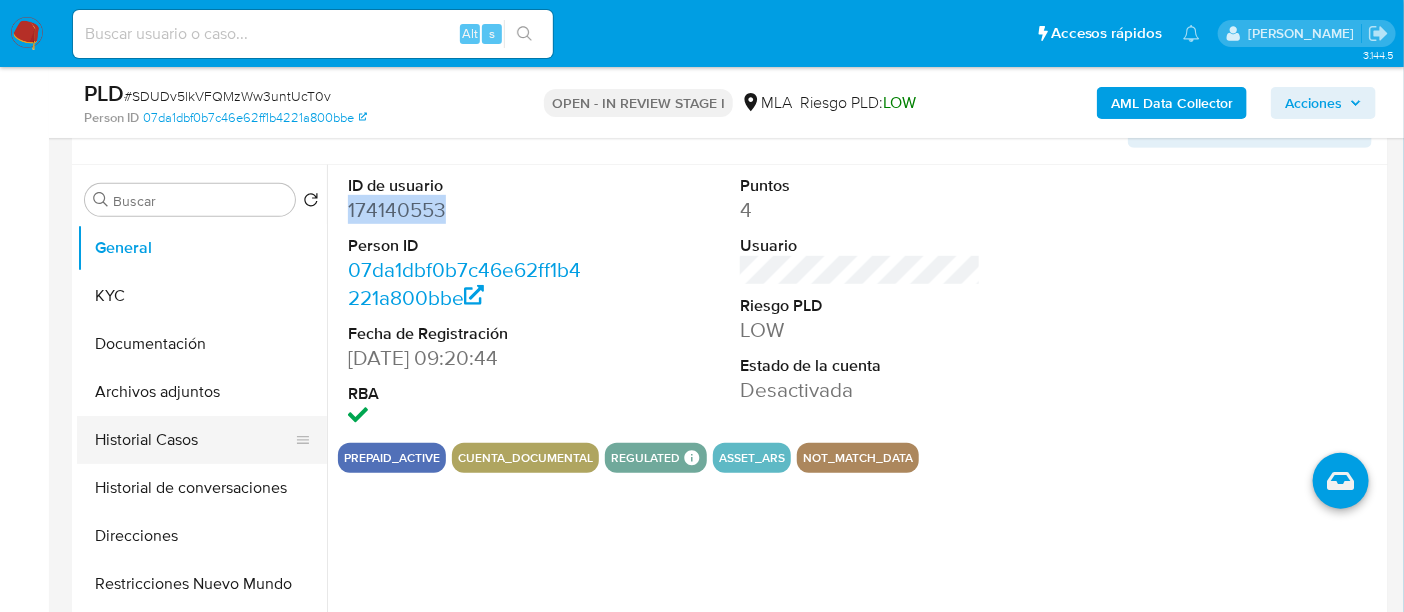scroll, scrollTop: 374, scrollLeft: 0, axis: vertical 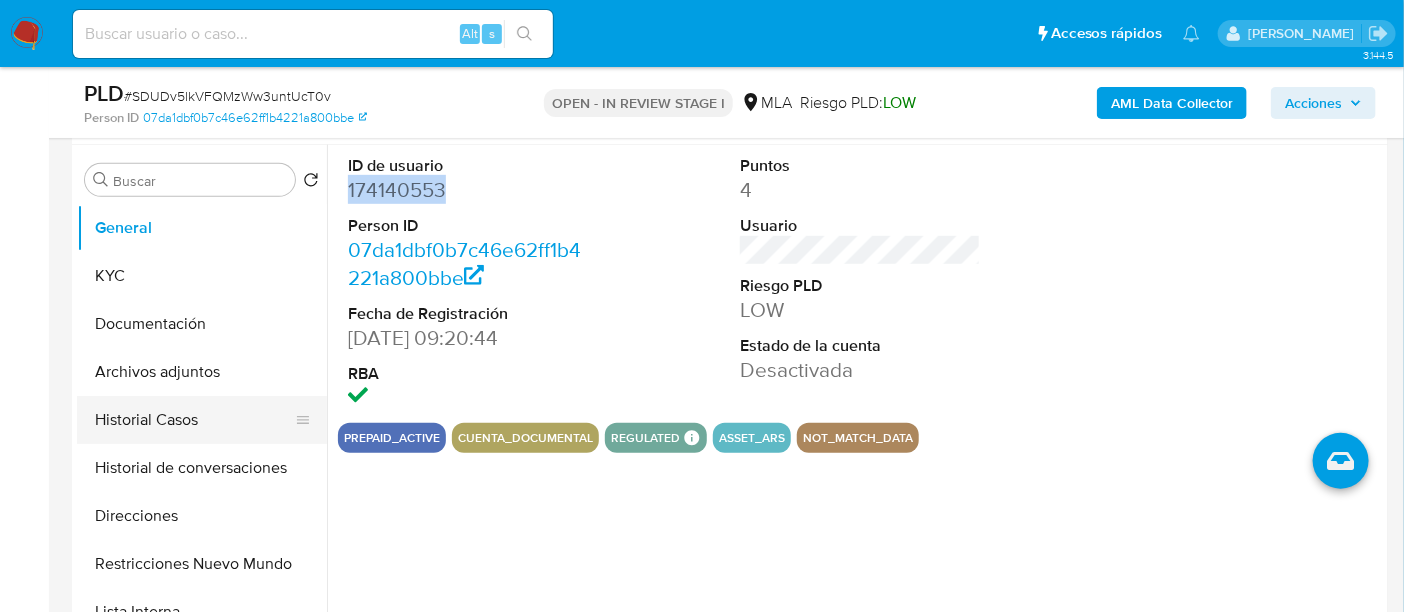 click on "Historial Casos" at bounding box center (194, 420) 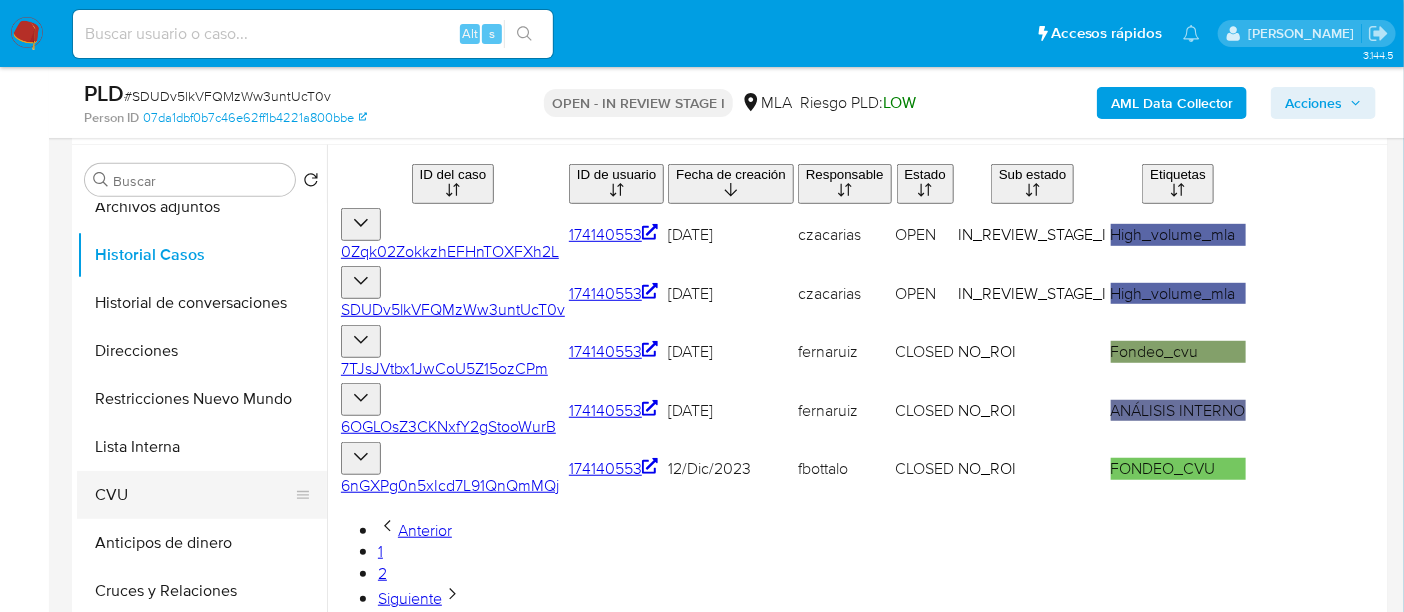 scroll, scrollTop: 0, scrollLeft: 0, axis: both 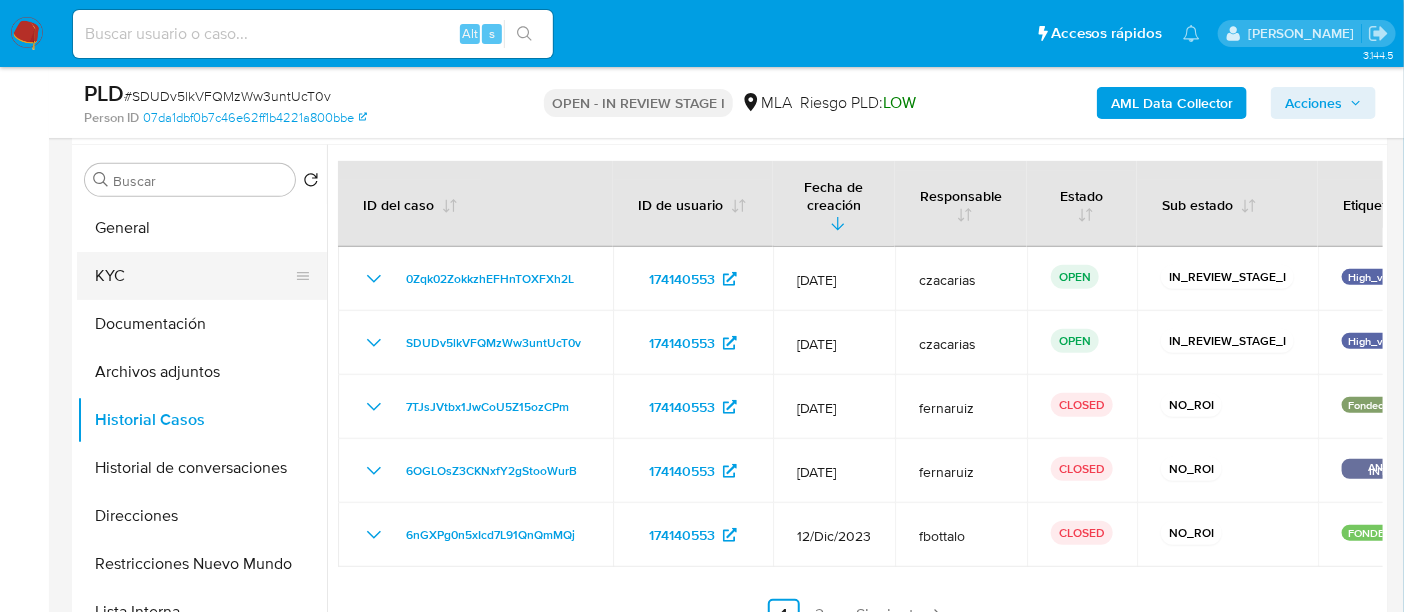 click on "KYC" at bounding box center (194, 276) 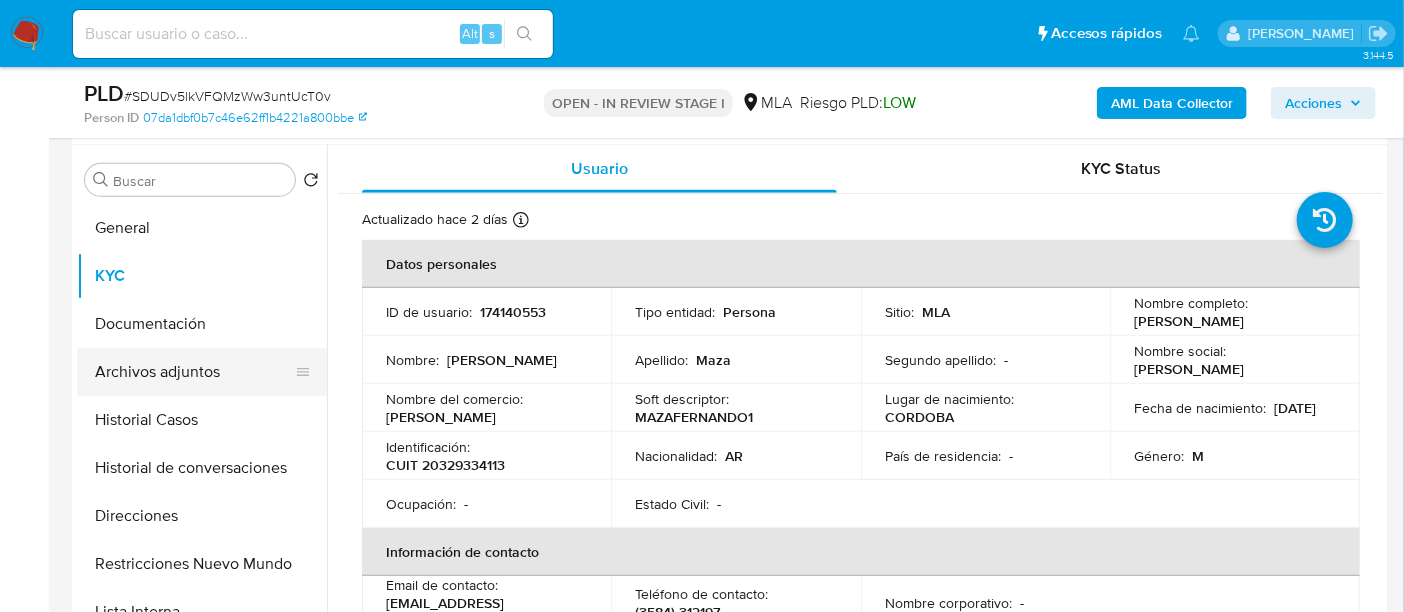 click on "Archivos adjuntos" at bounding box center (194, 372) 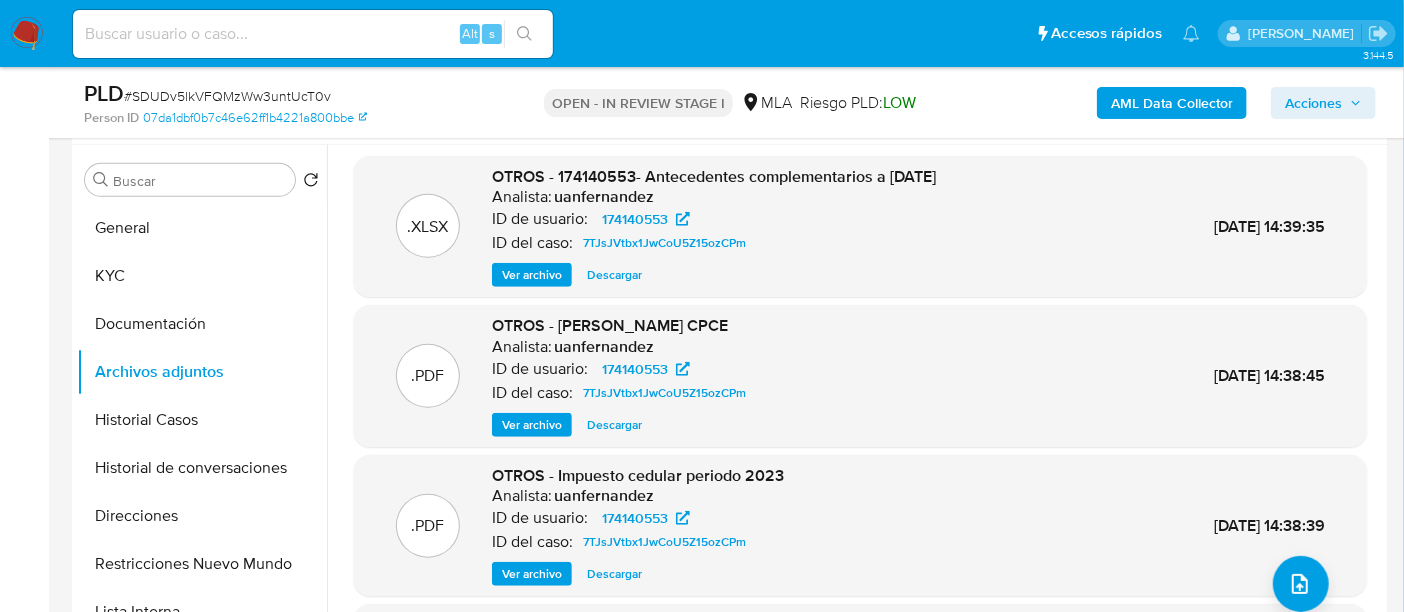 scroll, scrollTop: 0, scrollLeft: 0, axis: both 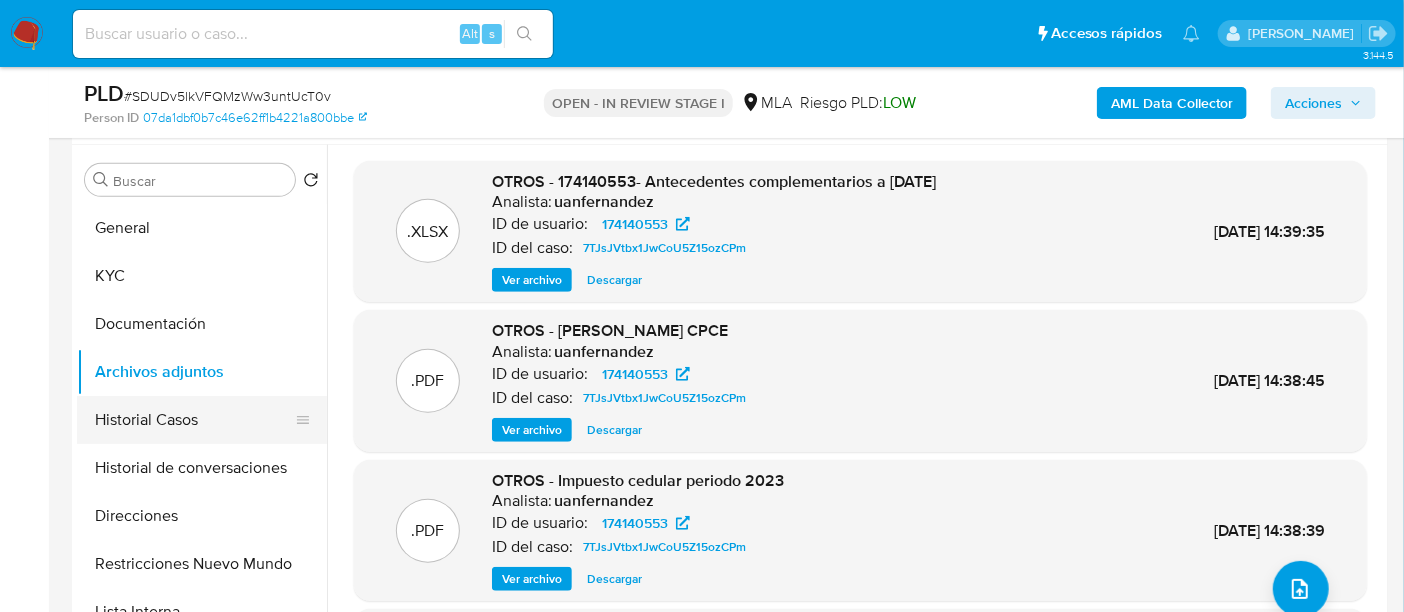 click on "Historial Casos" at bounding box center [194, 420] 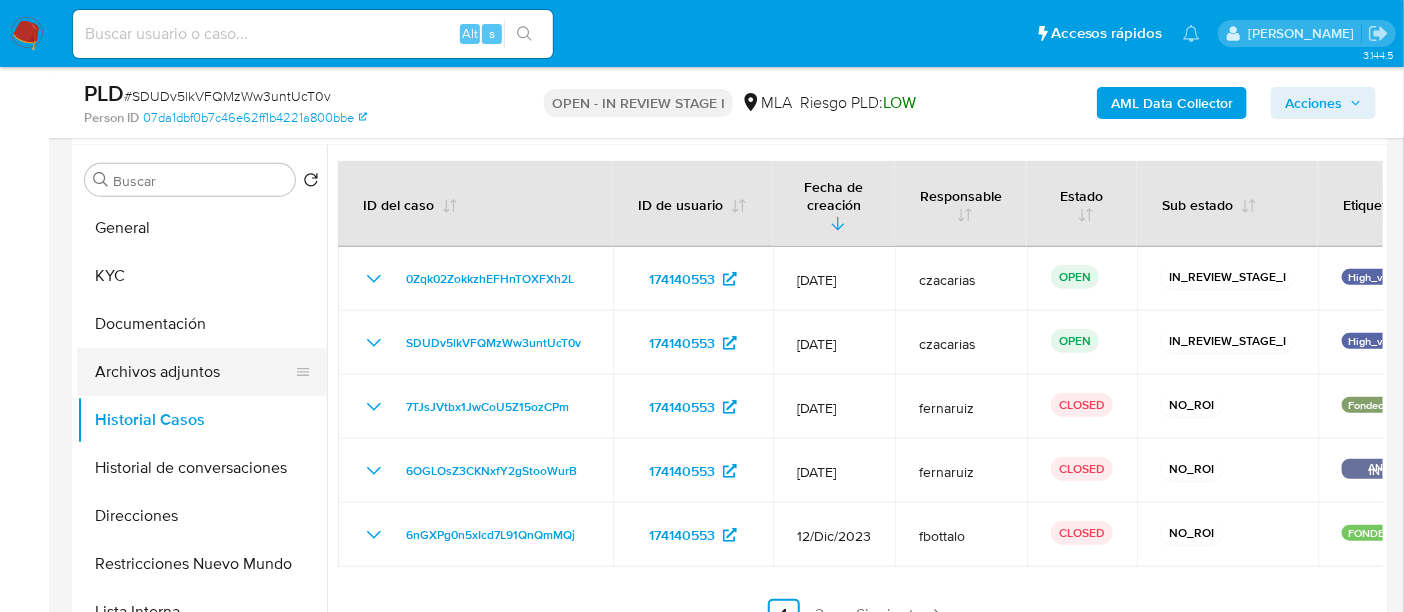click on "Archivos adjuntos" at bounding box center (194, 372) 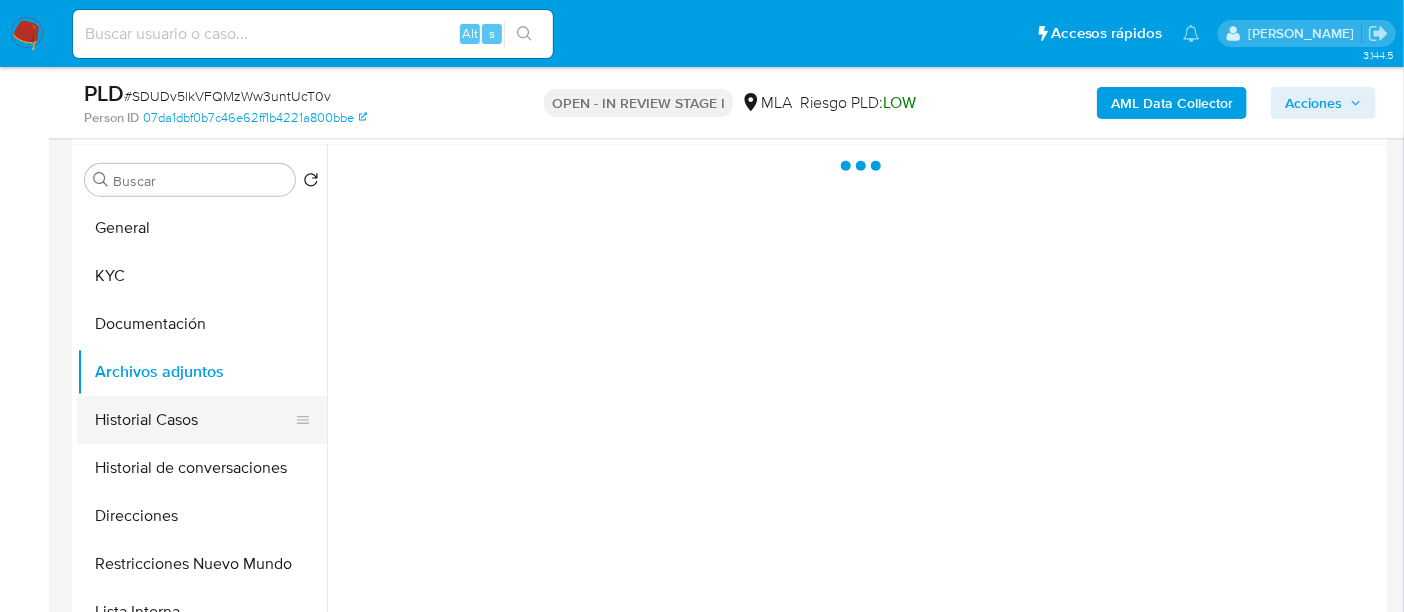 click on "Historial Casos" at bounding box center [194, 420] 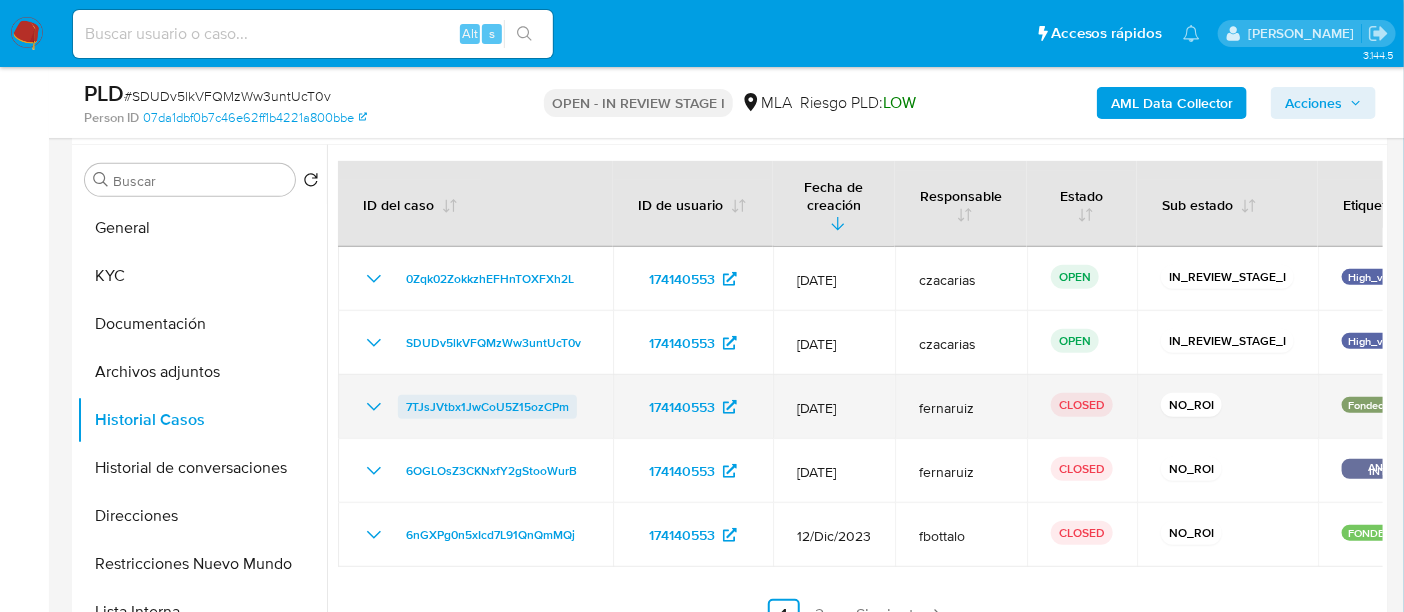 click on "7TJsJVtbx1JwCoU5Z15ozCPm" at bounding box center [487, 407] 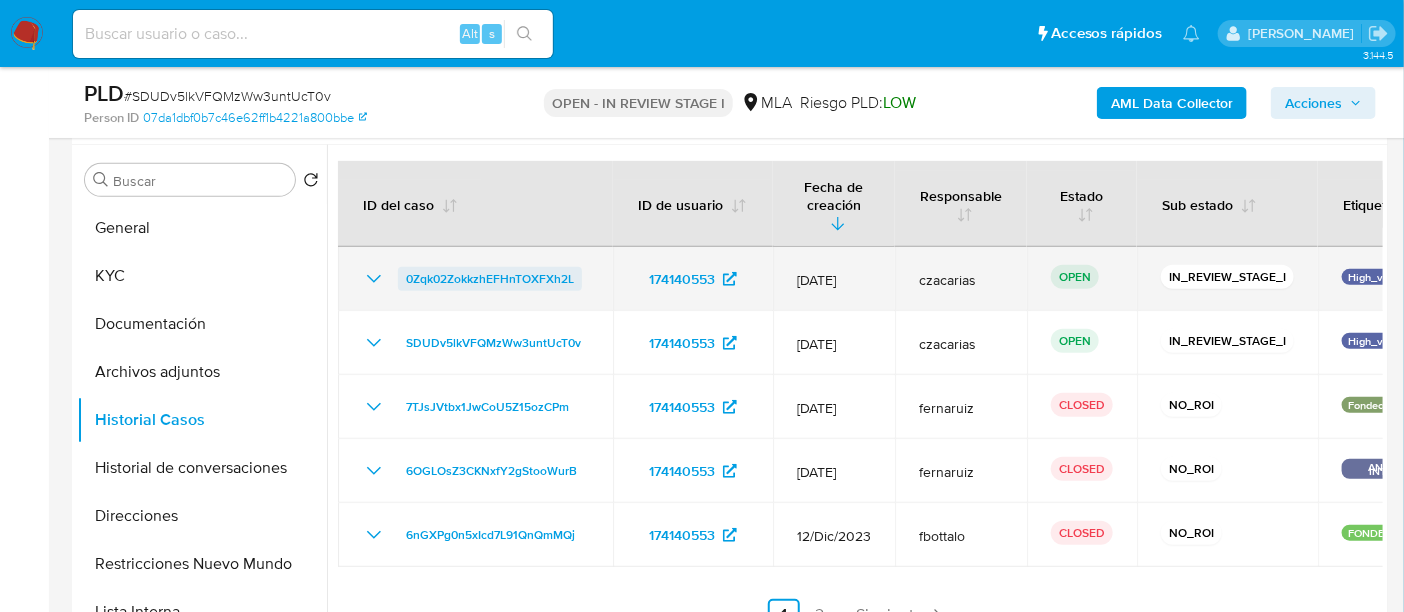 drag, startPoint x: 602, startPoint y: 251, endPoint x: 401, endPoint y: 269, distance: 201.80437 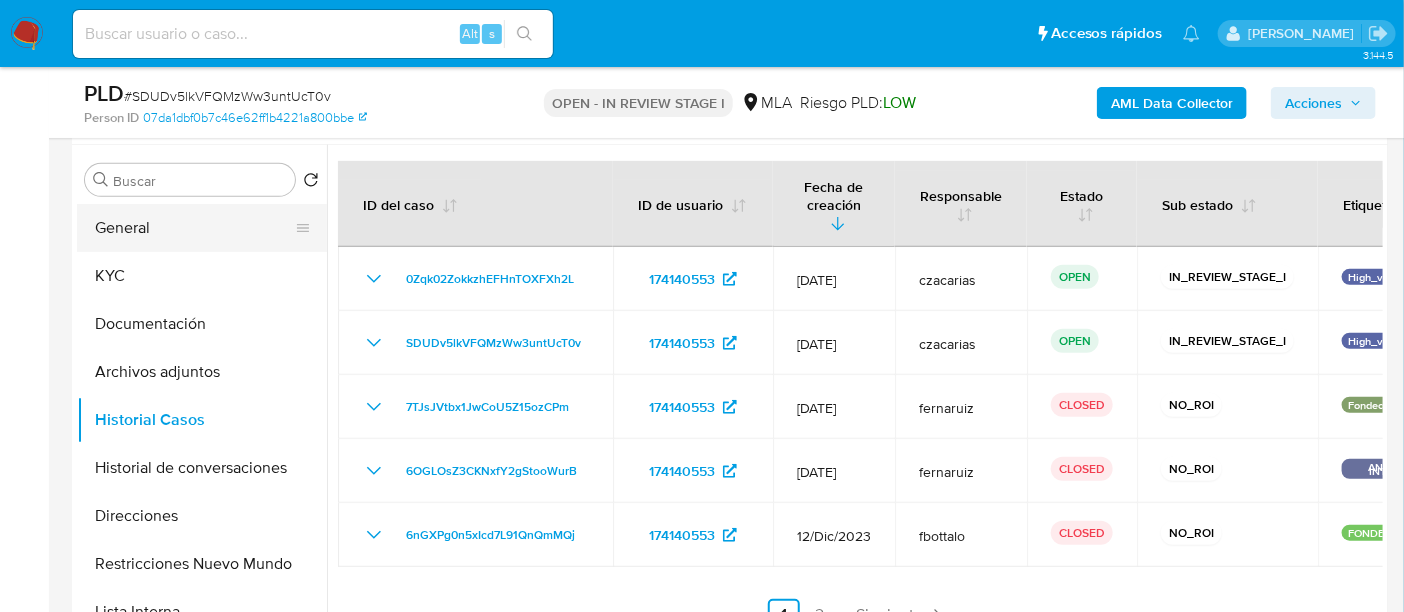 click on "General" at bounding box center (194, 228) 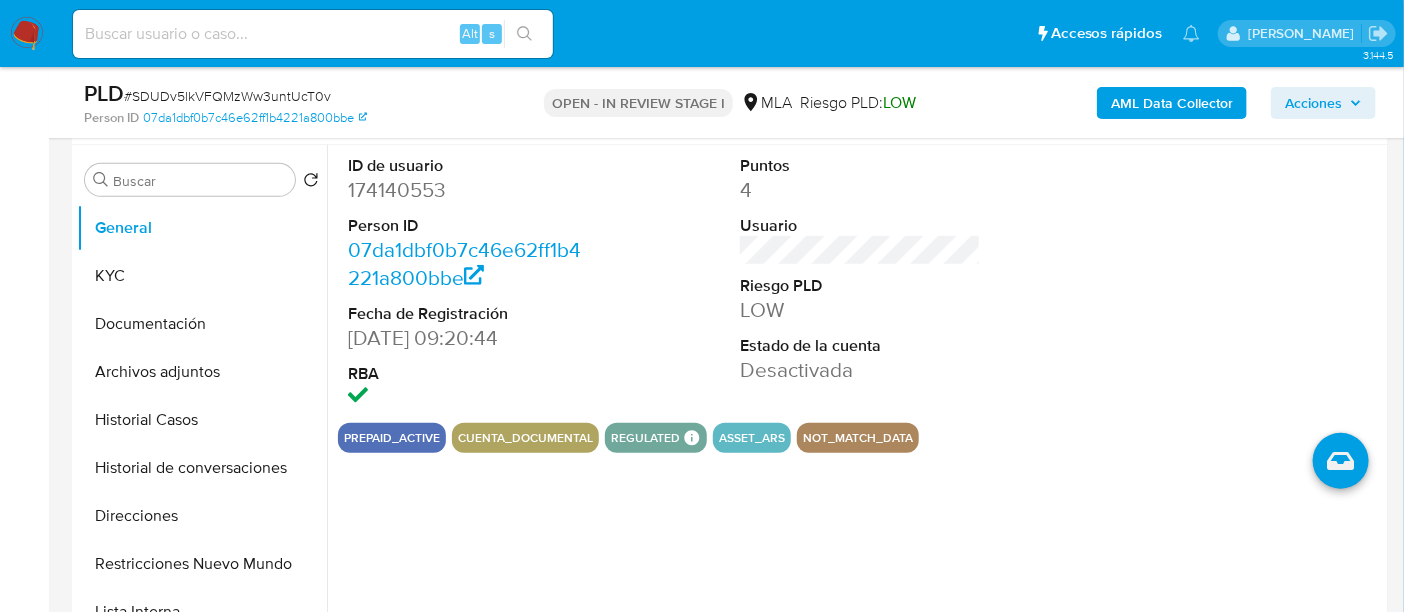 click on "174140553" at bounding box center (468, 190) 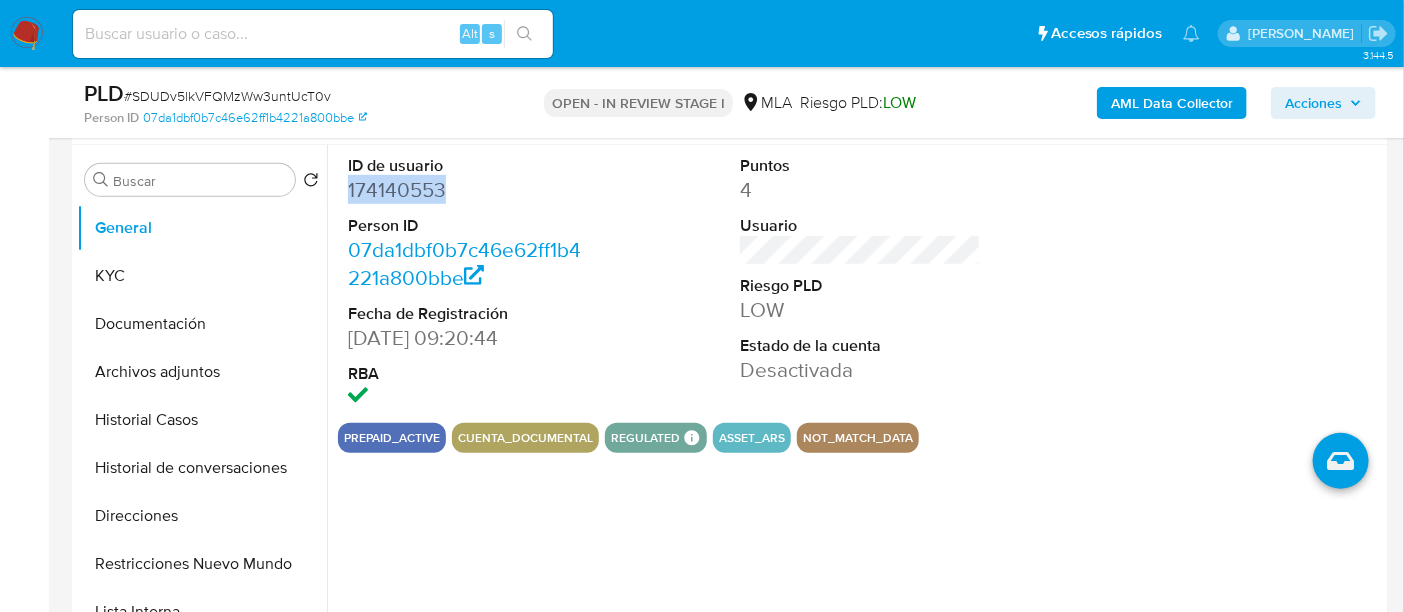 click on "174140553" at bounding box center [468, 190] 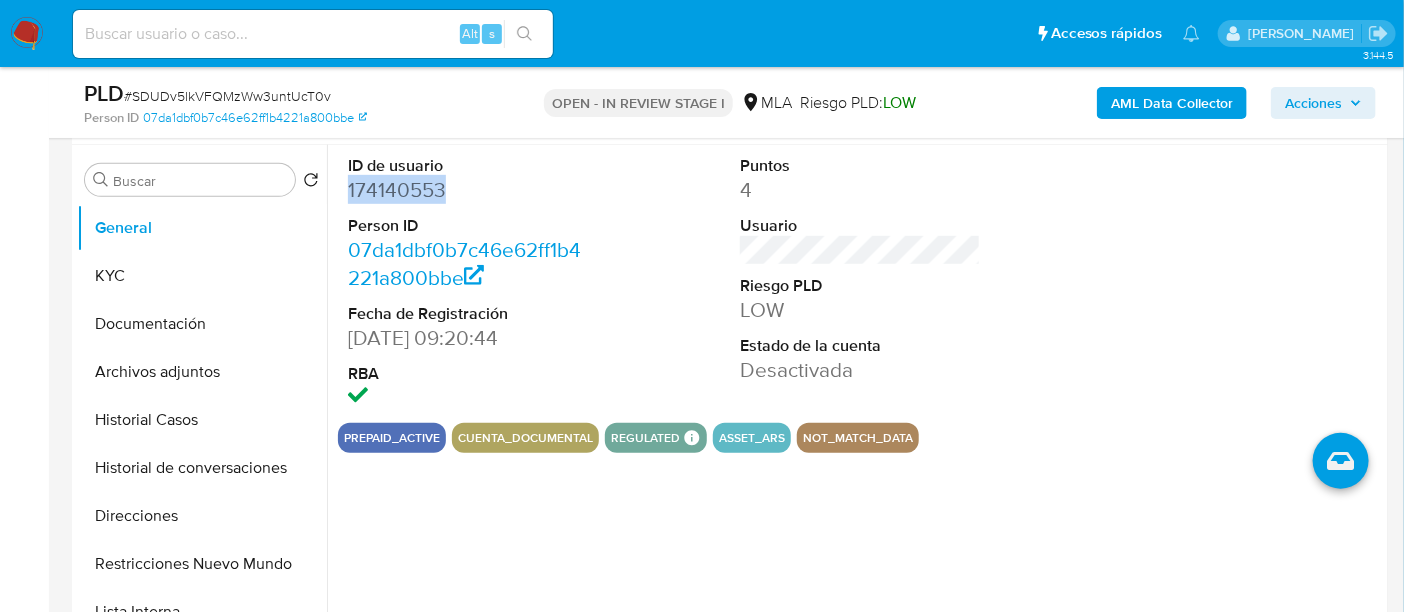 copy on "174140553" 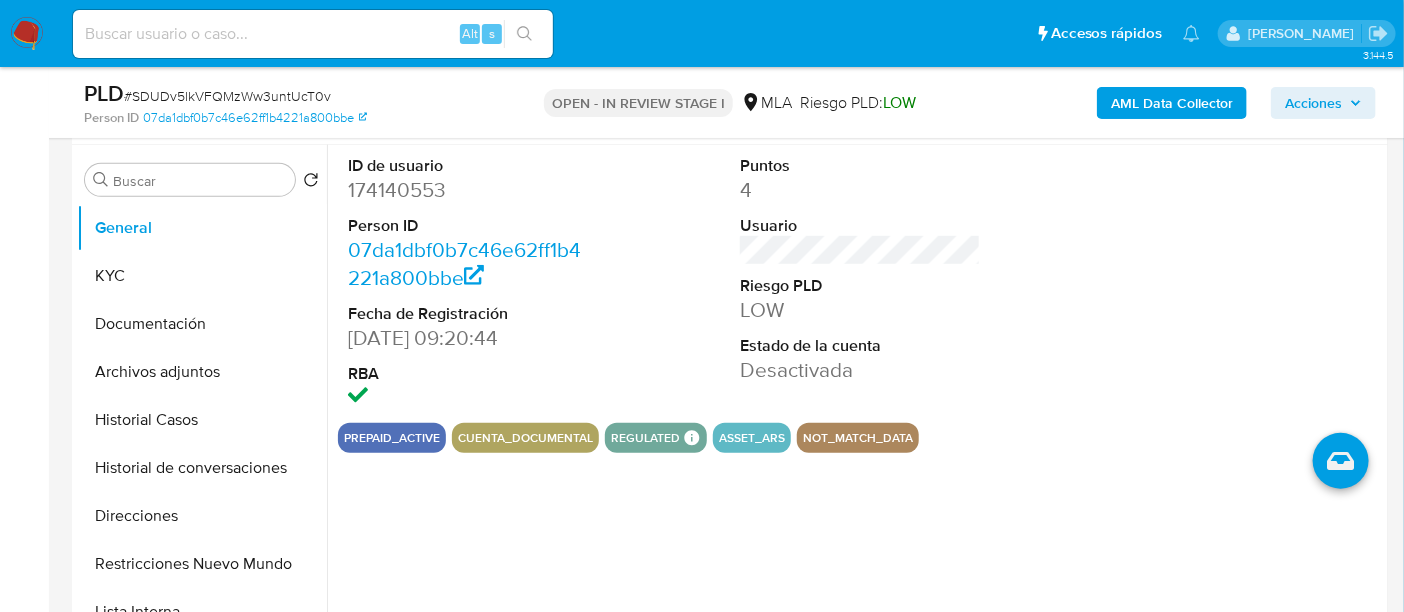 click on "# SDUDv5lkVFQMzWw3untUcT0v" at bounding box center (227, 96) 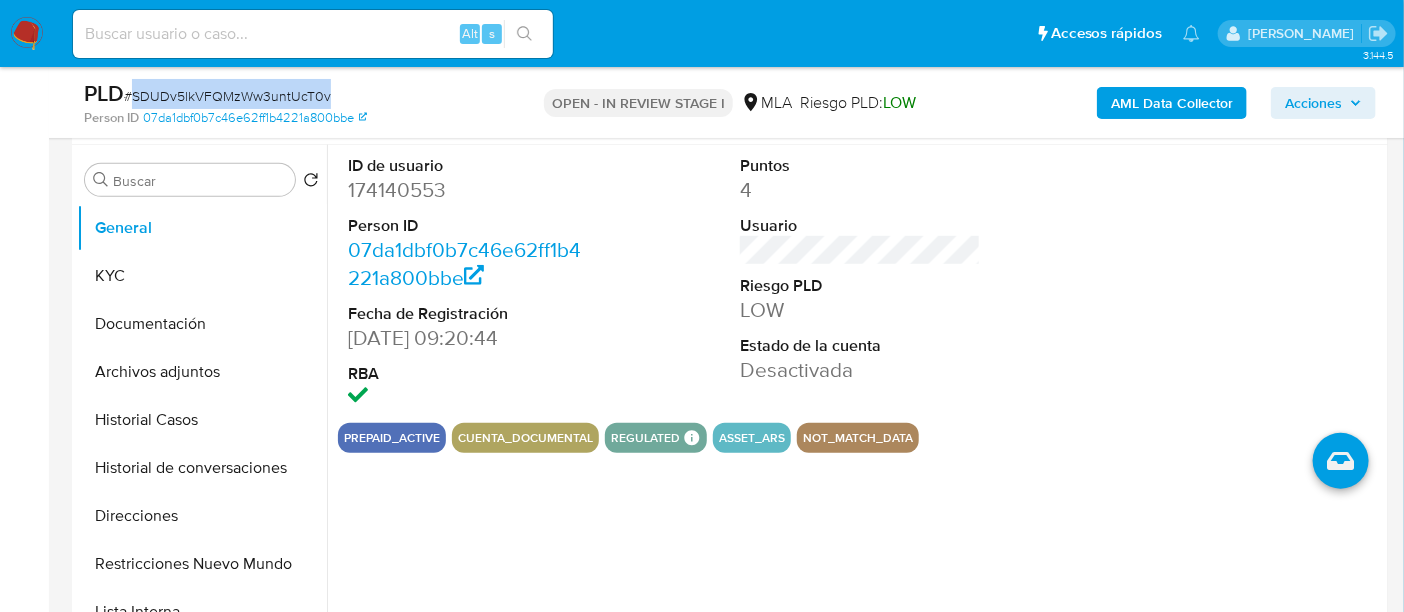 click on "# SDUDv5lkVFQMzWw3untUcT0v" at bounding box center (227, 96) 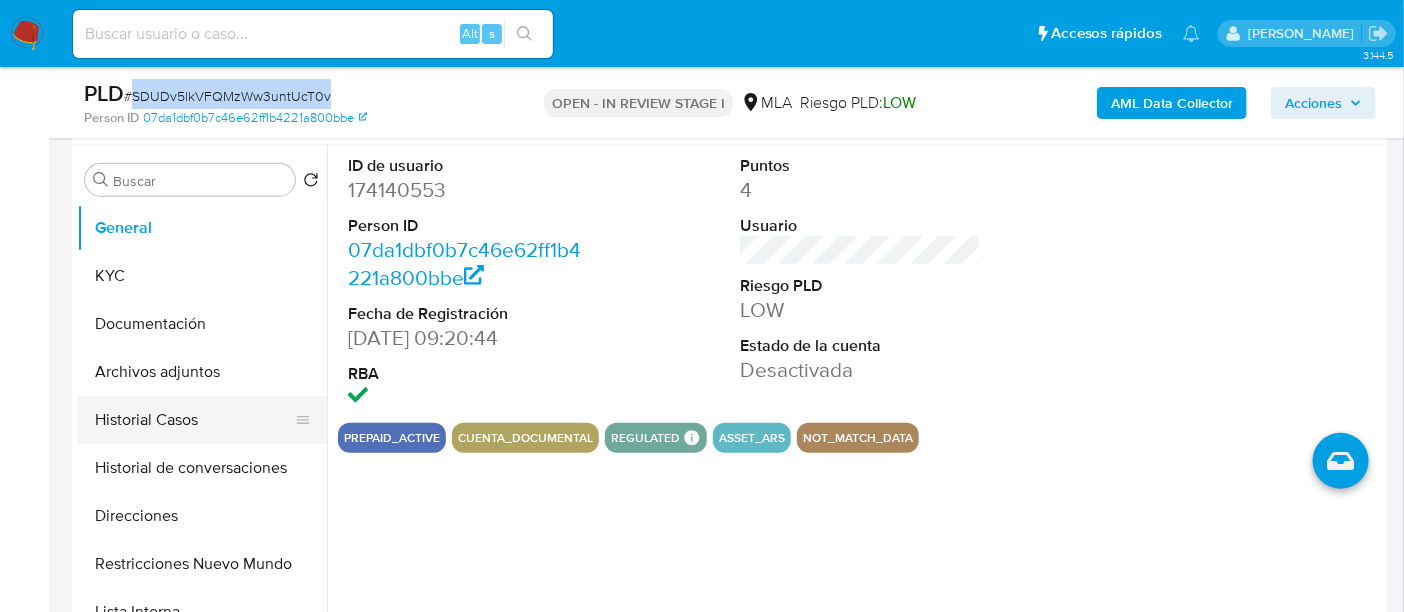 click on "Historial Casos" at bounding box center [194, 420] 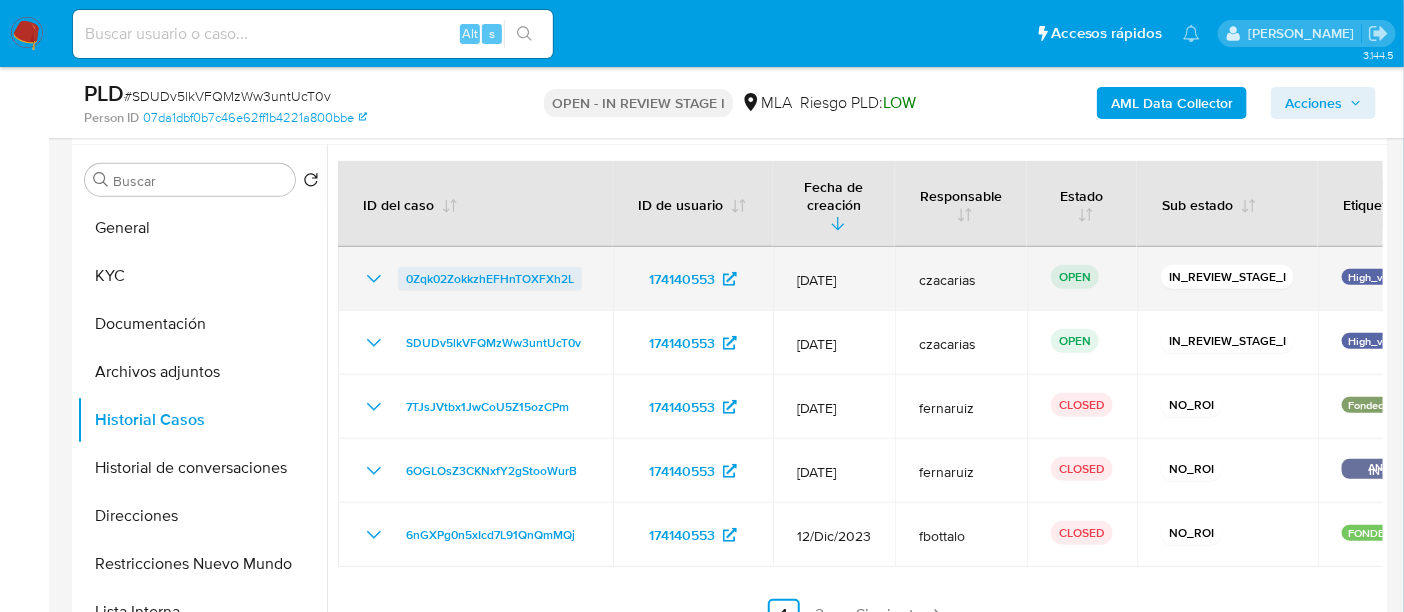 drag, startPoint x: 582, startPoint y: 263, endPoint x: 405, endPoint y: 264, distance: 177.00282 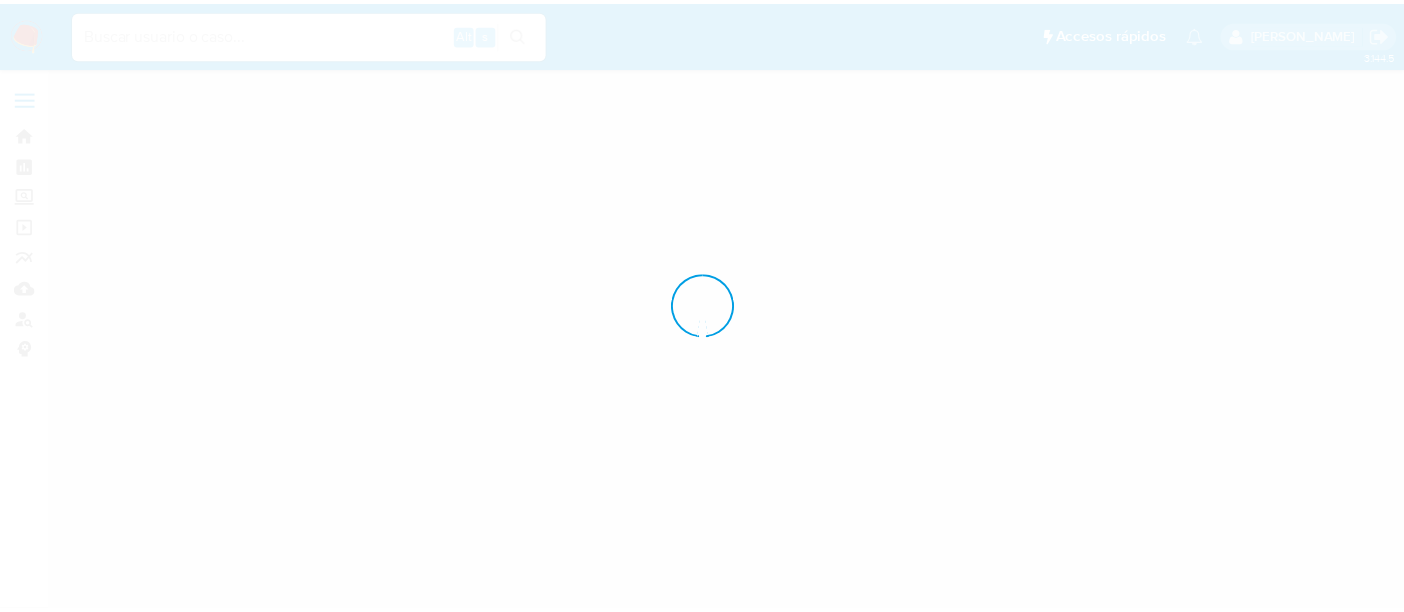 scroll, scrollTop: 0, scrollLeft: 0, axis: both 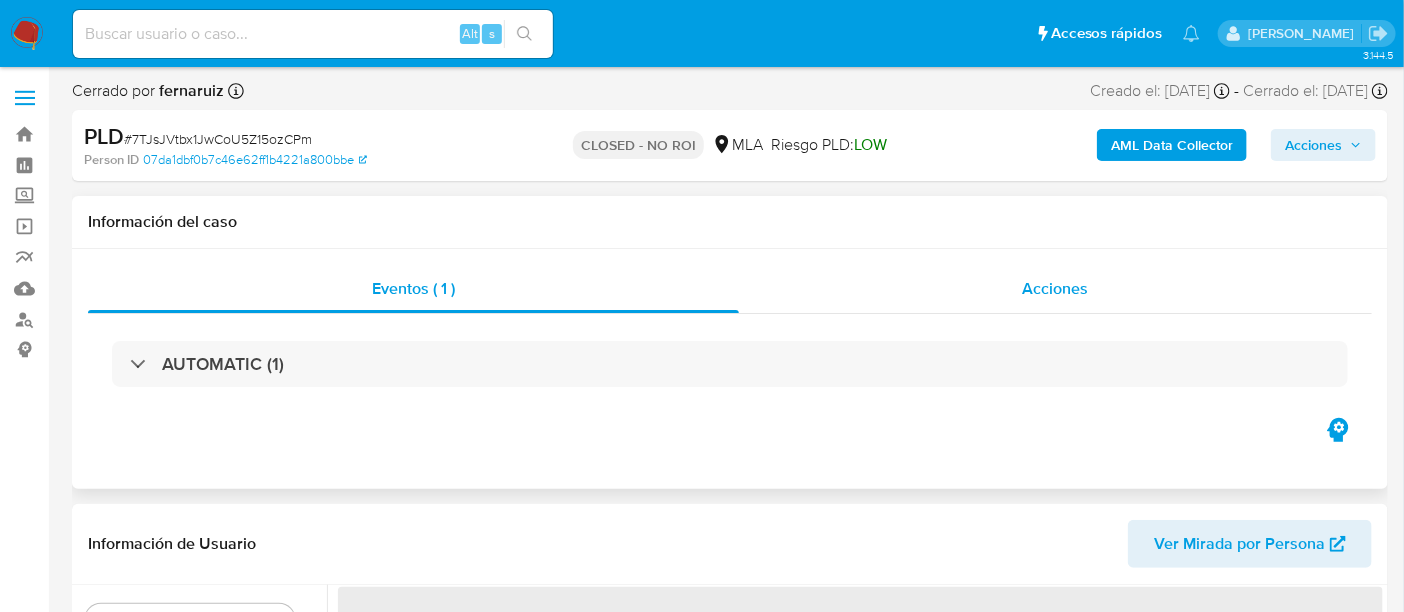 click on "Acciones" at bounding box center (1055, 288) 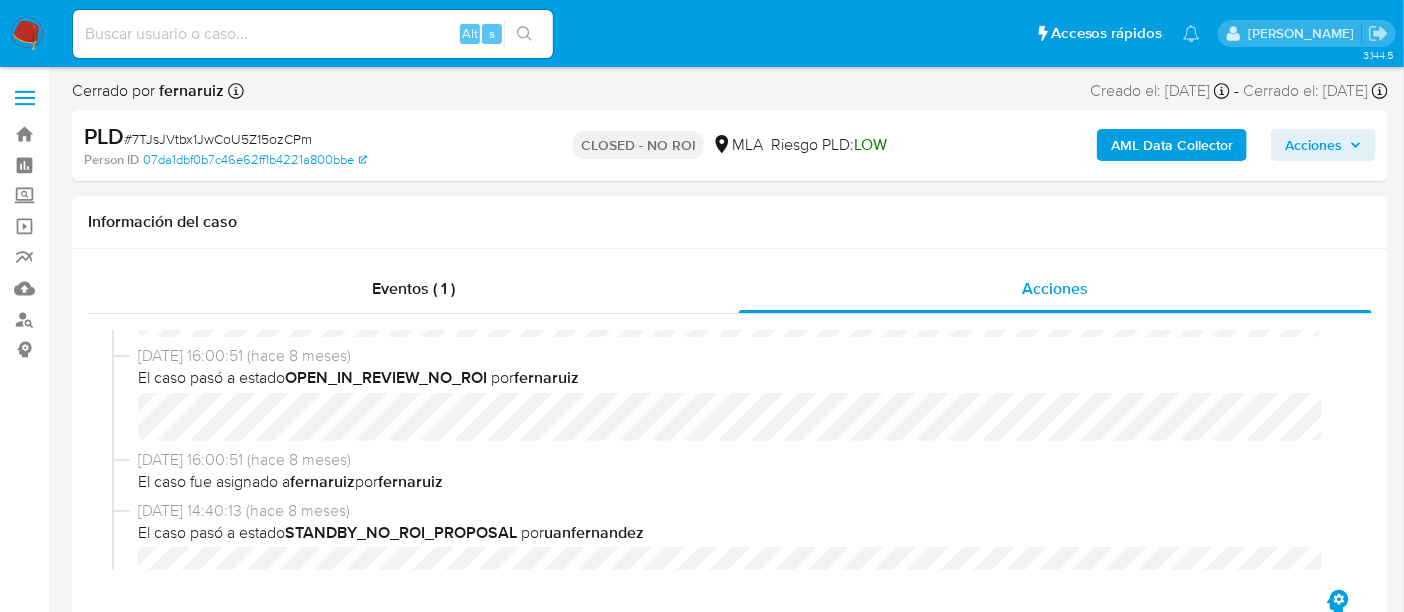select on "10" 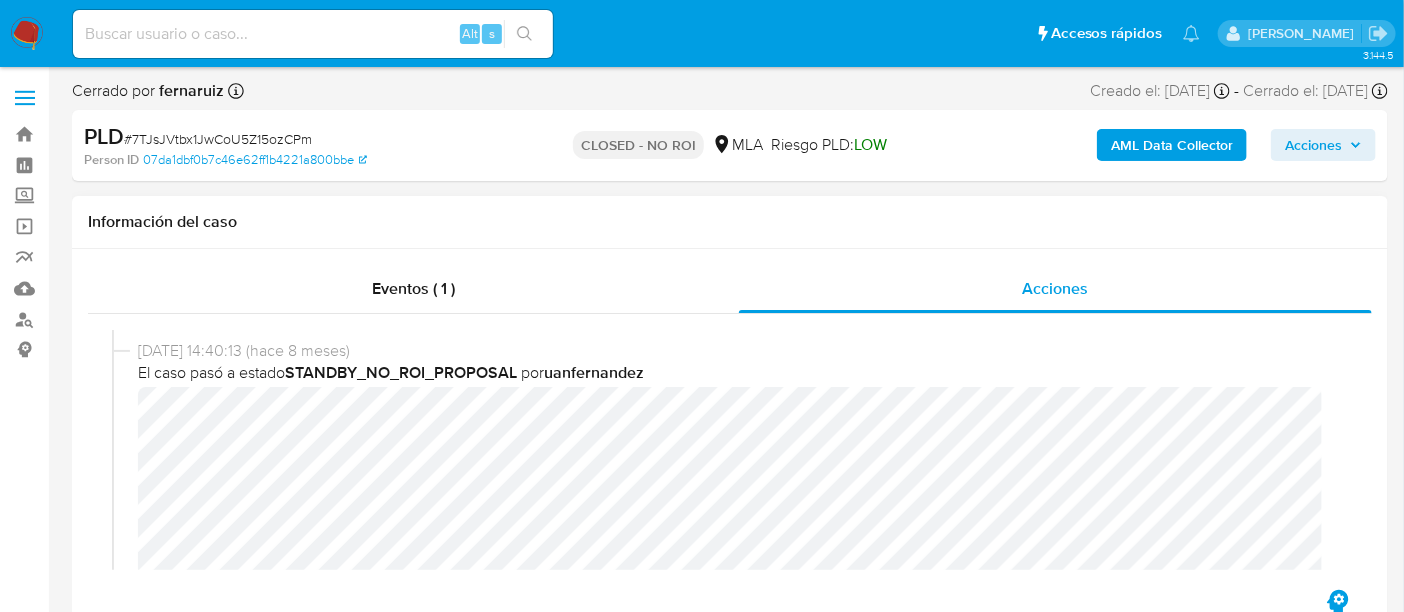 scroll, scrollTop: 250, scrollLeft: 0, axis: vertical 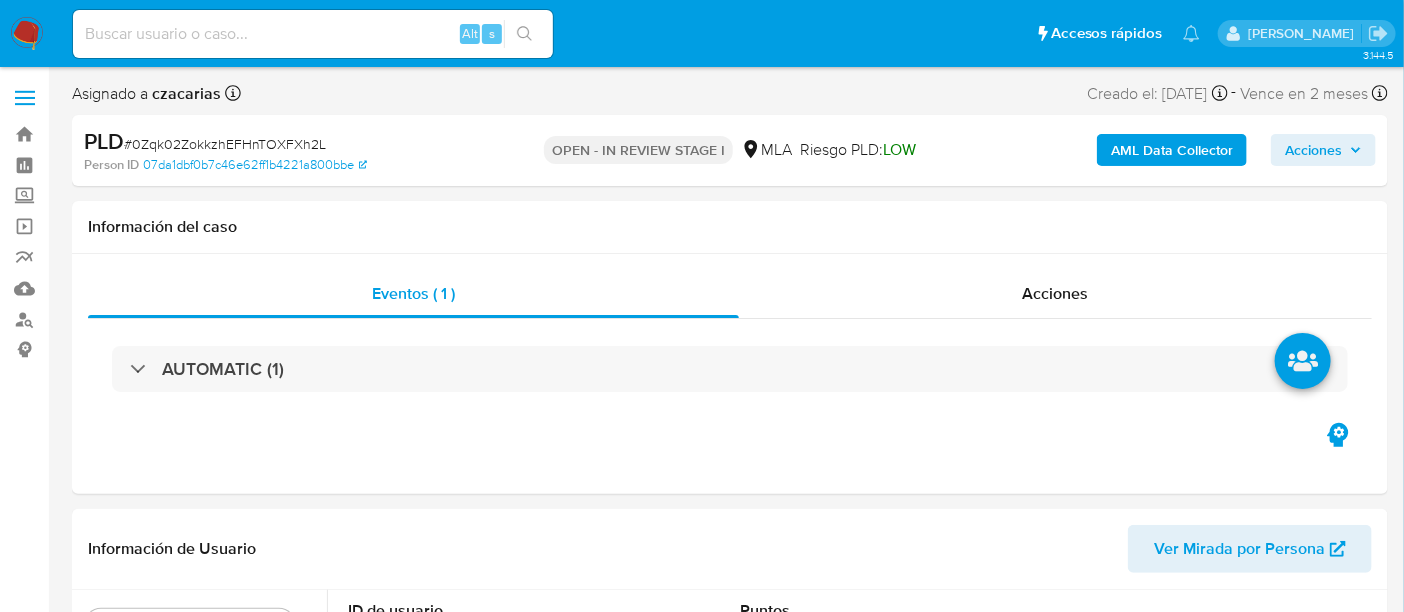 click on "# 0Zqk02ZokkzhEFHnTOXFXh2L" at bounding box center [225, 144] 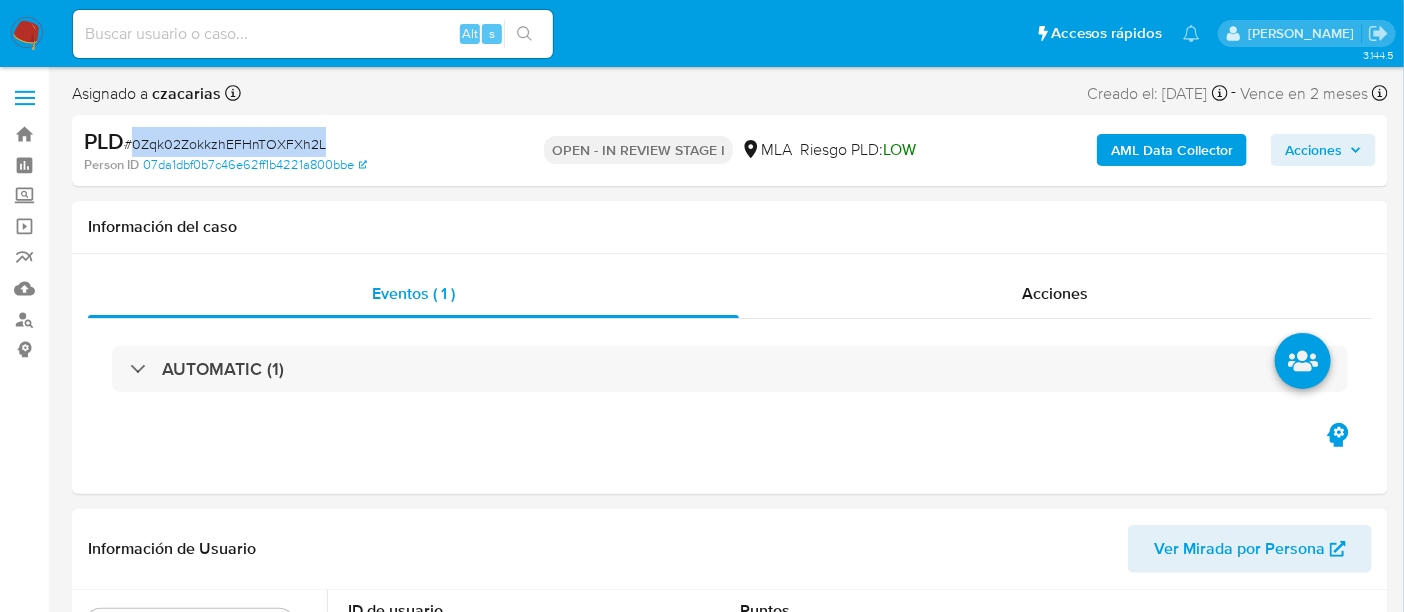 click on "# 0Zqk02ZokkzhEFHnTOXFXh2L" at bounding box center (225, 144) 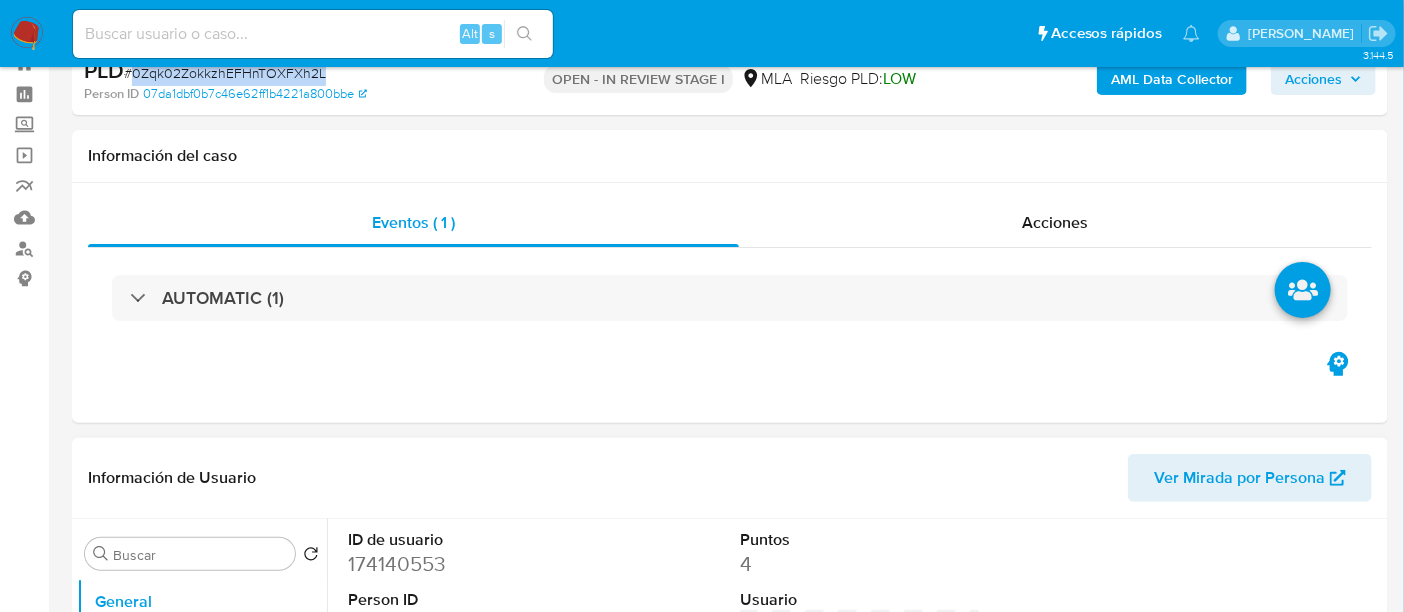 scroll, scrollTop: 125, scrollLeft: 0, axis: vertical 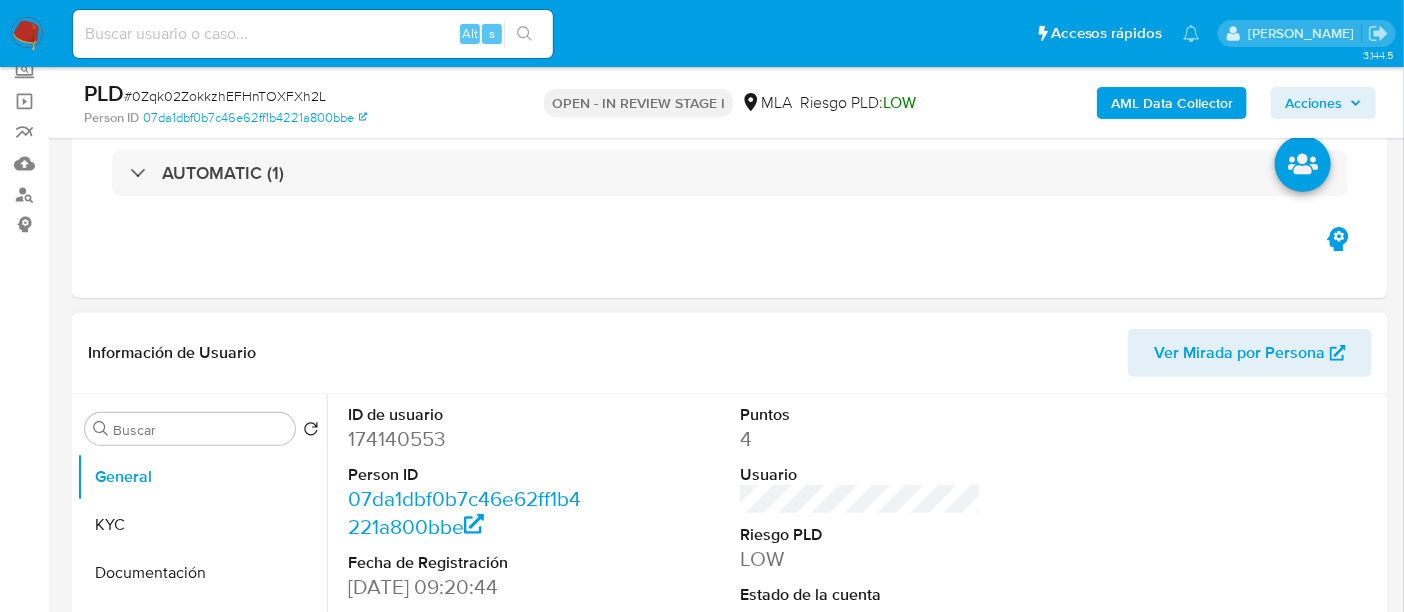 click on "174140553" at bounding box center (468, 439) 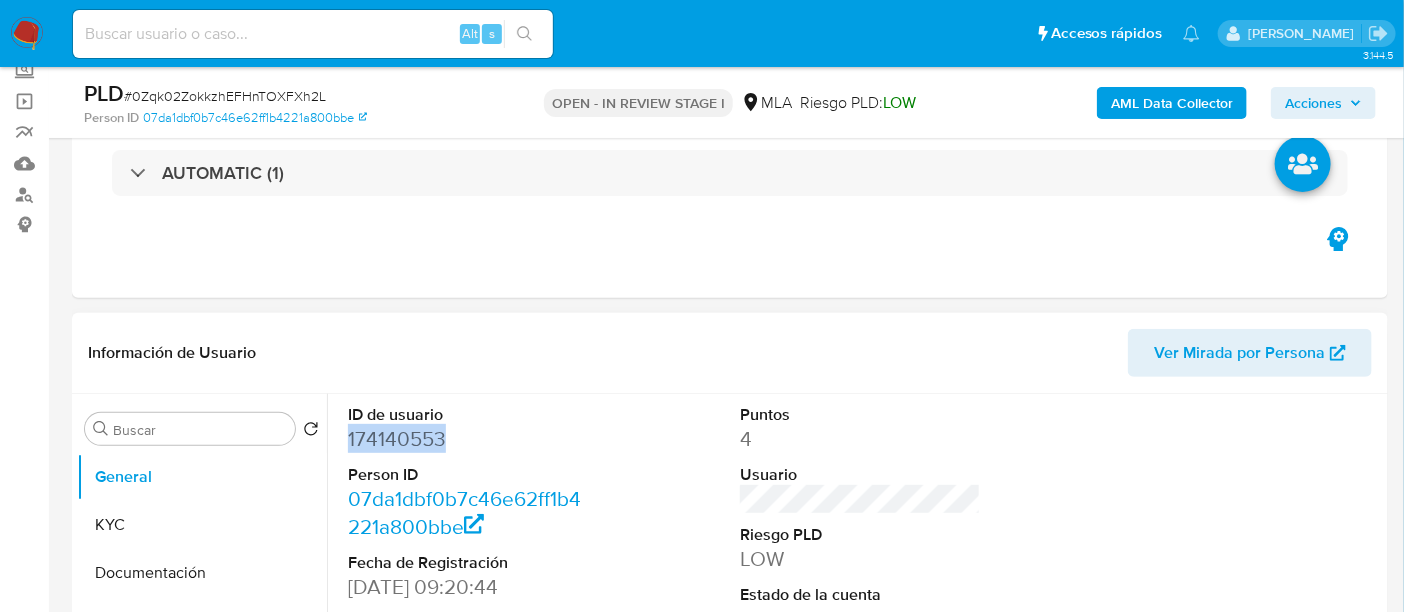 click on "174140553" at bounding box center (468, 439) 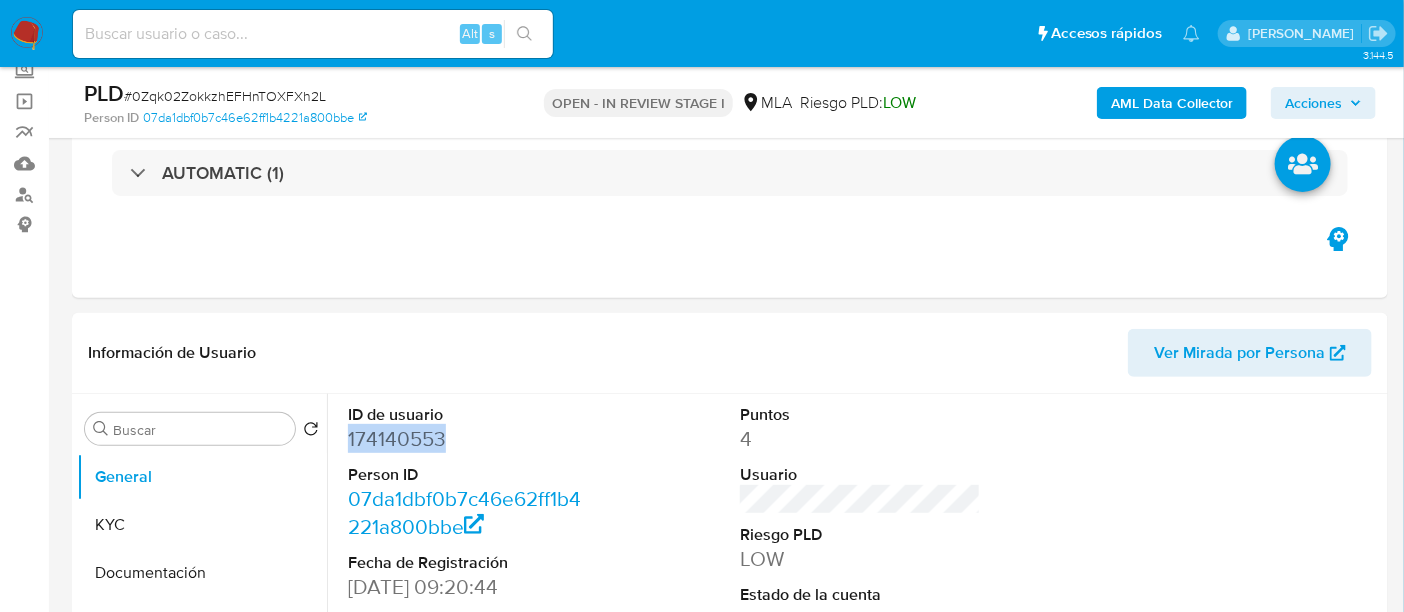 copy on "174140553" 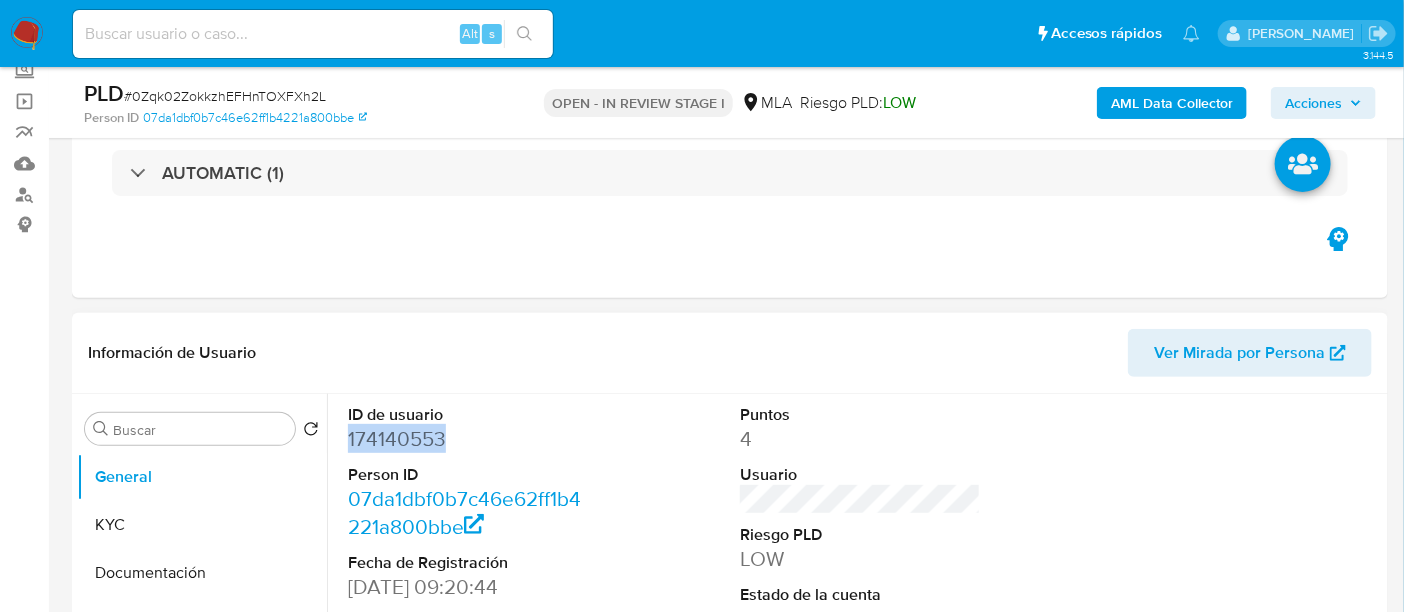 click on "174140553" at bounding box center (468, 439) 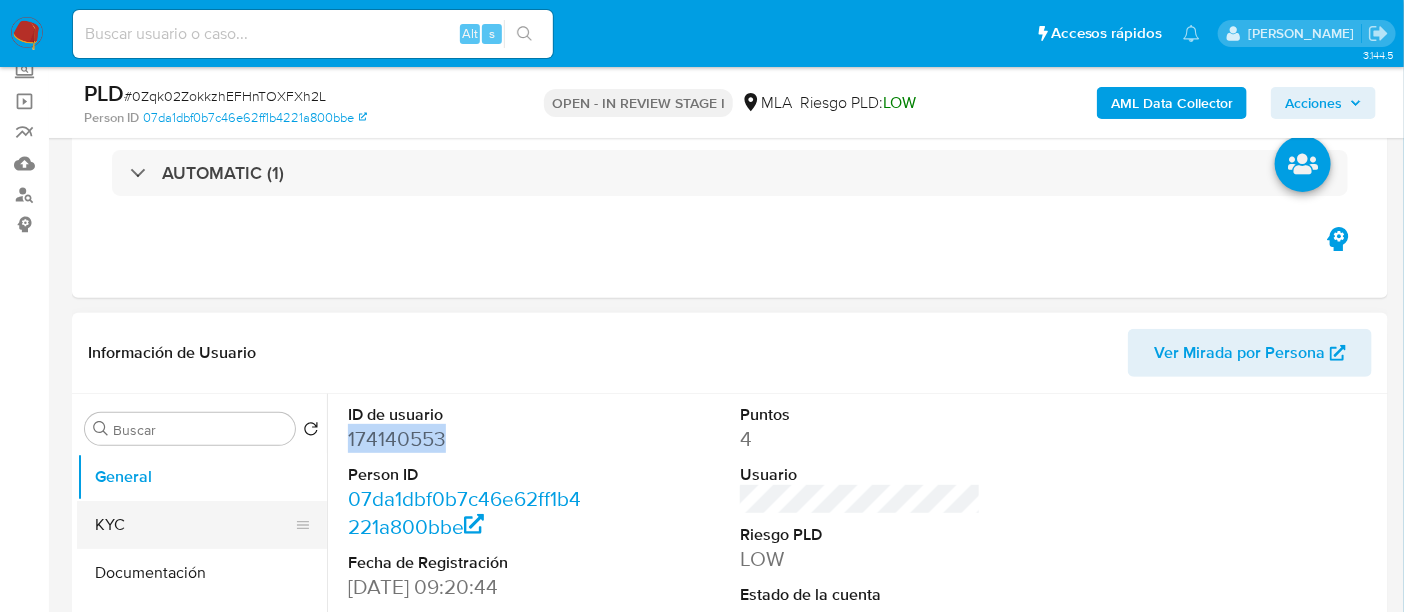 click on "KYC" at bounding box center [194, 525] 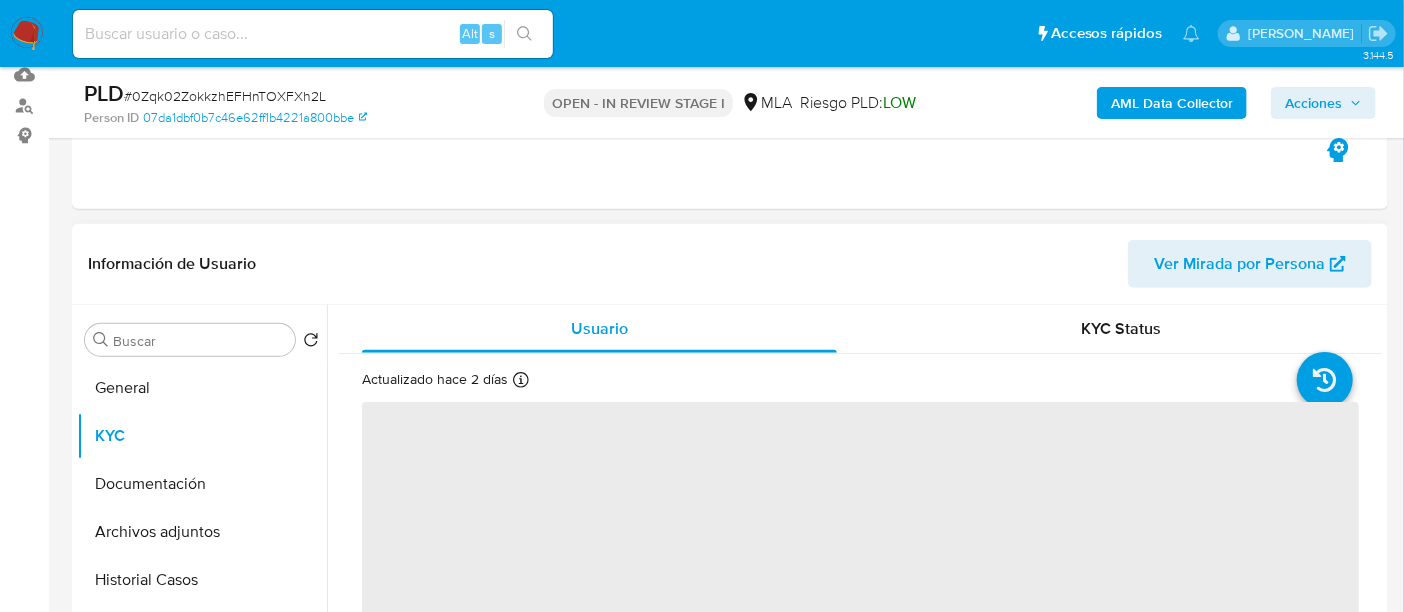 scroll, scrollTop: 250, scrollLeft: 0, axis: vertical 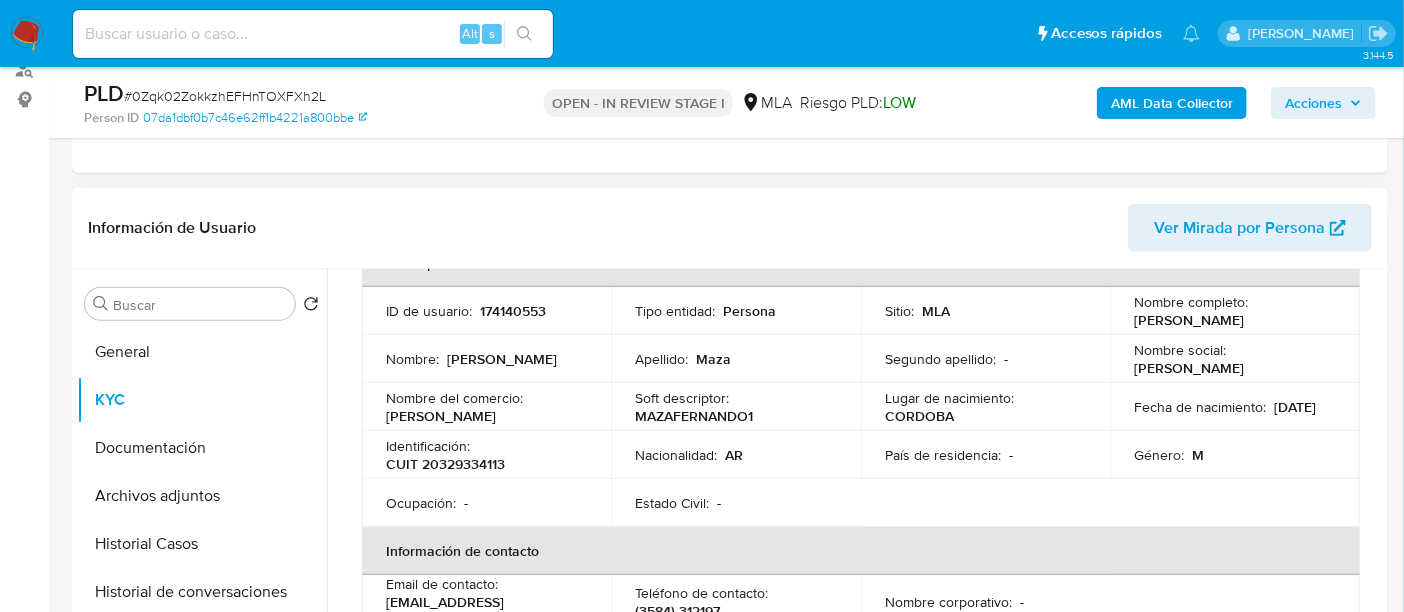 click on "CUIT 20329334113" at bounding box center [445, 464] 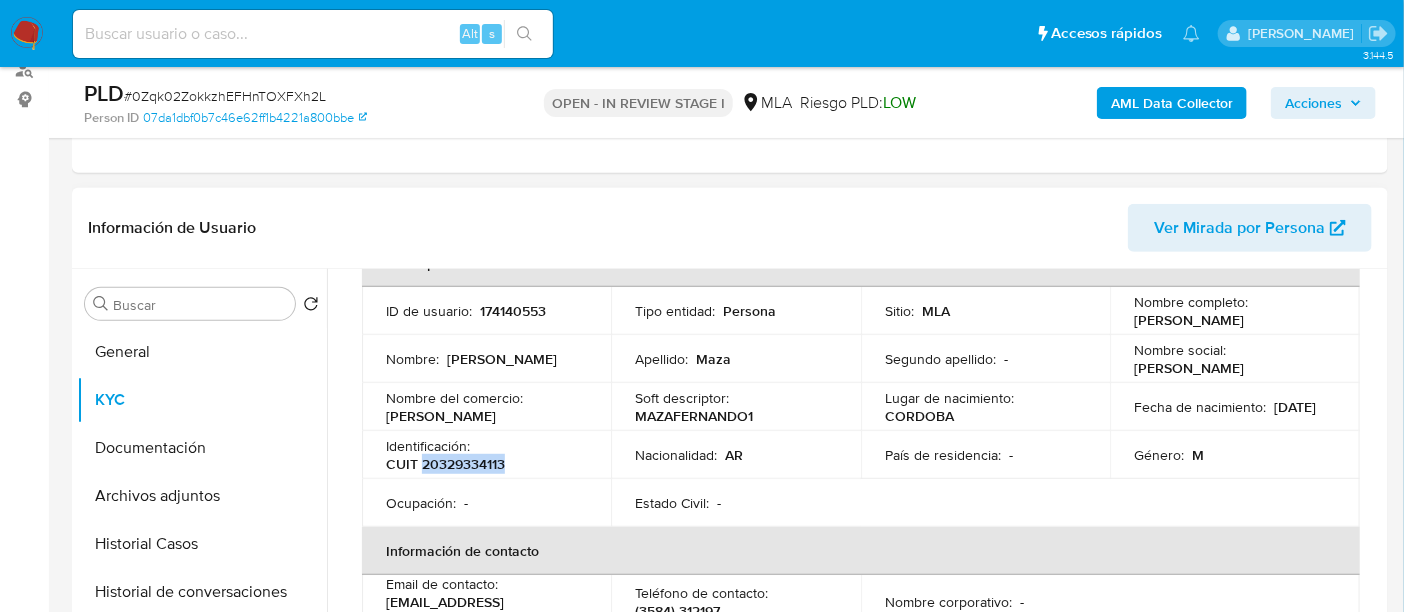 click on "CUIT 20329334113" at bounding box center [445, 464] 